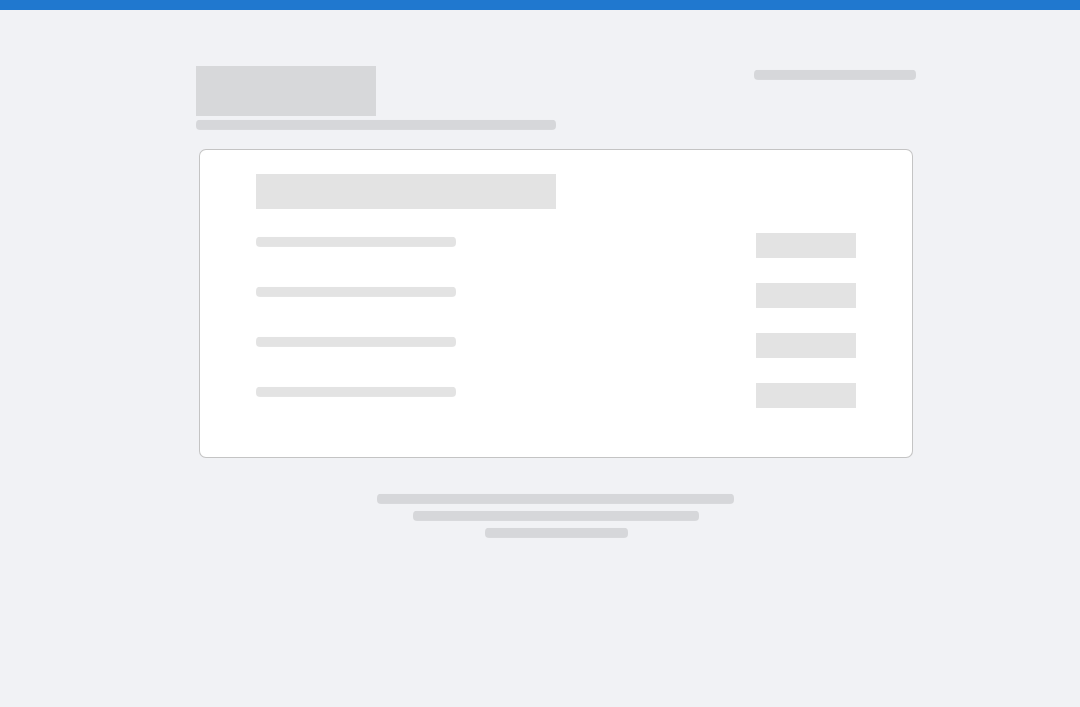 scroll, scrollTop: 0, scrollLeft: 0, axis: both 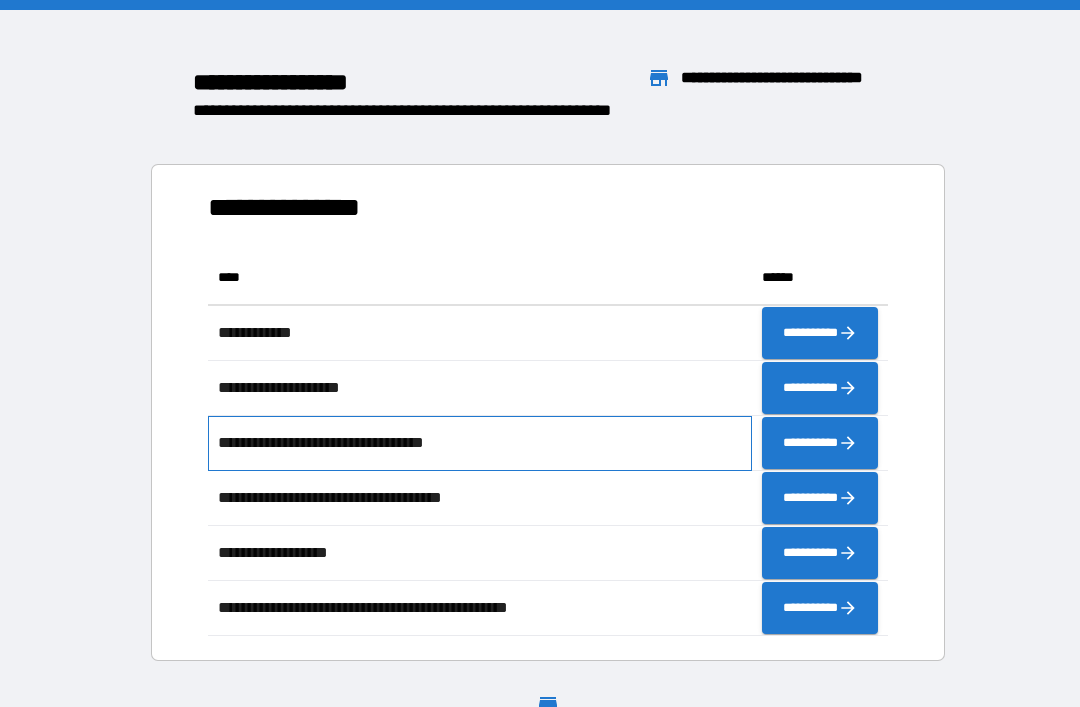 click on "**********" at bounding box center [480, 443] 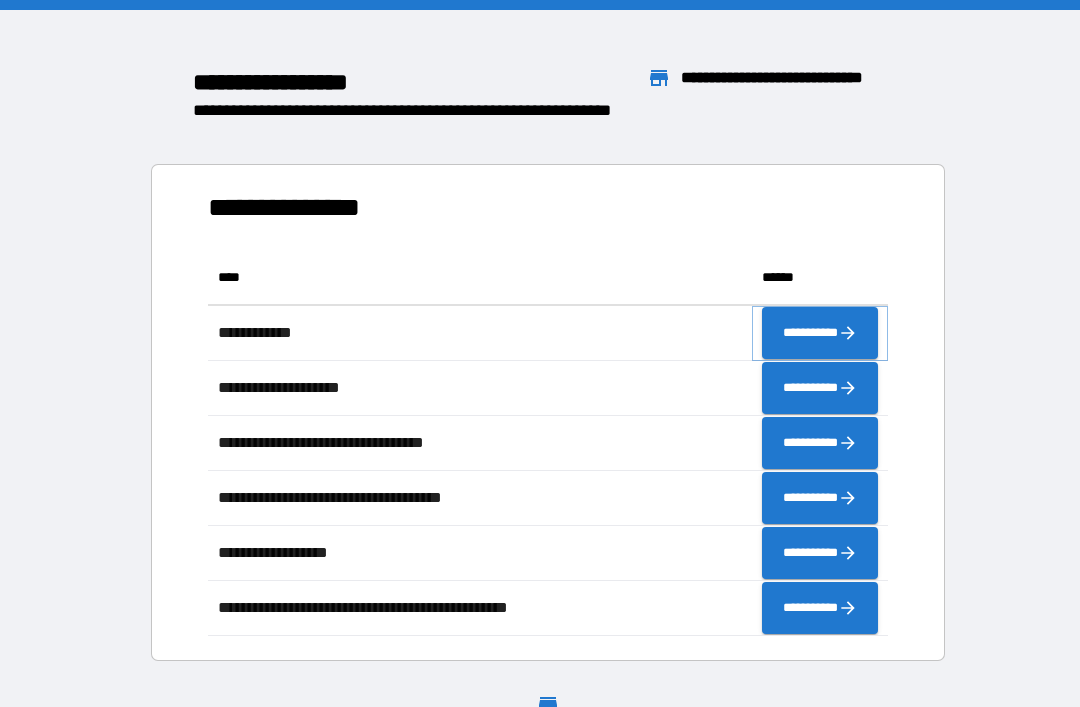 click on "**********" at bounding box center [820, 333] 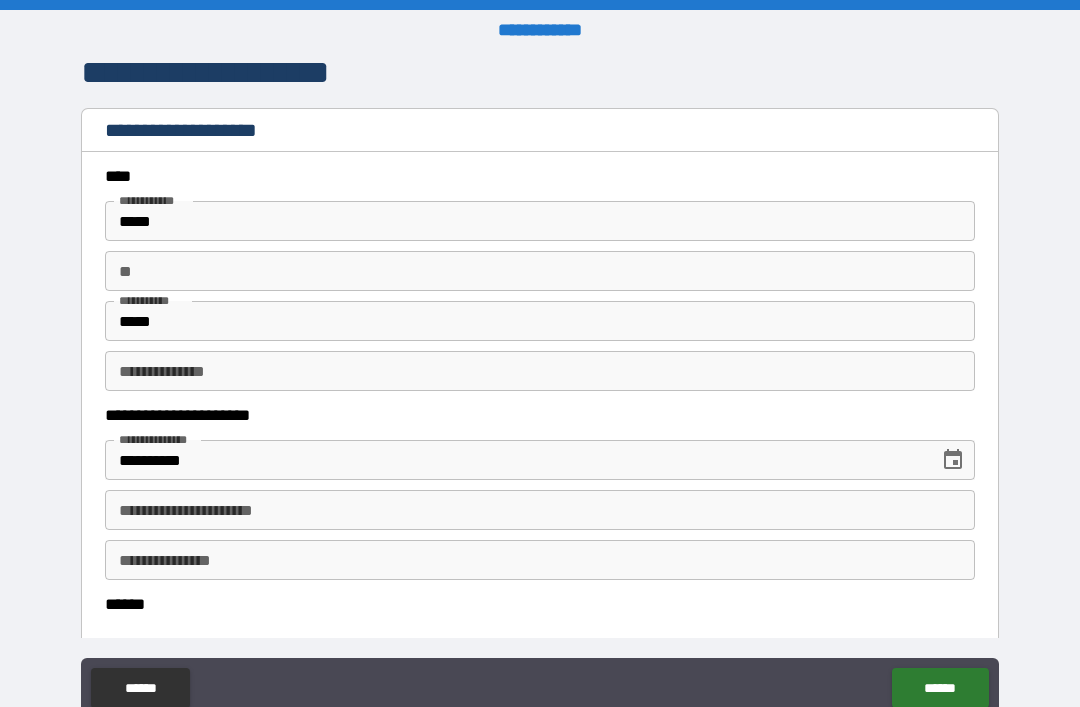 click on "*****" at bounding box center [540, 221] 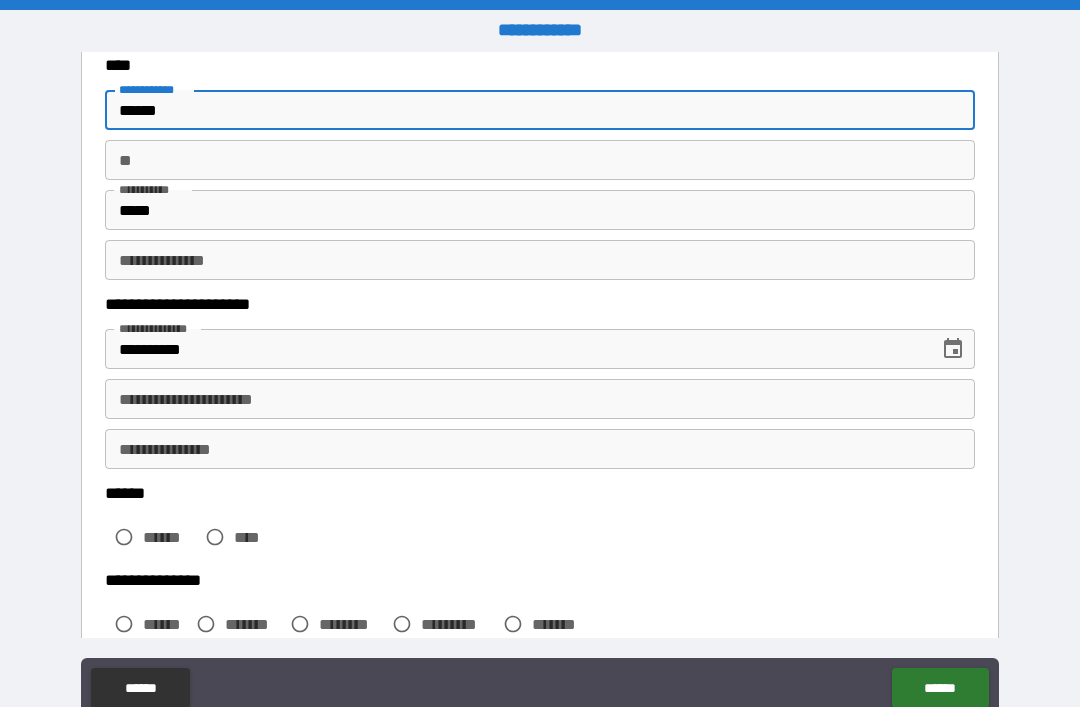 scroll, scrollTop: 110, scrollLeft: 0, axis: vertical 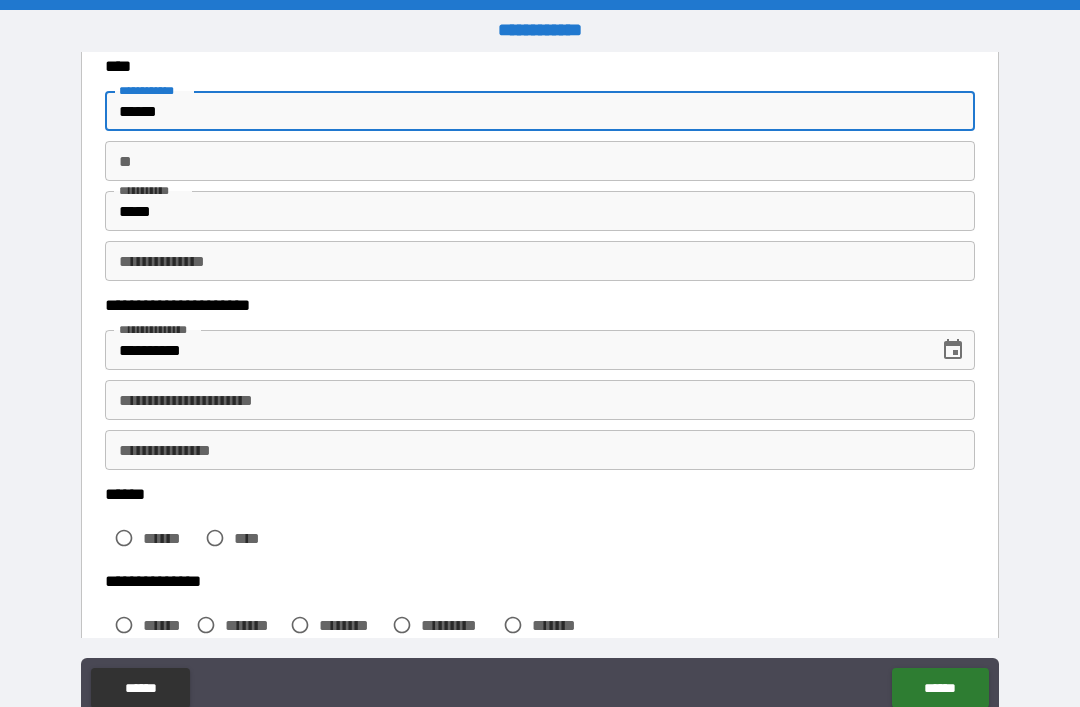 type on "******" 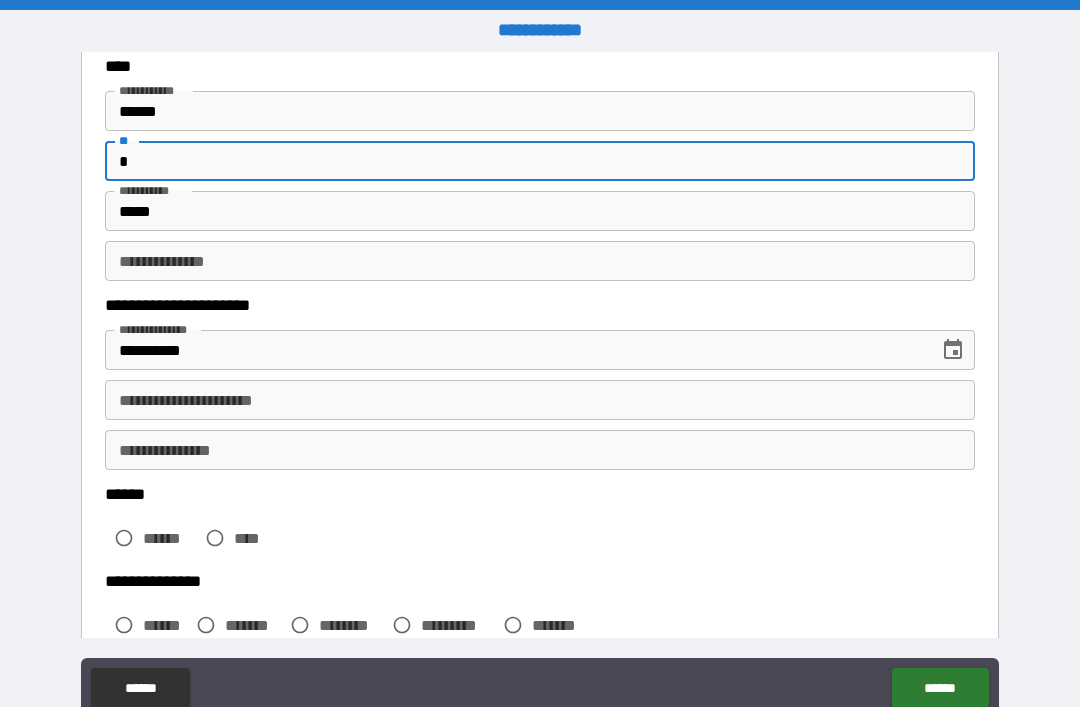 type on "*" 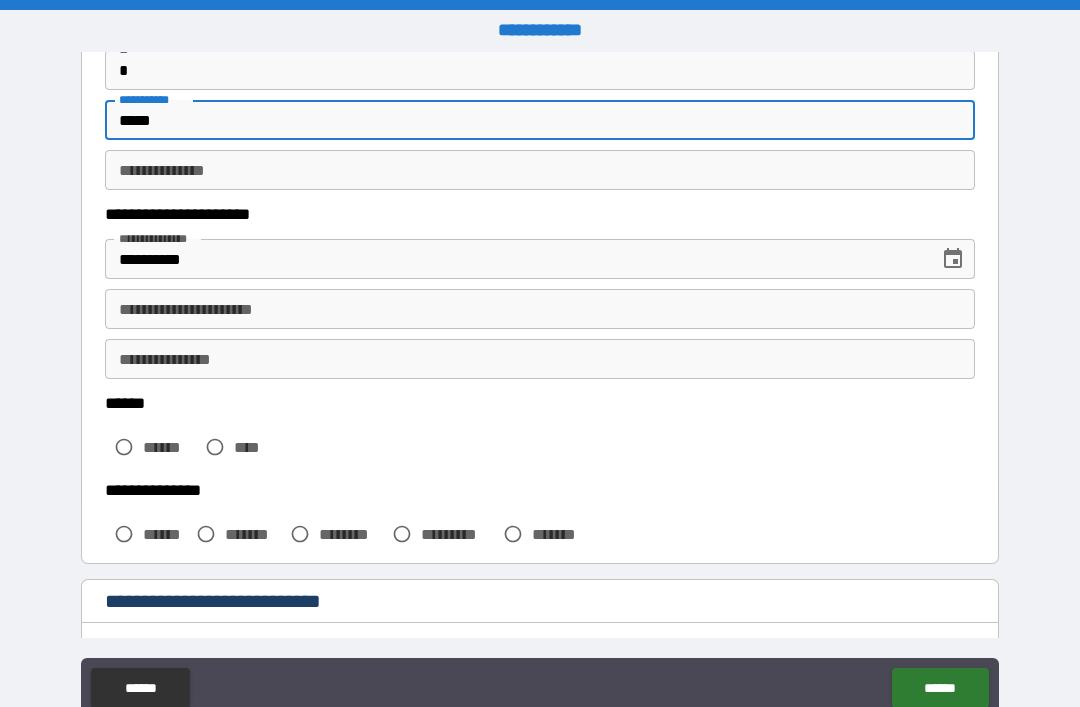 scroll, scrollTop: 199, scrollLeft: 0, axis: vertical 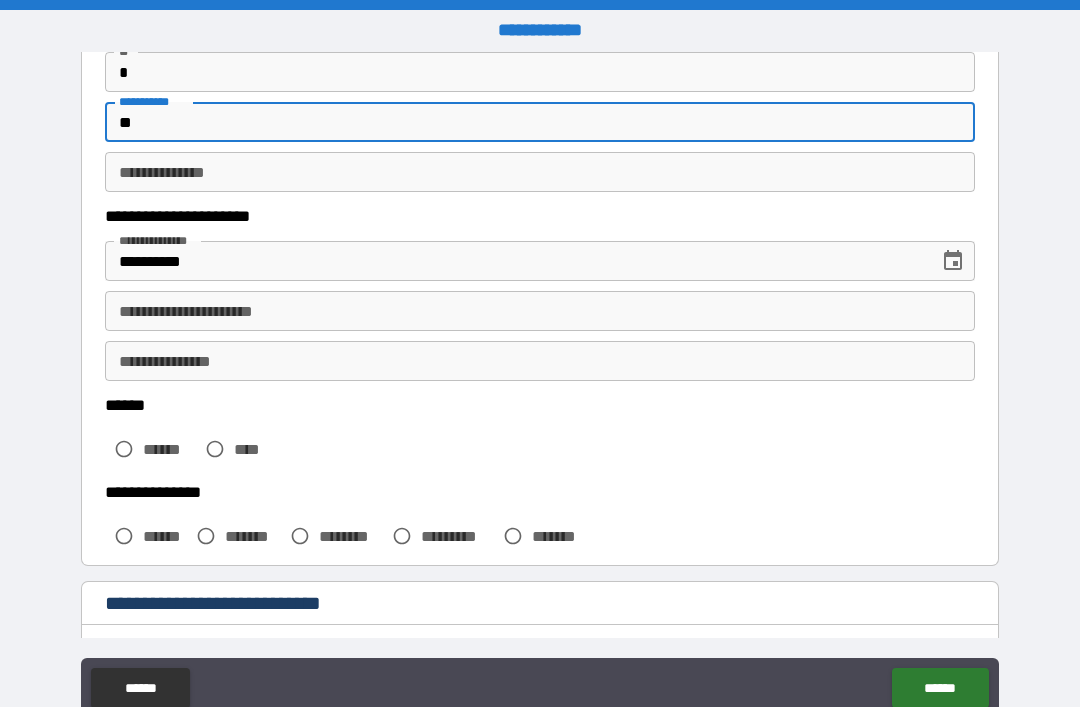 type on "*" 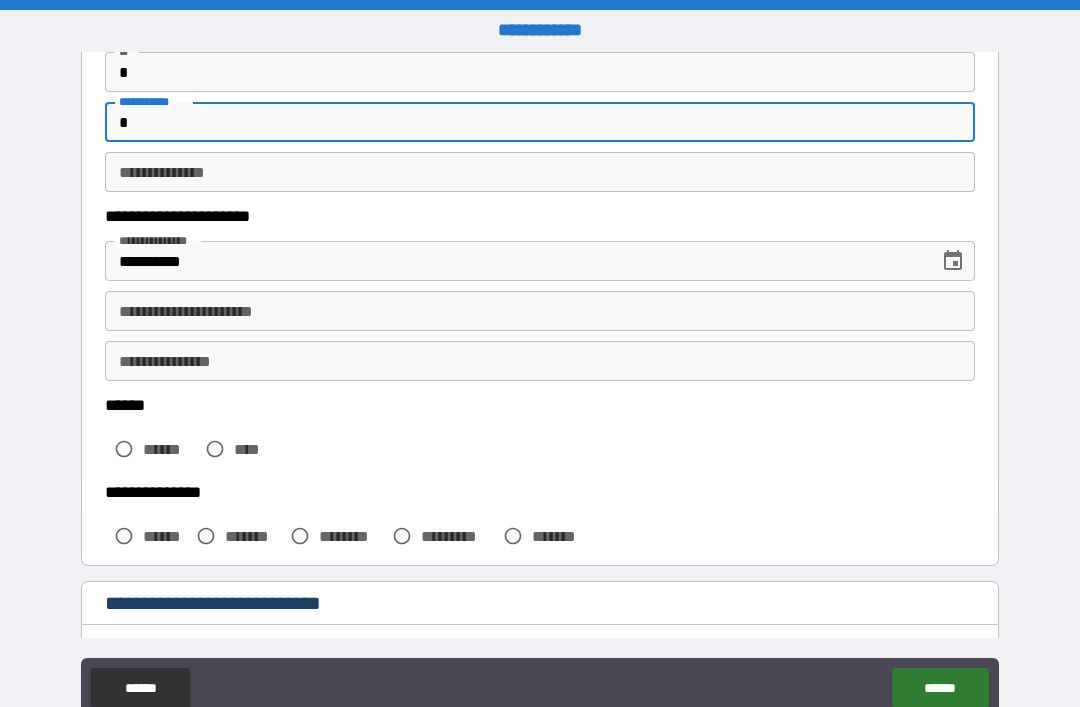 type 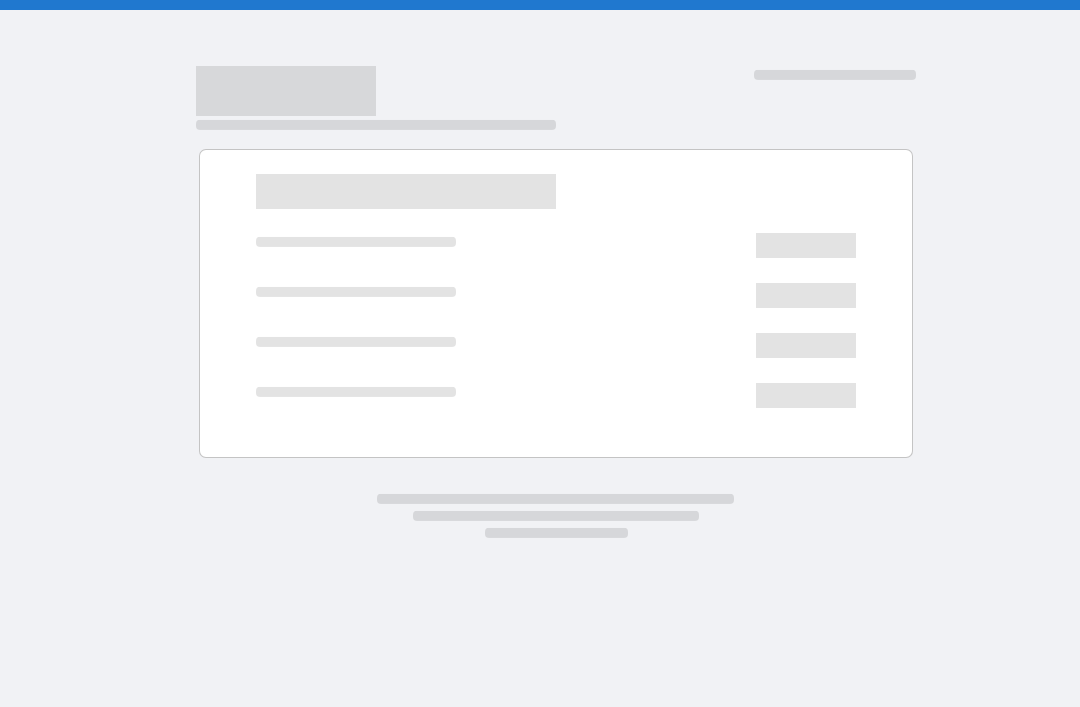 scroll, scrollTop: 0, scrollLeft: 0, axis: both 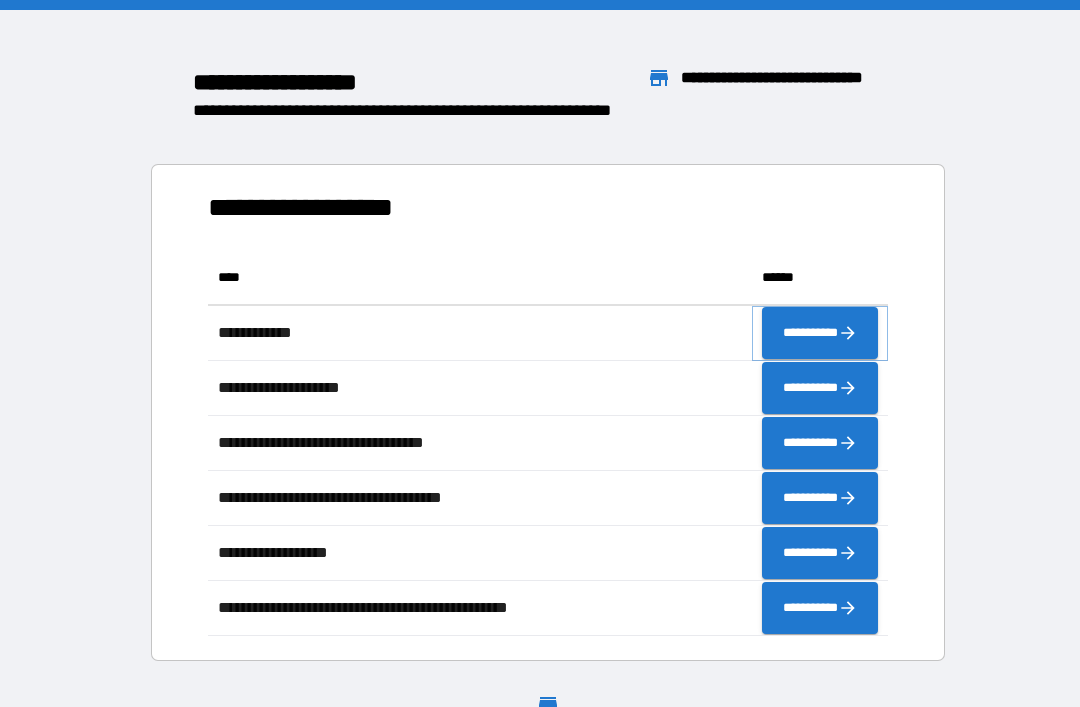 click on "**********" at bounding box center (820, 333) 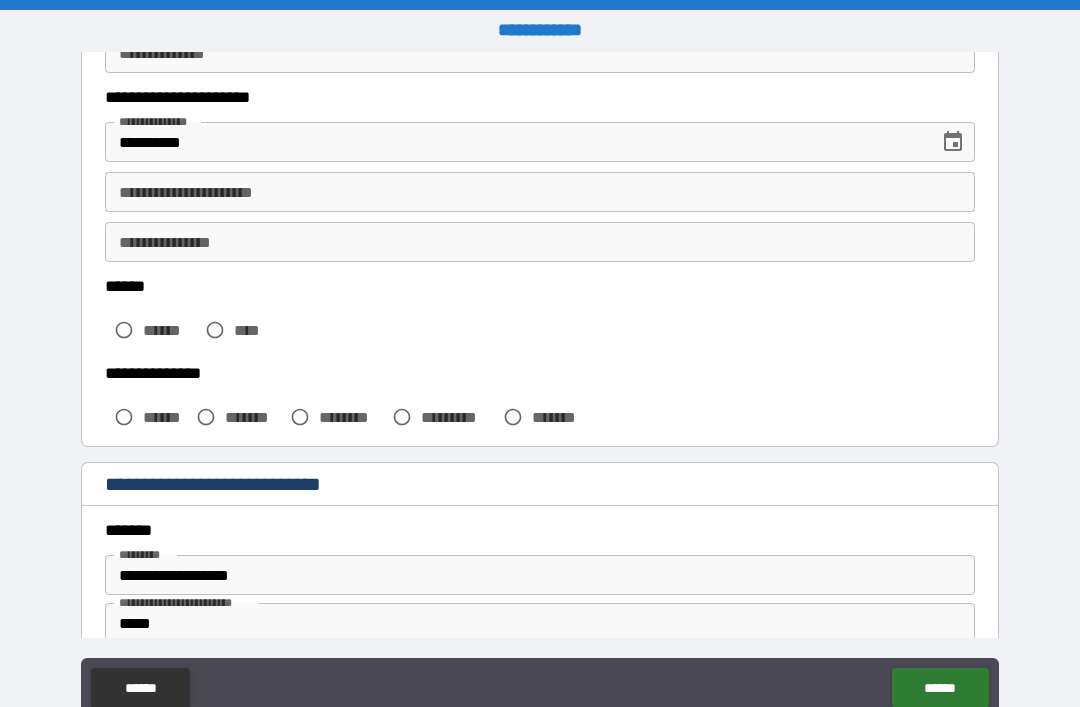 scroll, scrollTop: 322, scrollLeft: 0, axis: vertical 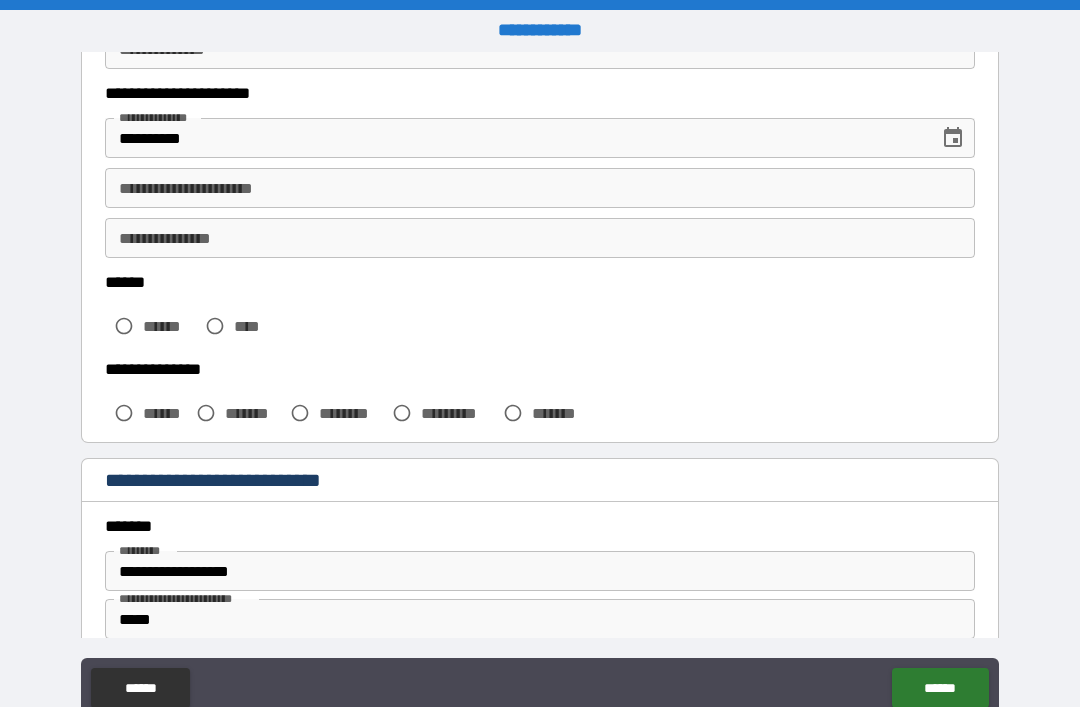 click on "**********" at bounding box center (540, 188) 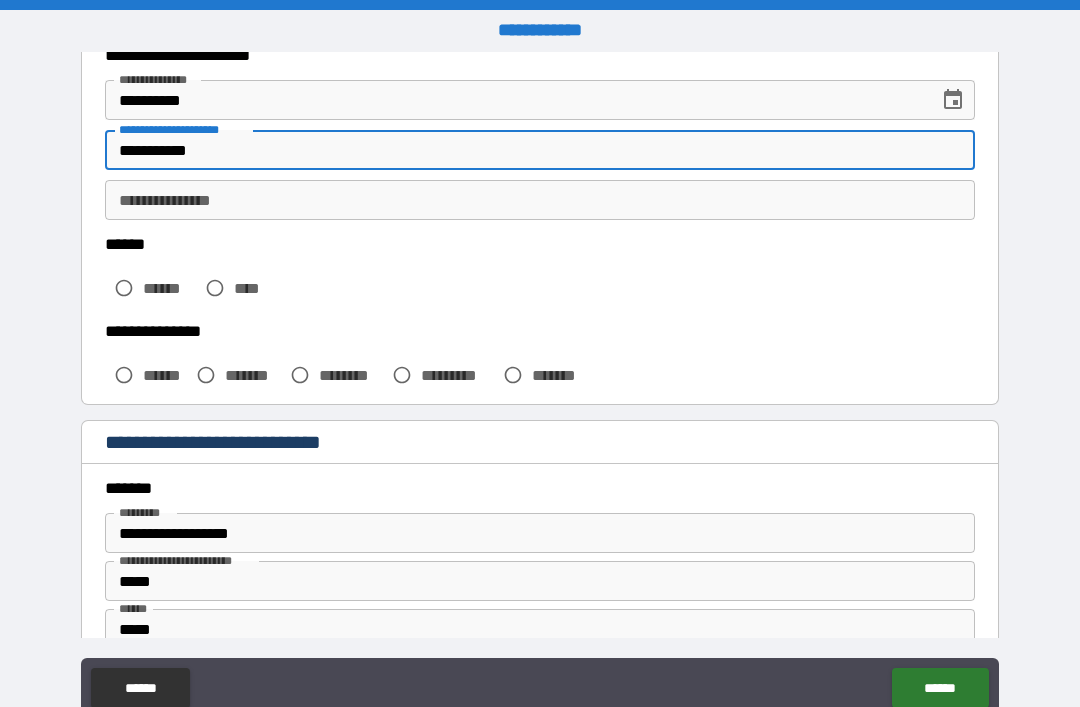 scroll, scrollTop: 369, scrollLeft: 0, axis: vertical 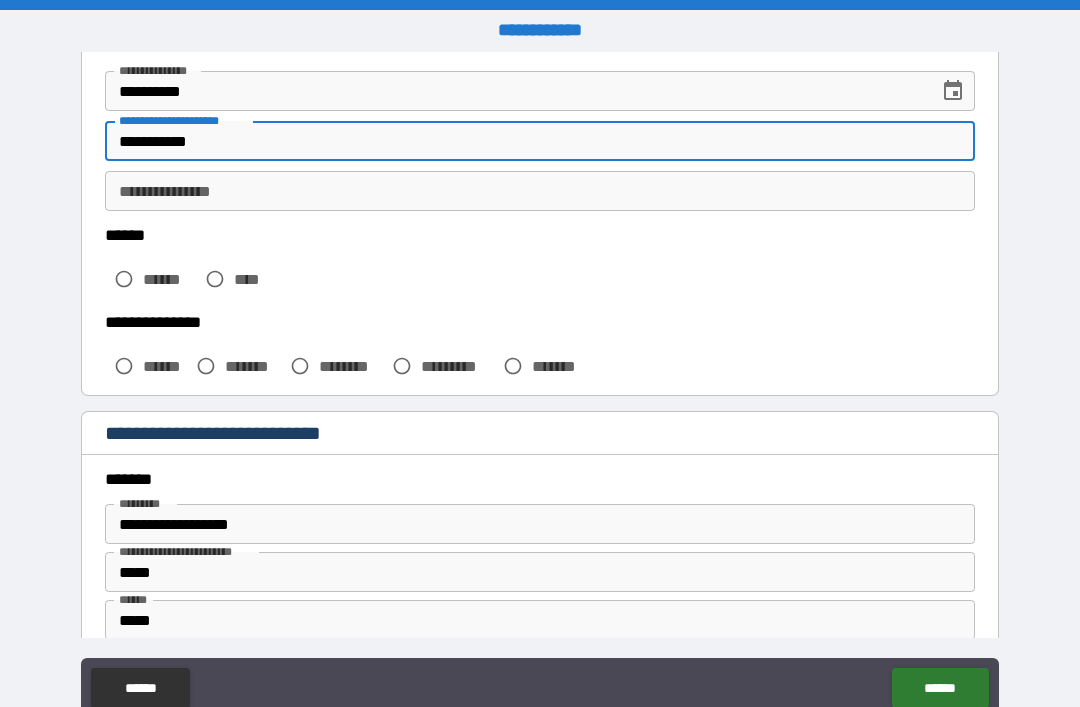 type on "**********" 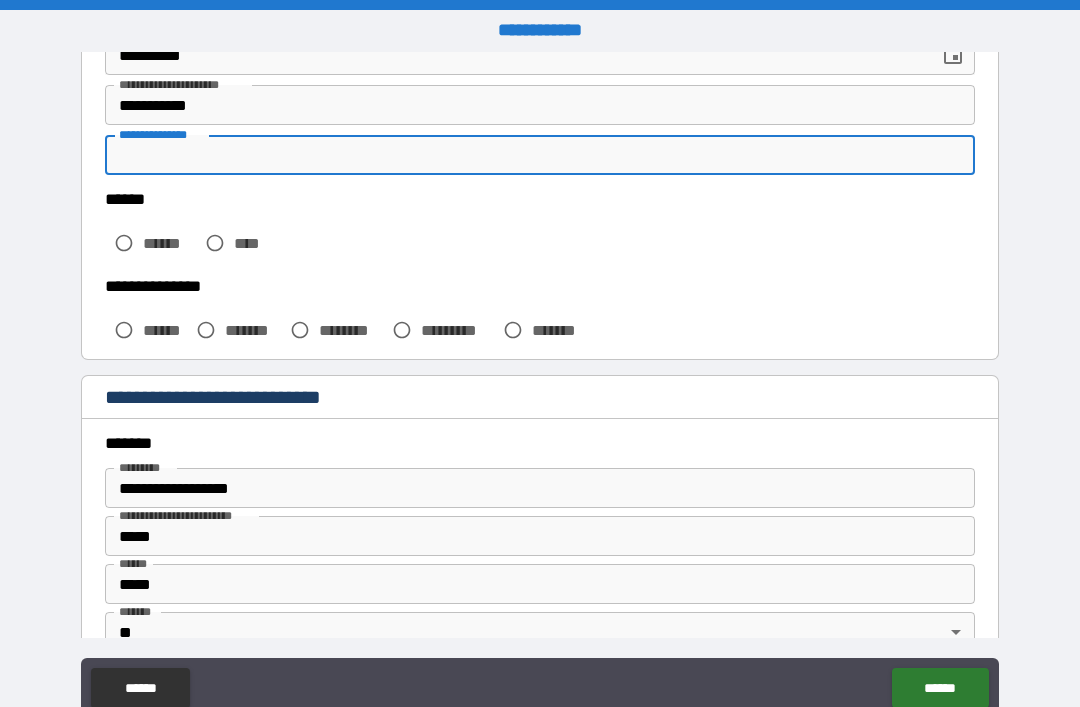 scroll, scrollTop: 404, scrollLeft: 0, axis: vertical 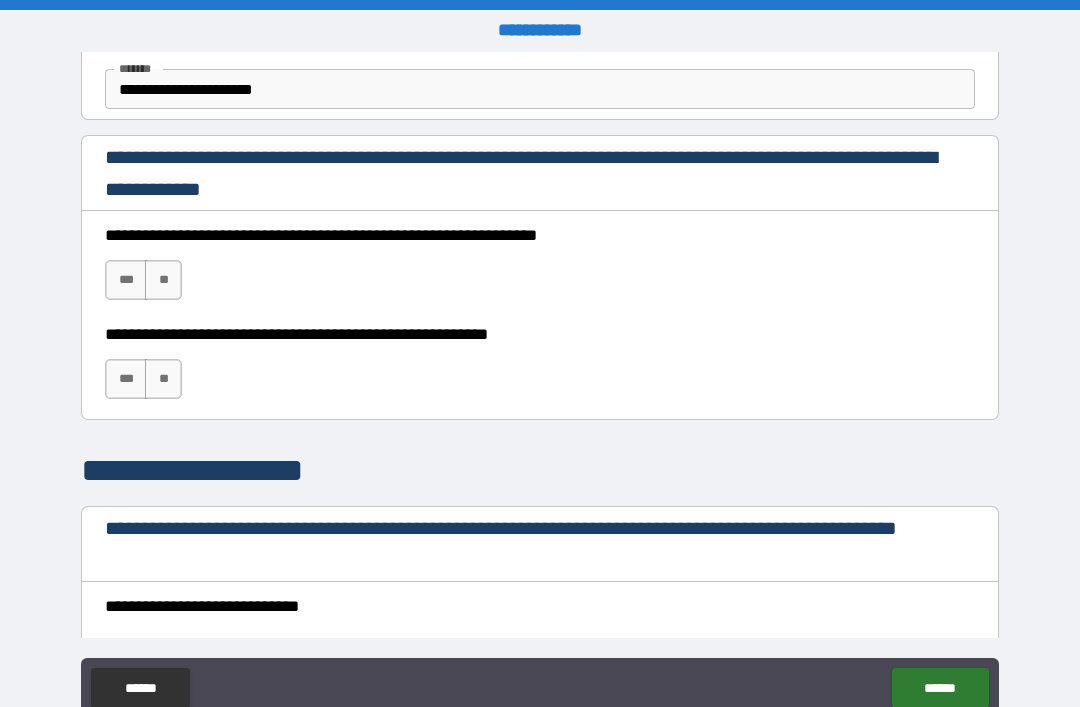 click on "**********" at bounding box center [540, 388] 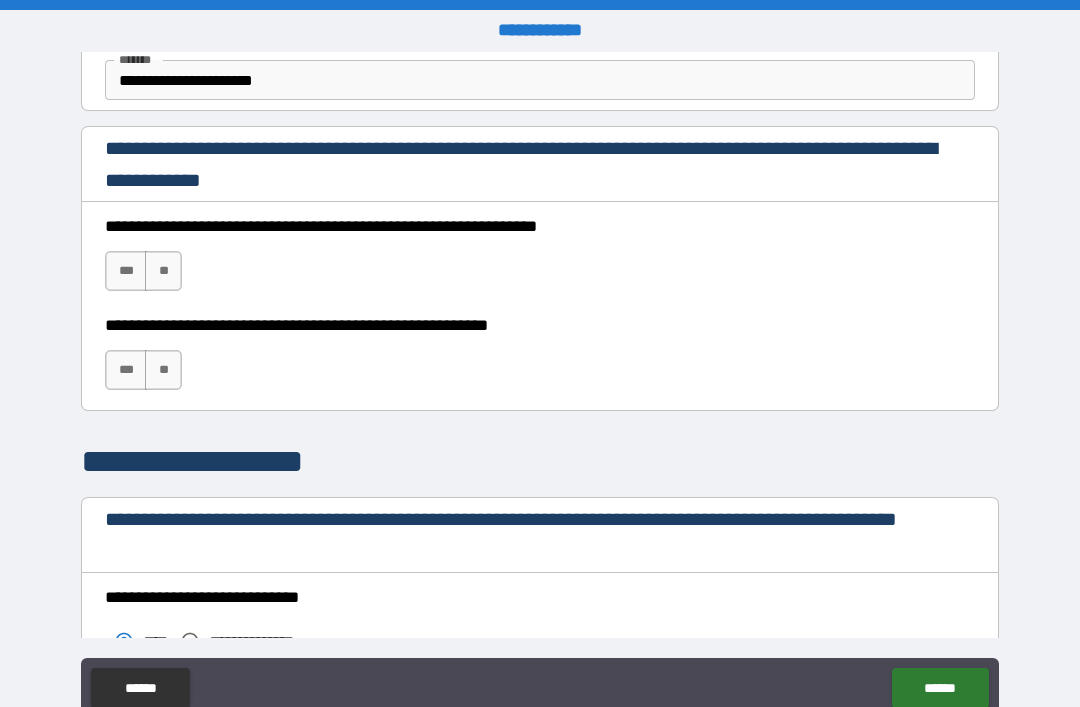 scroll, scrollTop: 1307, scrollLeft: 0, axis: vertical 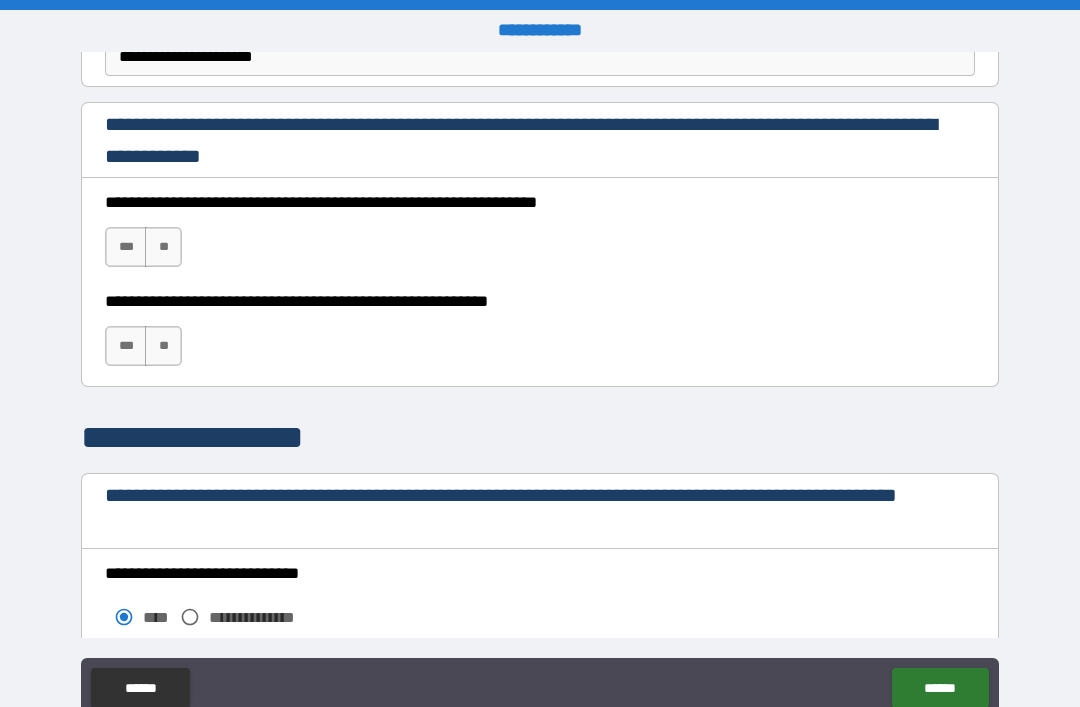 click on "***" at bounding box center [126, 247] 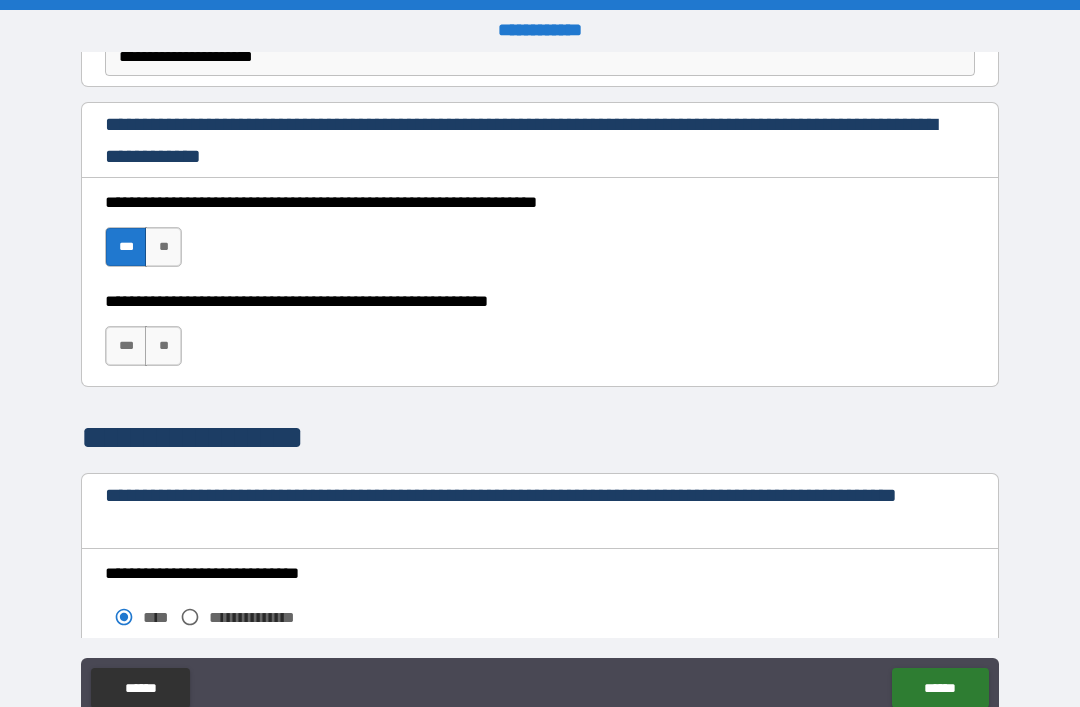 click on "***" at bounding box center (126, 346) 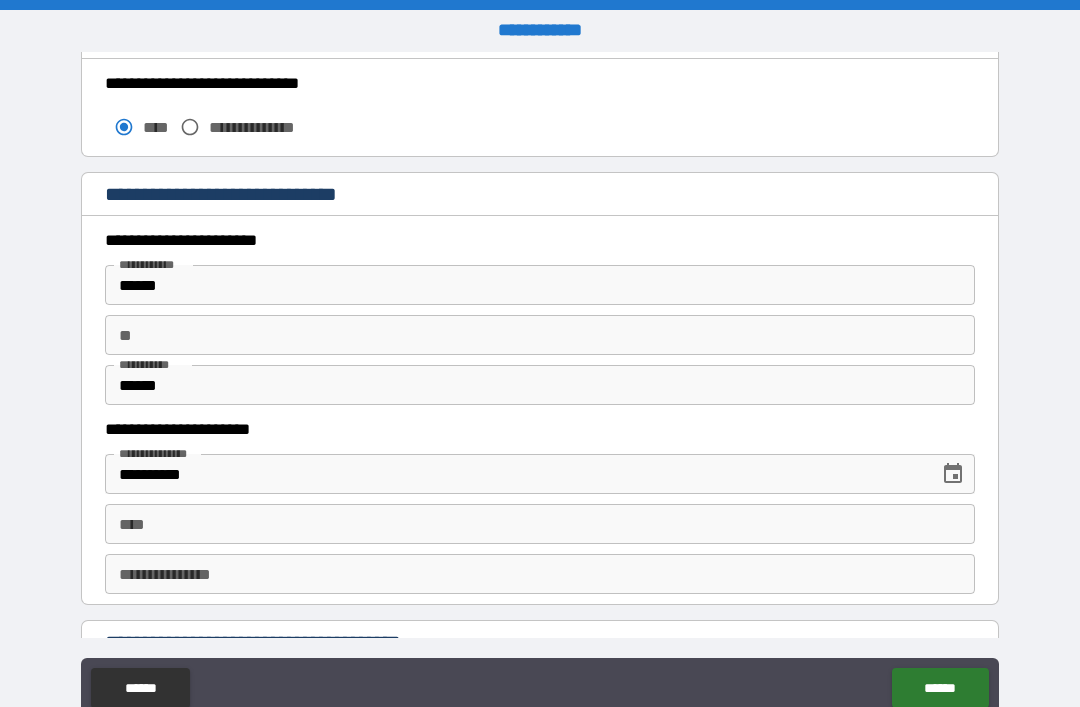 click on "**********" at bounding box center [540, 388] 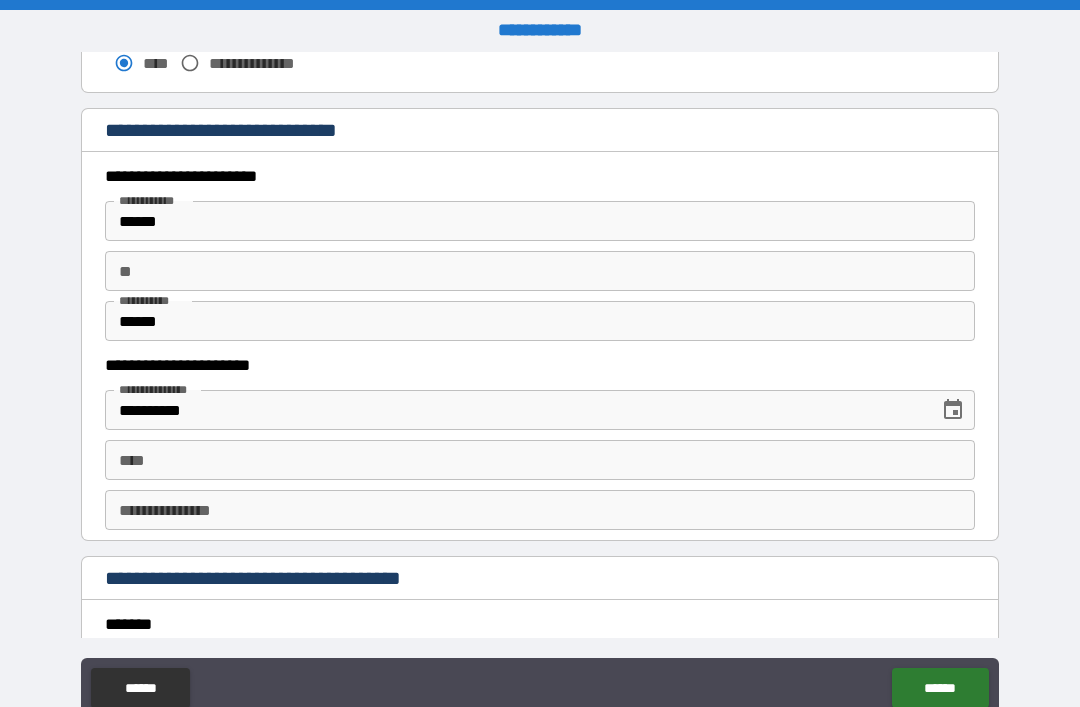click on "**********" at bounding box center (540, 388) 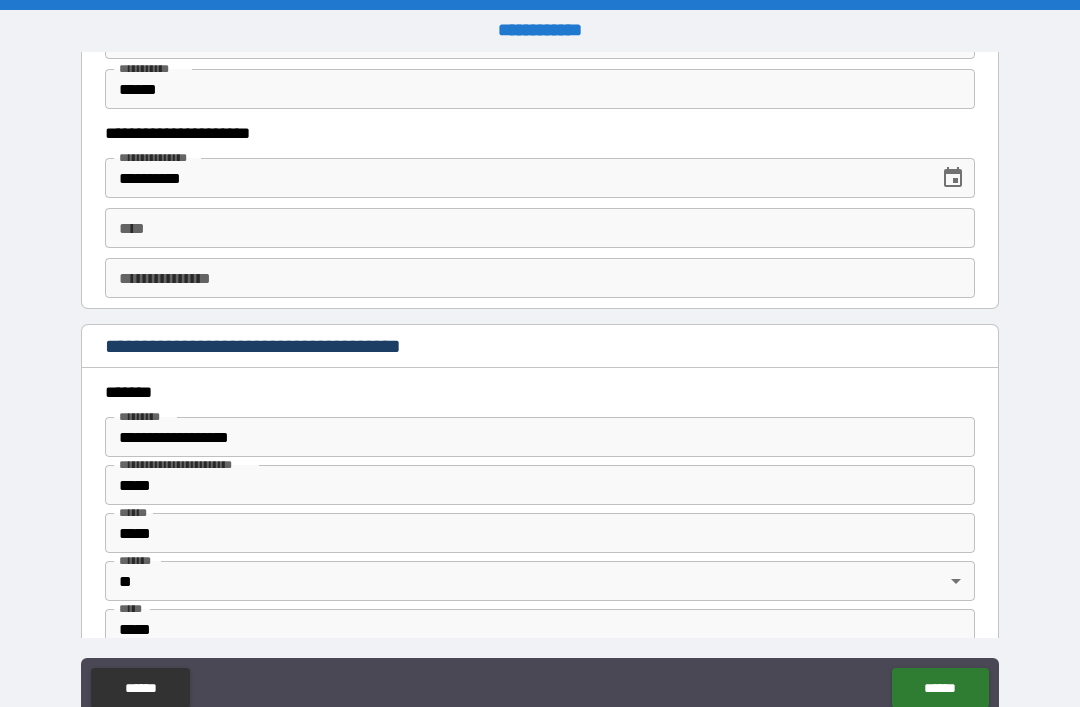 scroll, scrollTop: 2081, scrollLeft: 0, axis: vertical 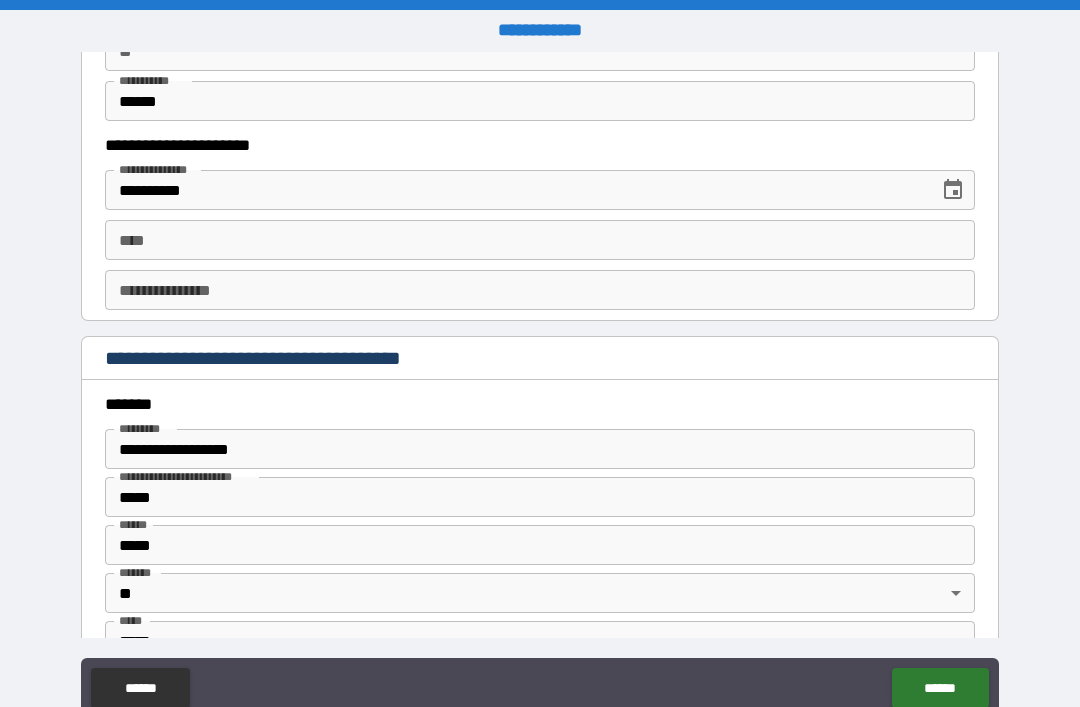 click on "****" at bounding box center [540, 240] 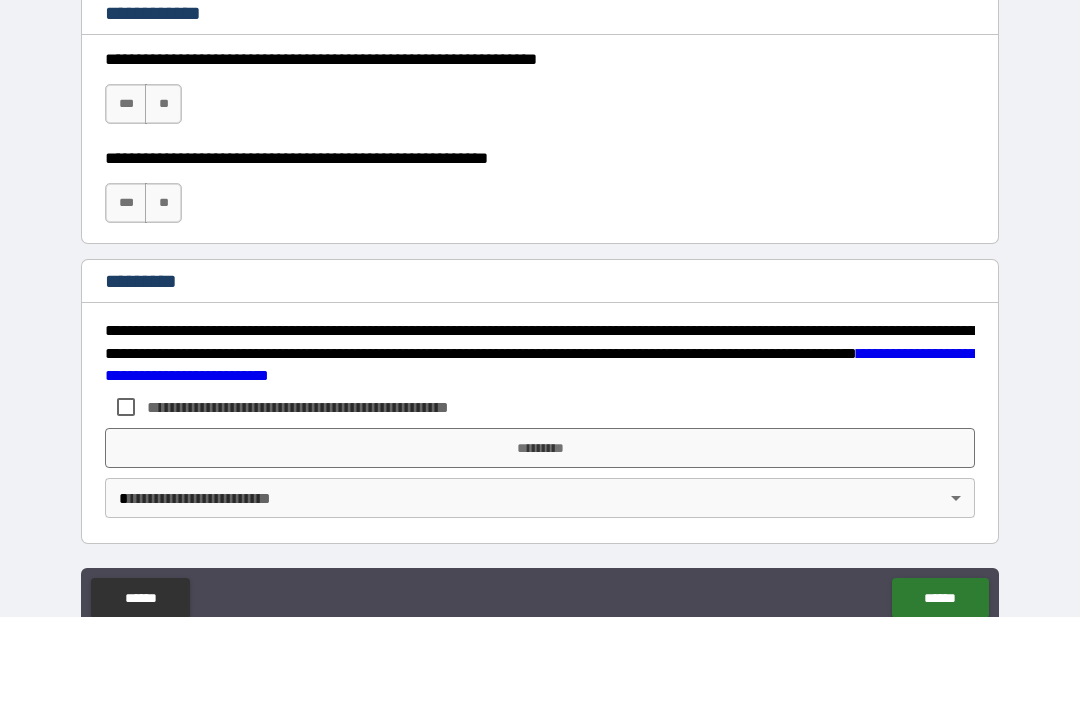 scroll, scrollTop: 2988, scrollLeft: 0, axis: vertical 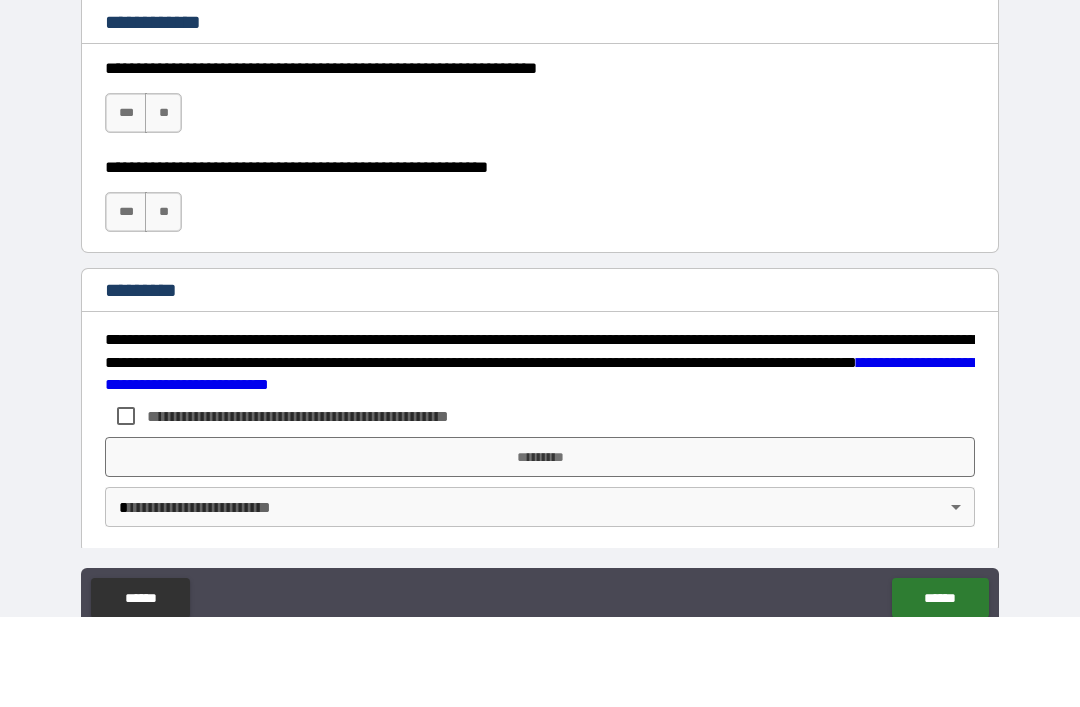 type on "**********" 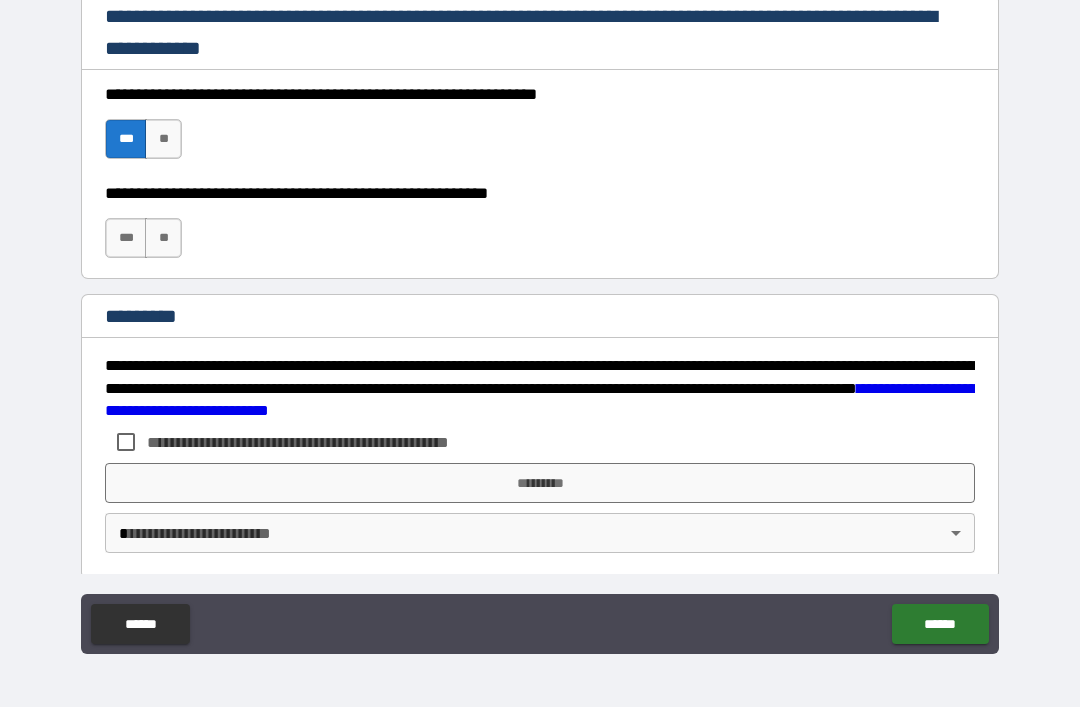 click on "***" at bounding box center [126, 238] 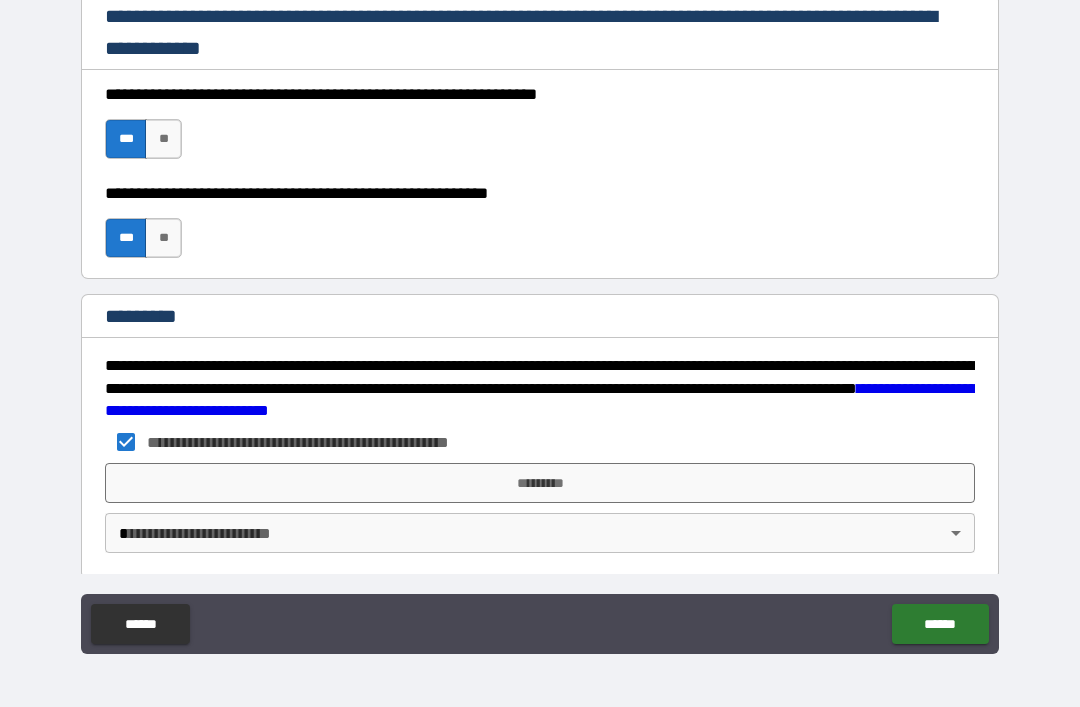 click on "*********" at bounding box center [540, 483] 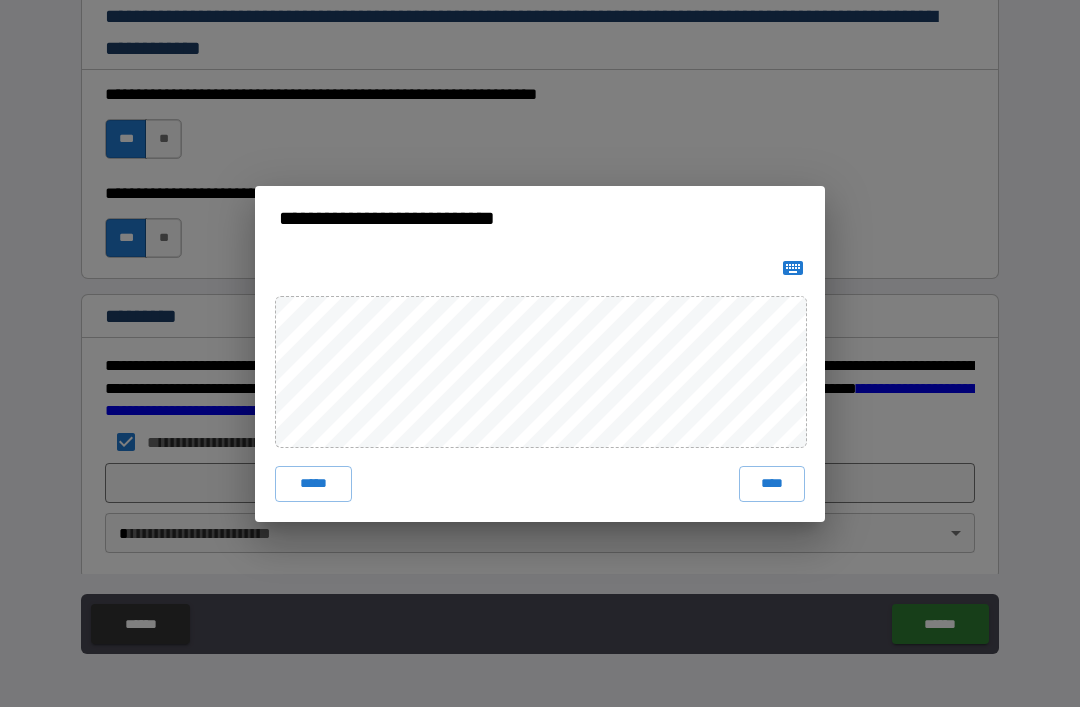click on "****" at bounding box center (772, 484) 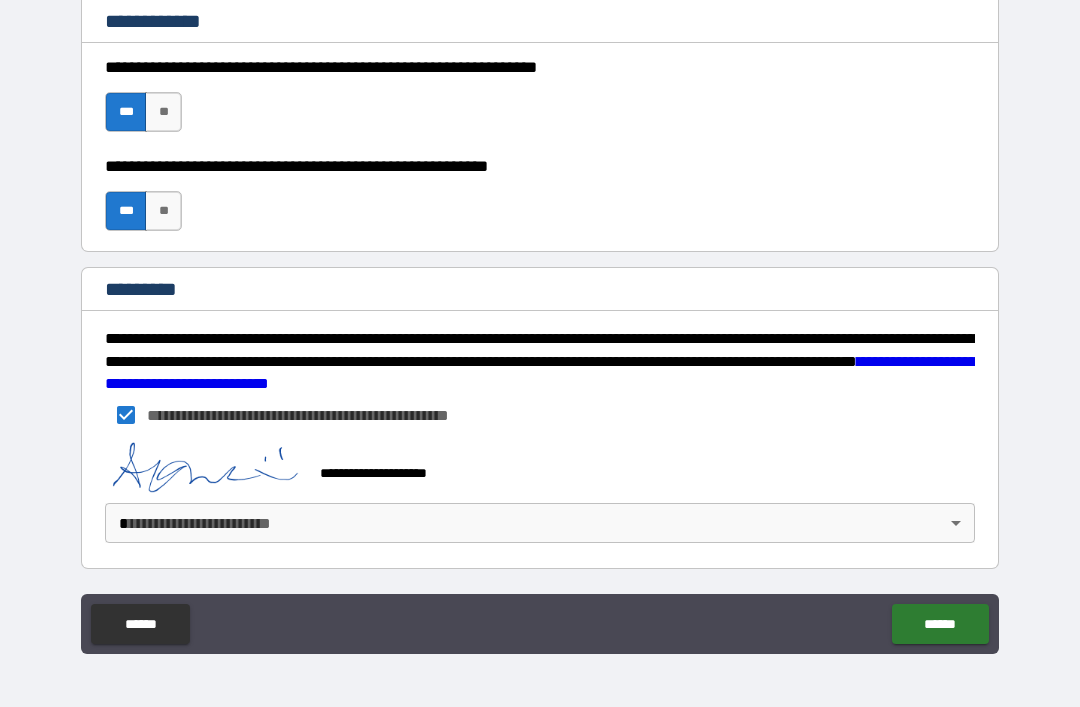 scroll, scrollTop: 3015, scrollLeft: 0, axis: vertical 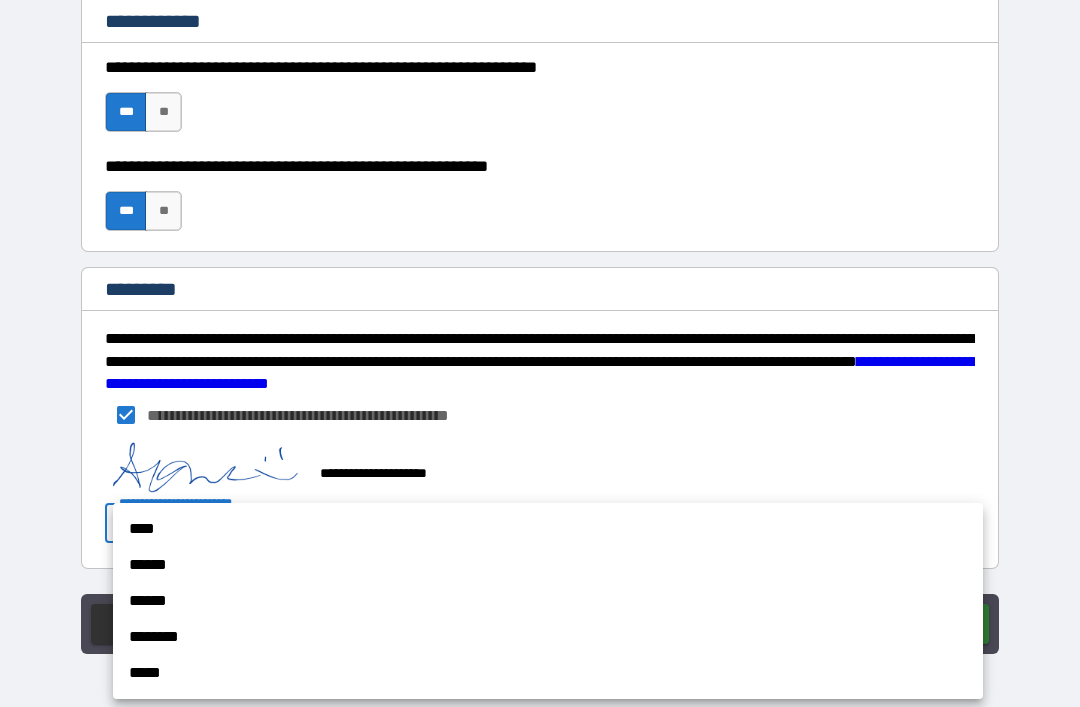 click on "****" at bounding box center (548, 529) 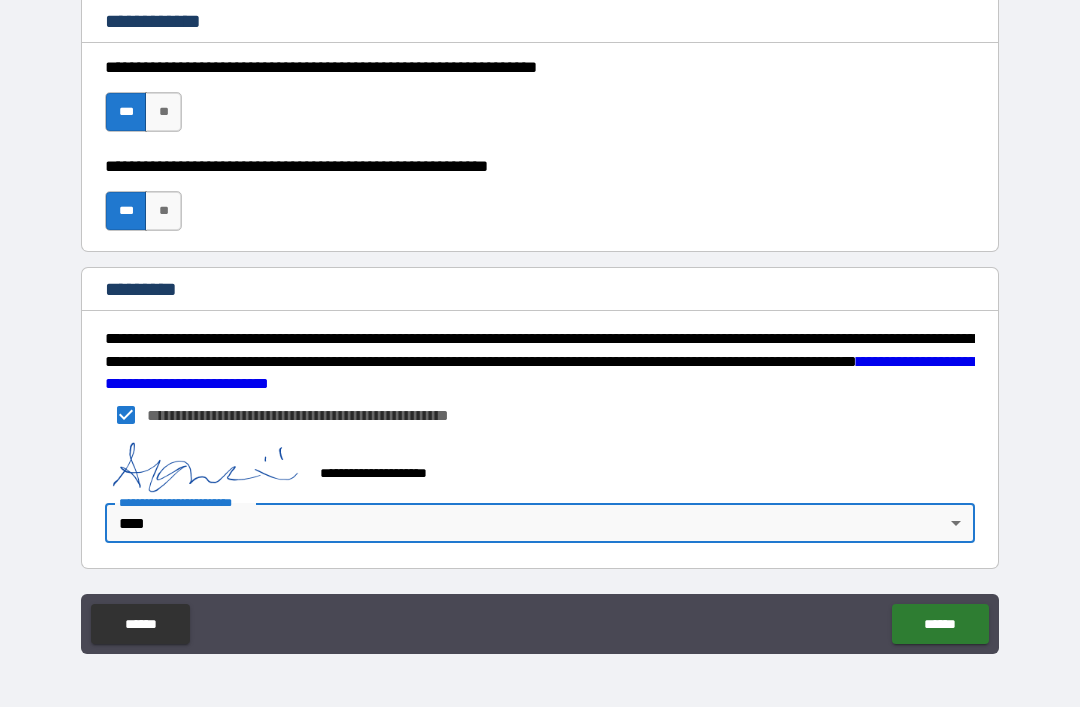click on "******" at bounding box center (940, 624) 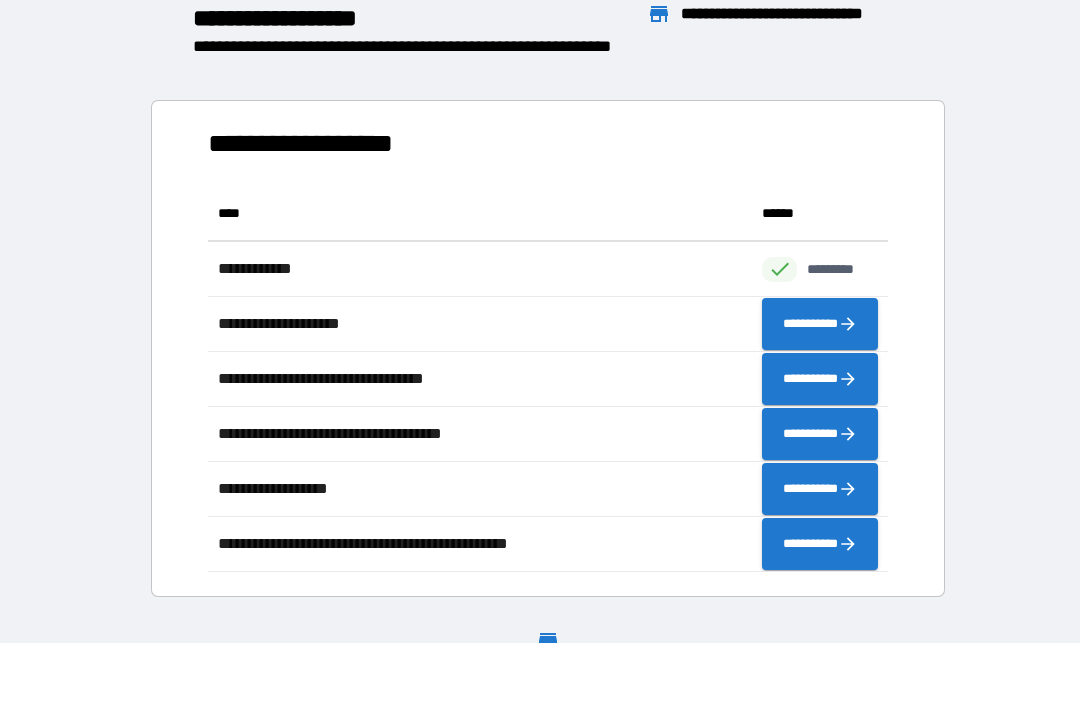 scroll, scrollTop: 1, scrollLeft: 1, axis: both 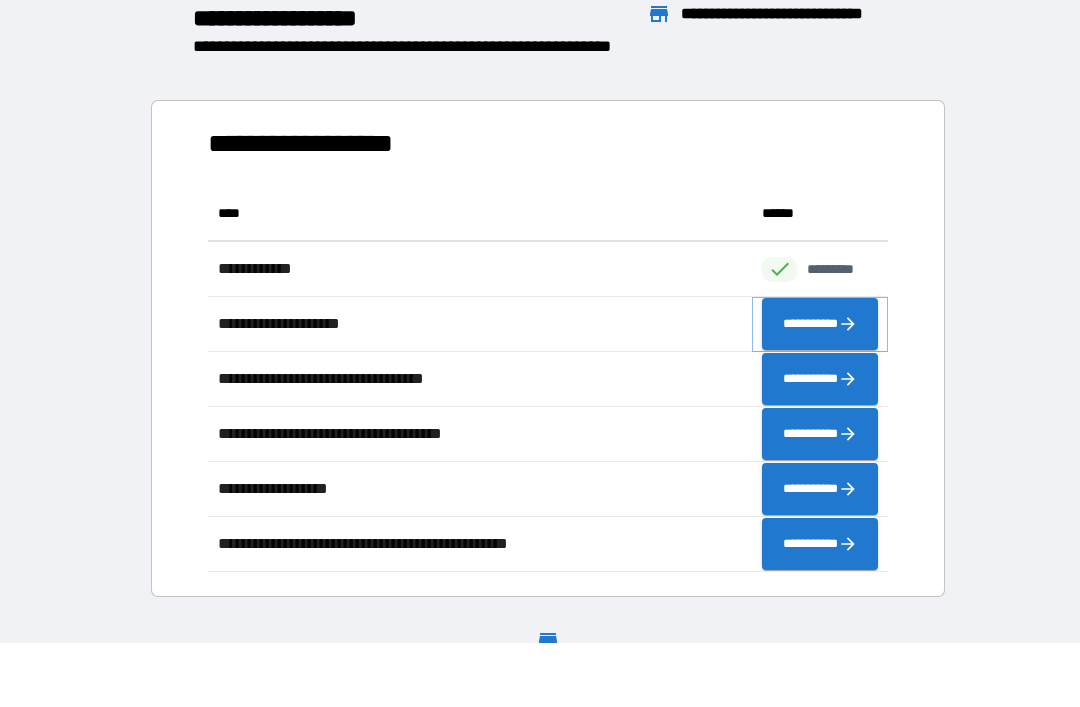 click on "**********" at bounding box center [820, 324] 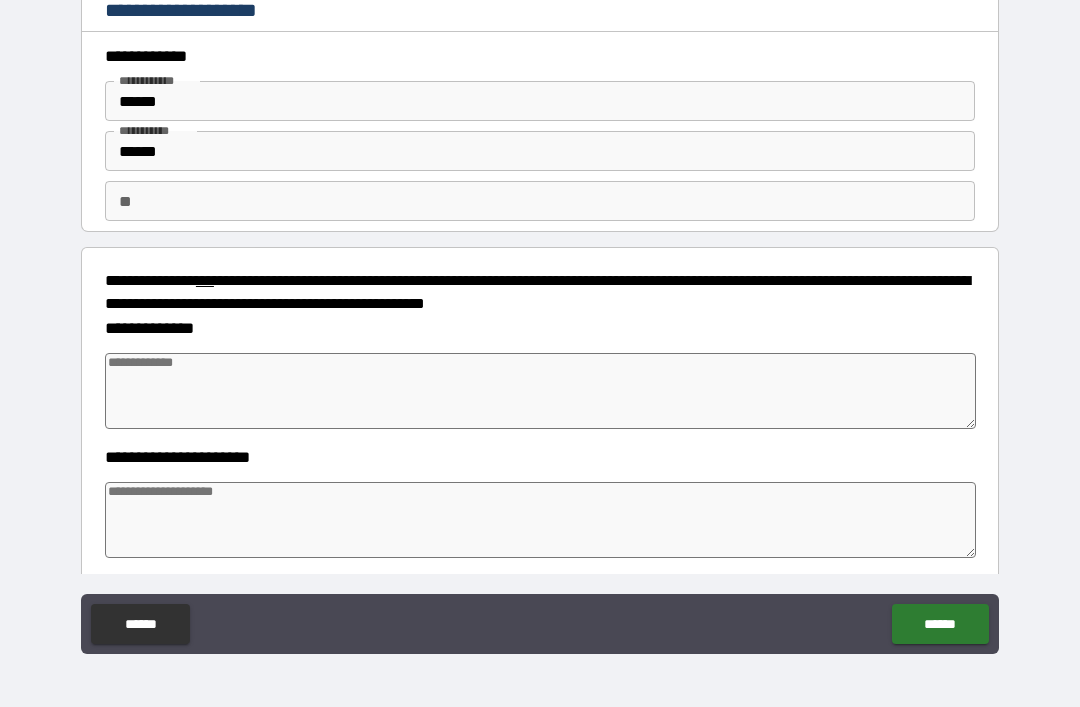 type on "*" 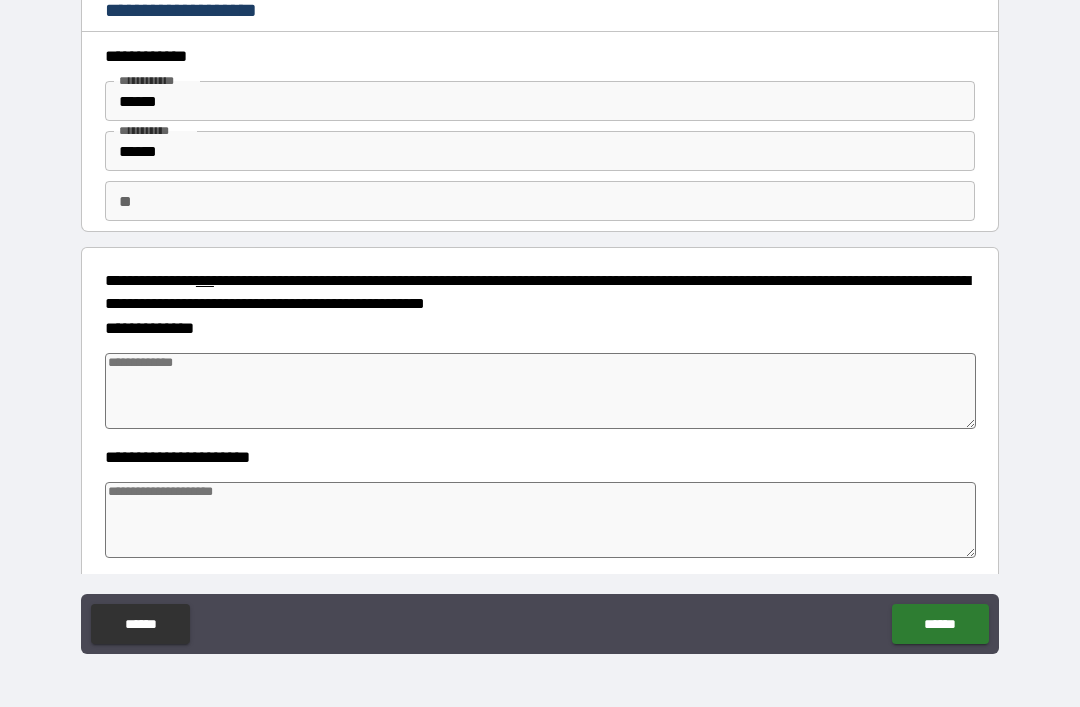 type on "*" 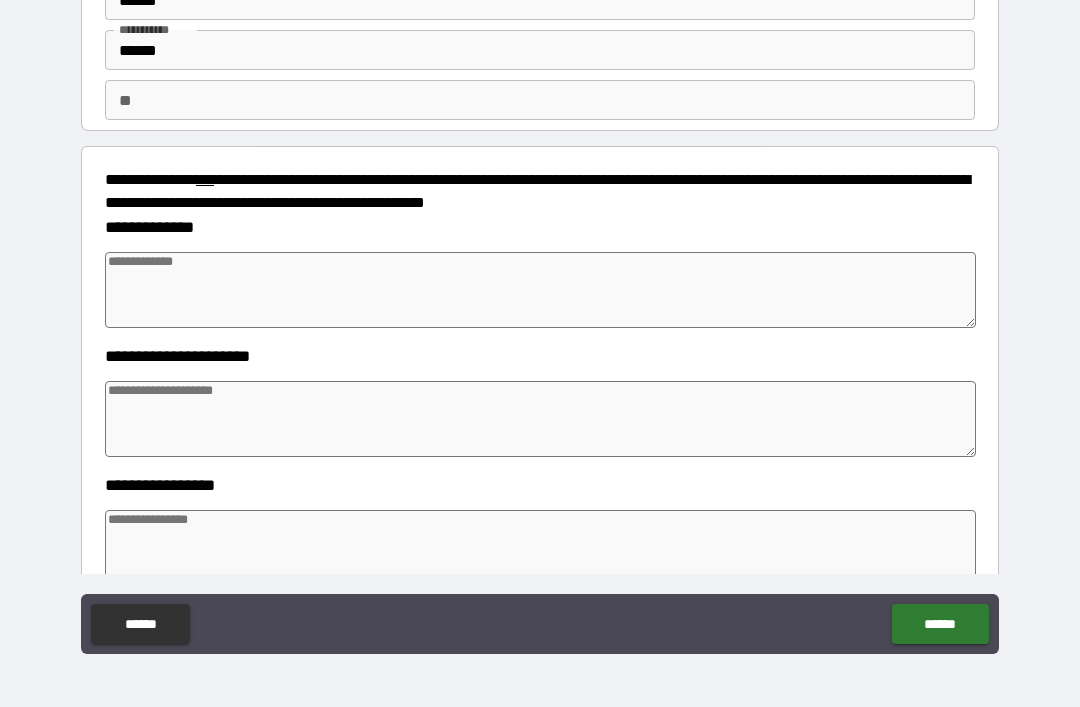scroll, scrollTop: 102, scrollLeft: 0, axis: vertical 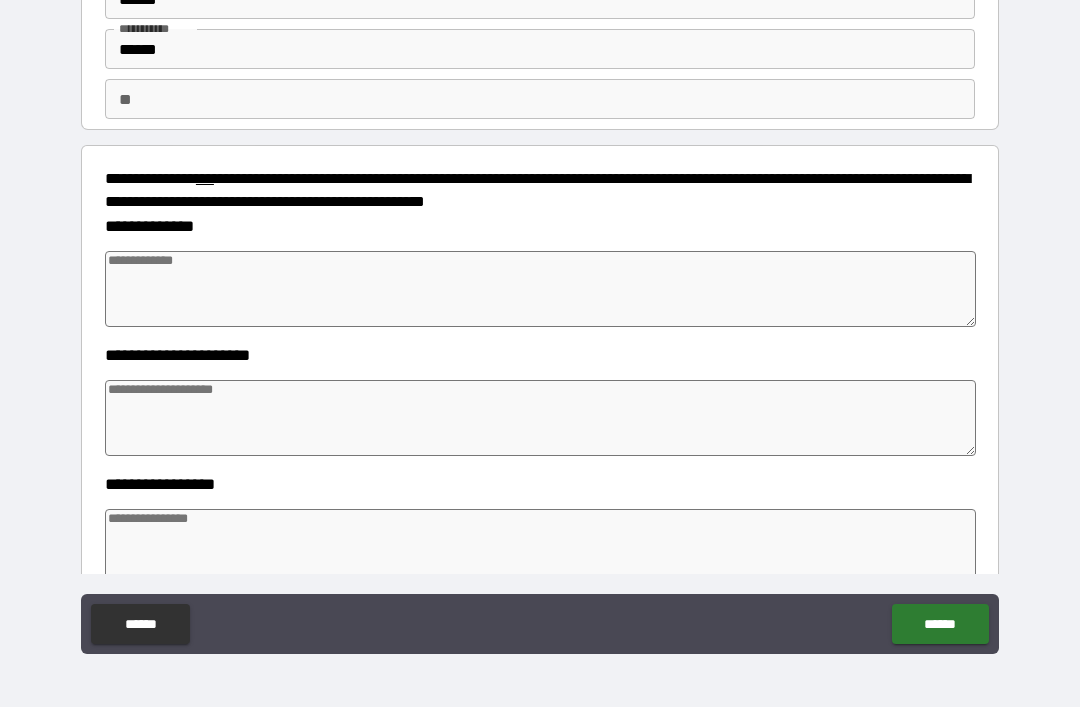 click at bounding box center (540, 289) 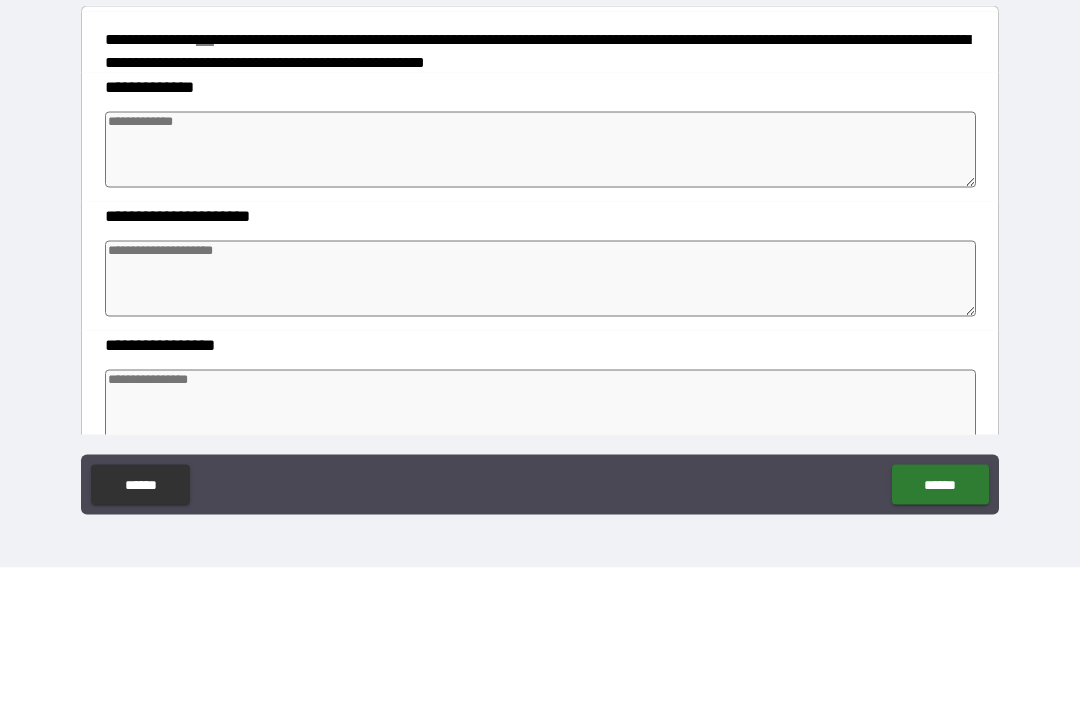 type on "*" 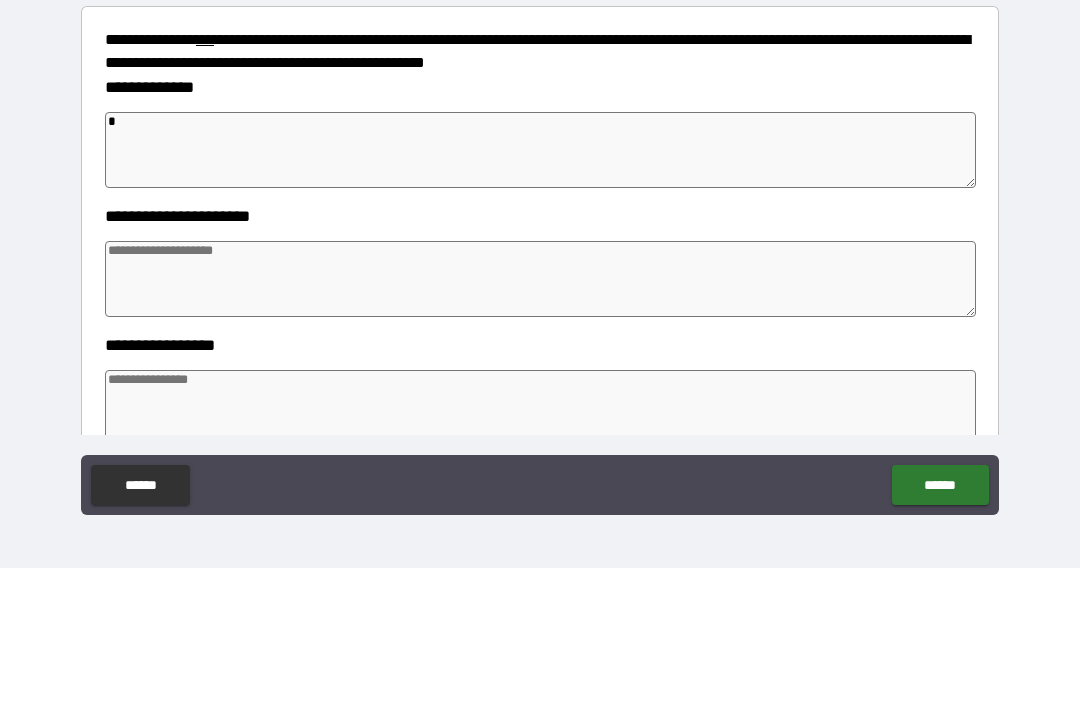 type on "*" 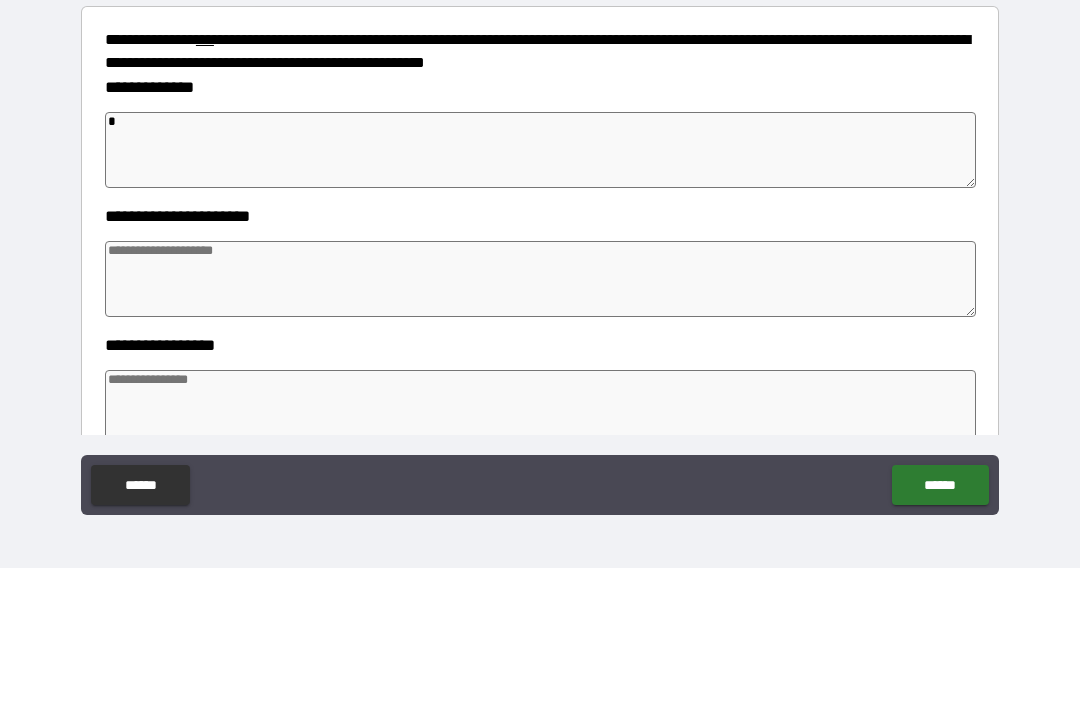 type on "*" 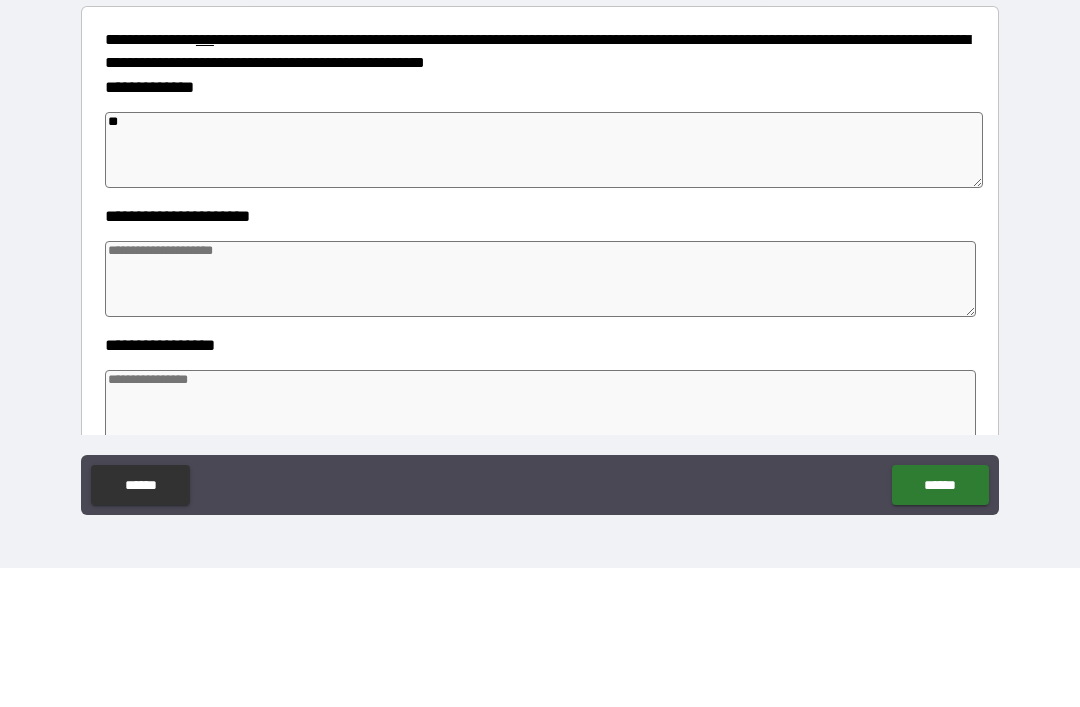 type on "***" 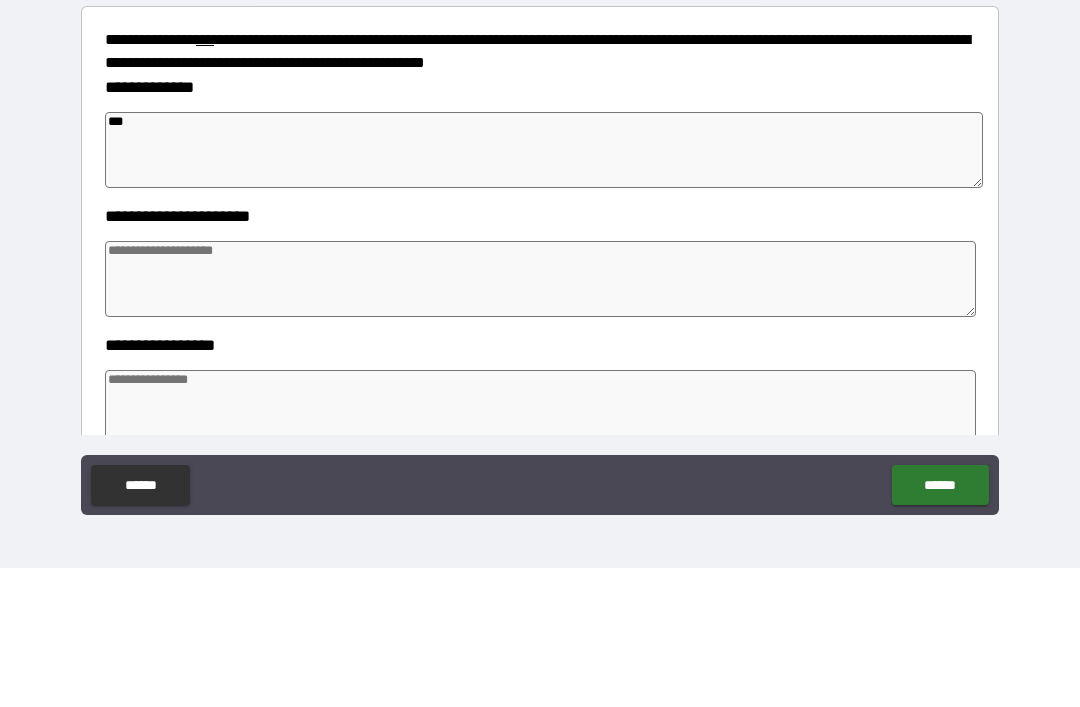 type on "*" 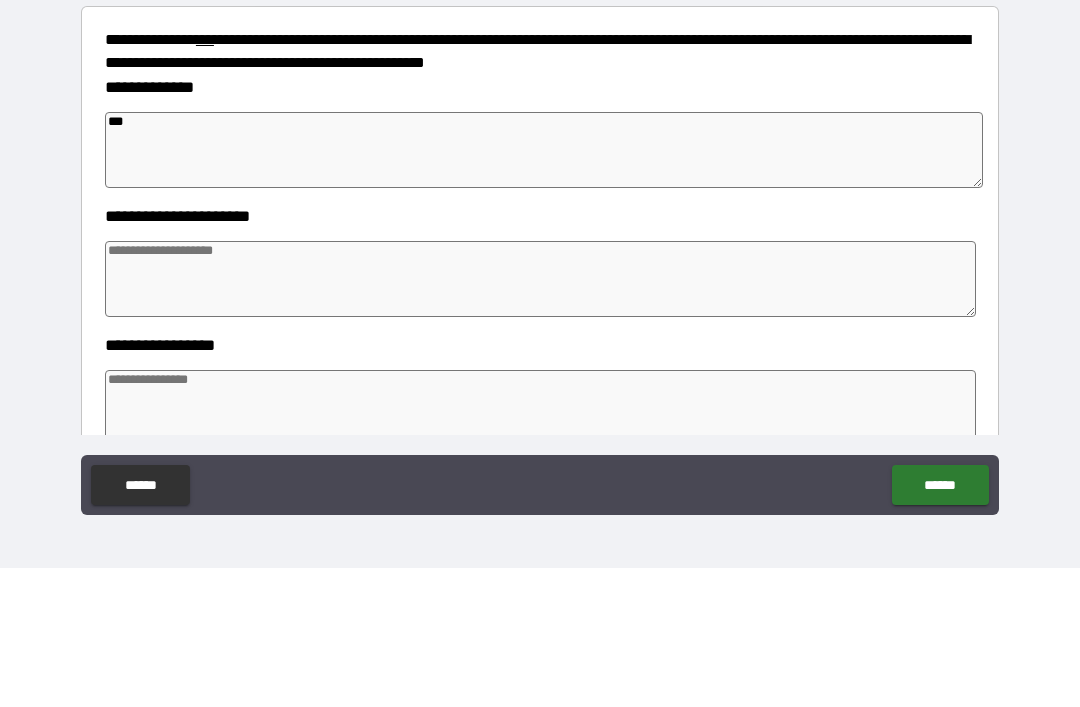 type on "*" 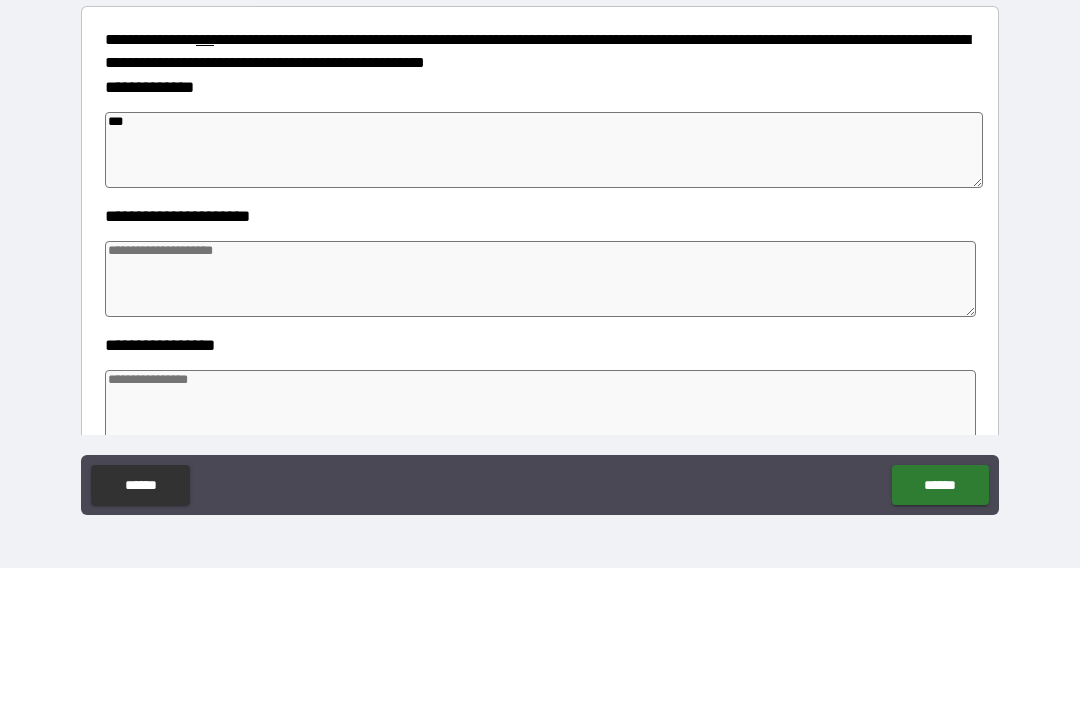 type on "*" 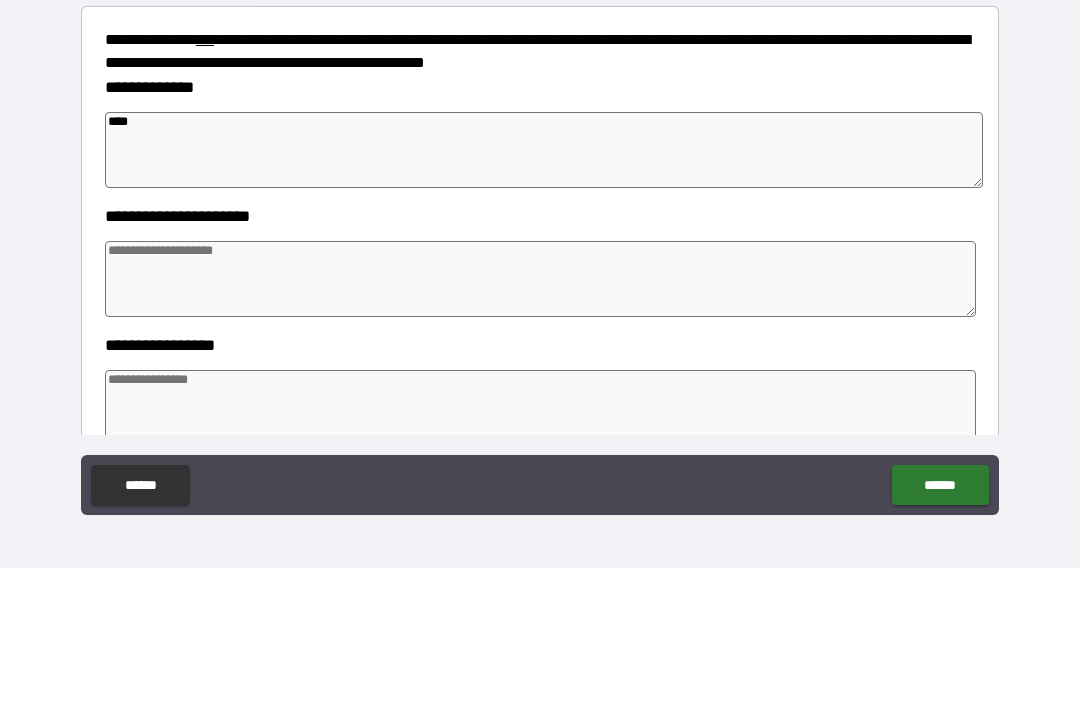 type on "*" 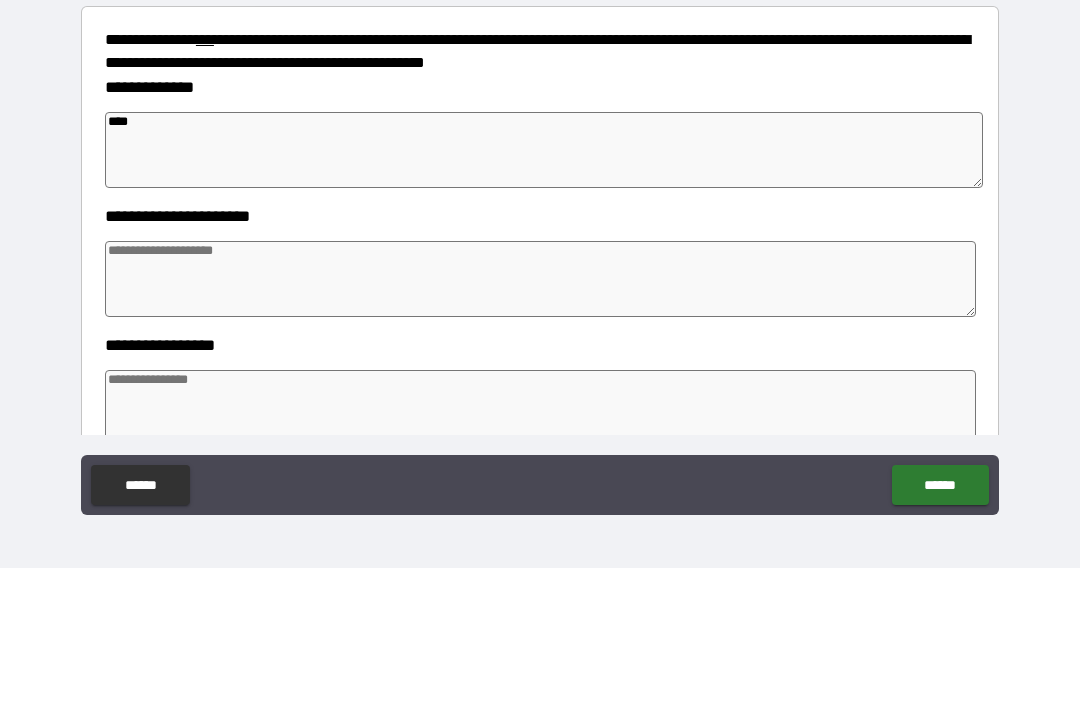 type on "*" 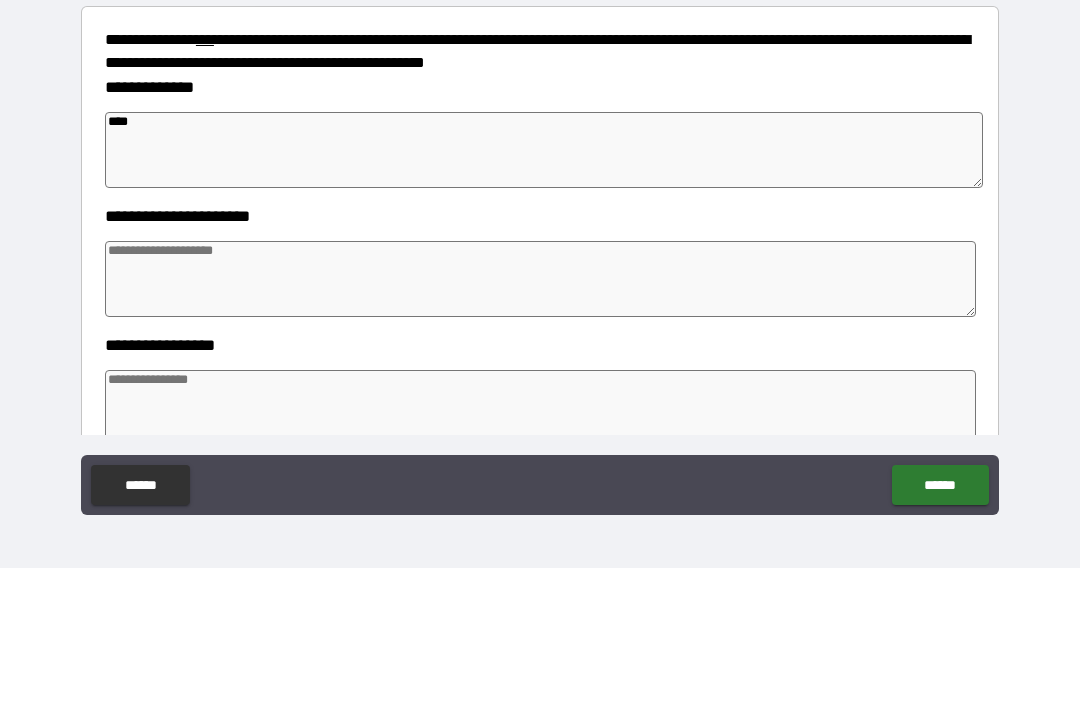 type on "*" 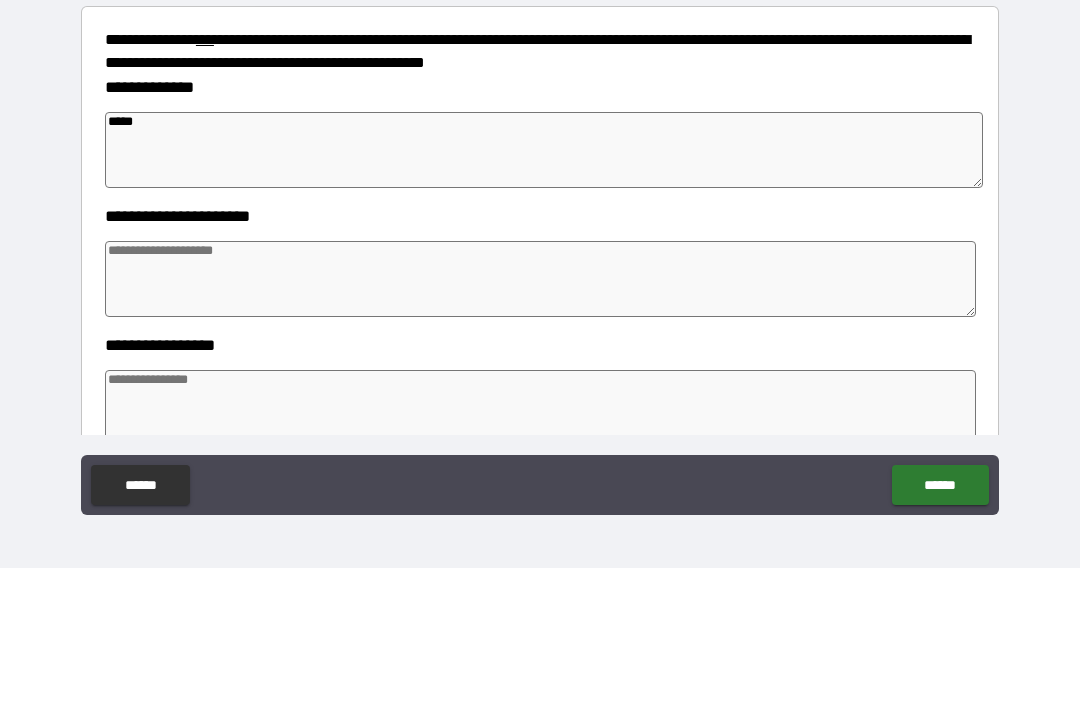 type on "*" 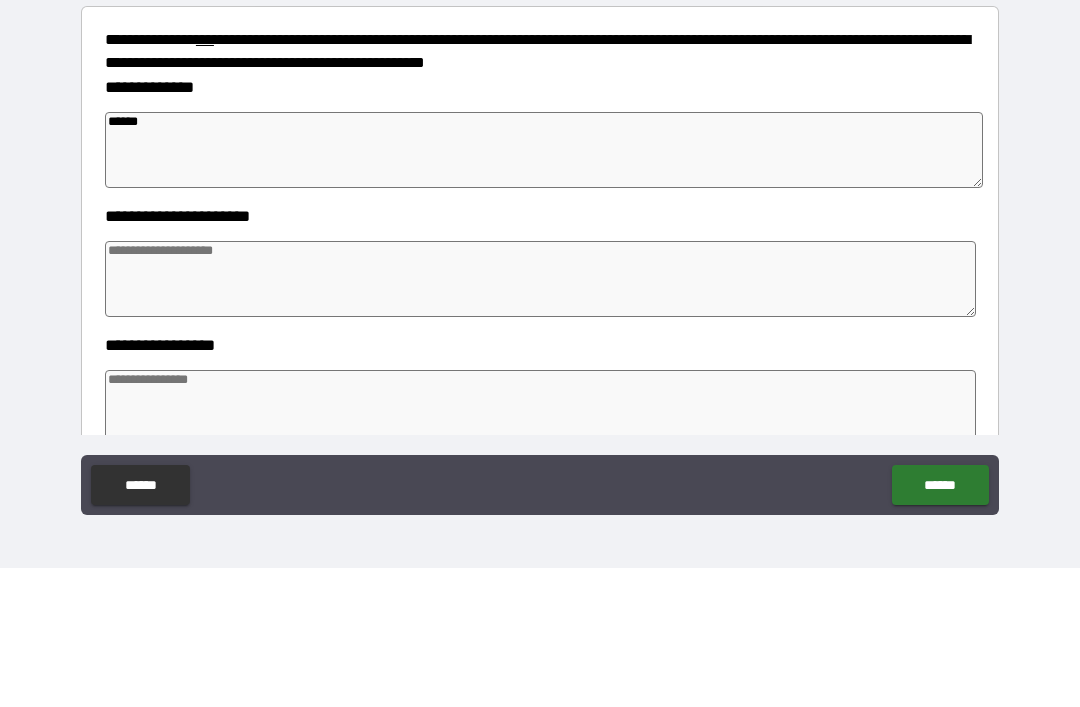 type on "*" 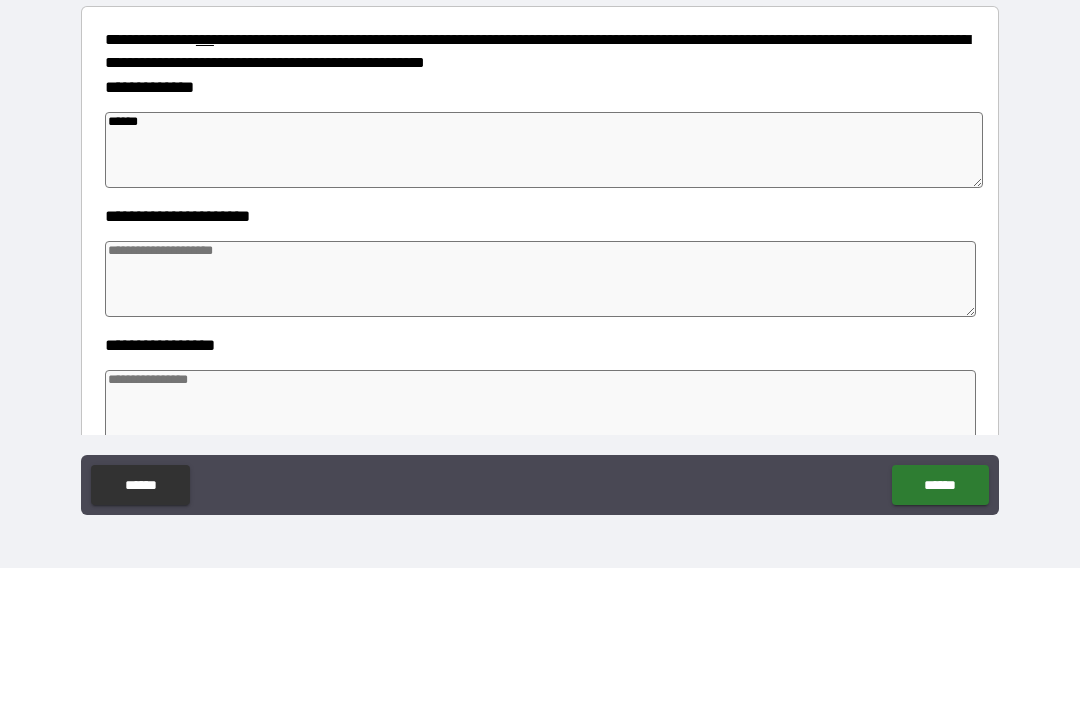 type on "*" 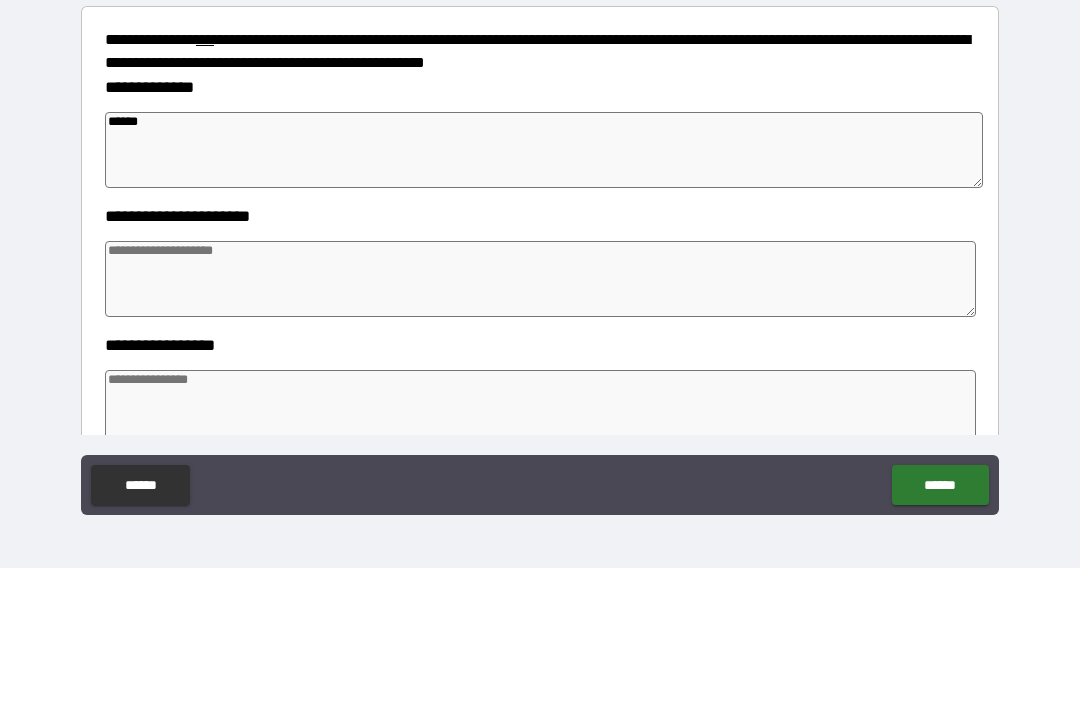 type on "*" 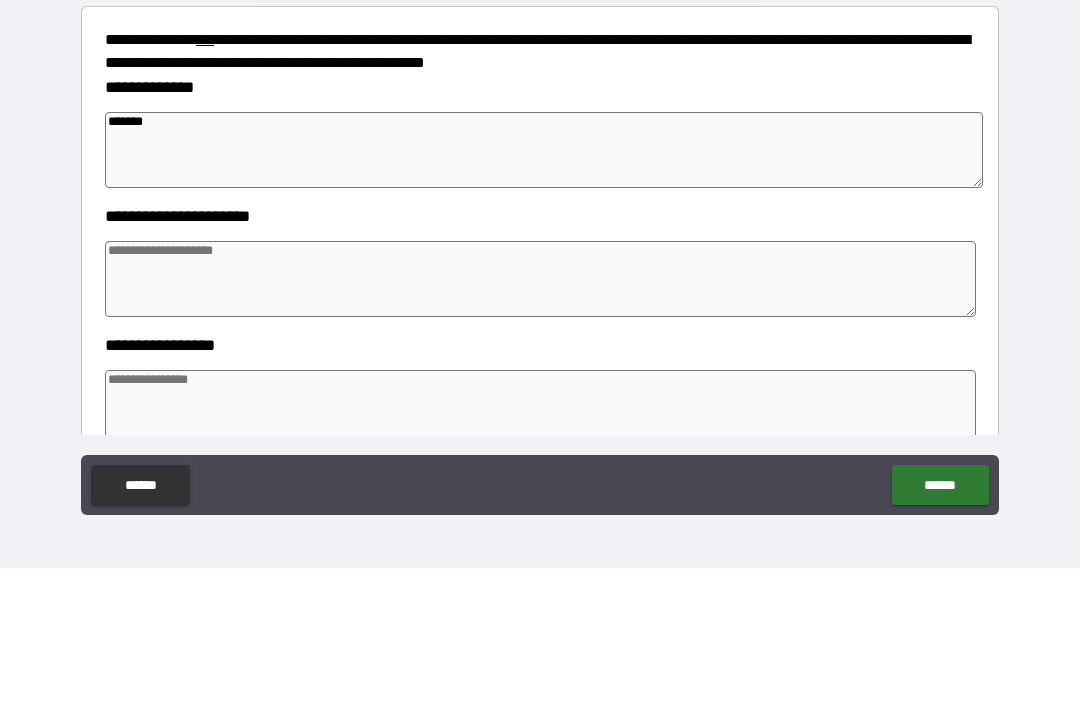 type on "*" 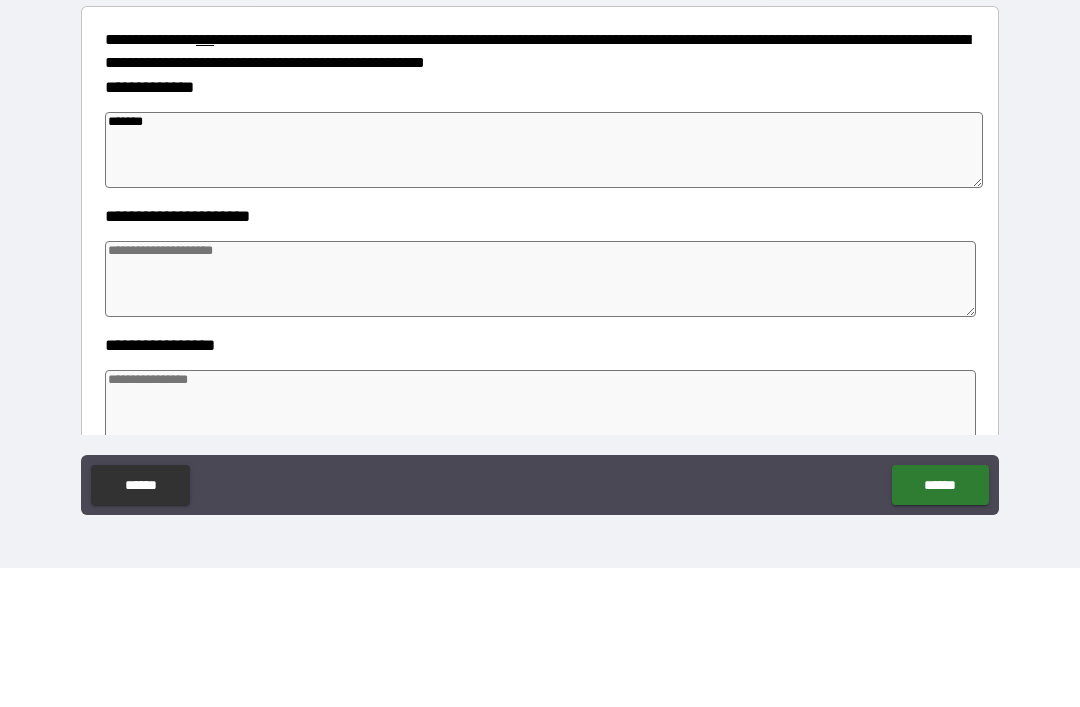 type on "*" 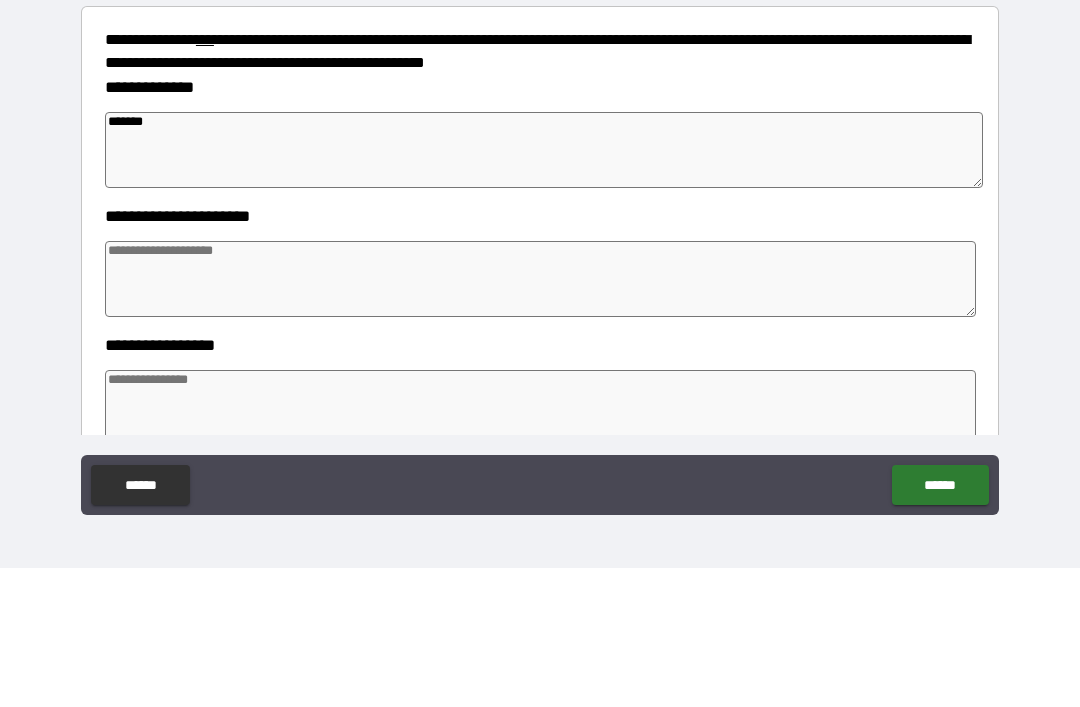 type on "*" 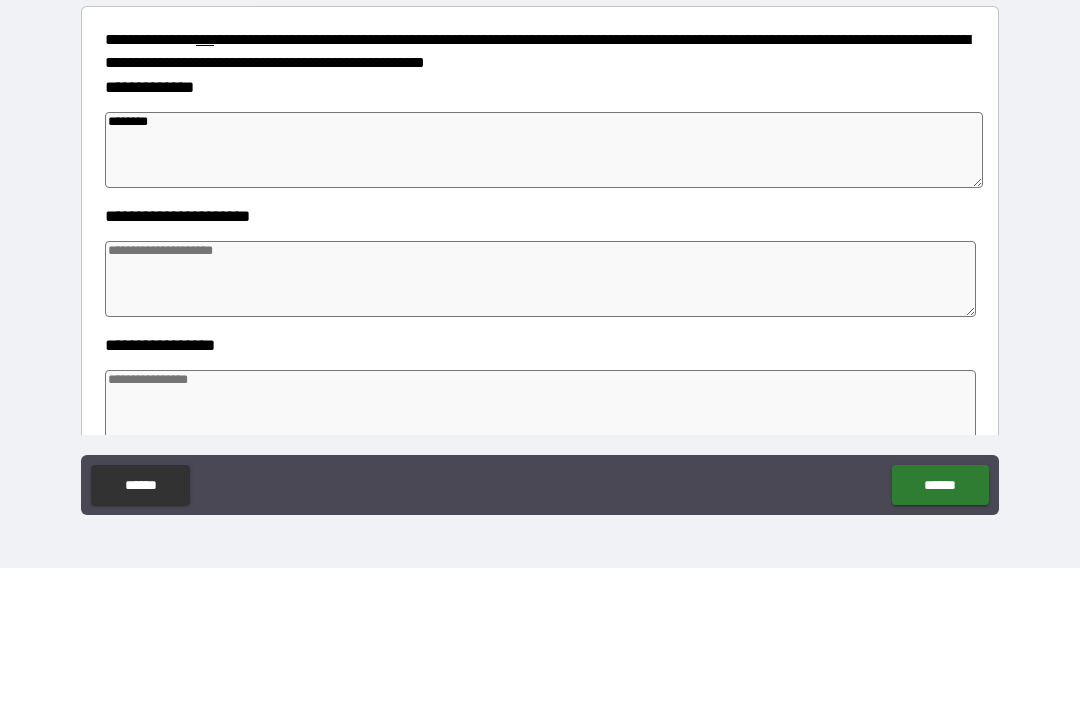 type on "*" 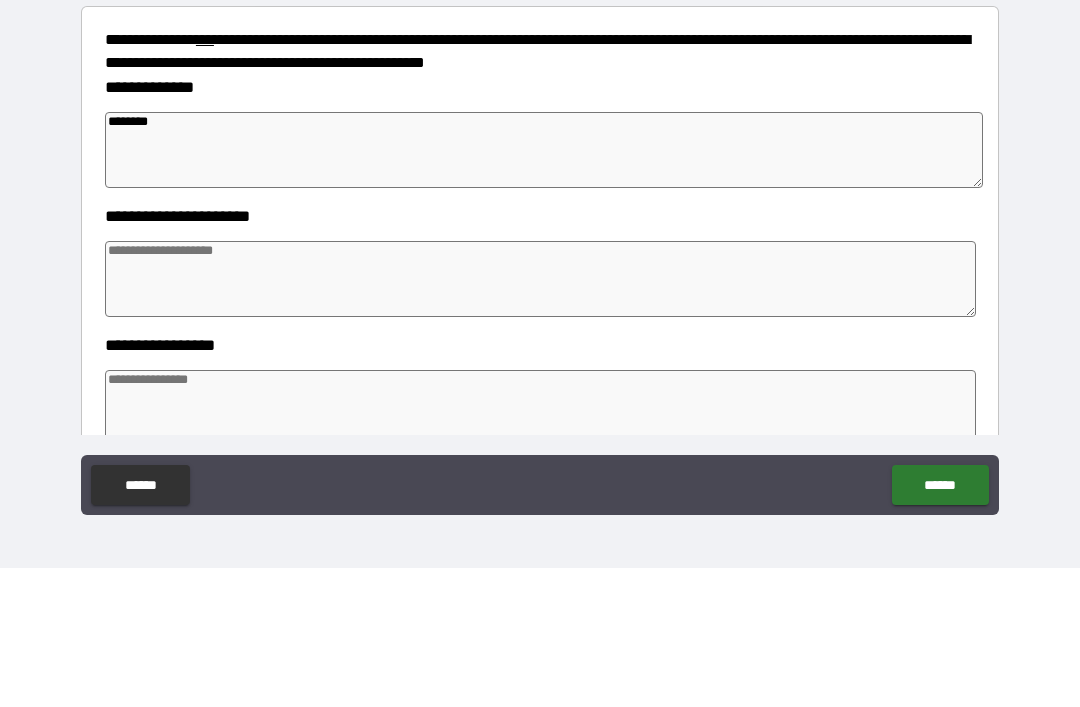 type on "*" 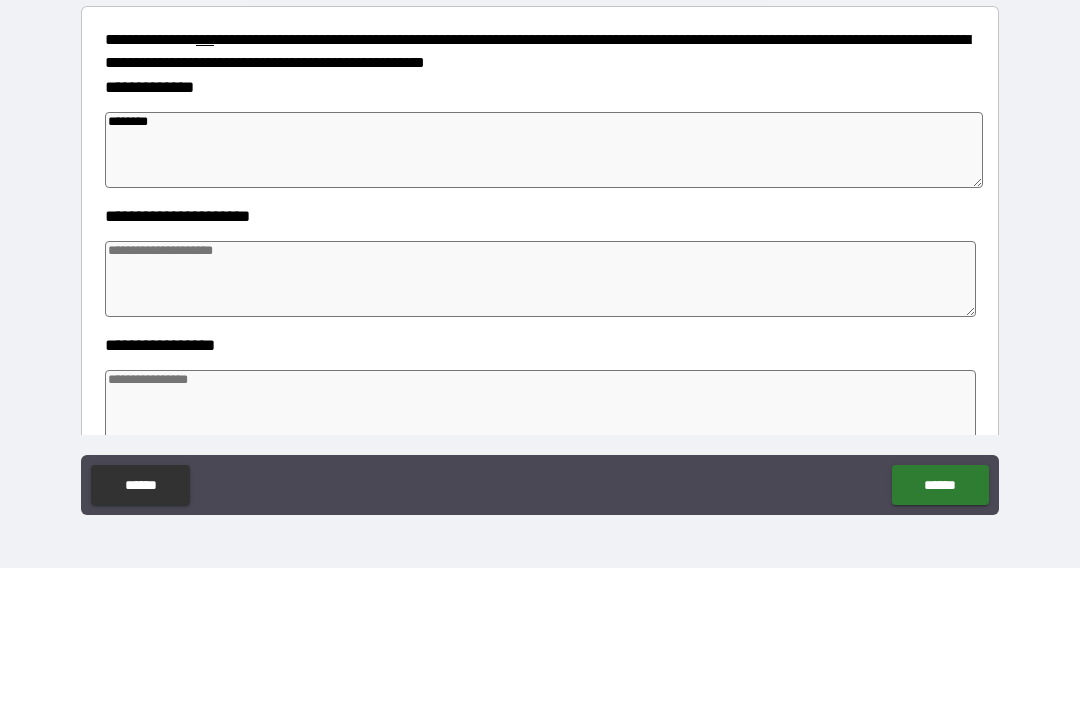 type on "*" 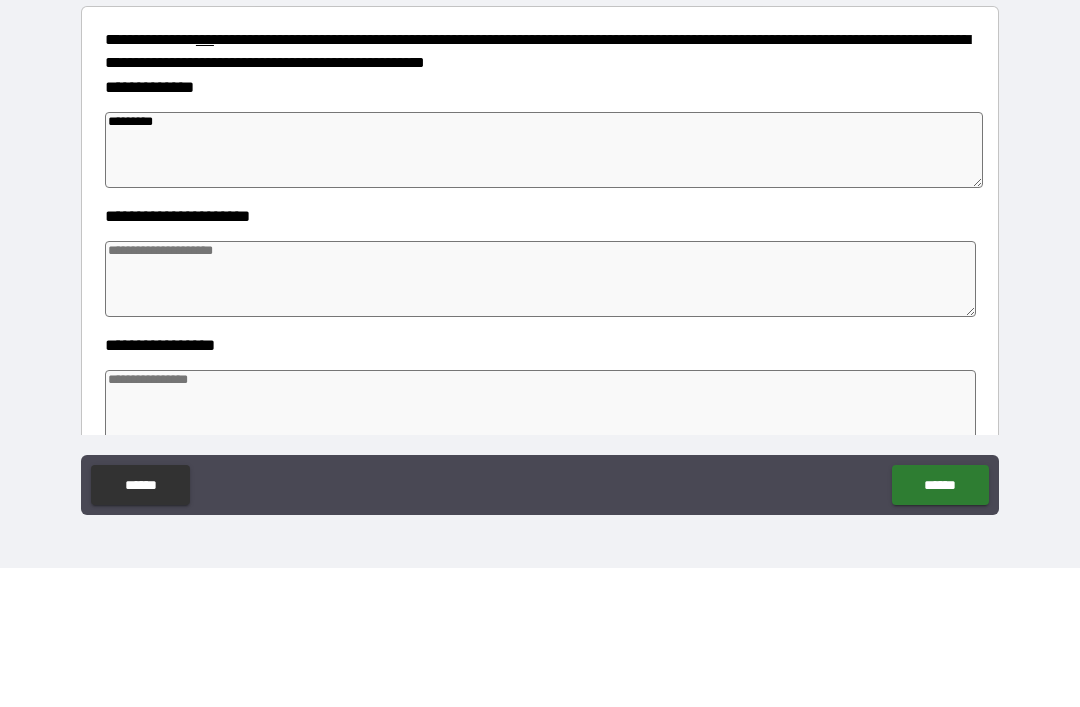 type on "*********" 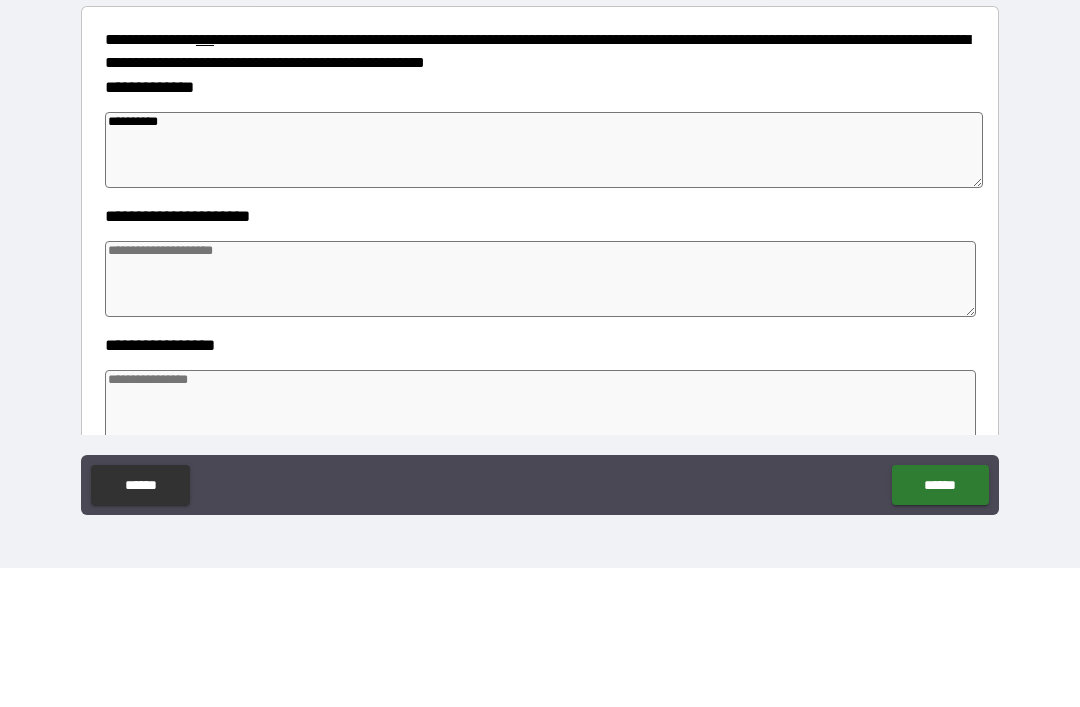 type on "*" 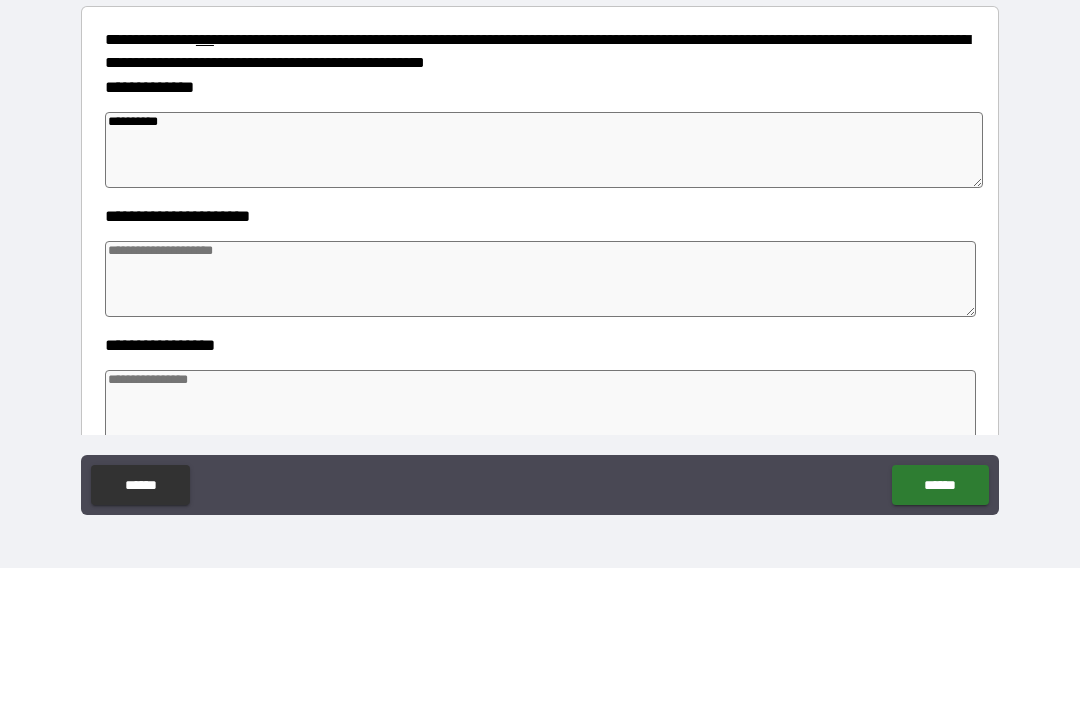 type on "*" 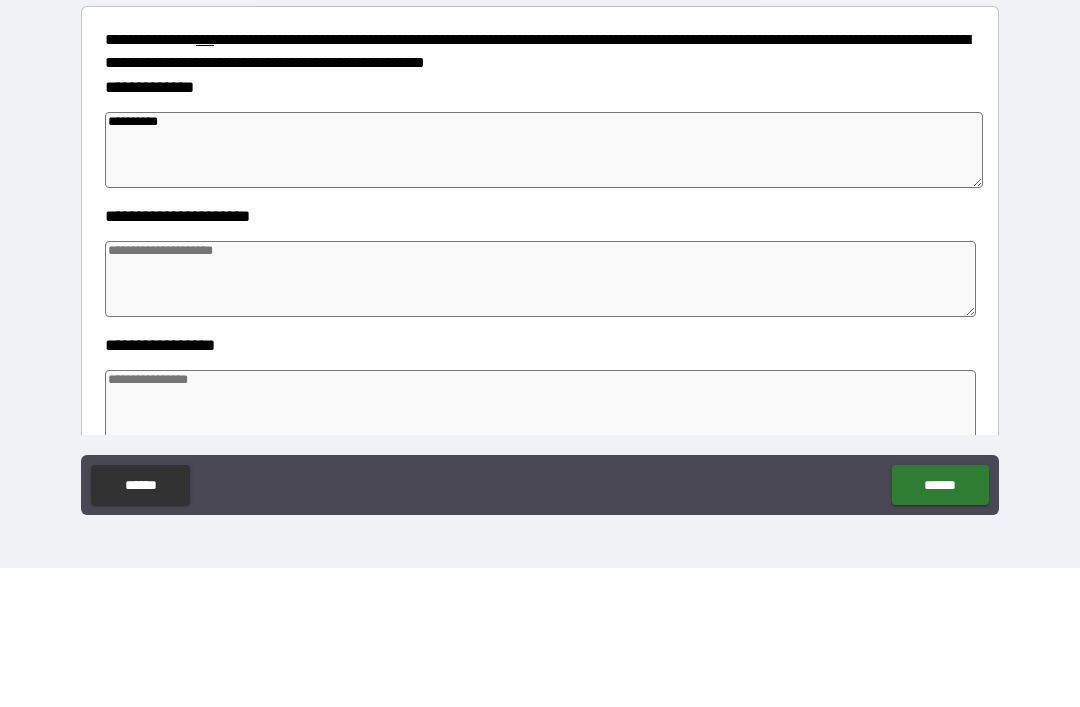type on "*" 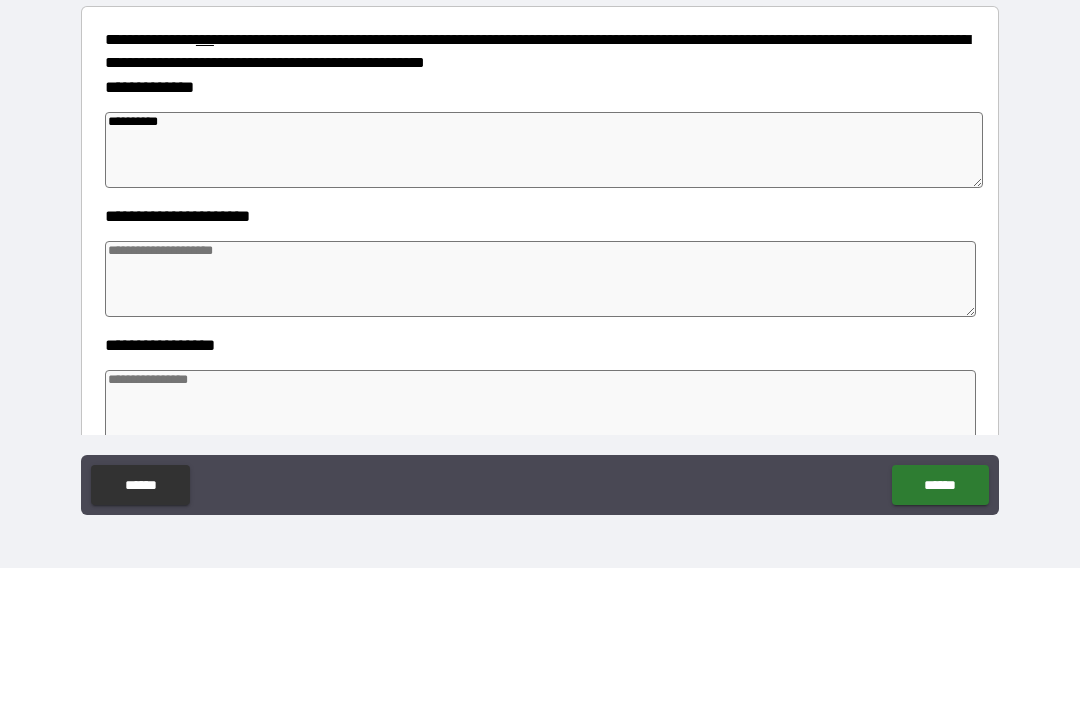 type on "**********" 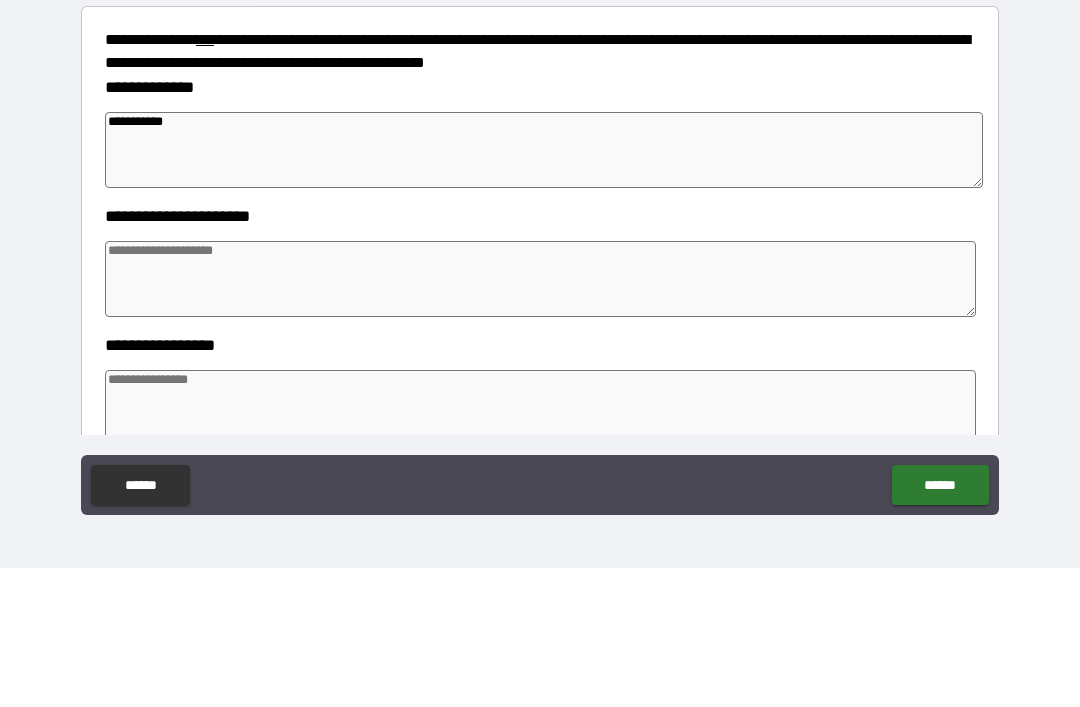 type on "*" 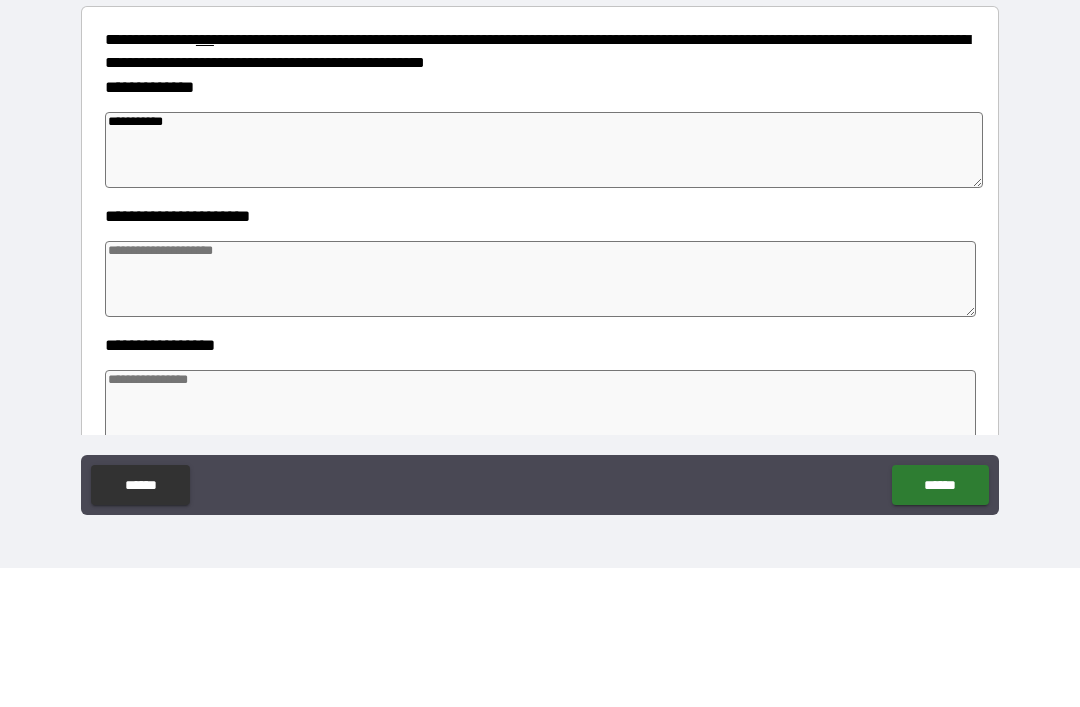 type on "*" 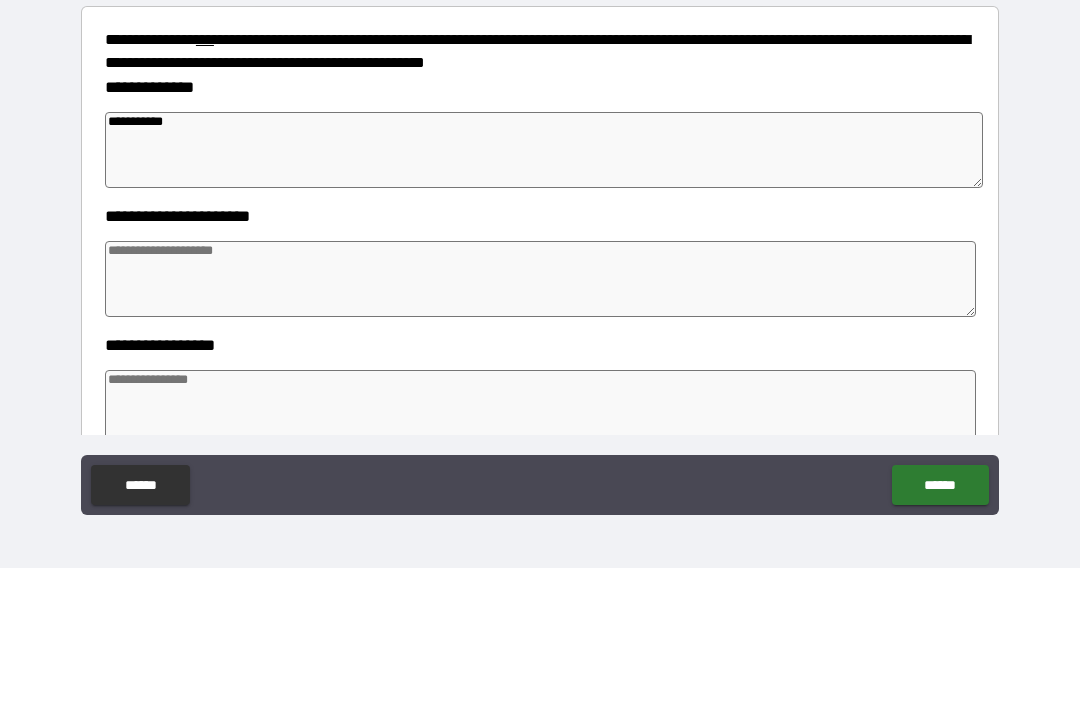 type on "*" 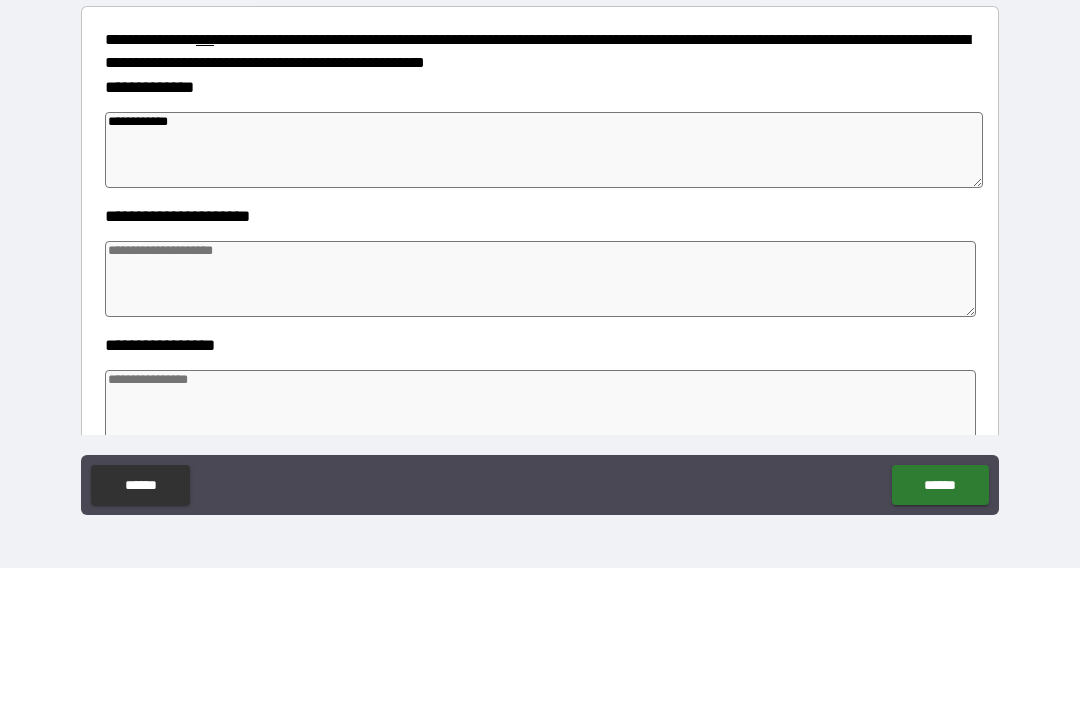 type on "*" 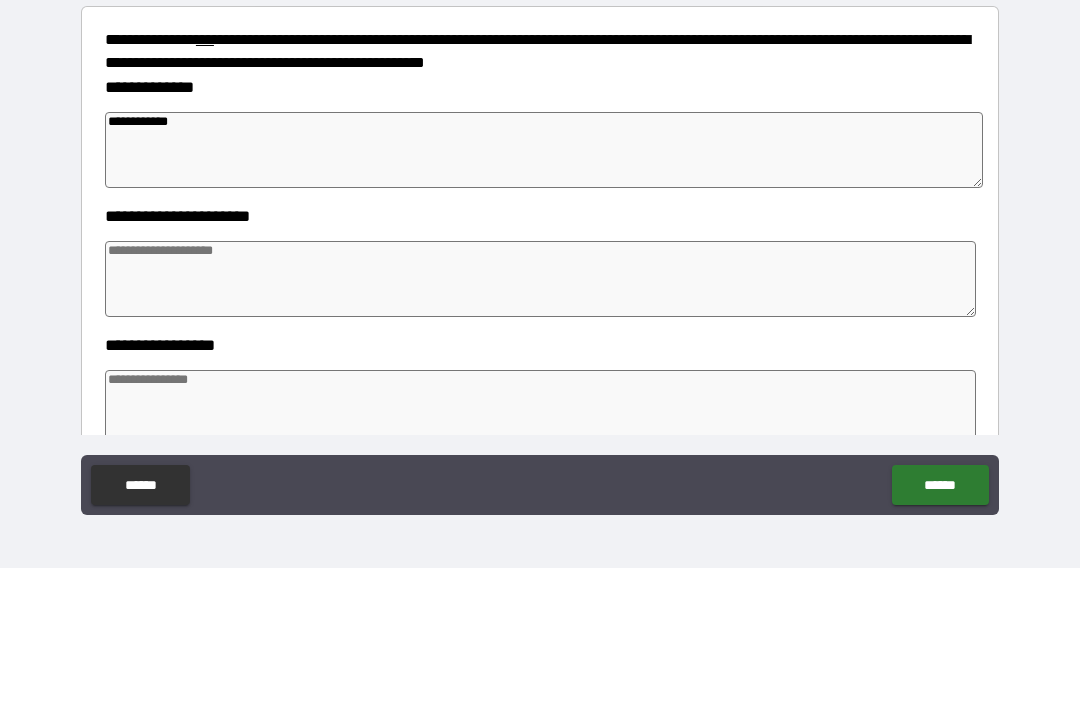 type on "*" 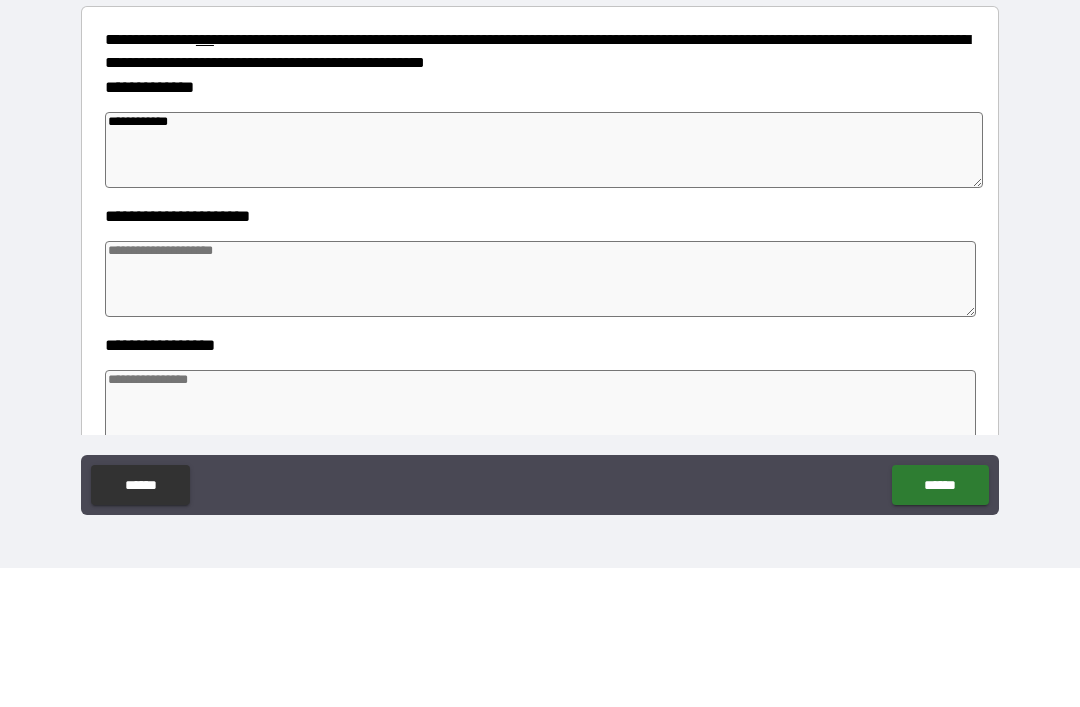 type on "*" 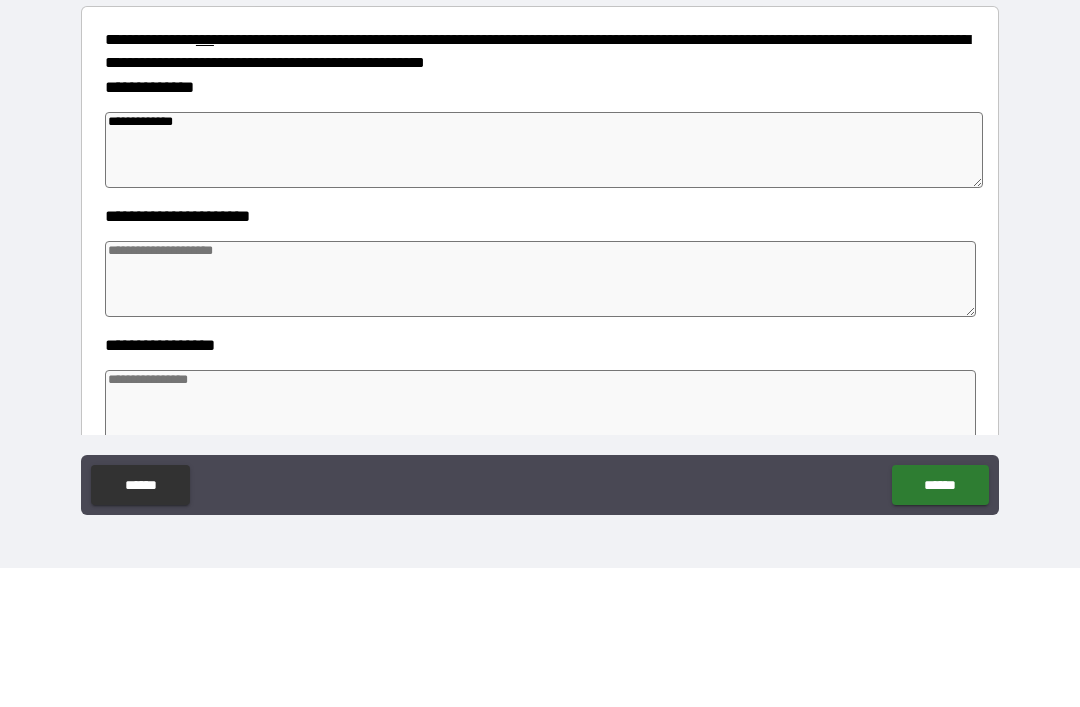 type on "*" 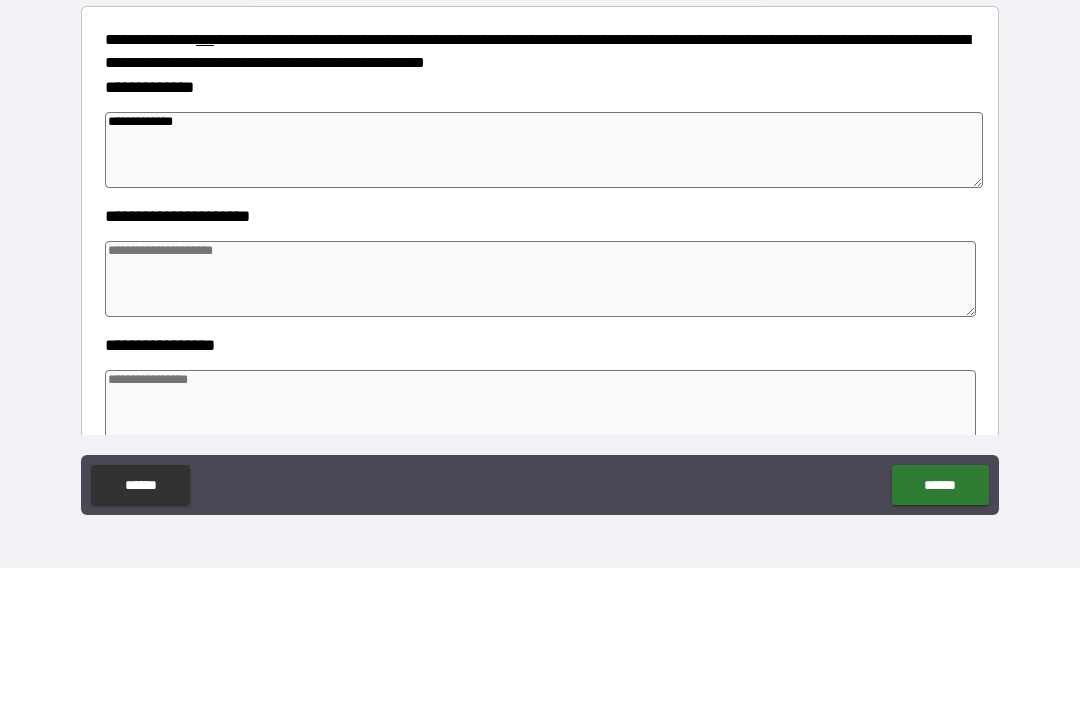 type on "*" 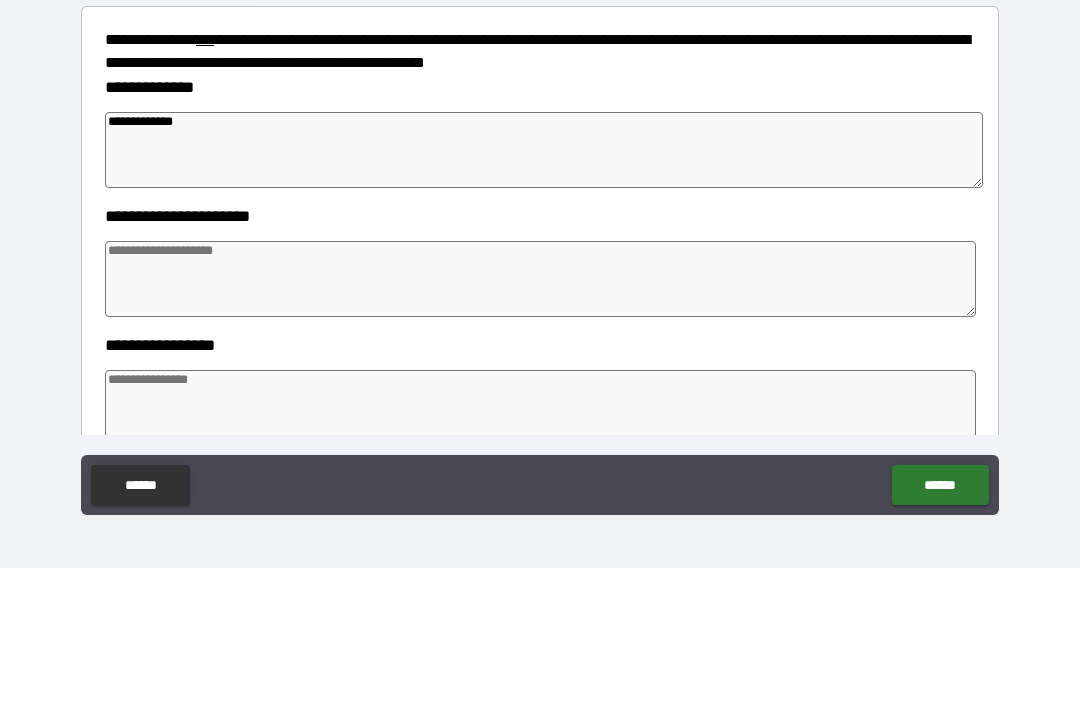 type on "**********" 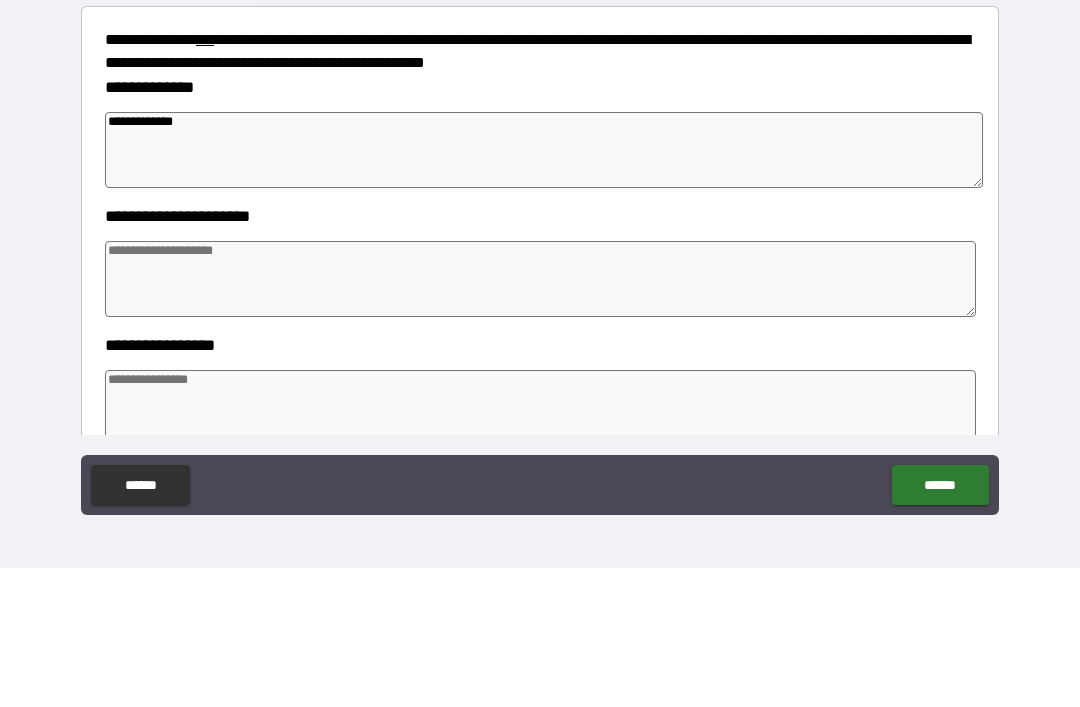 type on "*" 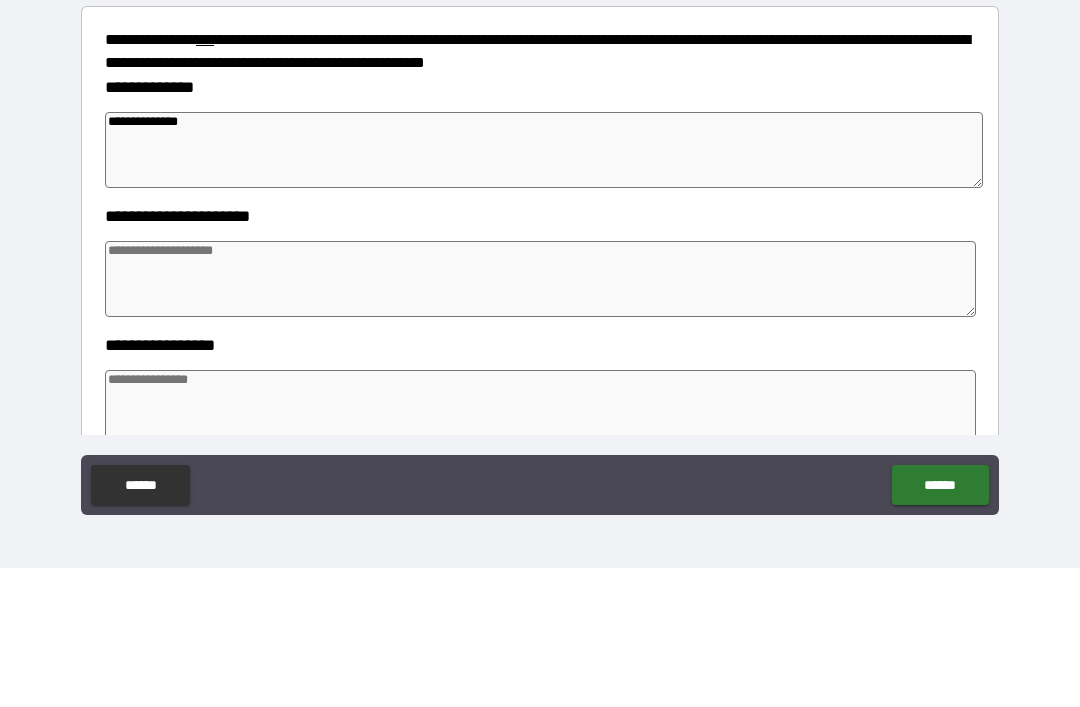 type on "*" 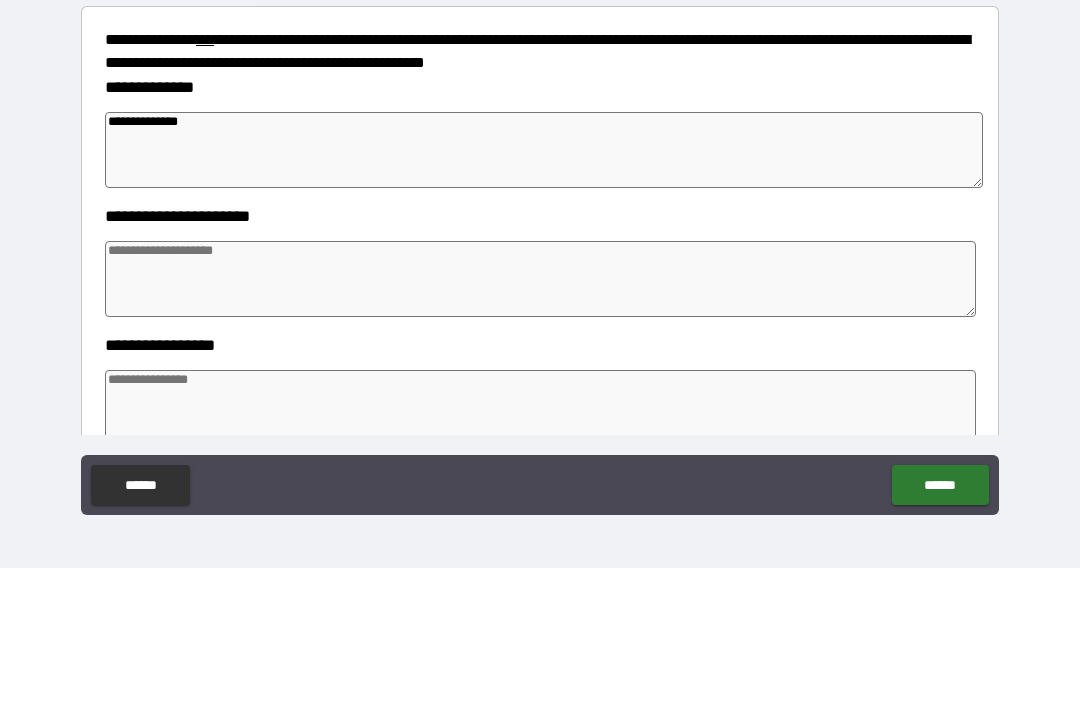 type on "**********" 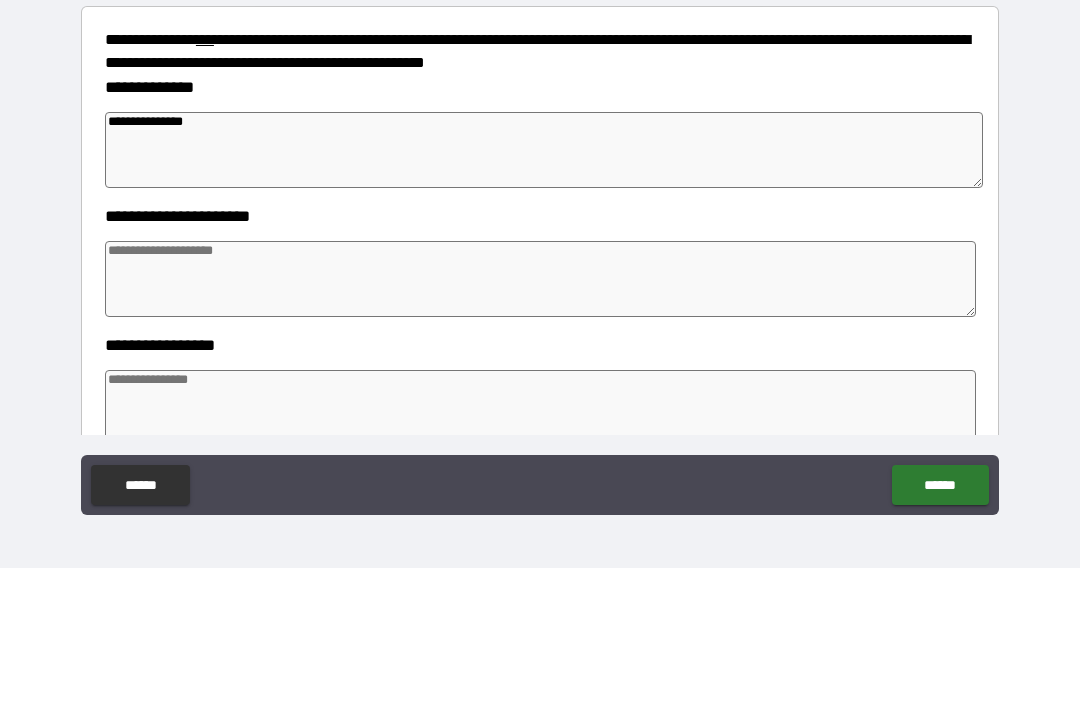 type on "*" 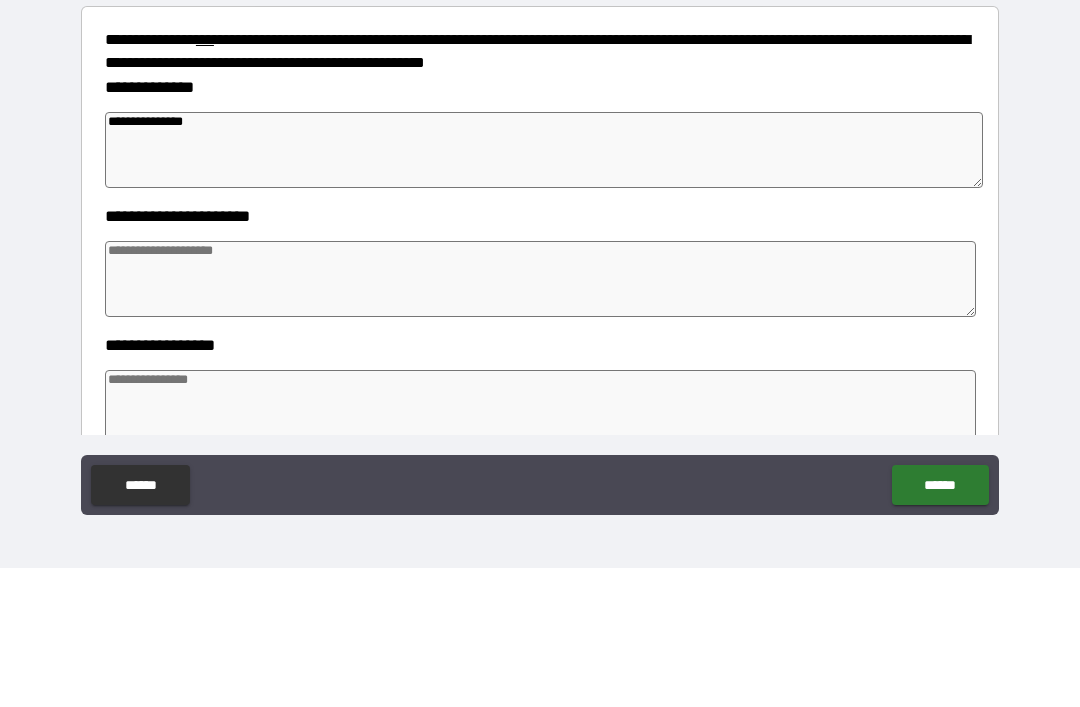 type on "*" 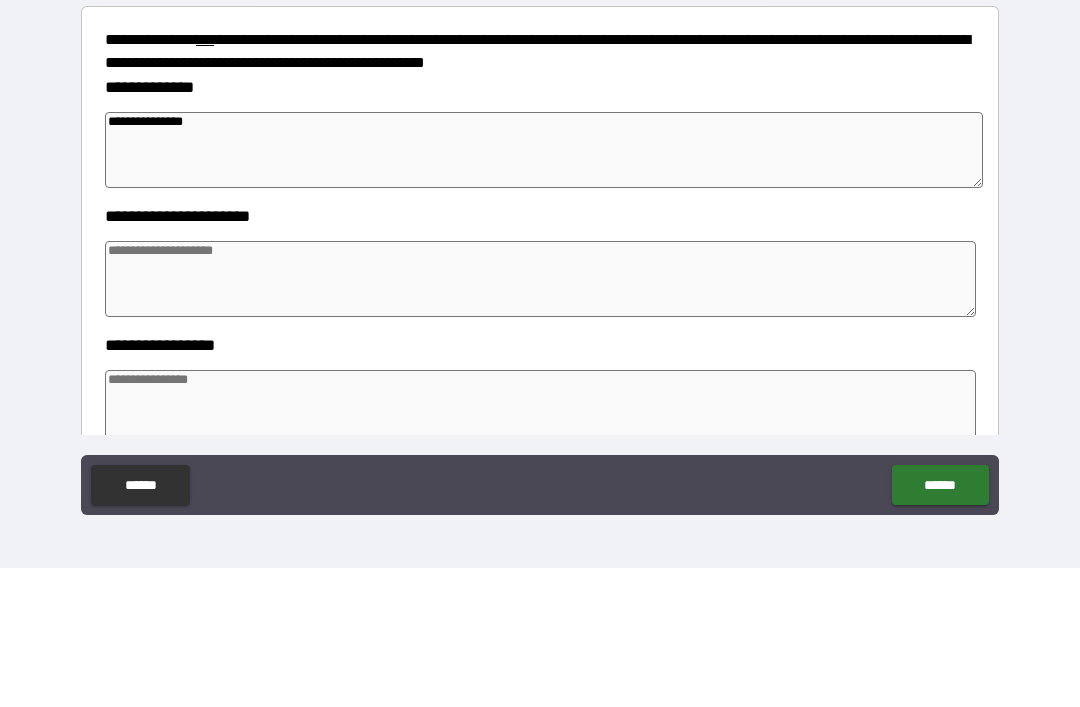 type on "*" 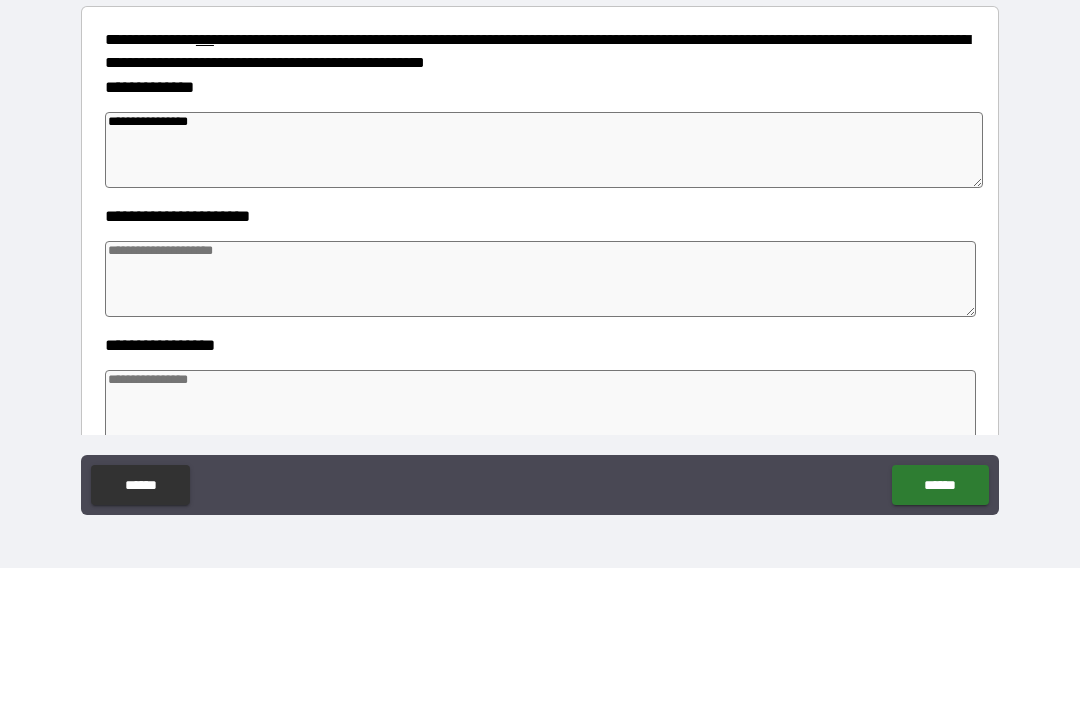 type on "**********" 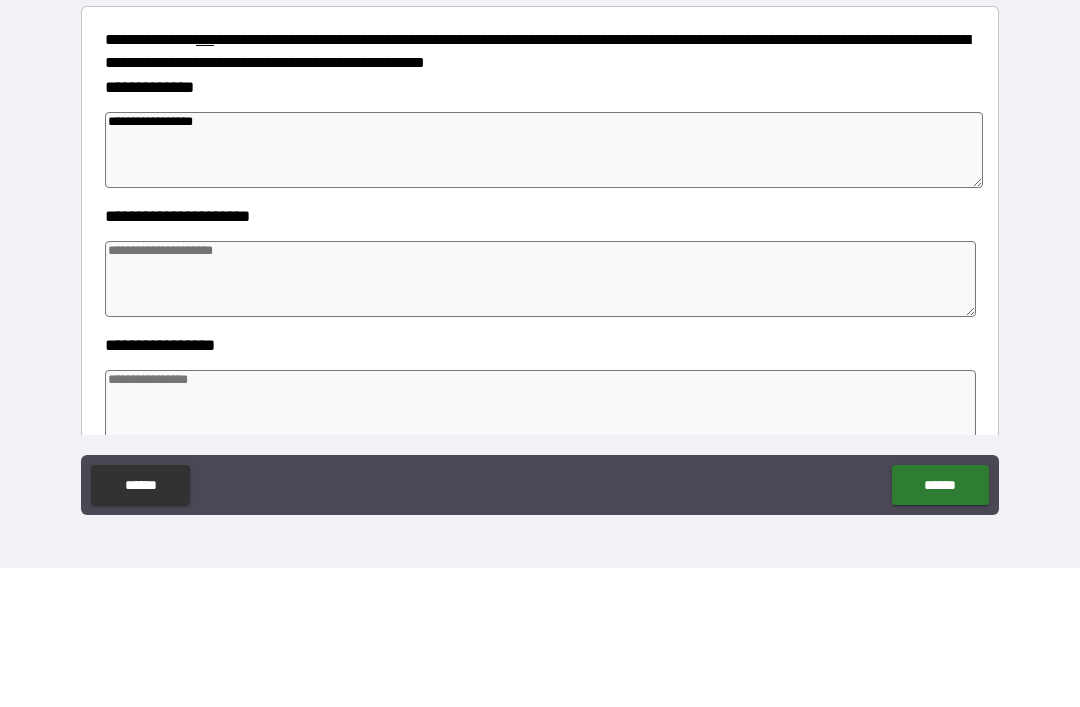 type on "*" 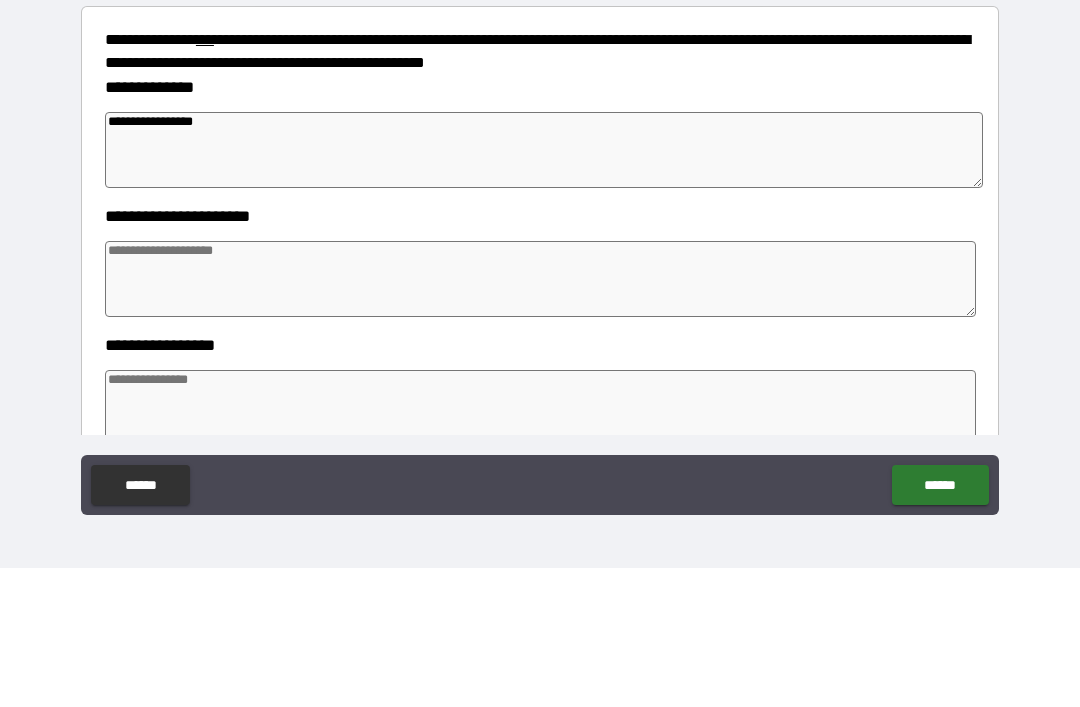 type on "*" 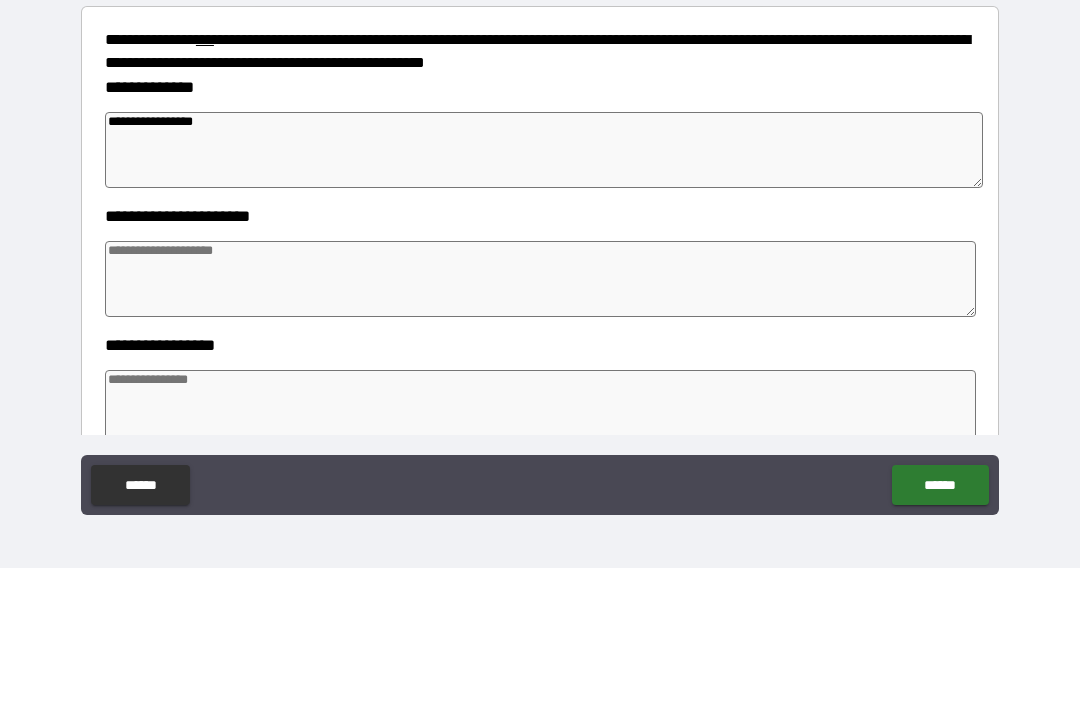 type on "*" 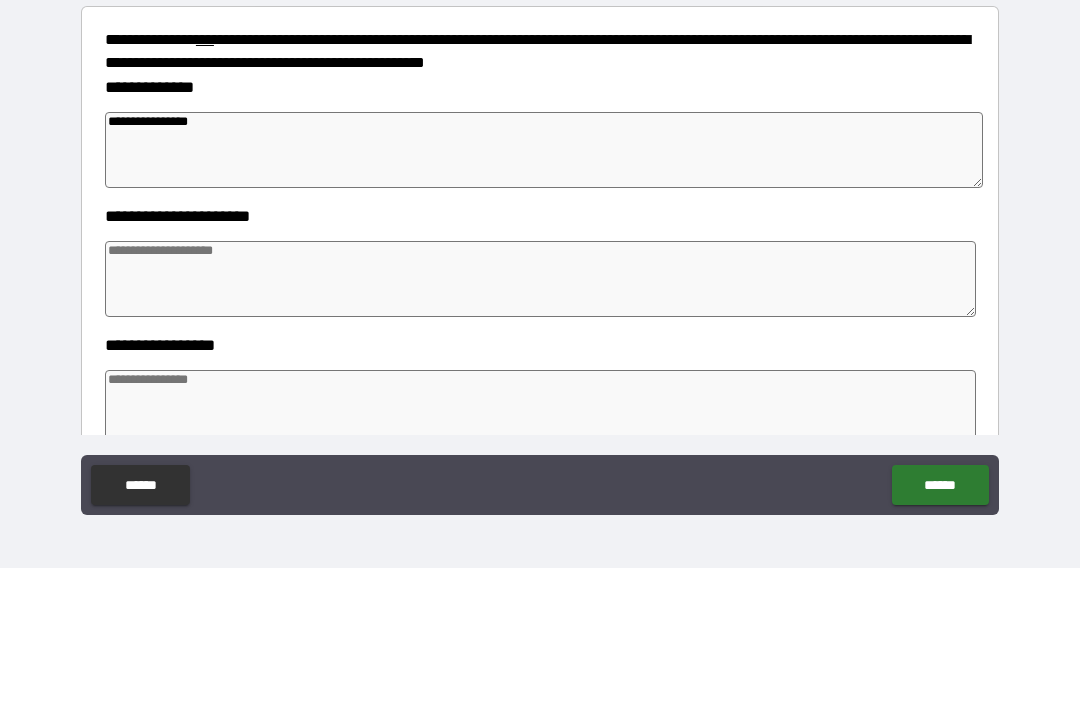 type on "*" 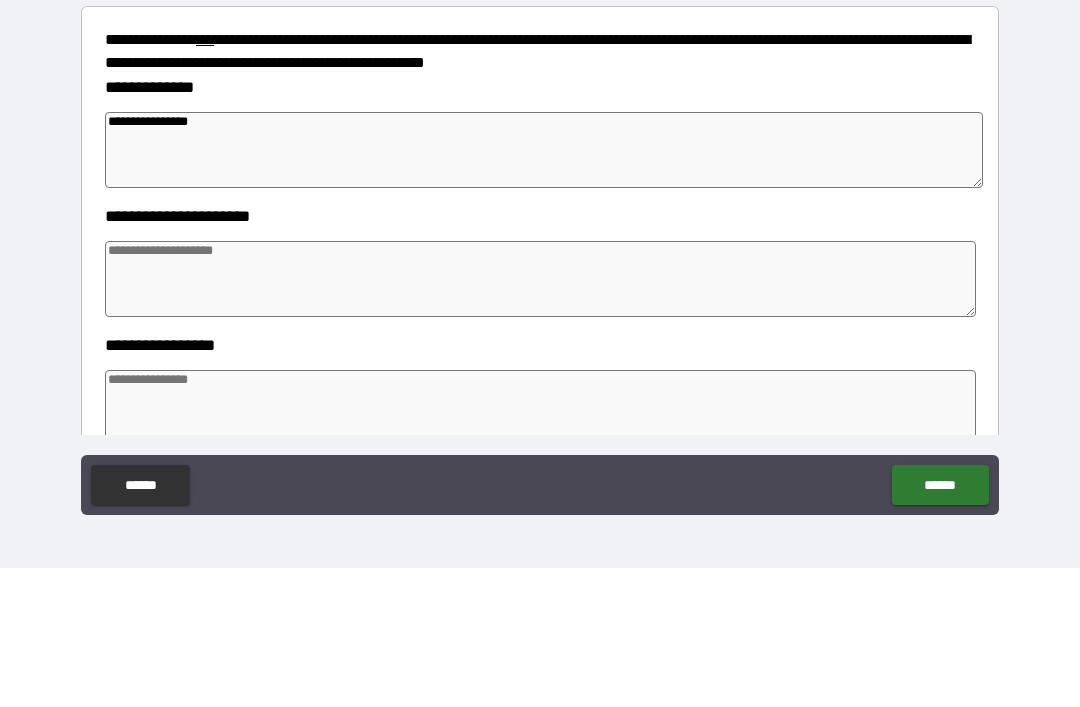 type on "*" 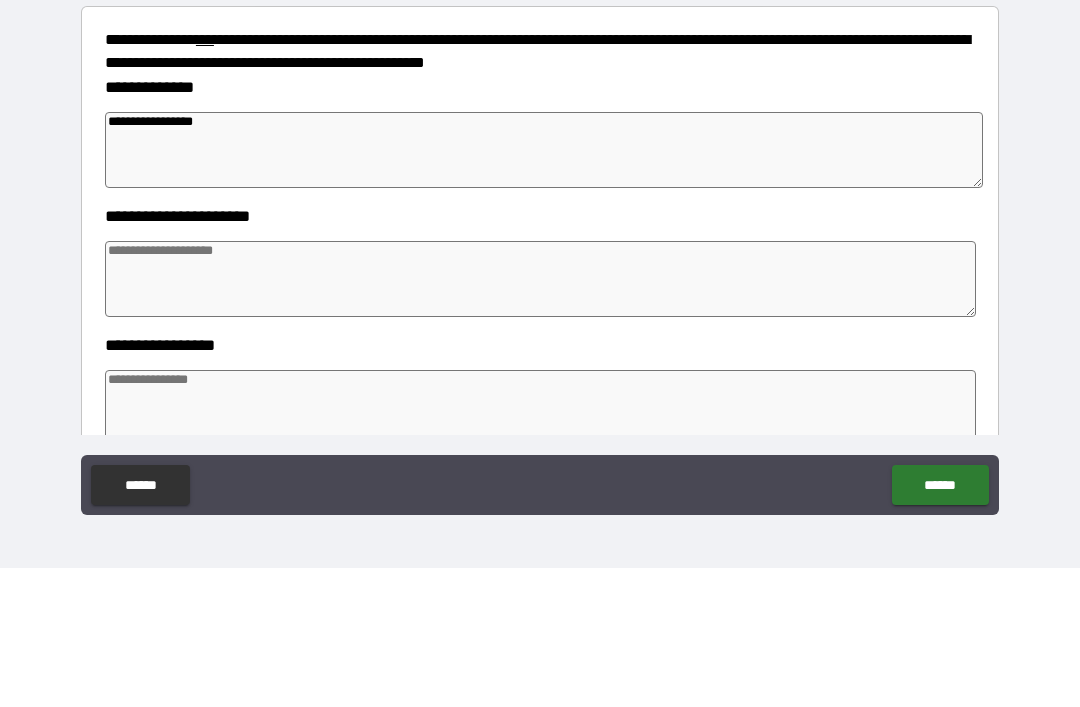 type on "*" 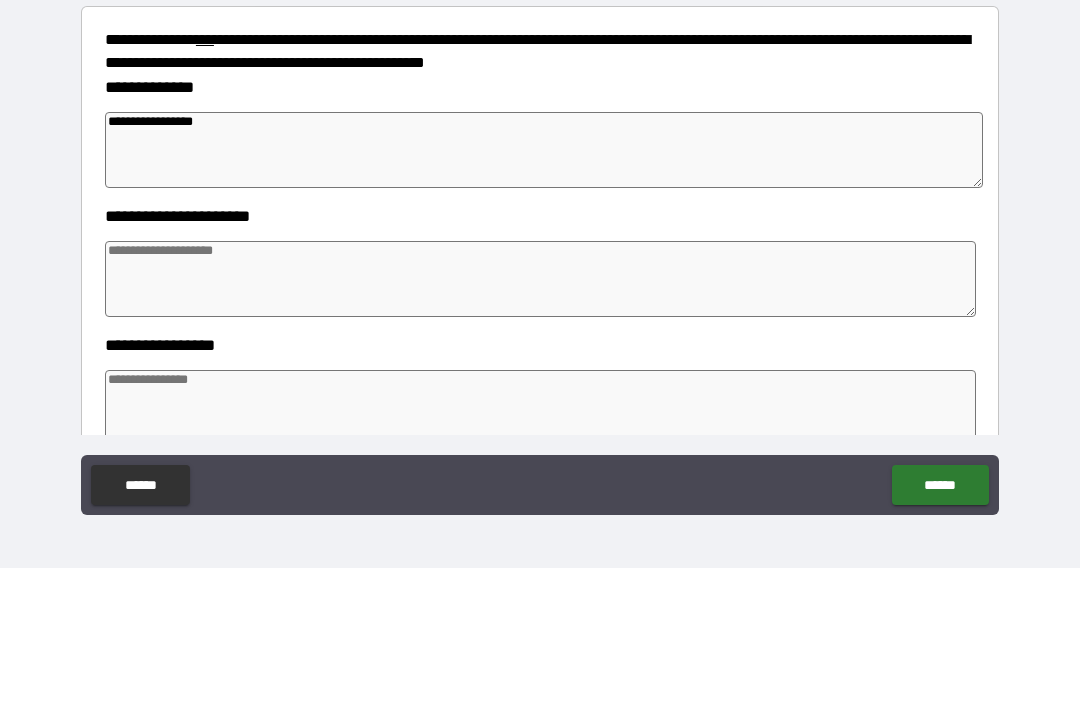 type on "*" 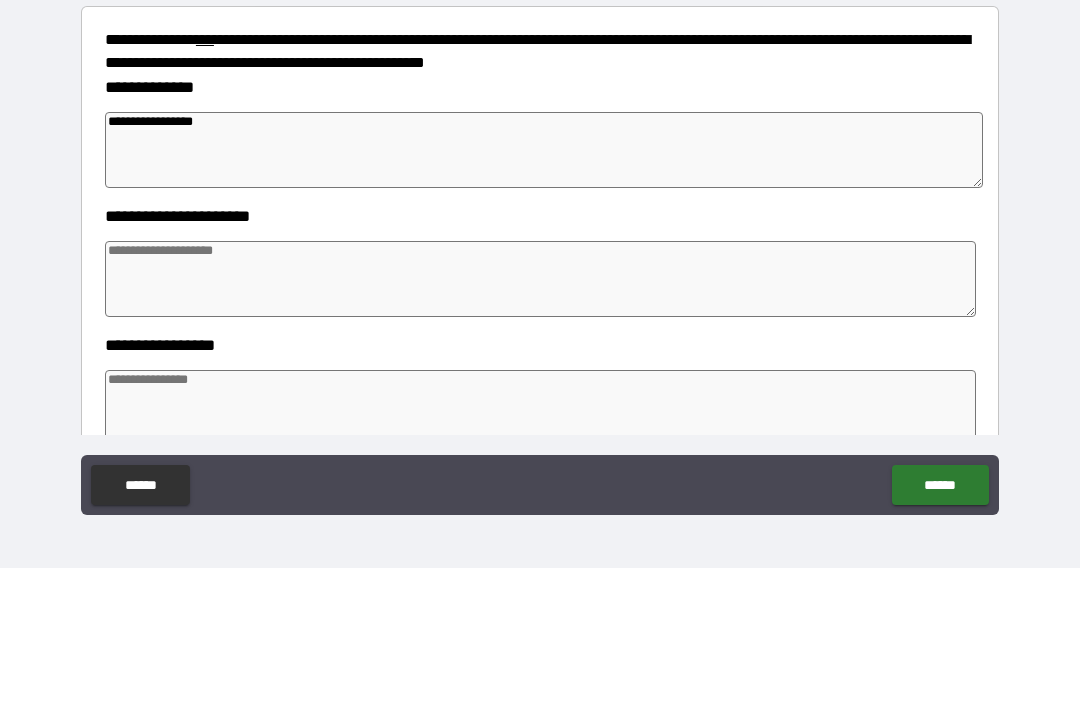 type on "*" 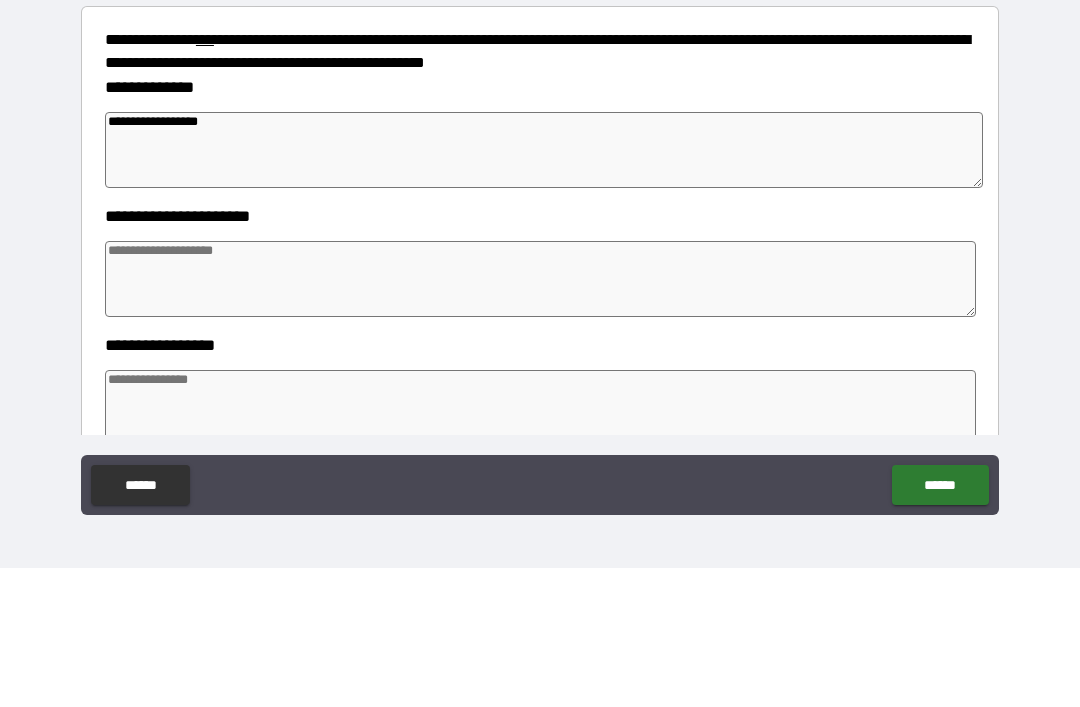 type on "*" 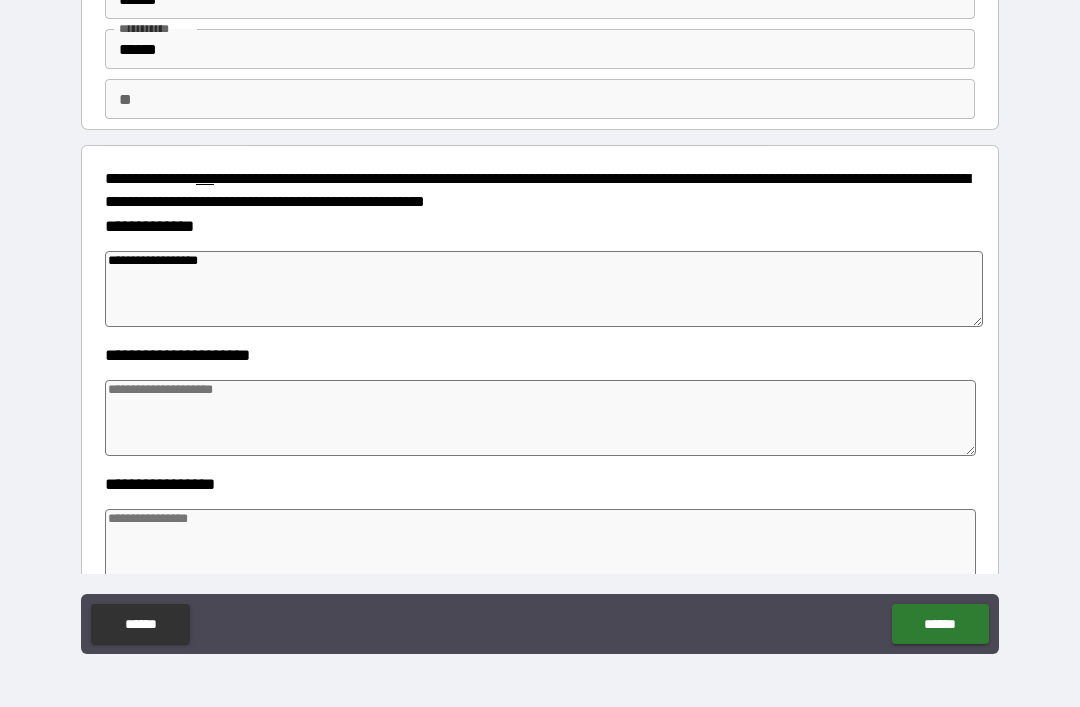 click on "**********" at bounding box center [544, 289] 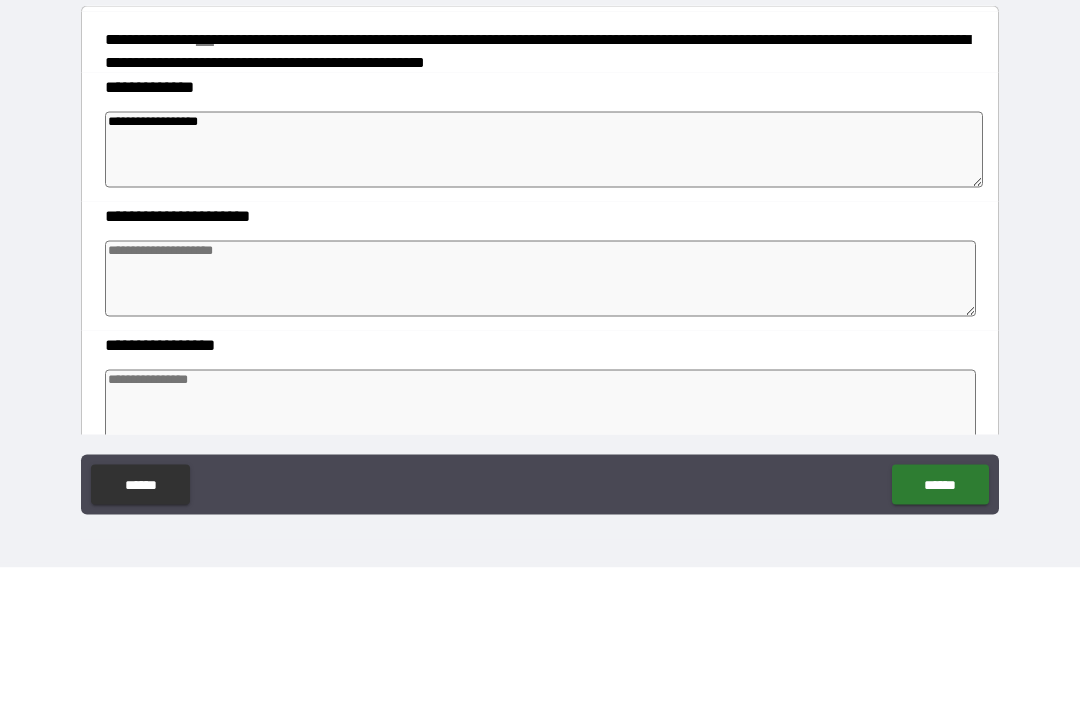 type on "**********" 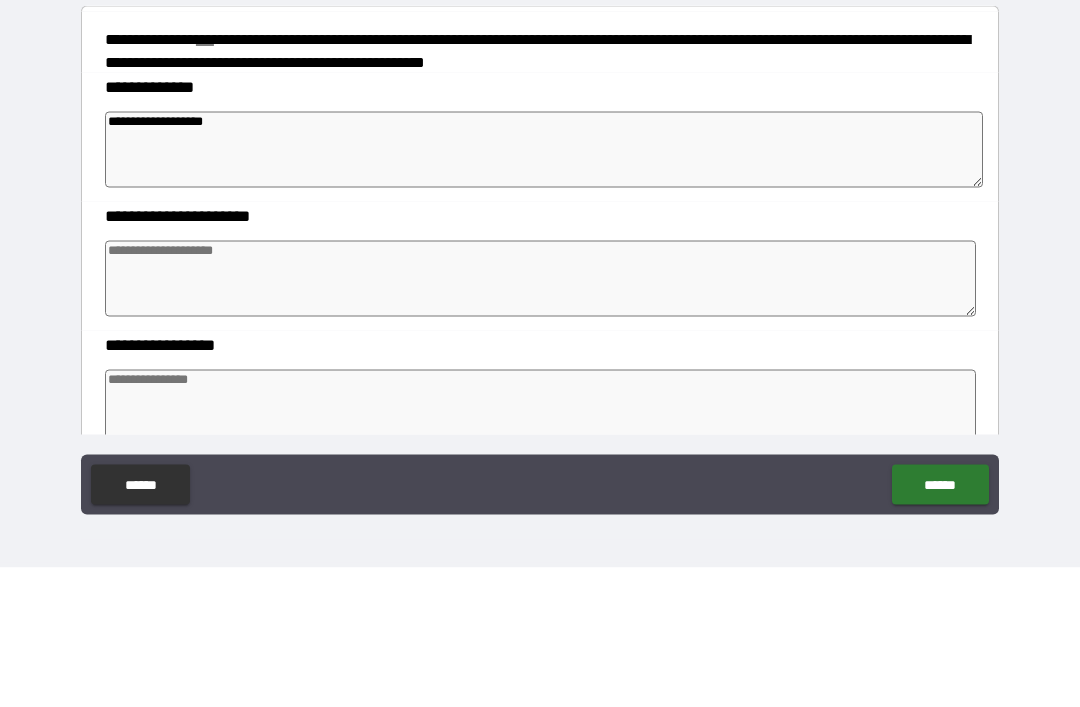 type on "*" 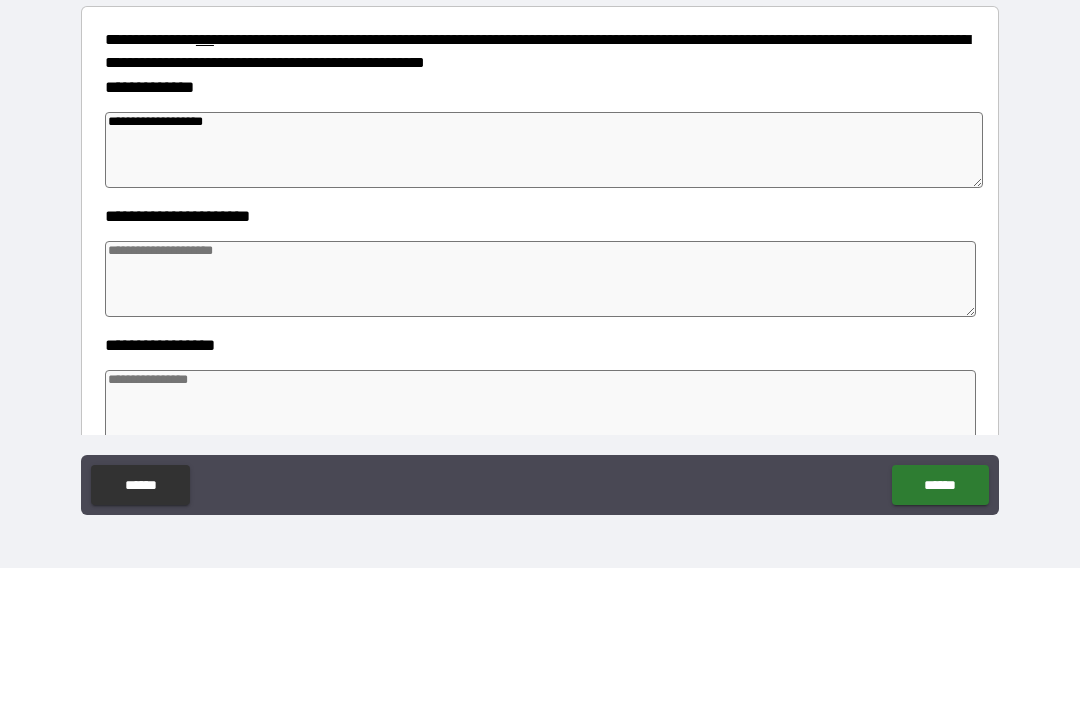 type on "*" 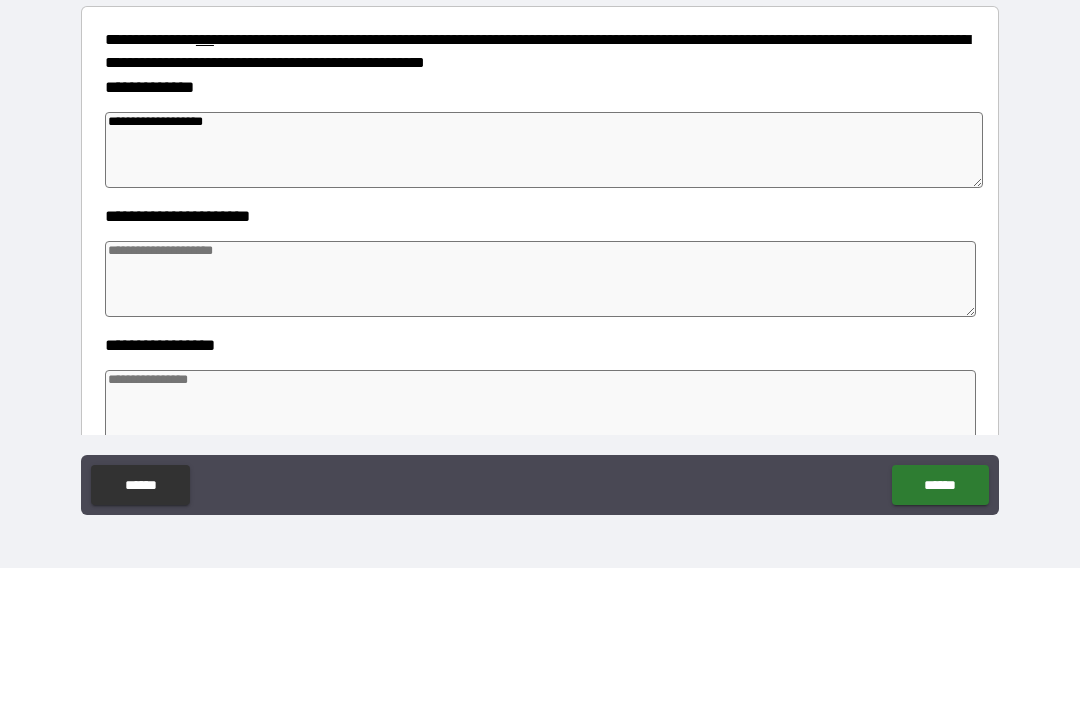 type on "*" 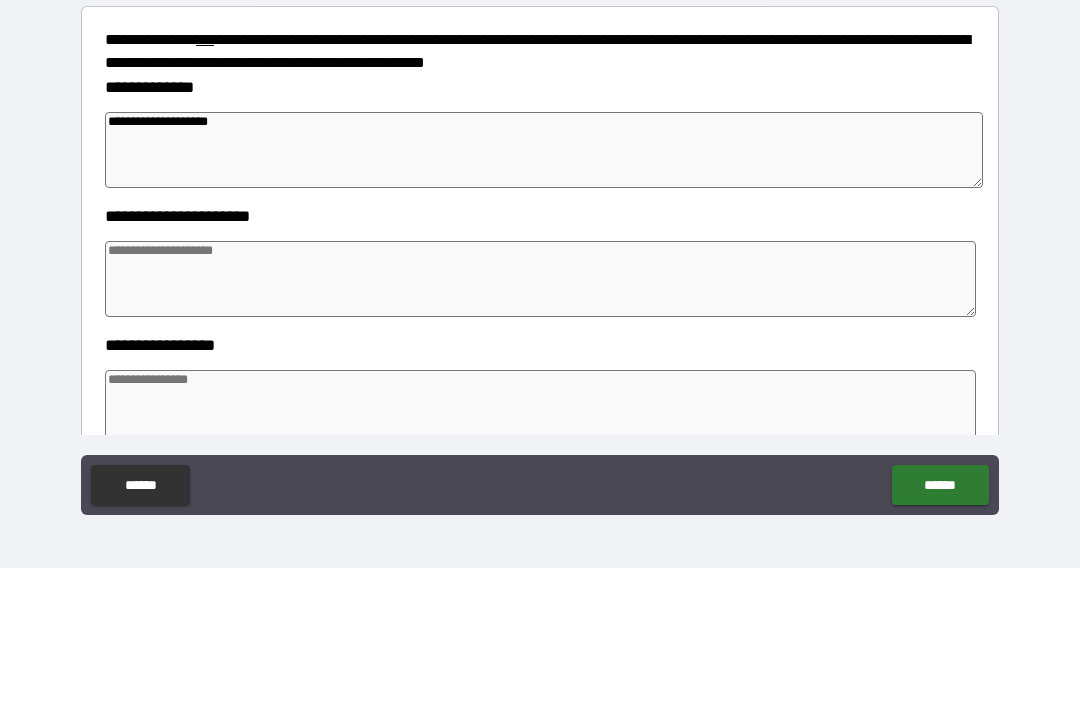 type on "*" 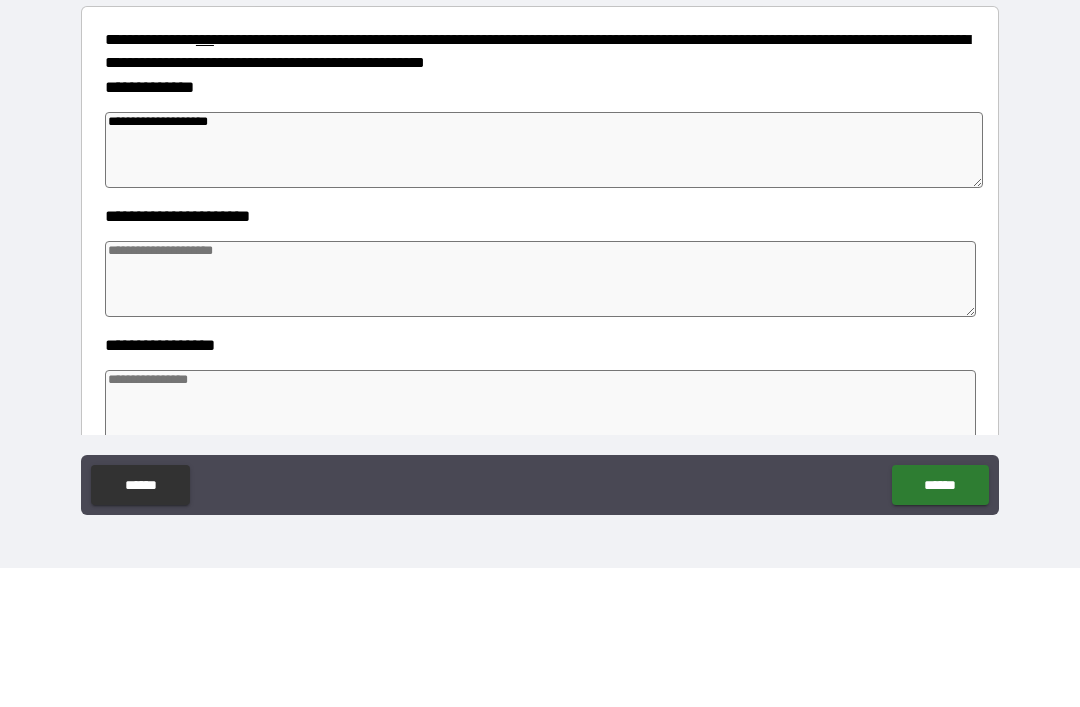 type on "*" 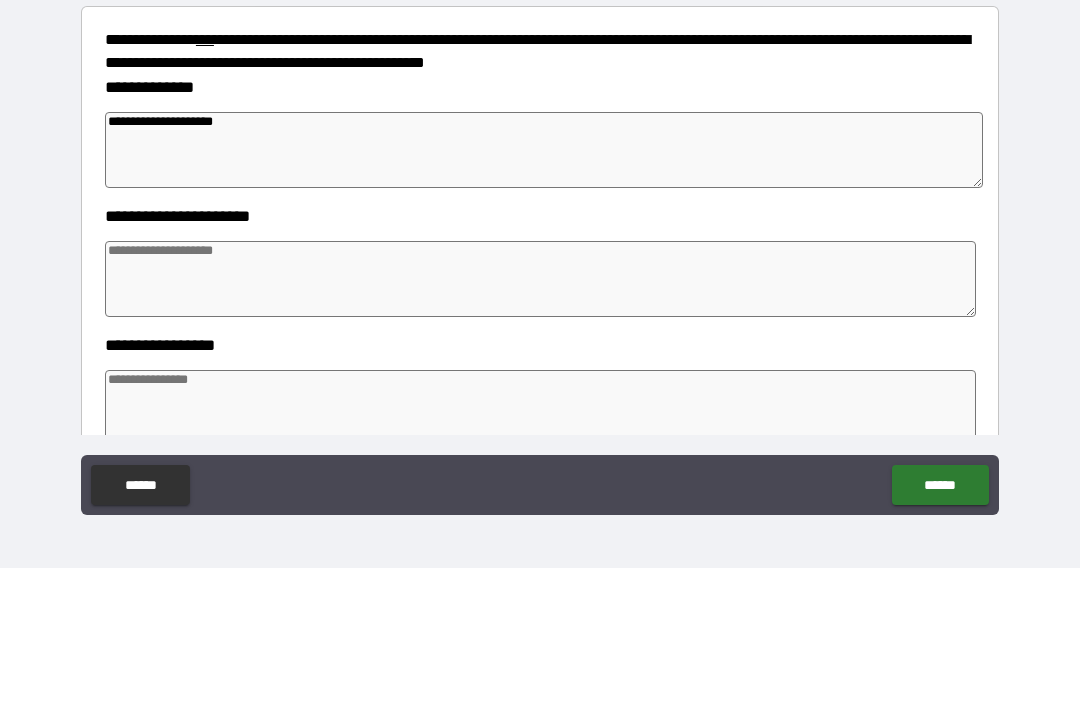 type on "*" 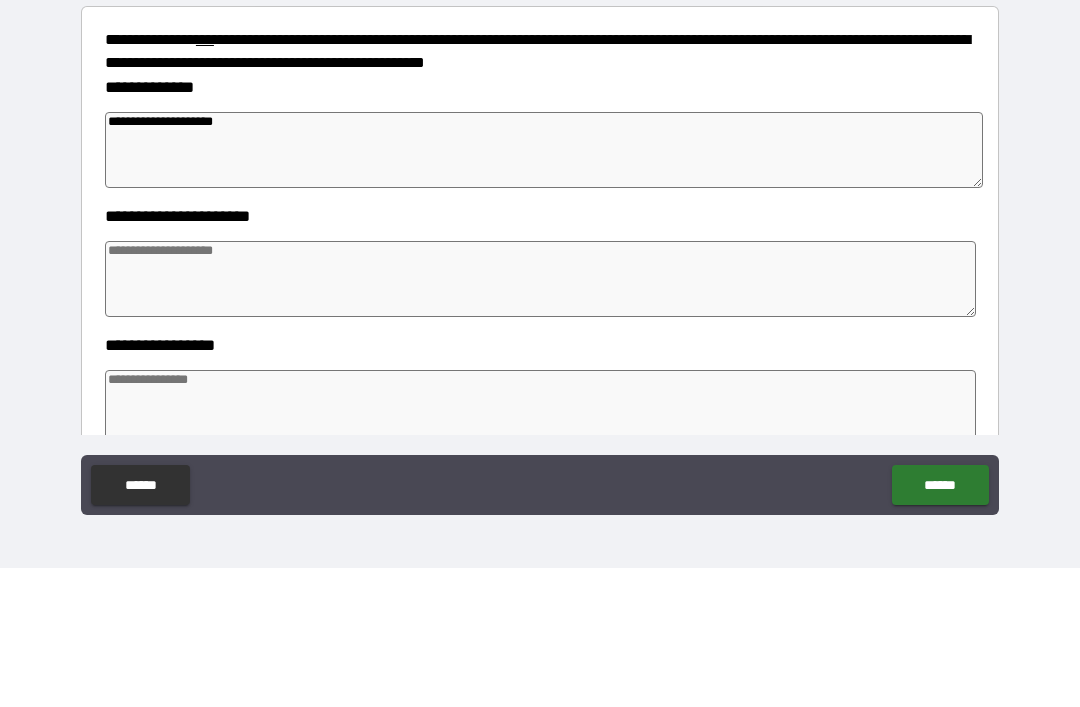 type on "*" 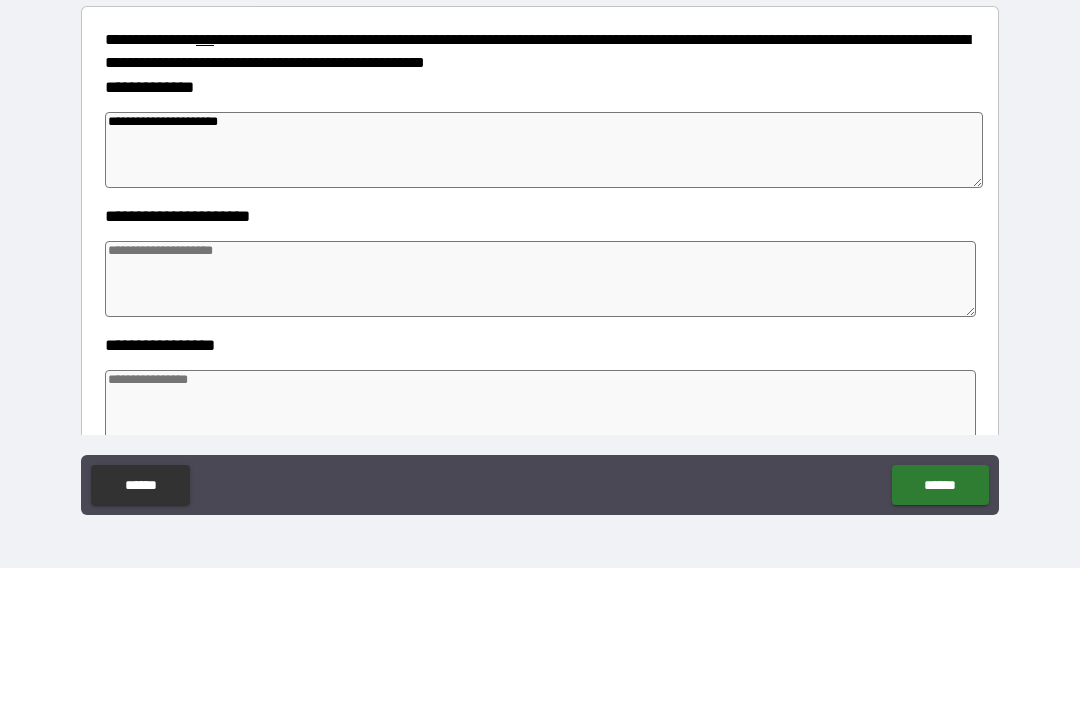 type on "*" 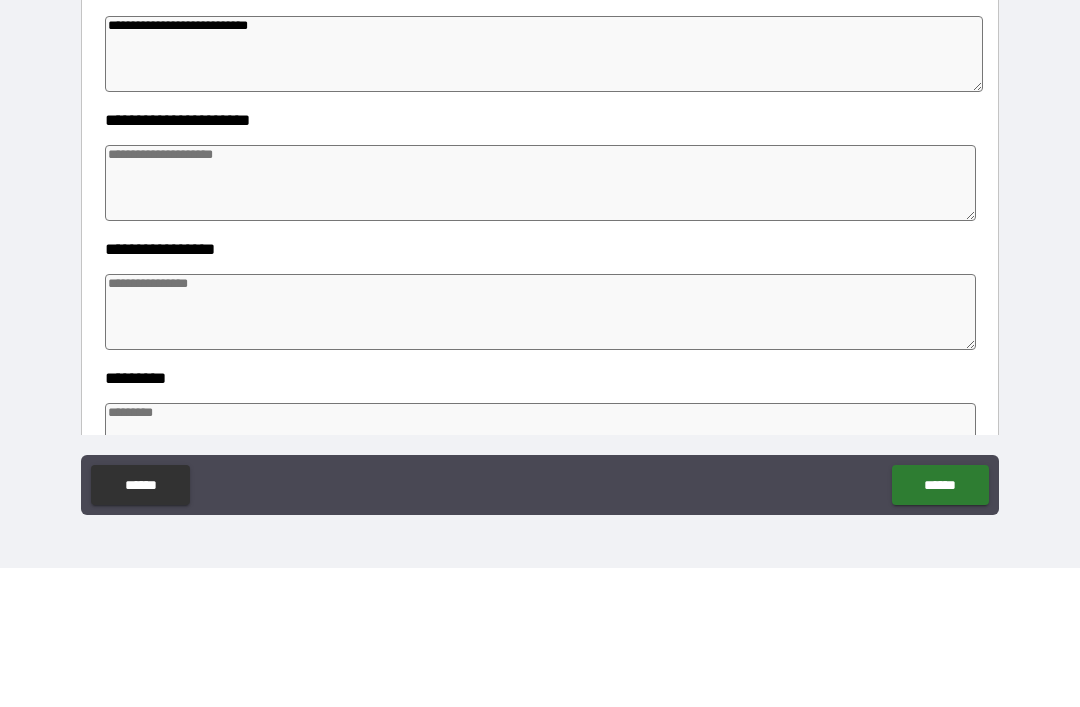 scroll, scrollTop: 201, scrollLeft: 0, axis: vertical 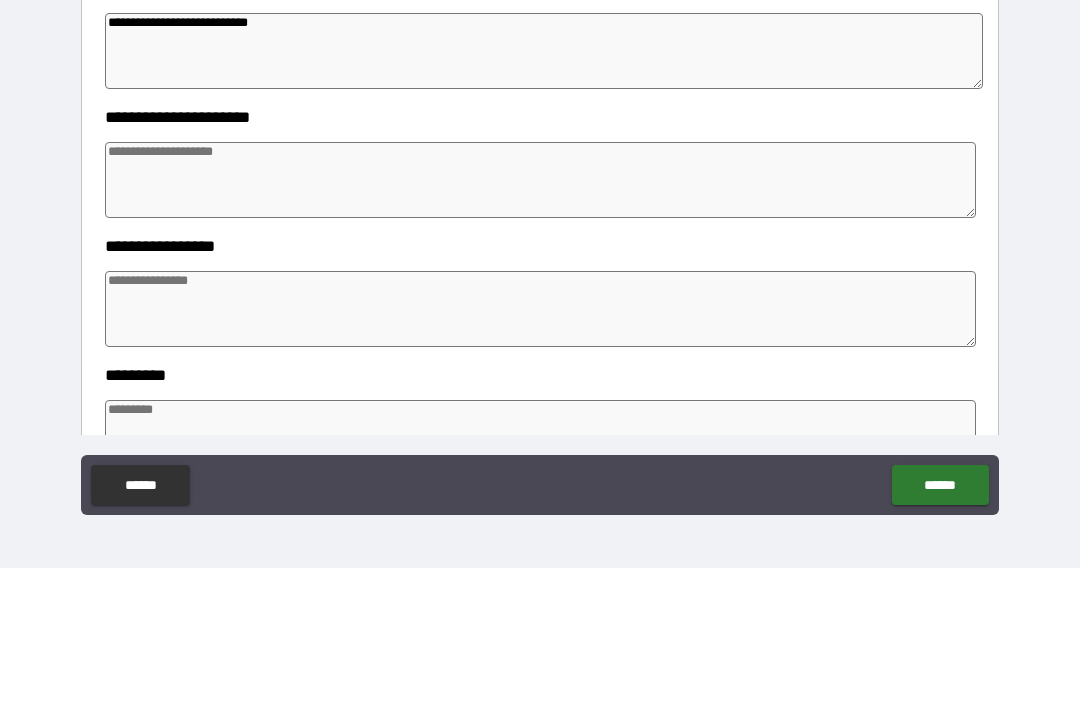 click at bounding box center (540, 319) 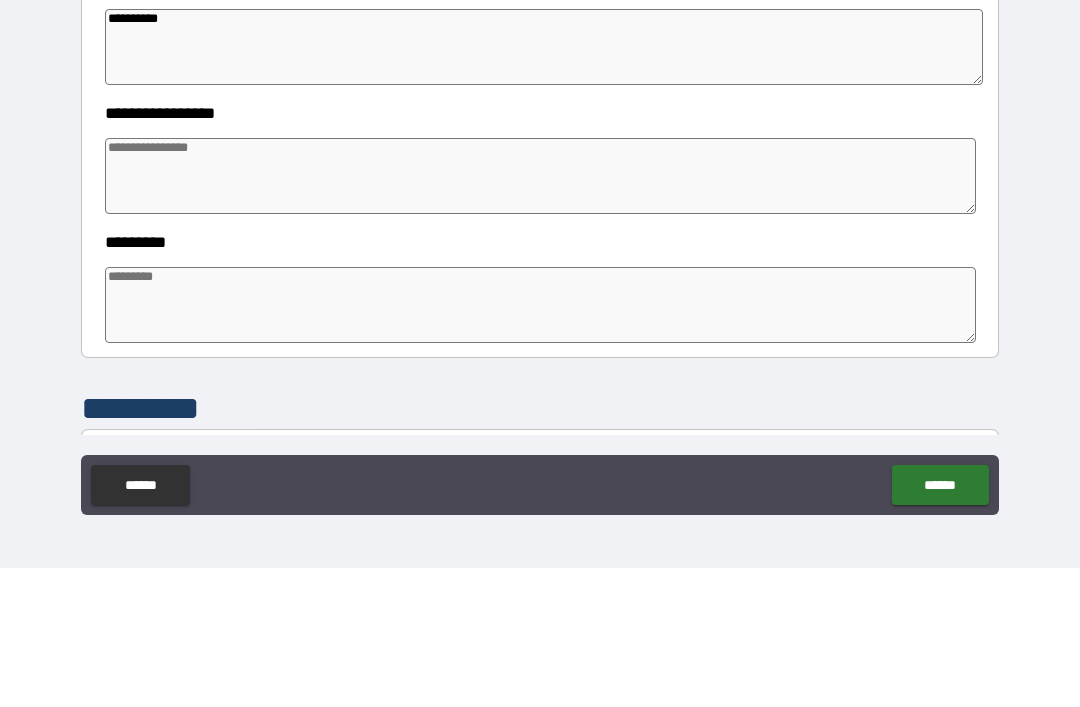 scroll, scrollTop: 337, scrollLeft: 0, axis: vertical 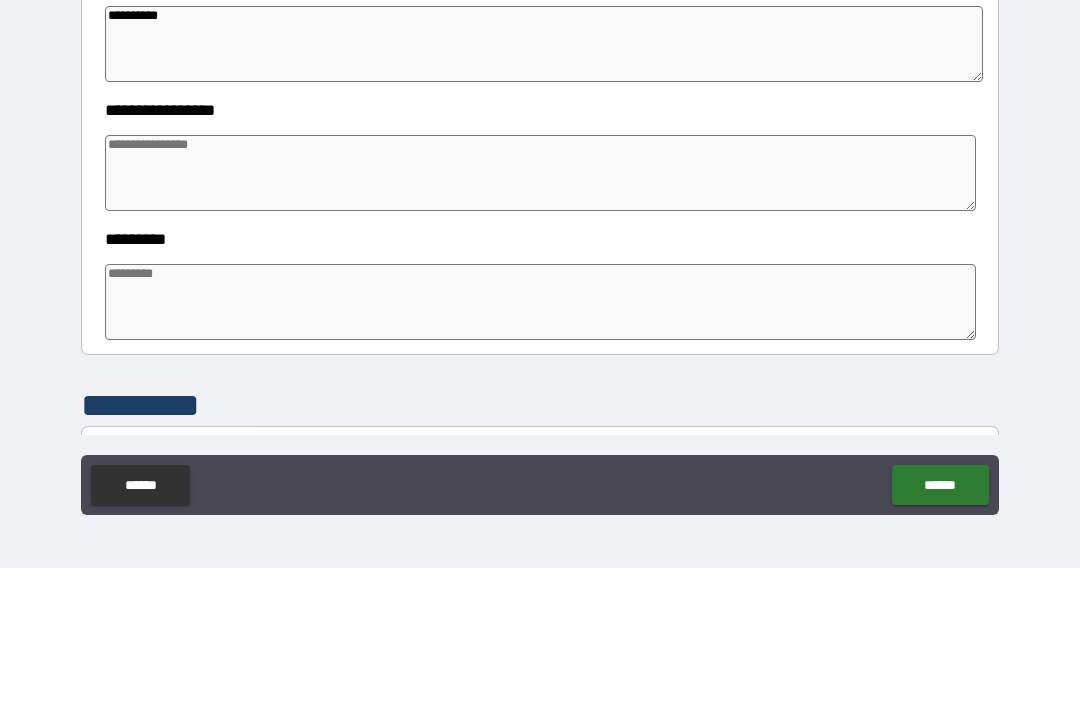 click at bounding box center (540, 312) 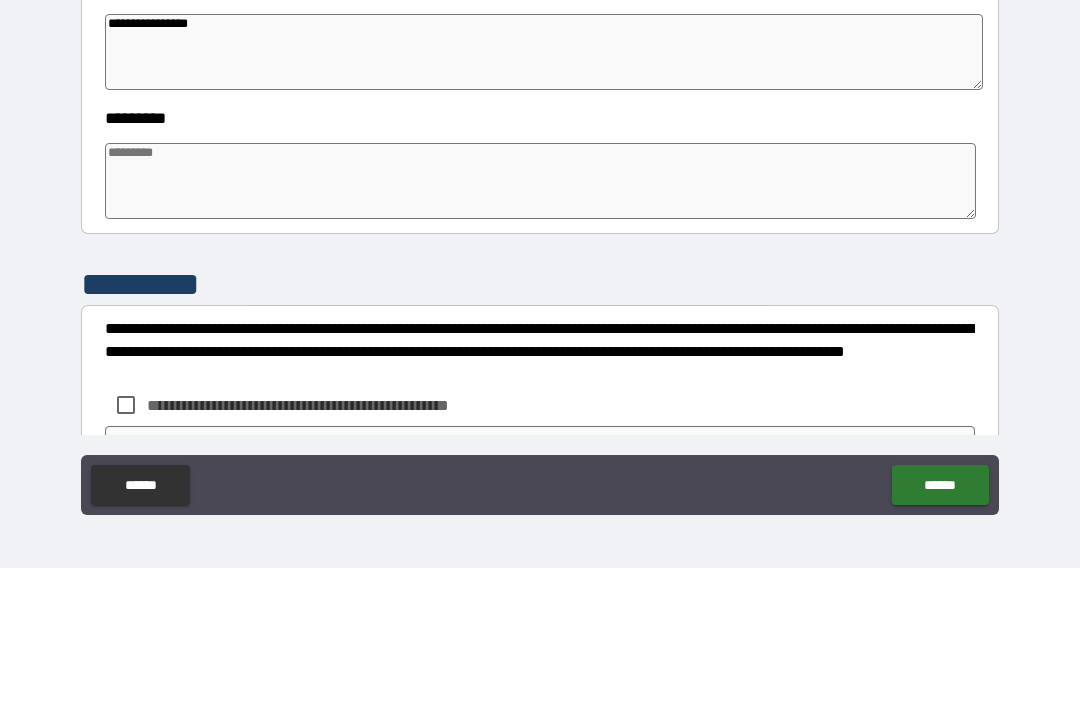 scroll, scrollTop: 478, scrollLeft: 0, axis: vertical 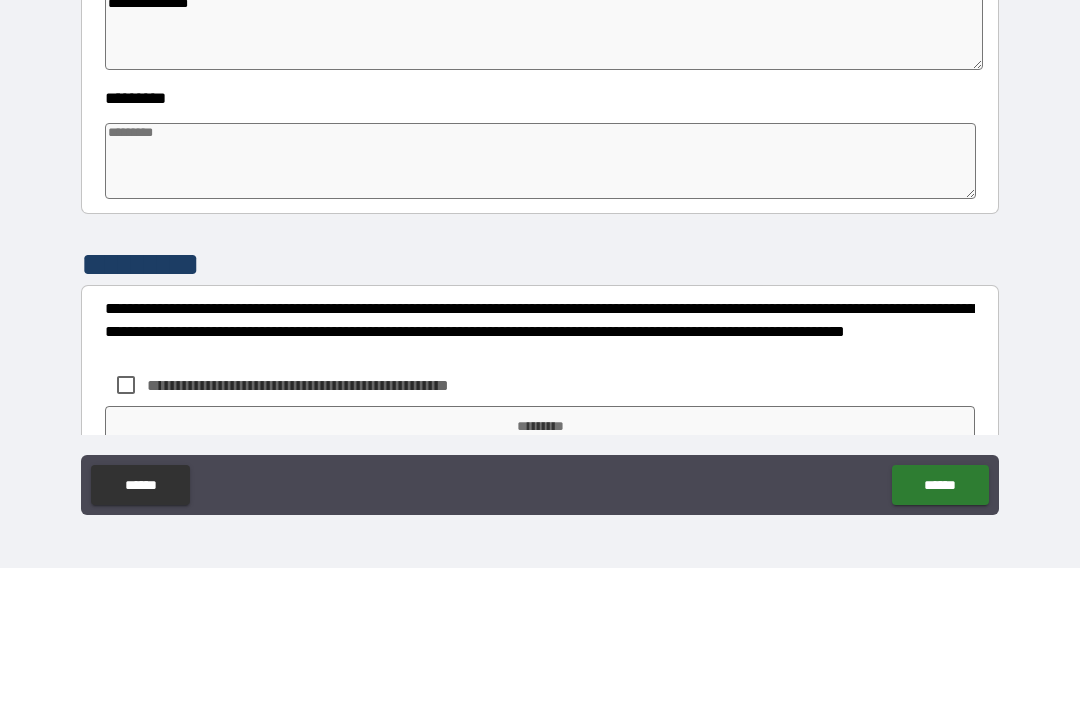 click at bounding box center (540, 300) 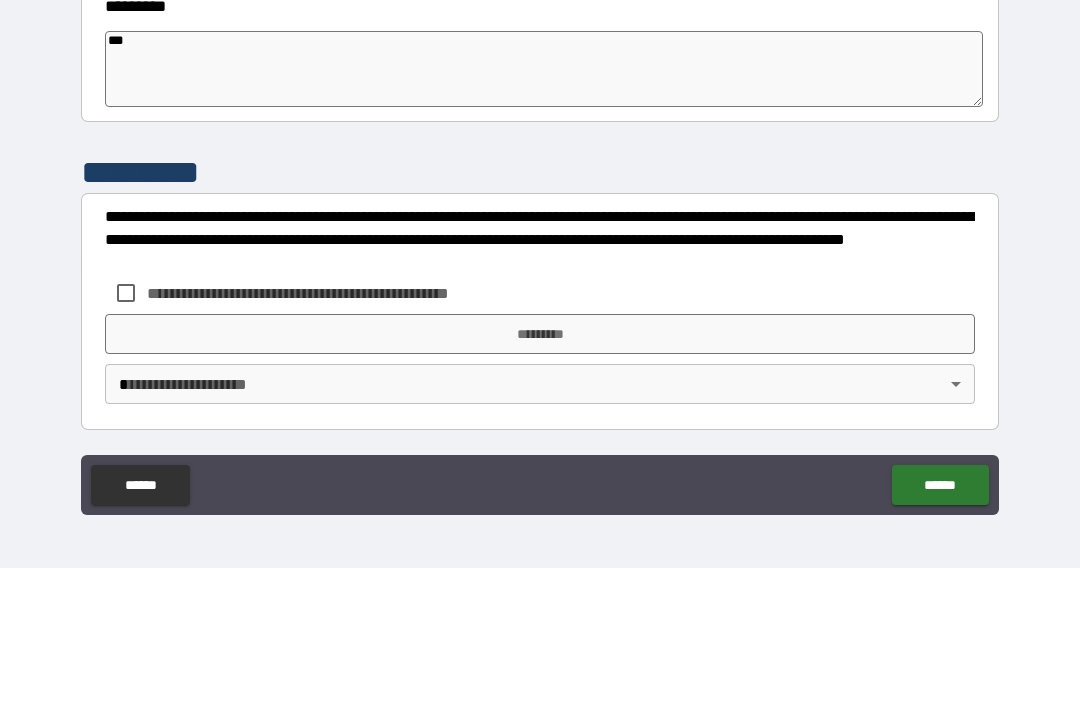 scroll, scrollTop: 570, scrollLeft: 0, axis: vertical 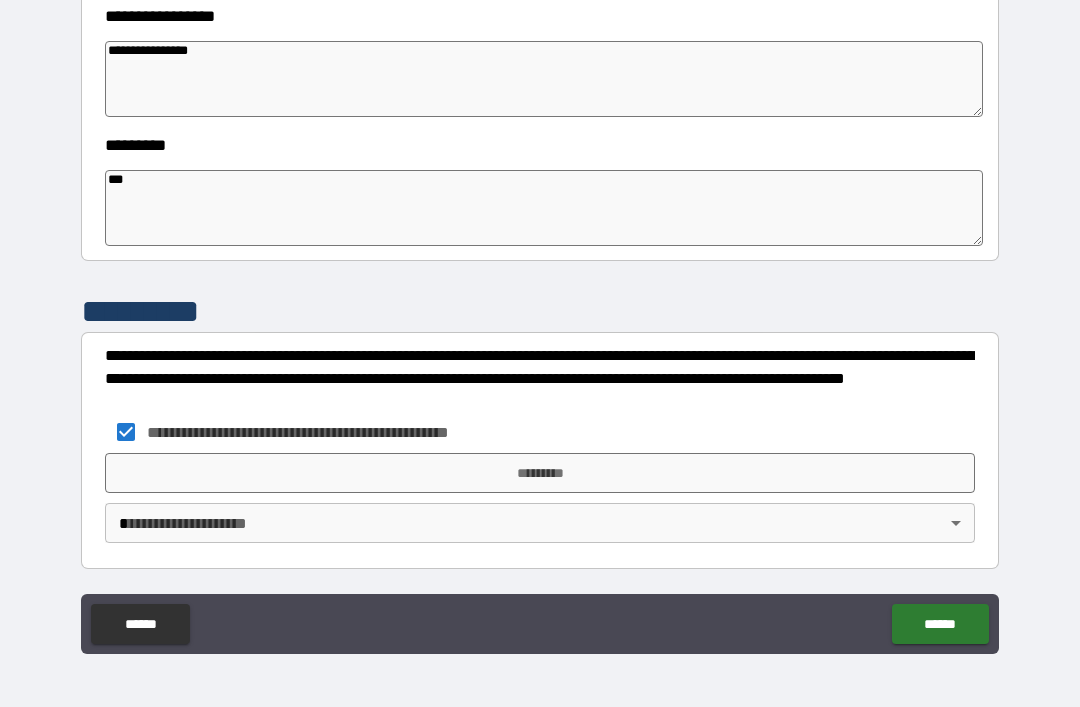 click on "*********" at bounding box center (540, 473) 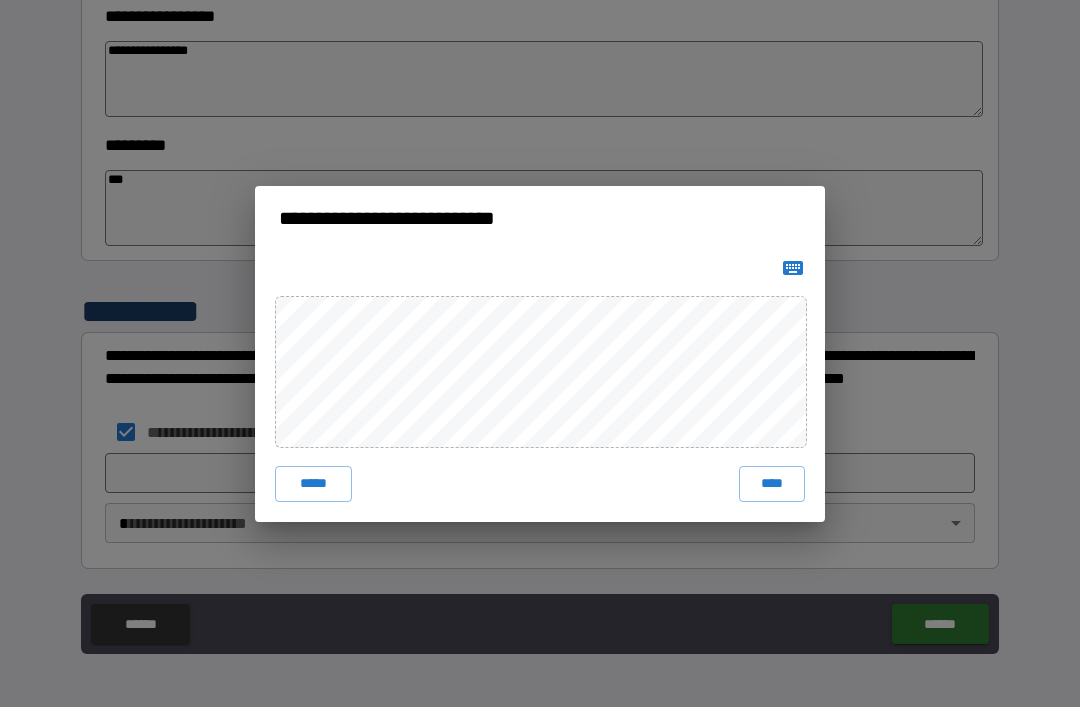 click on "****" at bounding box center (772, 484) 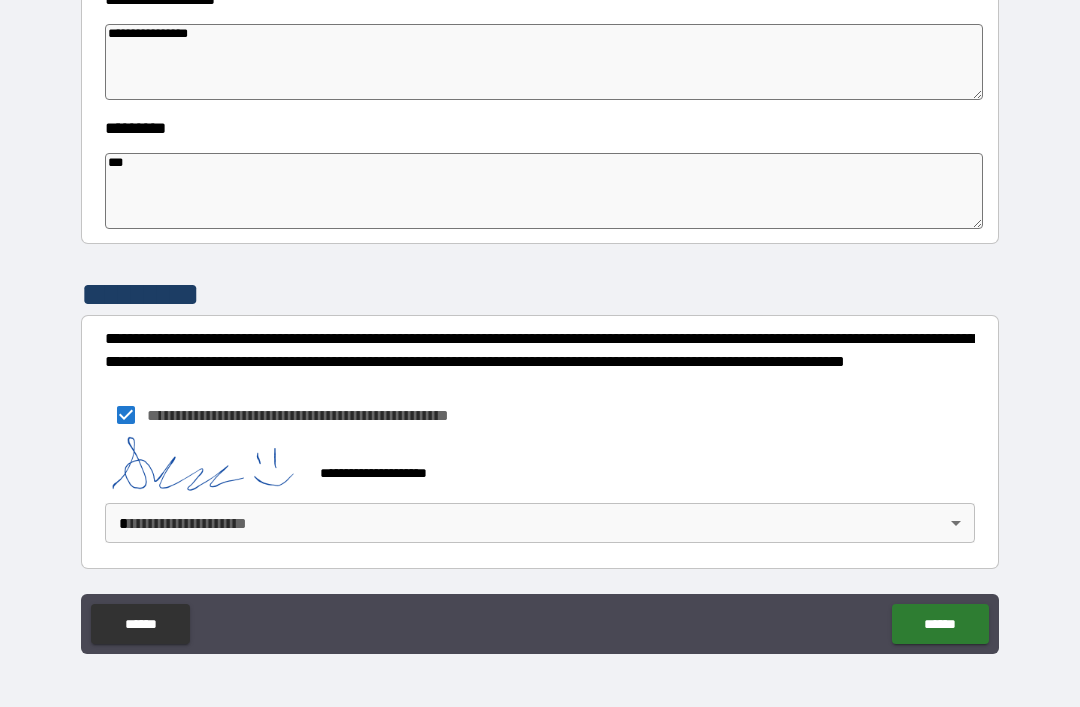 scroll, scrollTop: 587, scrollLeft: 0, axis: vertical 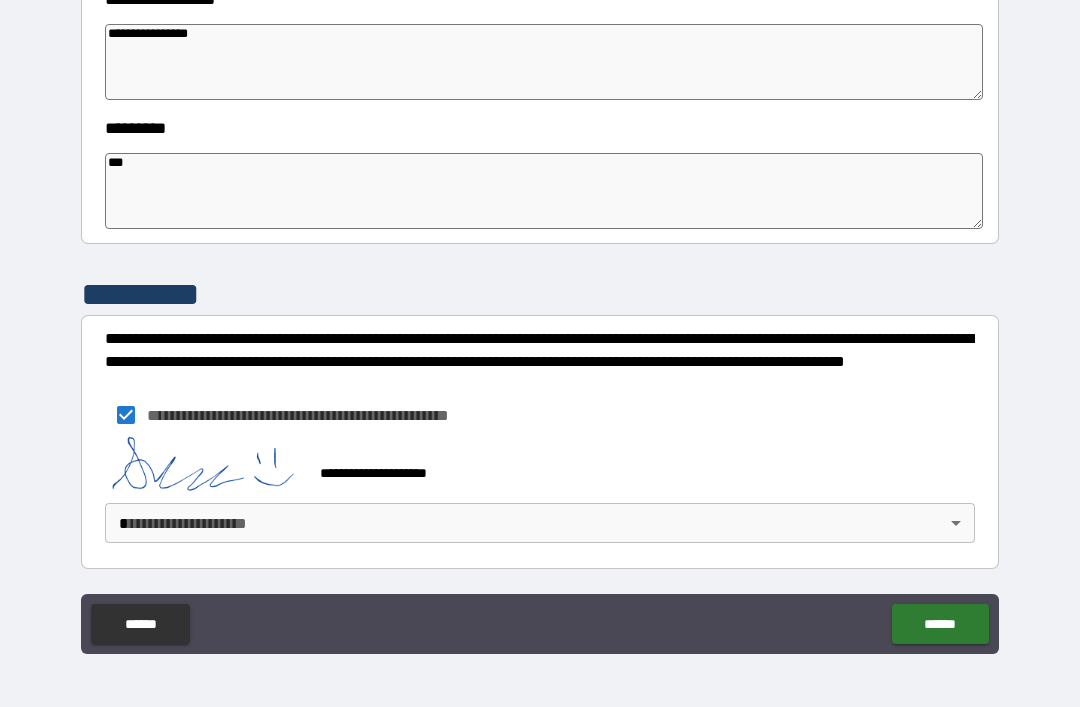 click on "**********" at bounding box center [540, 321] 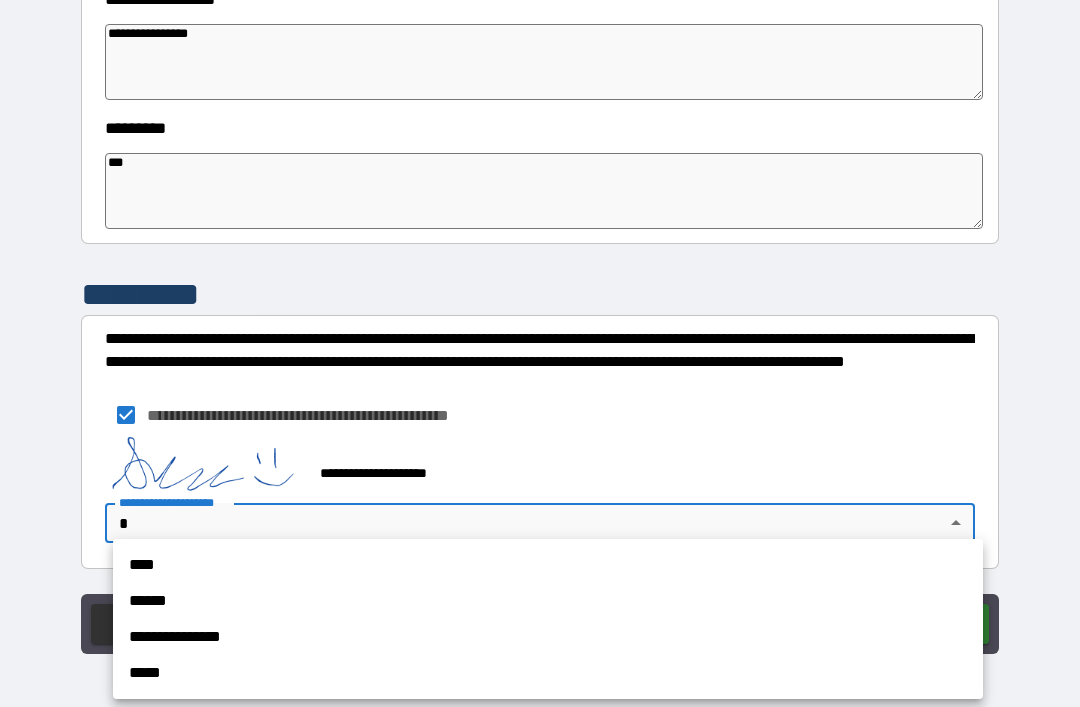 click on "****" at bounding box center [548, 565] 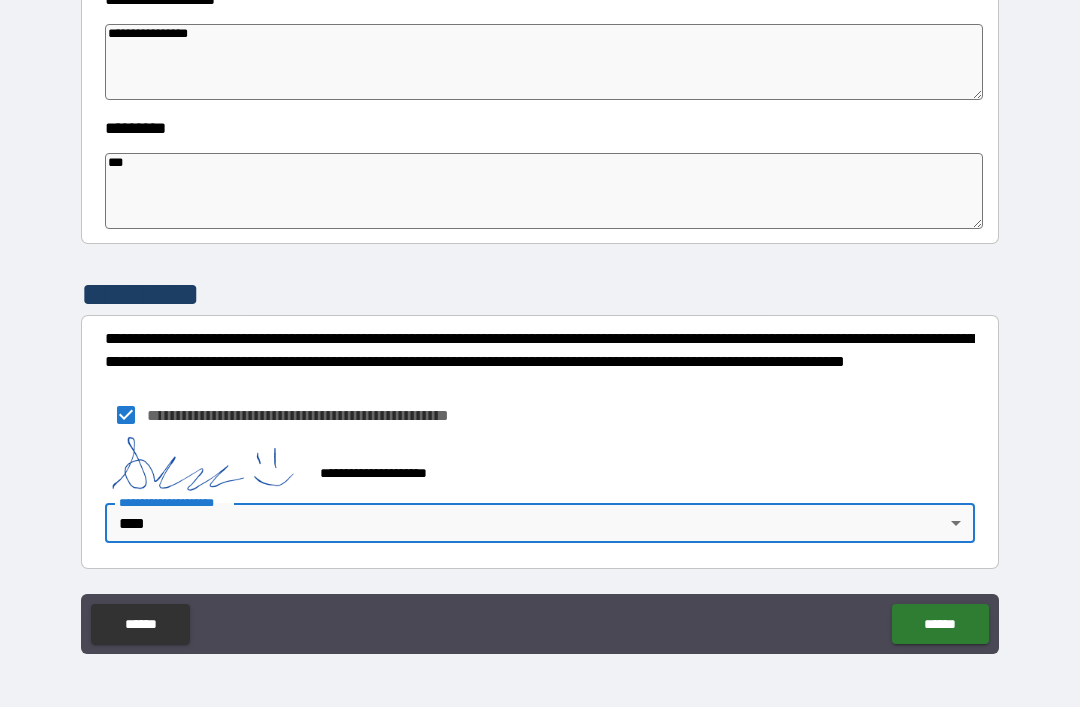 click on "******" 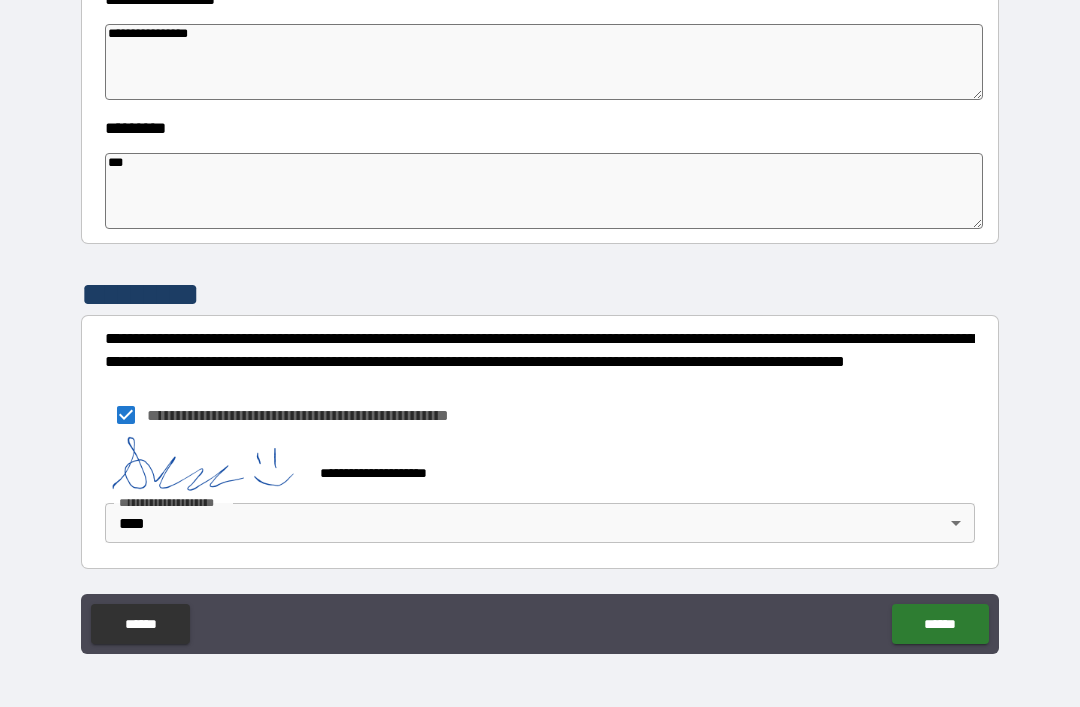 click on "******" at bounding box center (940, 624) 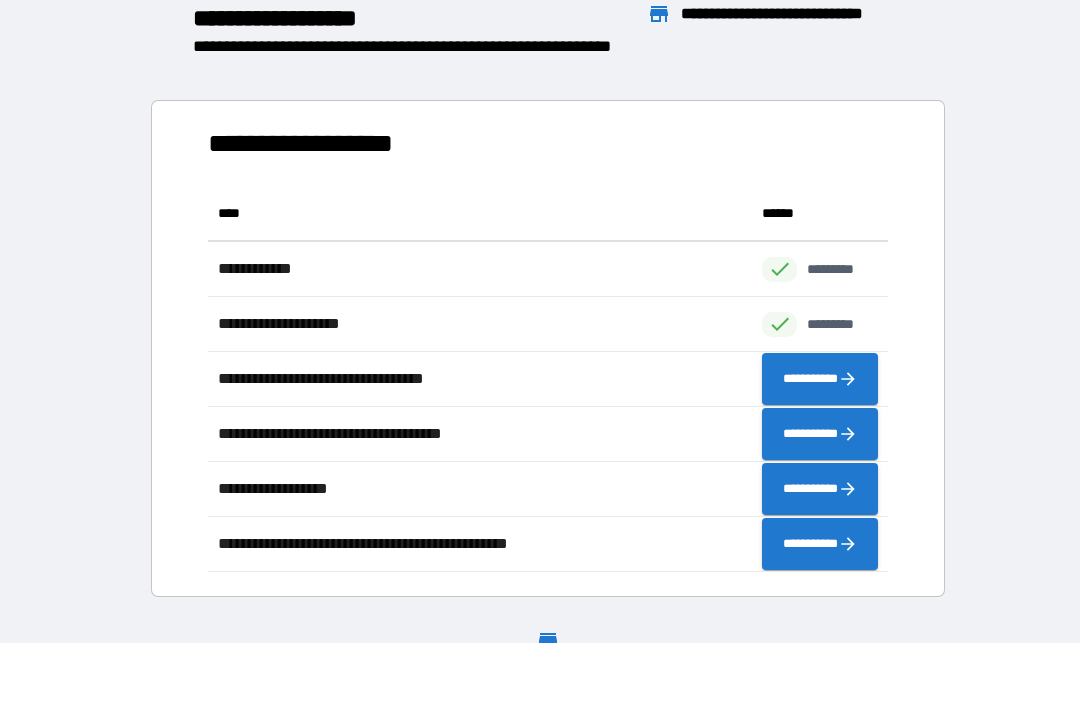 scroll, scrollTop: 1, scrollLeft: 1, axis: both 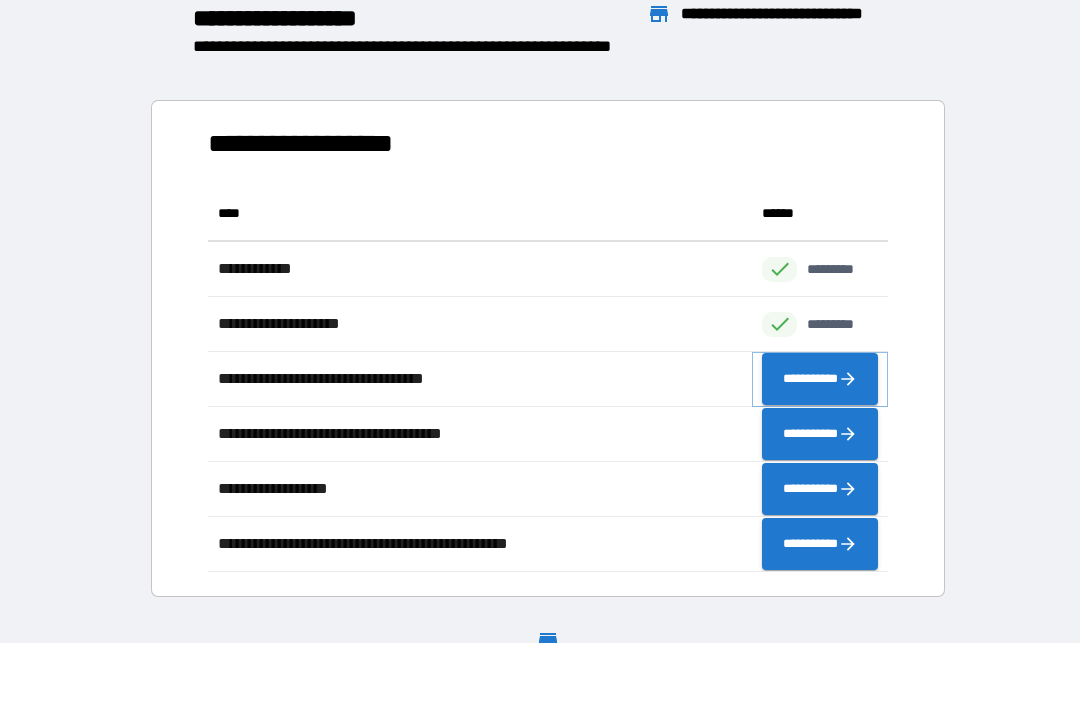 click on "**********" at bounding box center [820, 379] 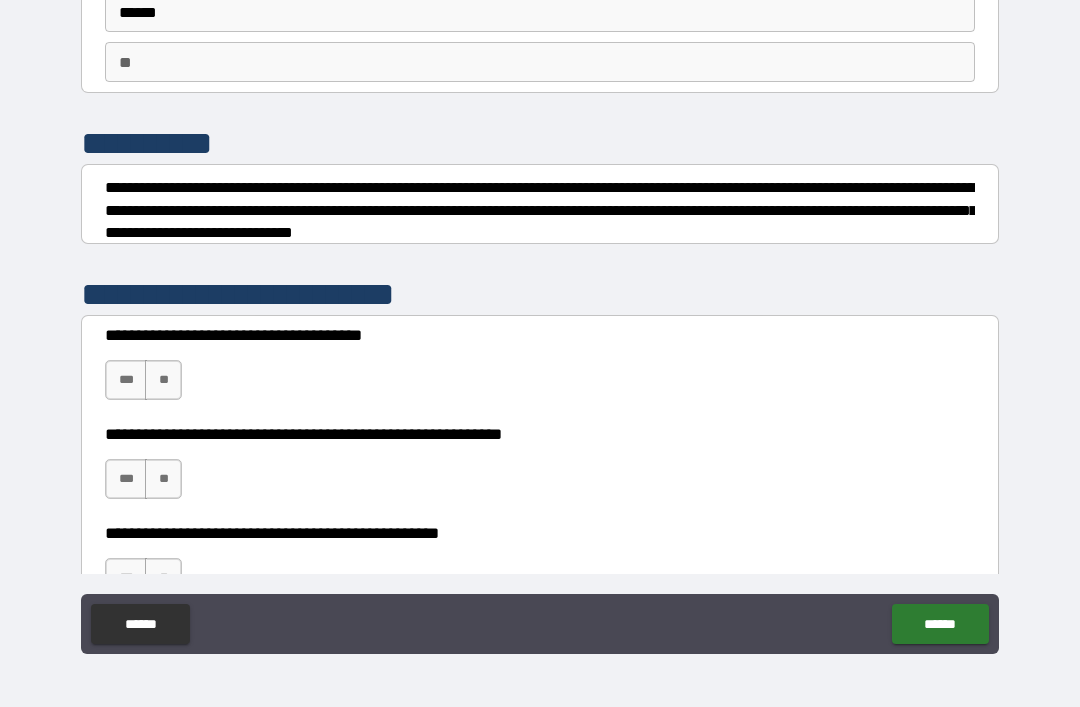 scroll, scrollTop: 140, scrollLeft: 0, axis: vertical 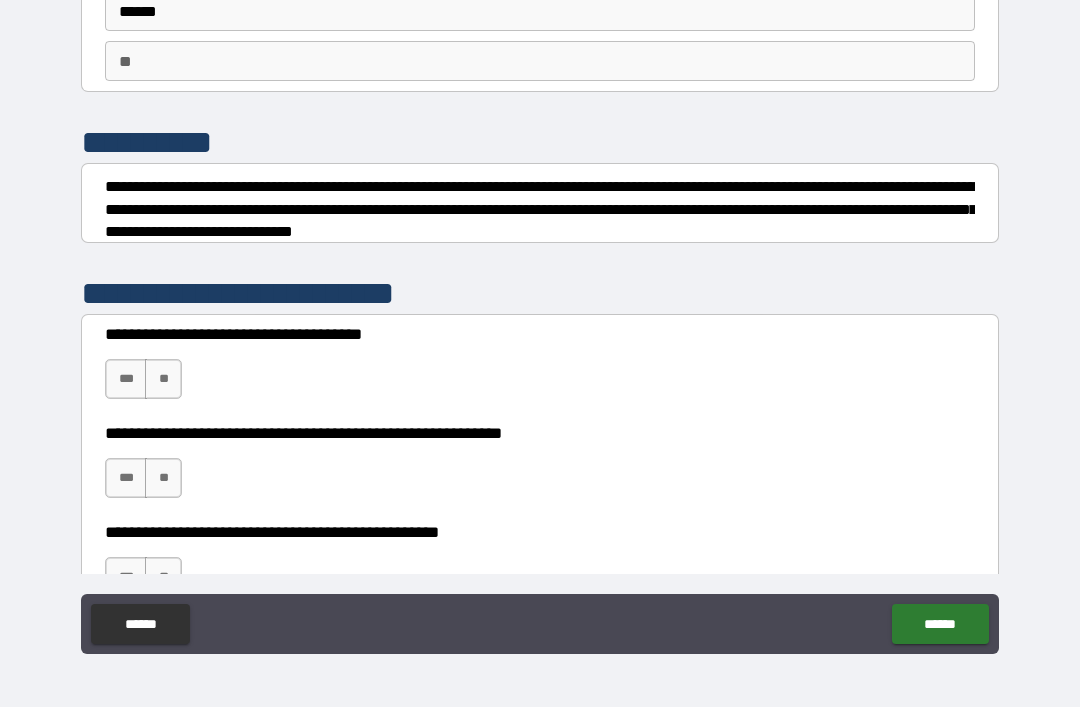 click on "***" at bounding box center [126, 379] 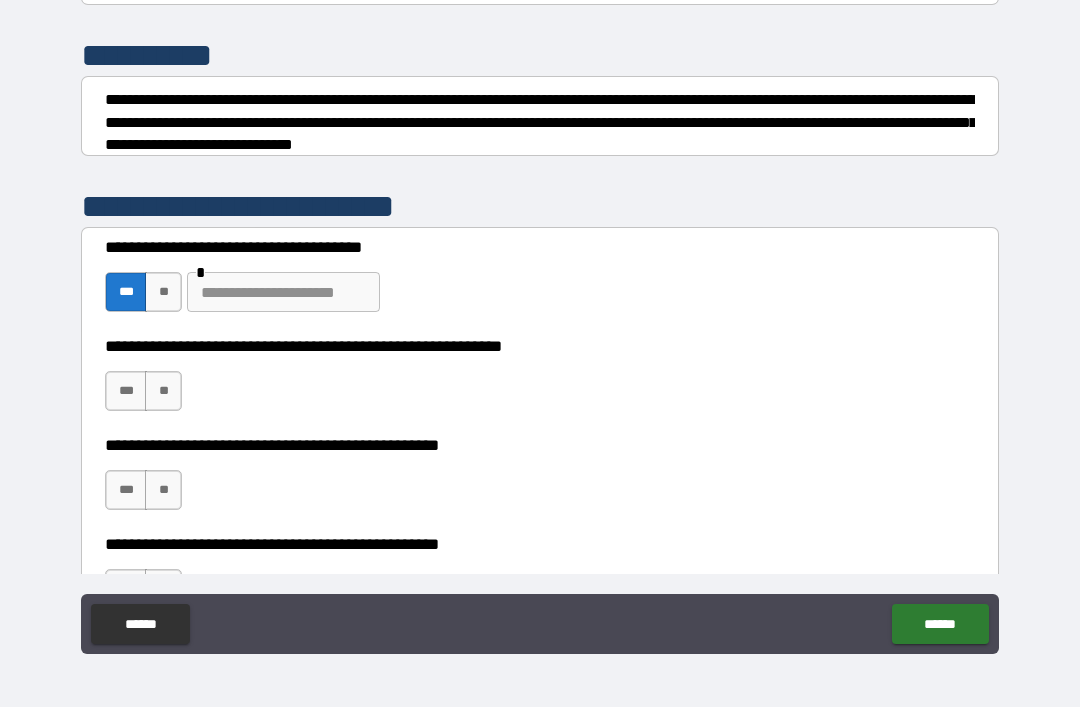 scroll, scrollTop: 230, scrollLeft: 0, axis: vertical 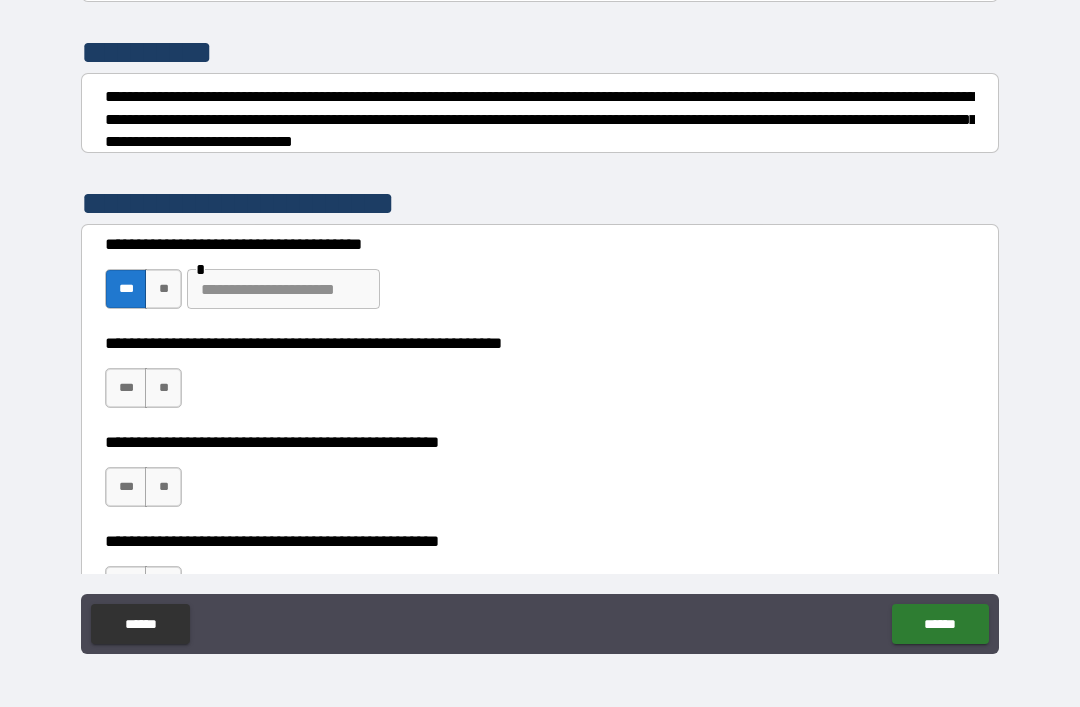 click on "***" at bounding box center [126, 388] 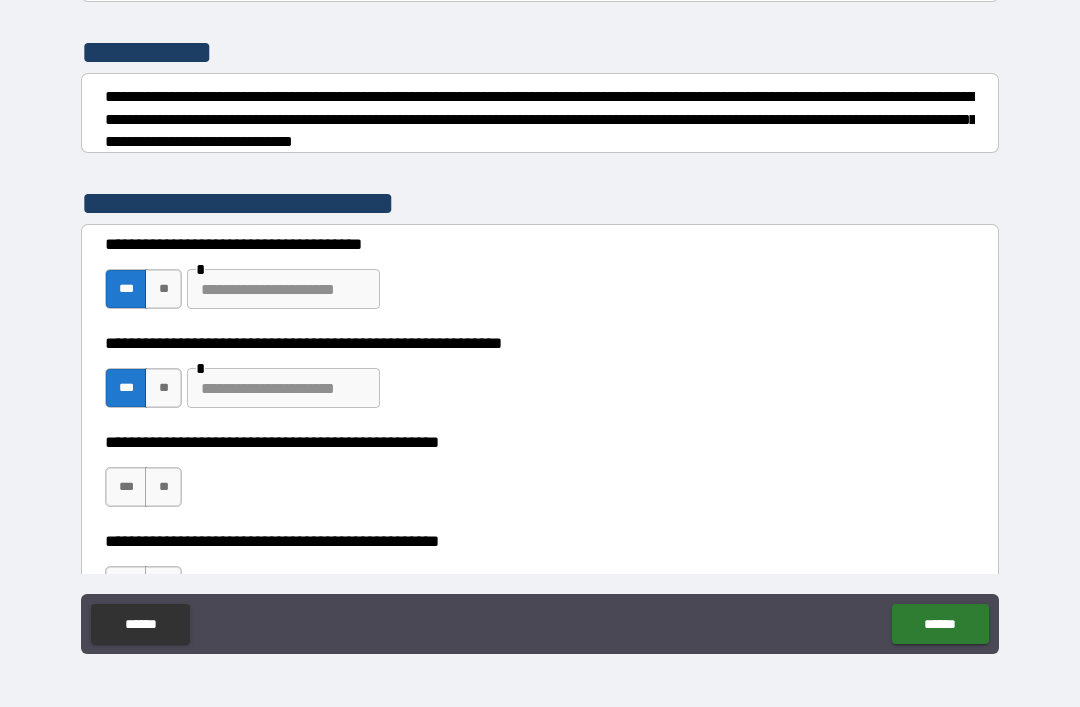 scroll, scrollTop: 254, scrollLeft: 0, axis: vertical 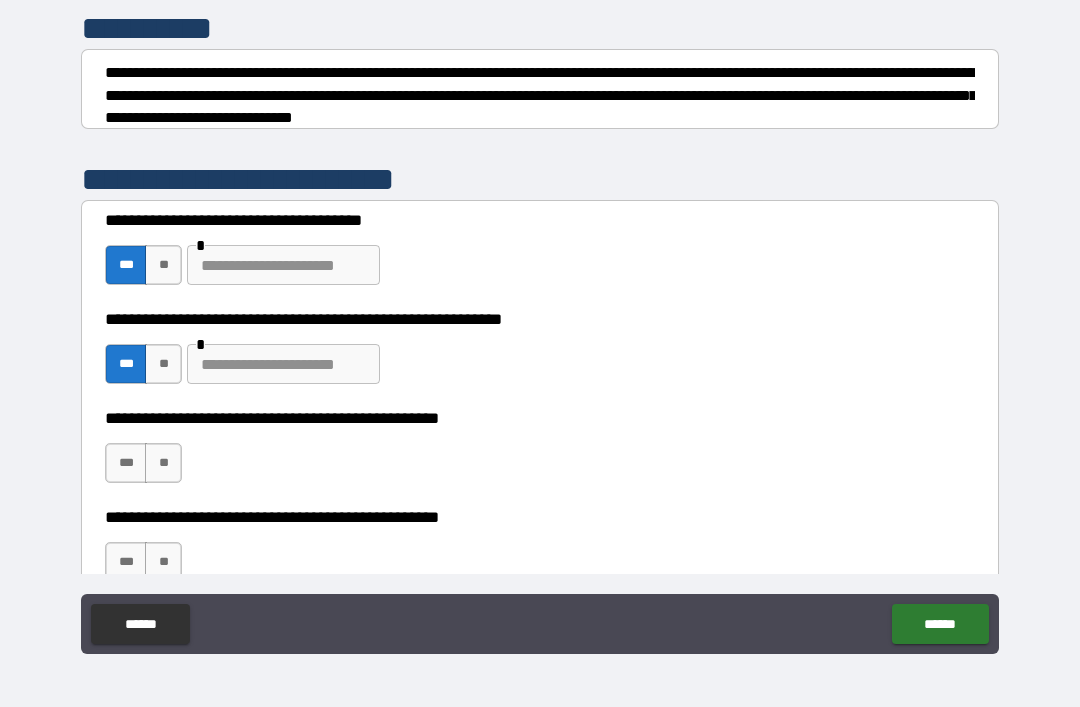 click at bounding box center (283, 364) 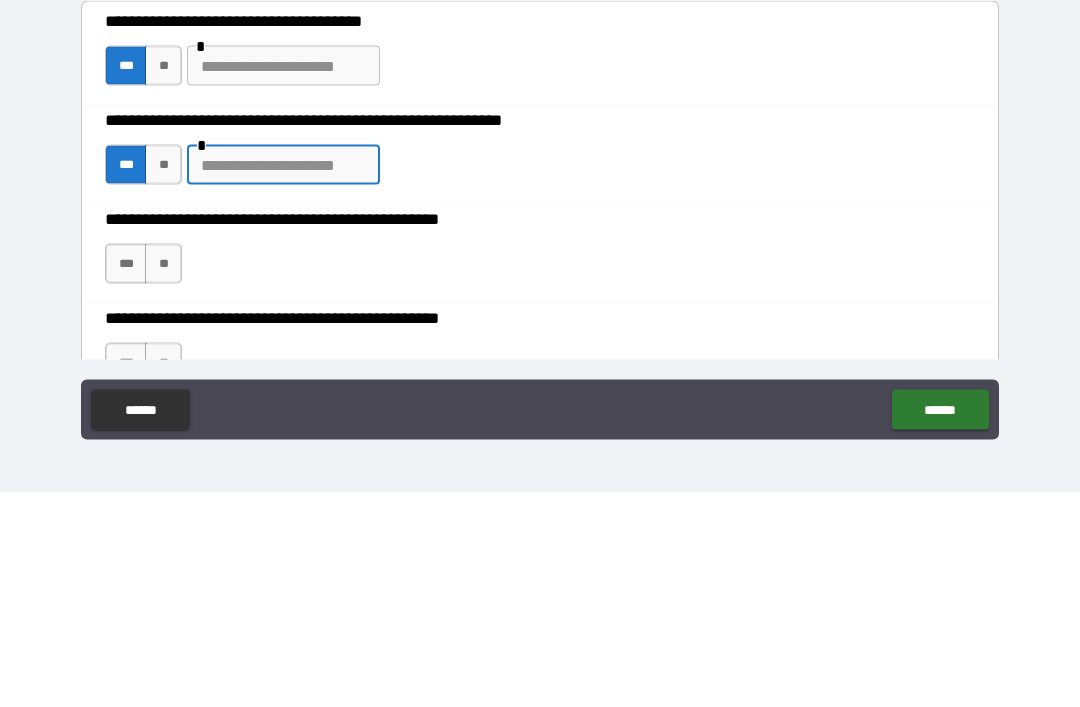 scroll, scrollTop: 241, scrollLeft: 0, axis: vertical 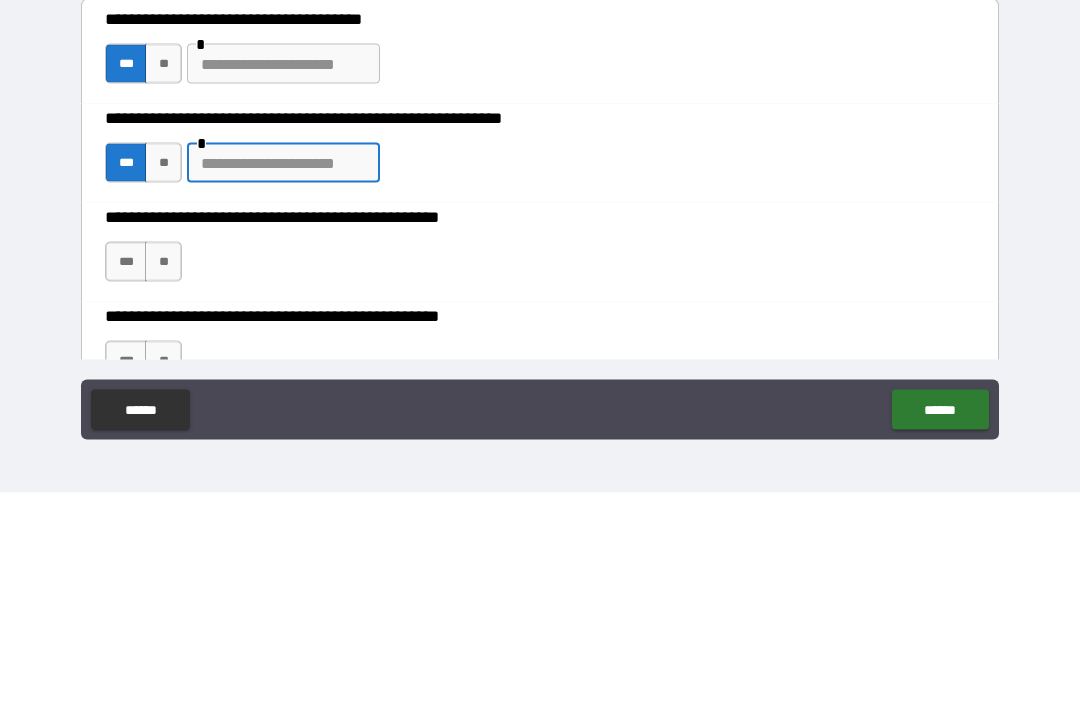 click on "**" at bounding box center (163, 278) 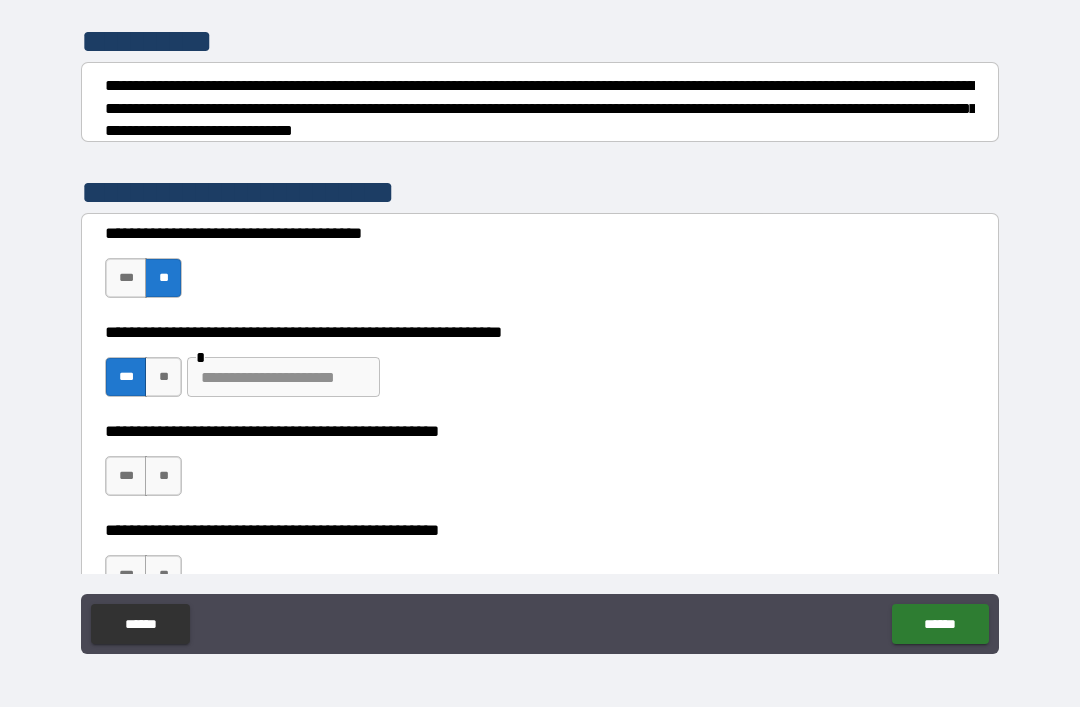 click at bounding box center (283, 377) 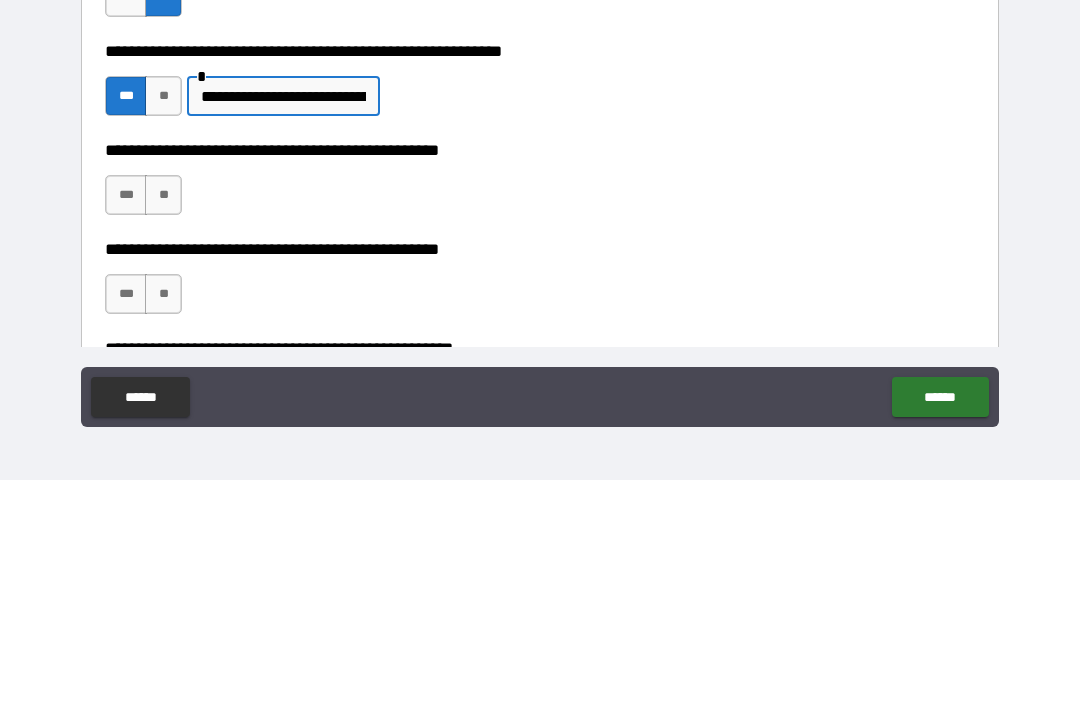 scroll, scrollTop: 312, scrollLeft: 0, axis: vertical 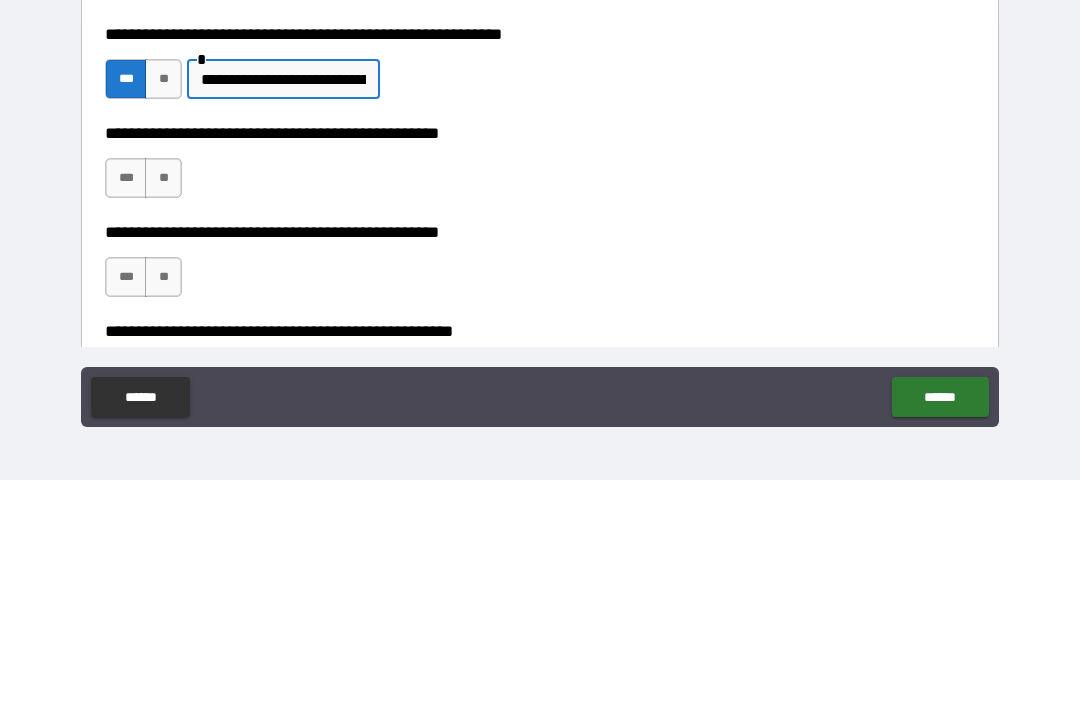 click on "**" at bounding box center [163, 405] 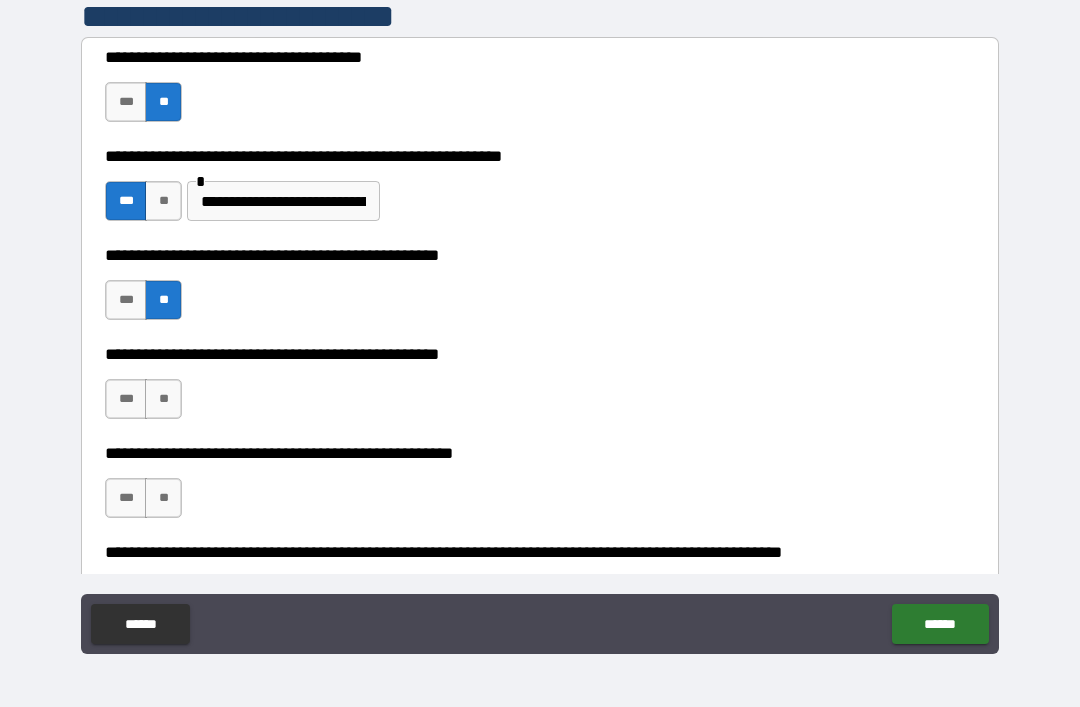 scroll, scrollTop: 438, scrollLeft: 0, axis: vertical 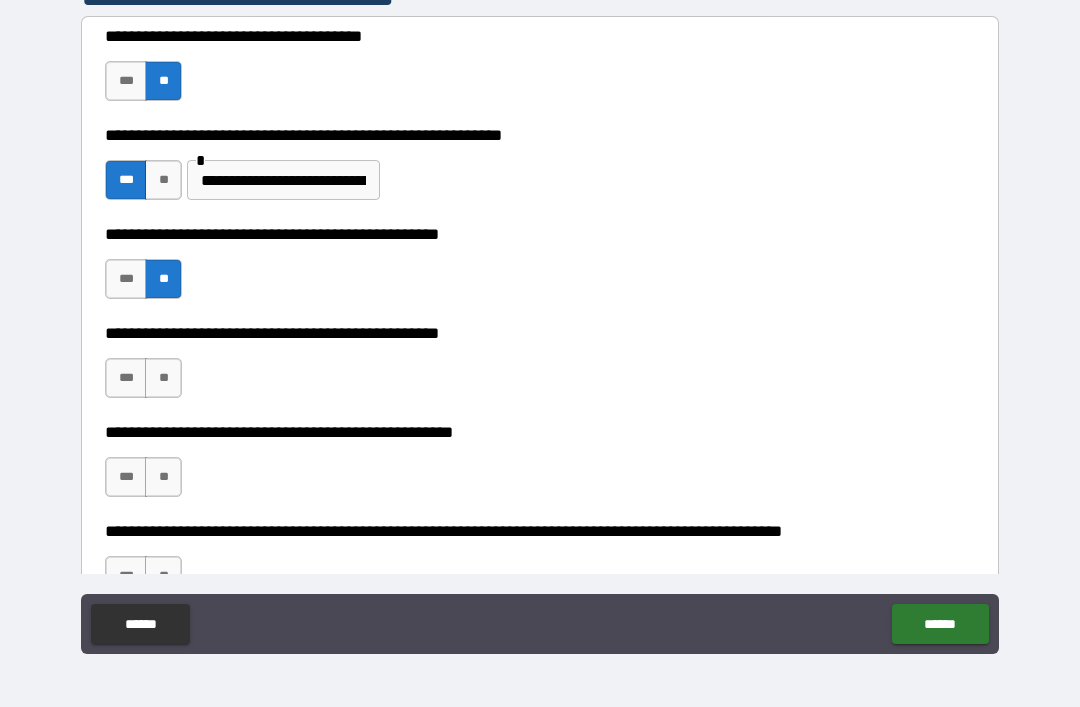click on "**" at bounding box center (163, 378) 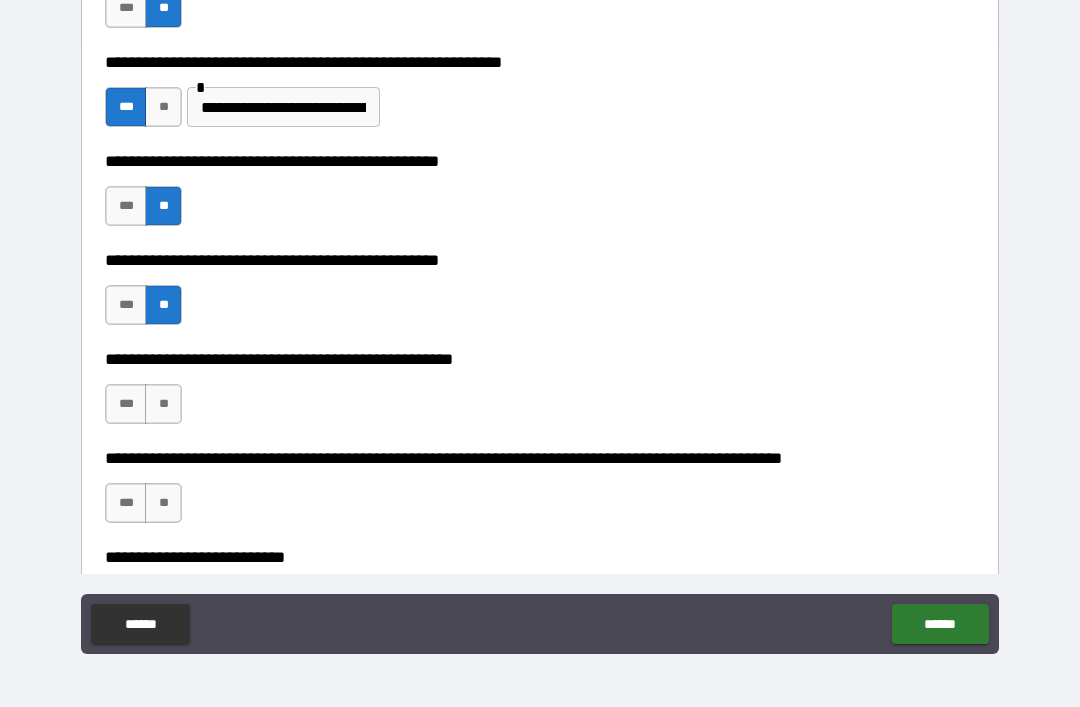 click on "**" at bounding box center [163, 404] 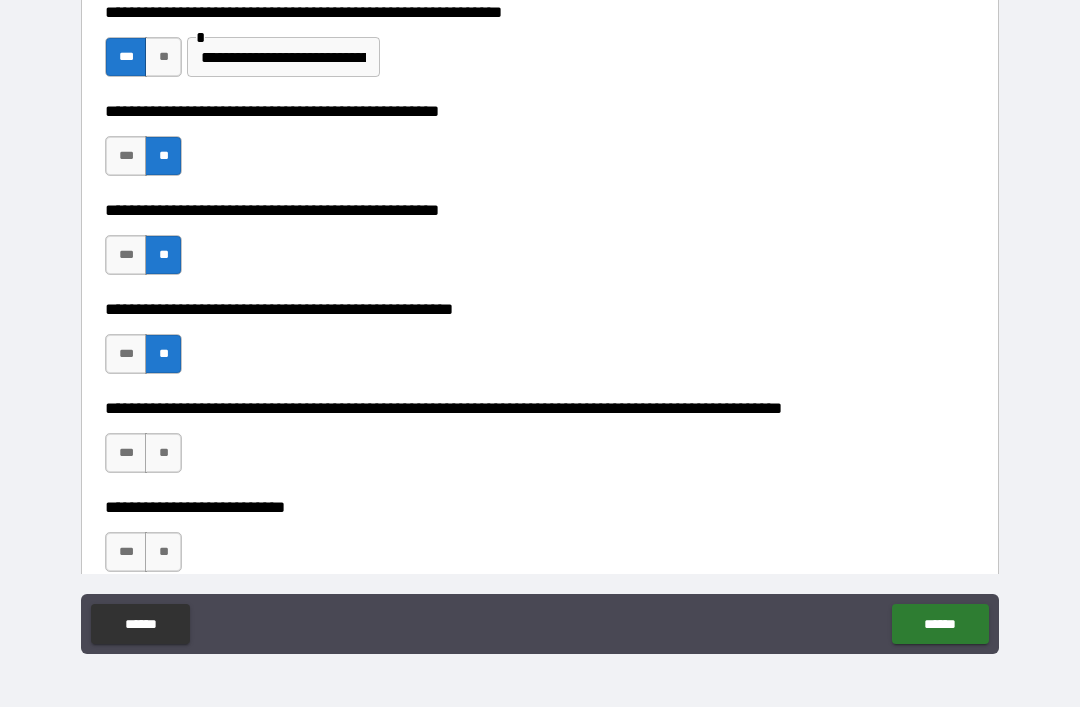 scroll, scrollTop: 564, scrollLeft: 0, axis: vertical 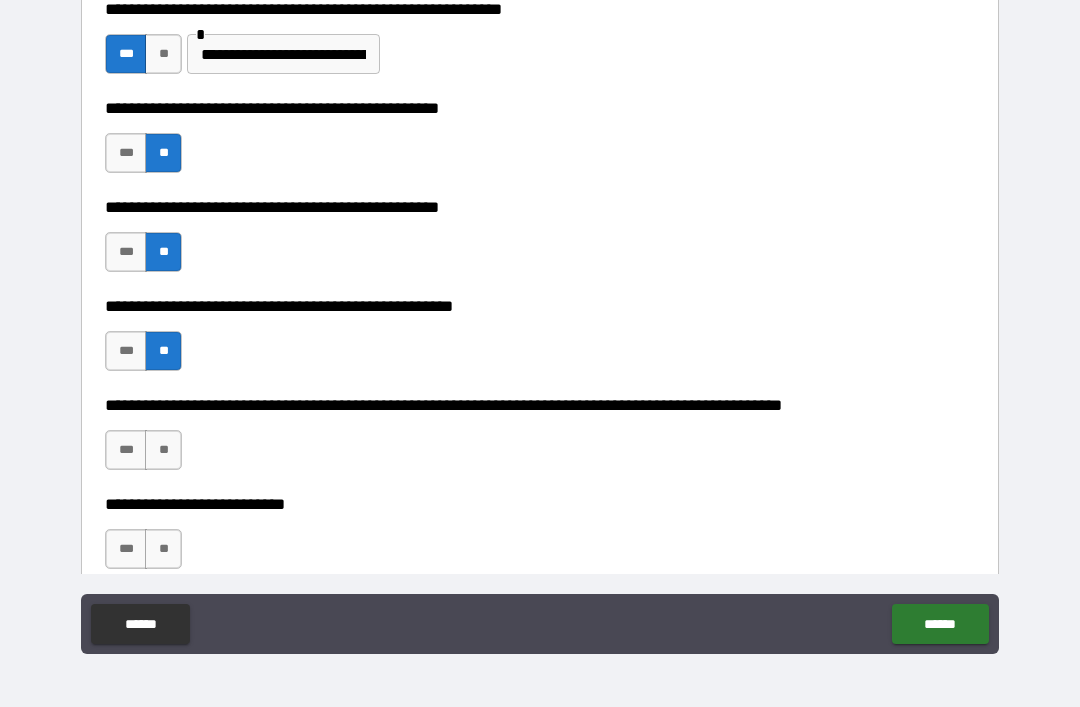 click on "**" at bounding box center [163, 450] 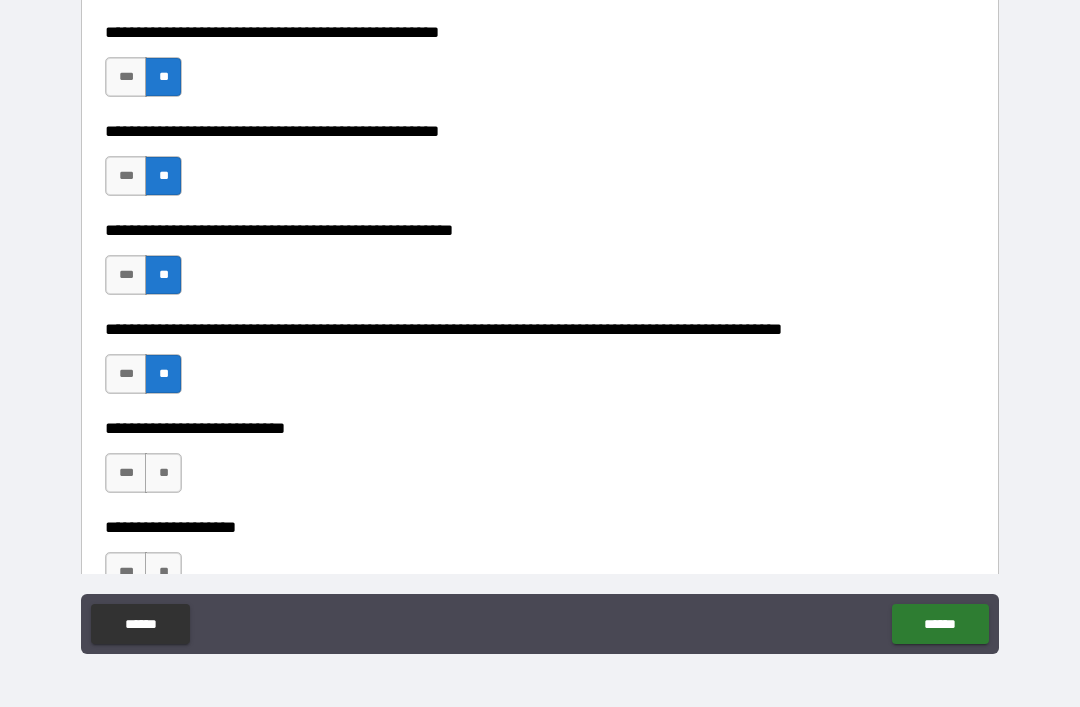 click on "**" at bounding box center [163, 473] 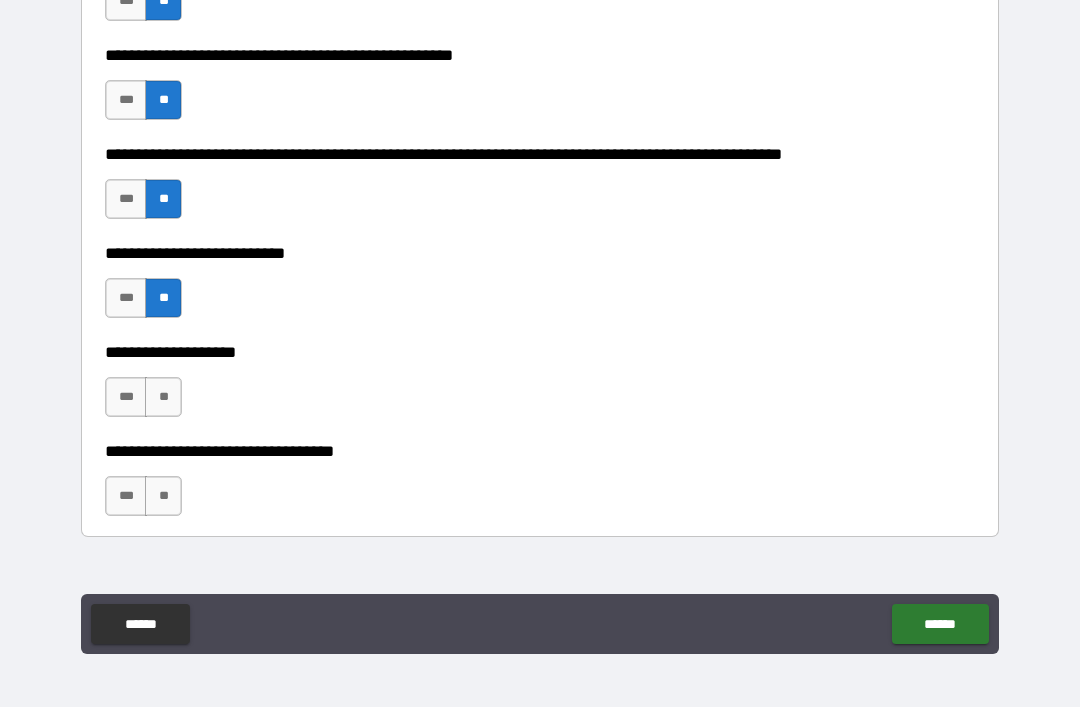 scroll, scrollTop: 817, scrollLeft: 0, axis: vertical 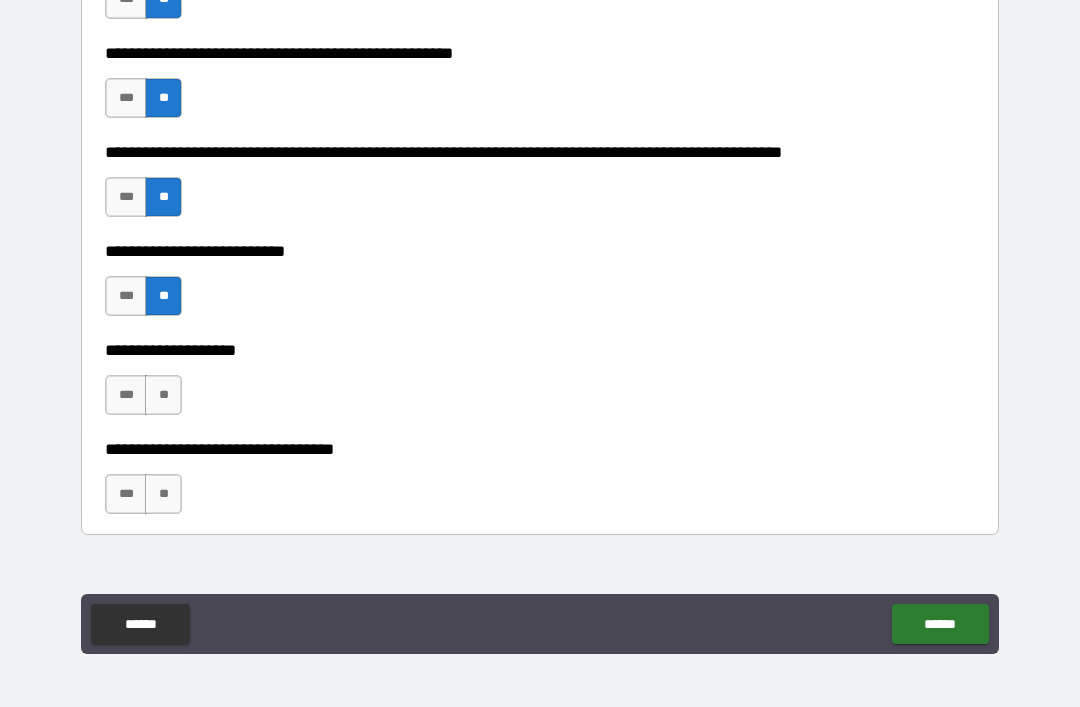 click on "**" at bounding box center [163, 395] 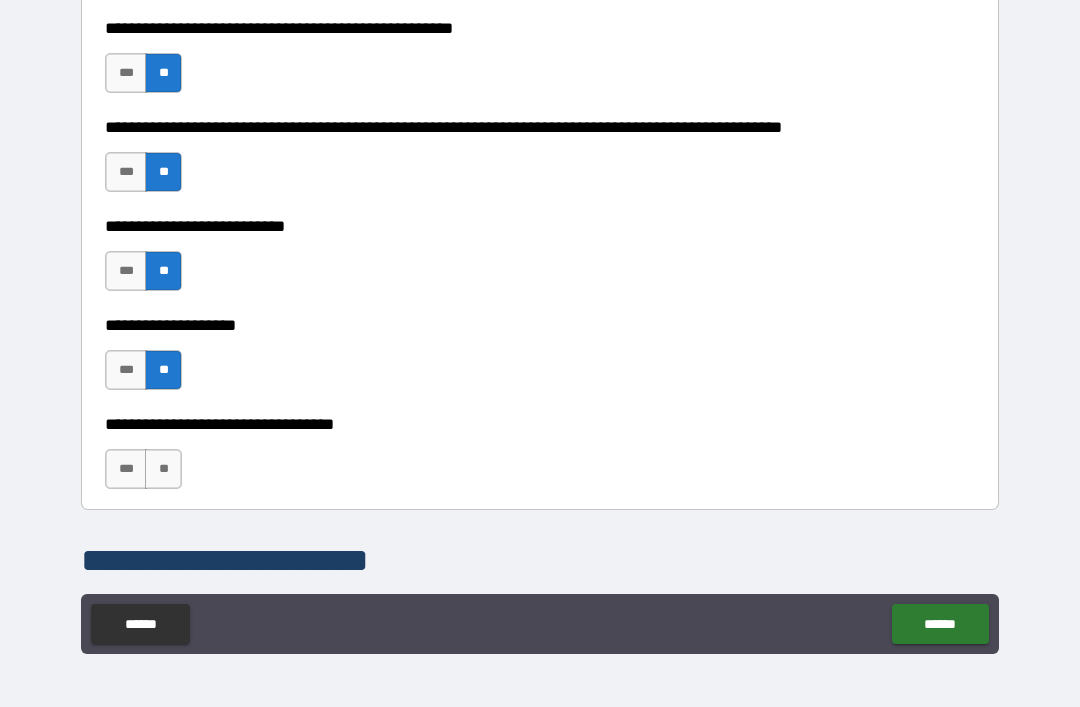 click on "**" at bounding box center [163, 469] 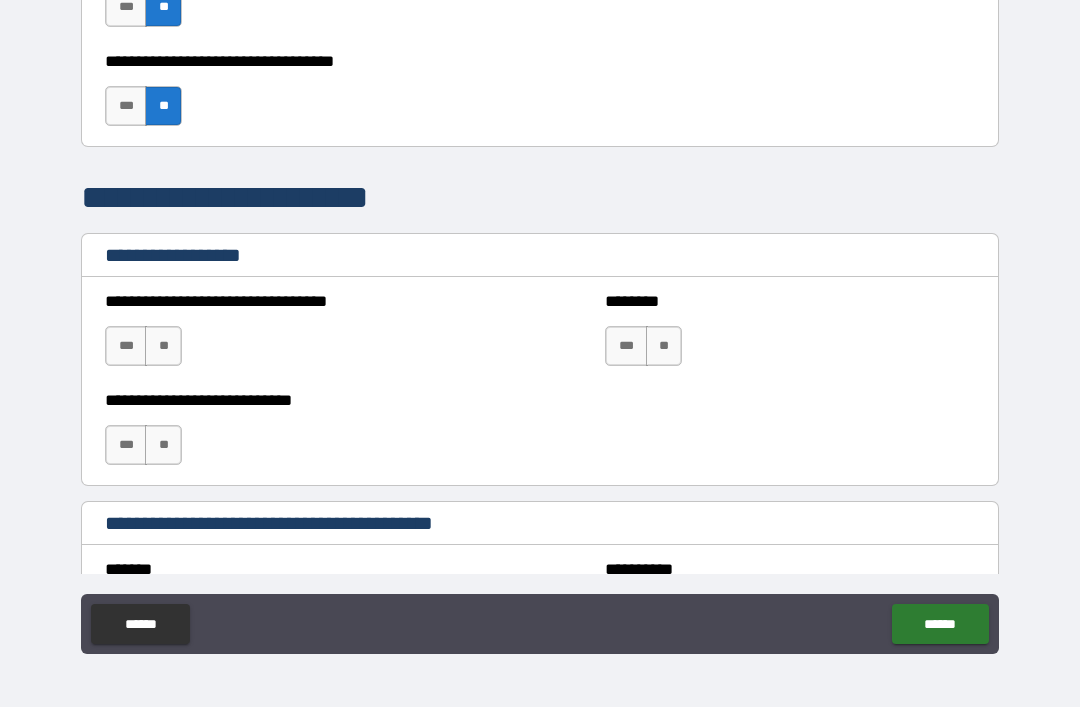 scroll, scrollTop: 1206, scrollLeft: 0, axis: vertical 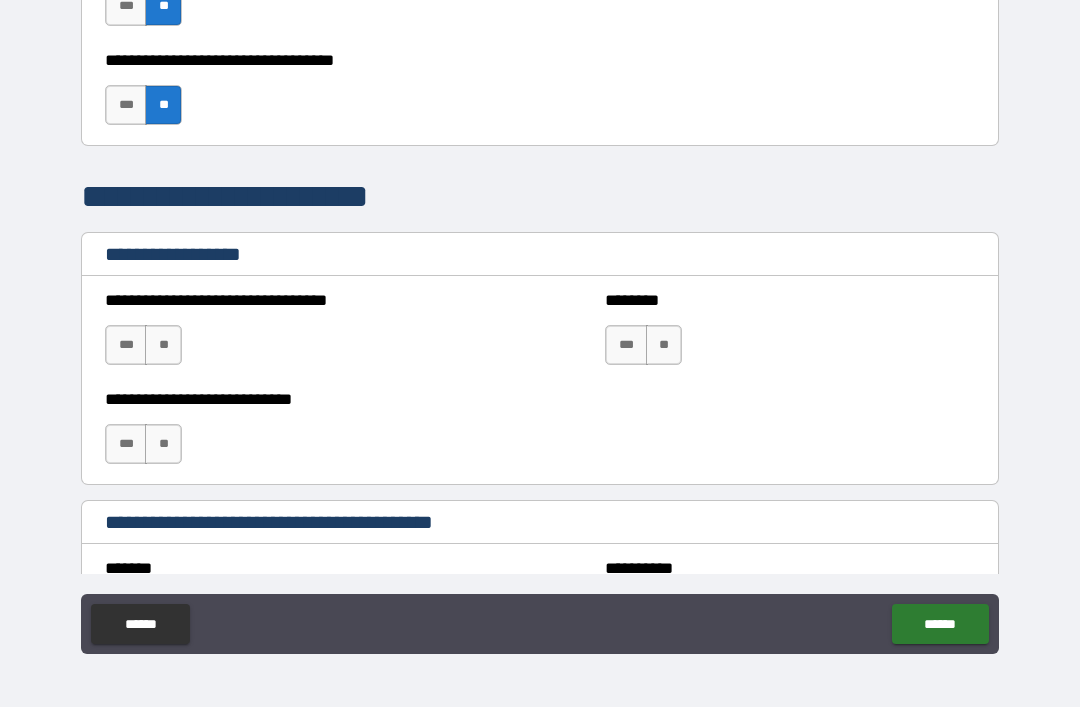 click on "**" at bounding box center [163, 345] 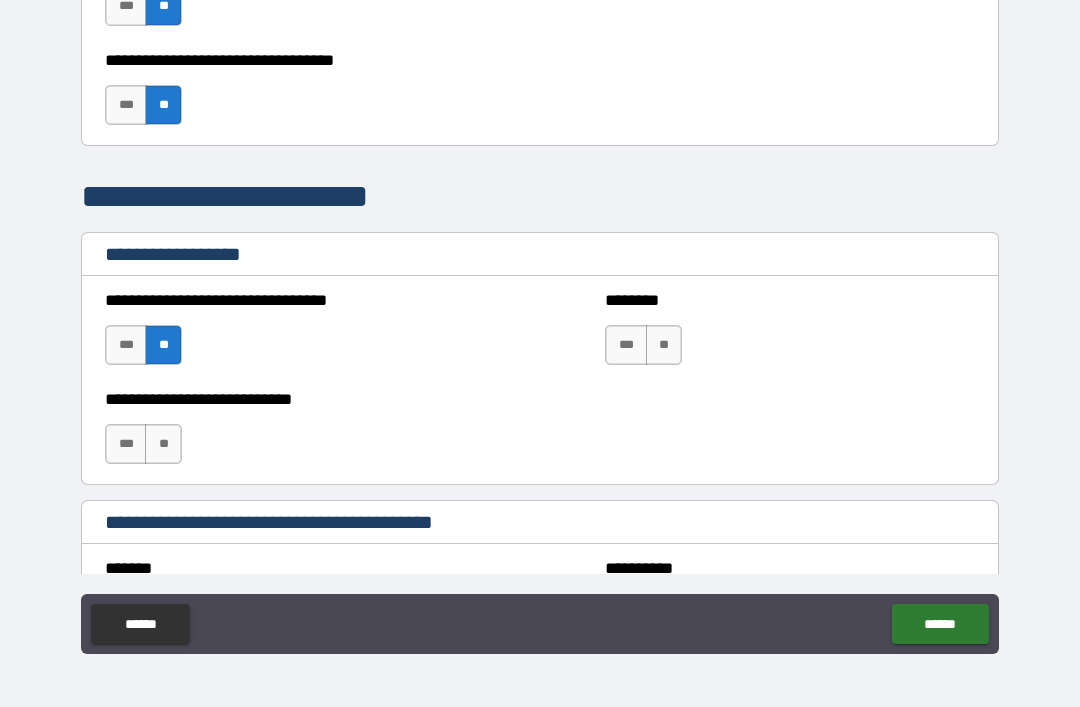 click on "**" at bounding box center [664, 345] 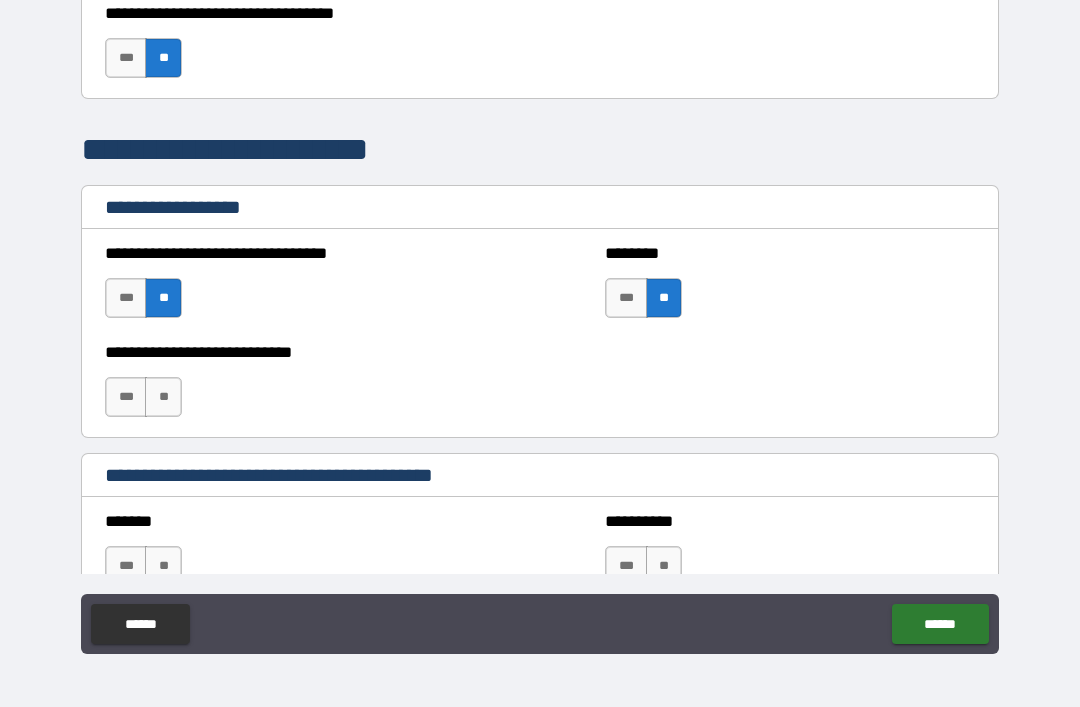 click on "**" at bounding box center [163, 397] 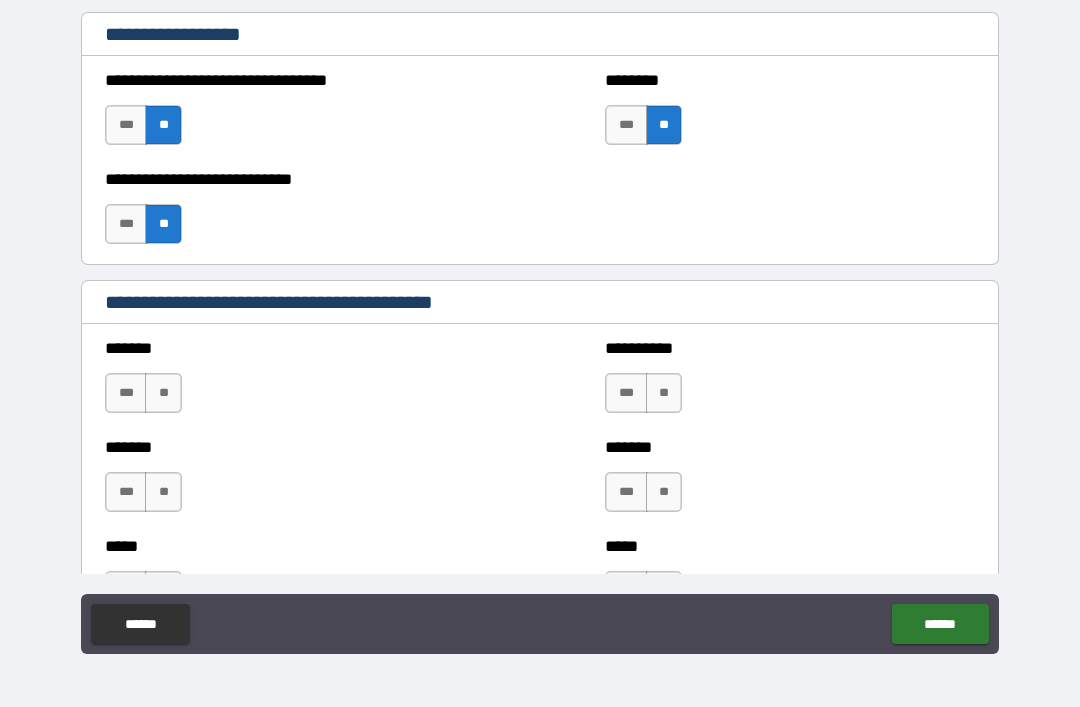 scroll, scrollTop: 1430, scrollLeft: 0, axis: vertical 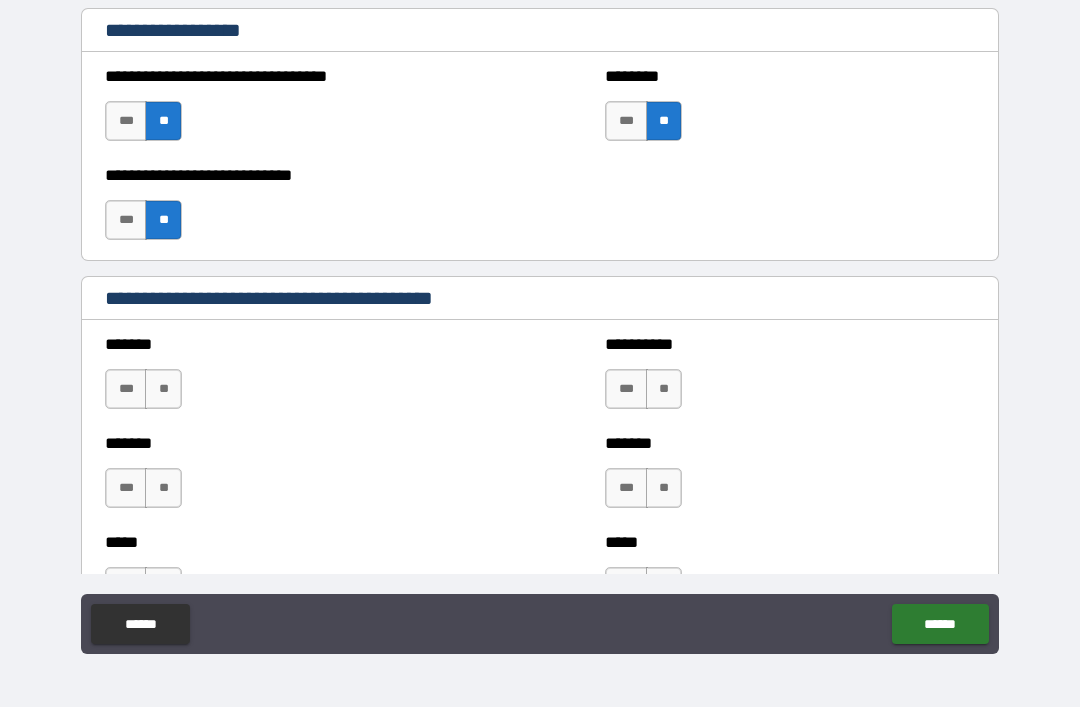 click on "**" at bounding box center (163, 389) 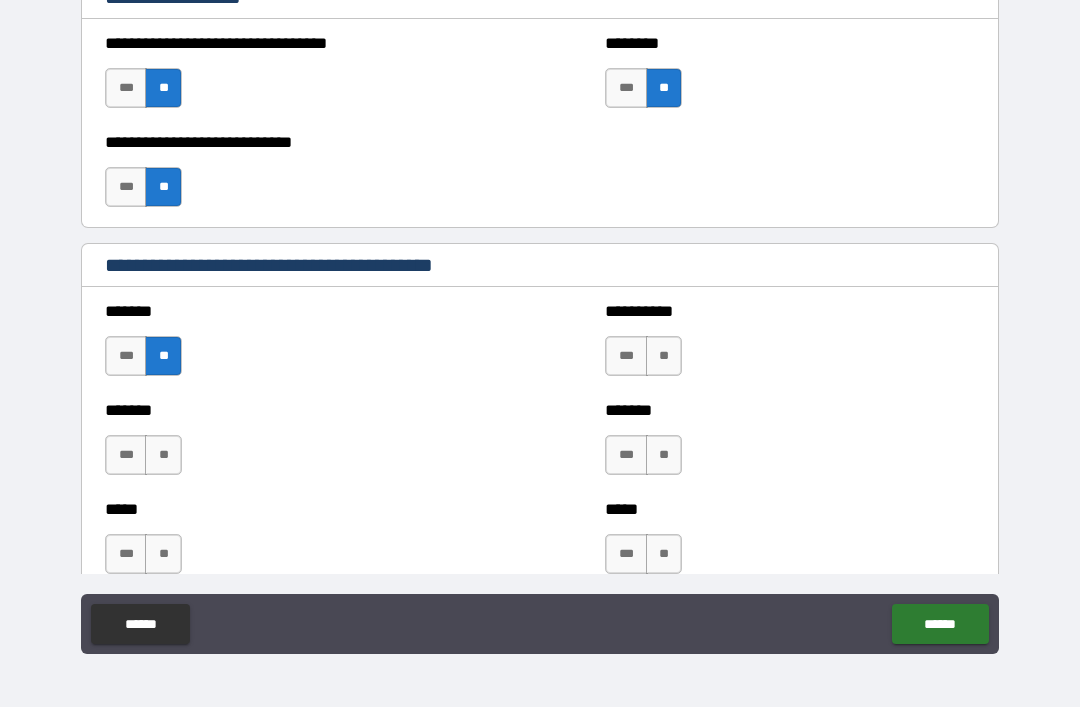 scroll, scrollTop: 1465, scrollLeft: 0, axis: vertical 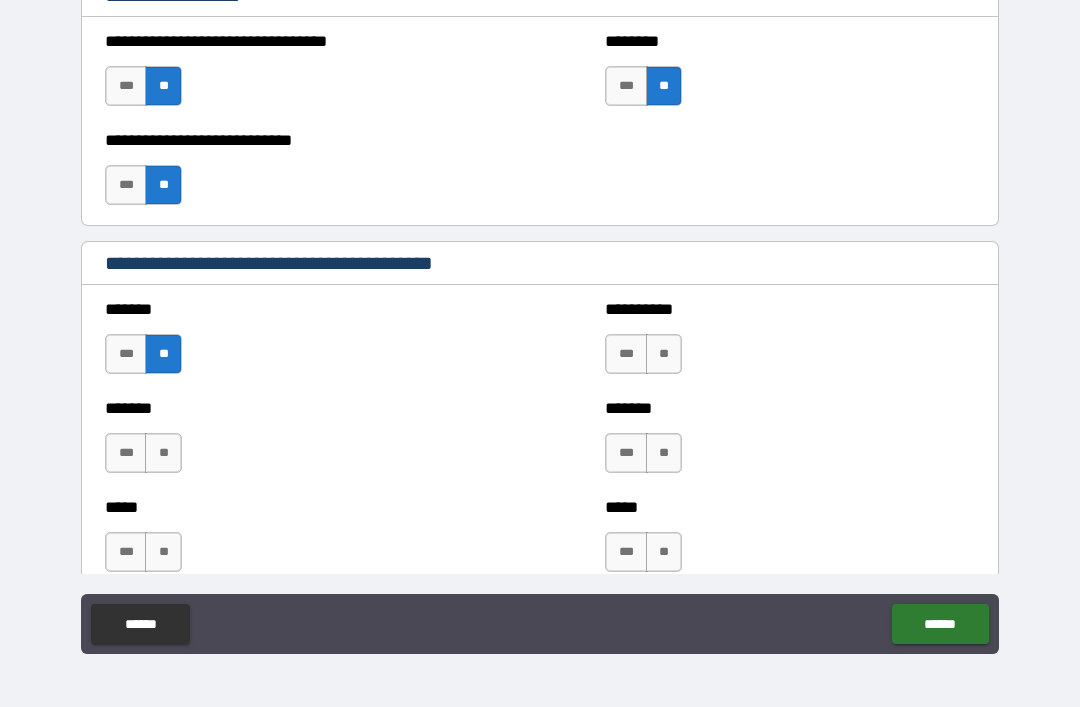 click on "**" at bounding box center [664, 354] 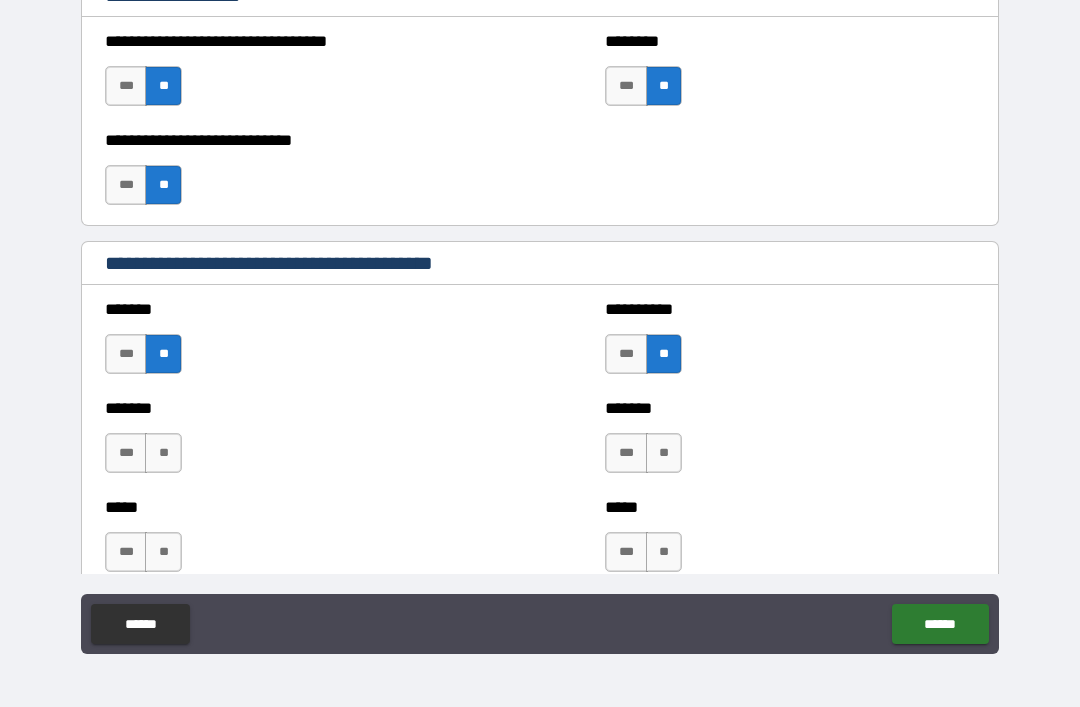click on "**" at bounding box center [163, 453] 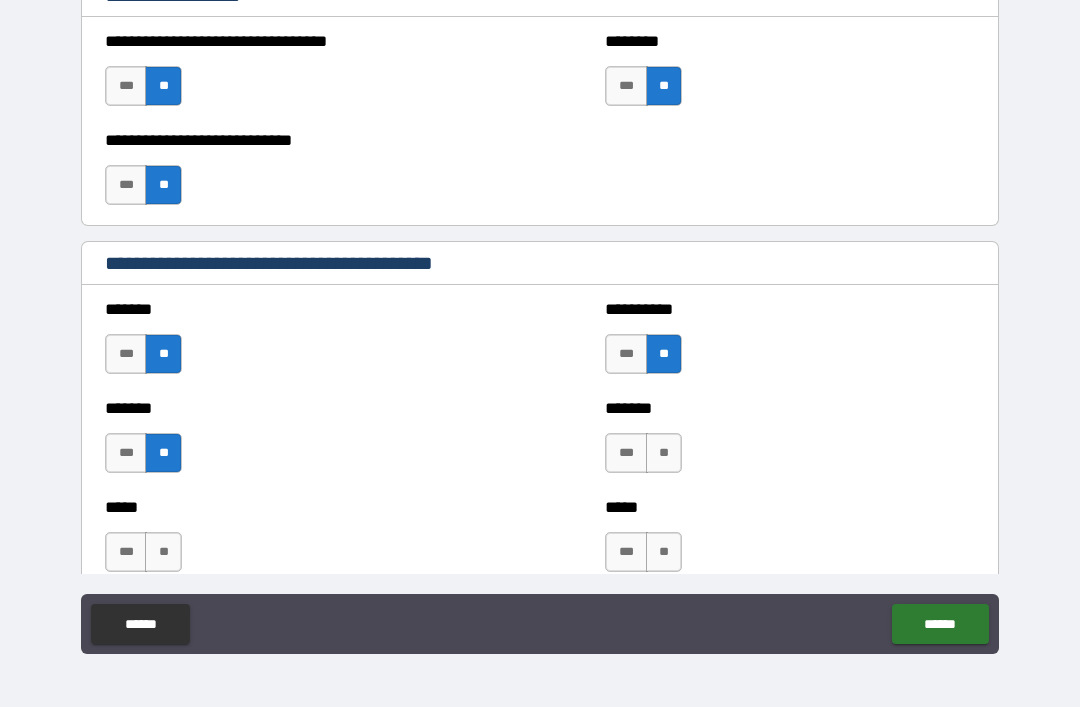 click on "**" at bounding box center [664, 453] 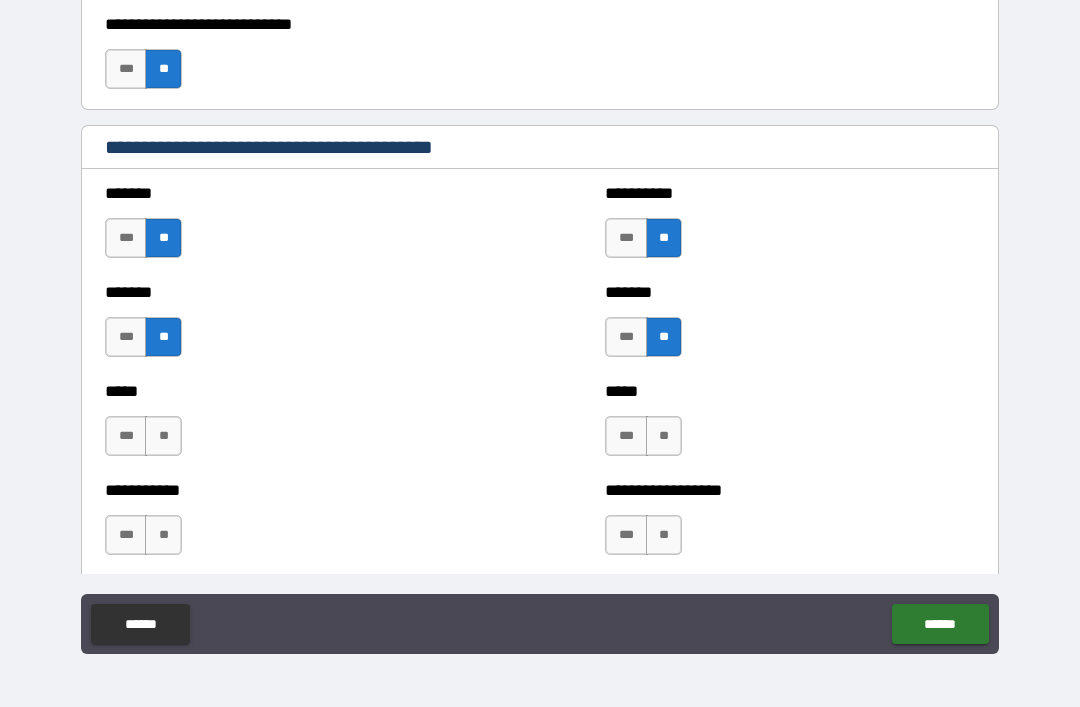 scroll, scrollTop: 1584, scrollLeft: 0, axis: vertical 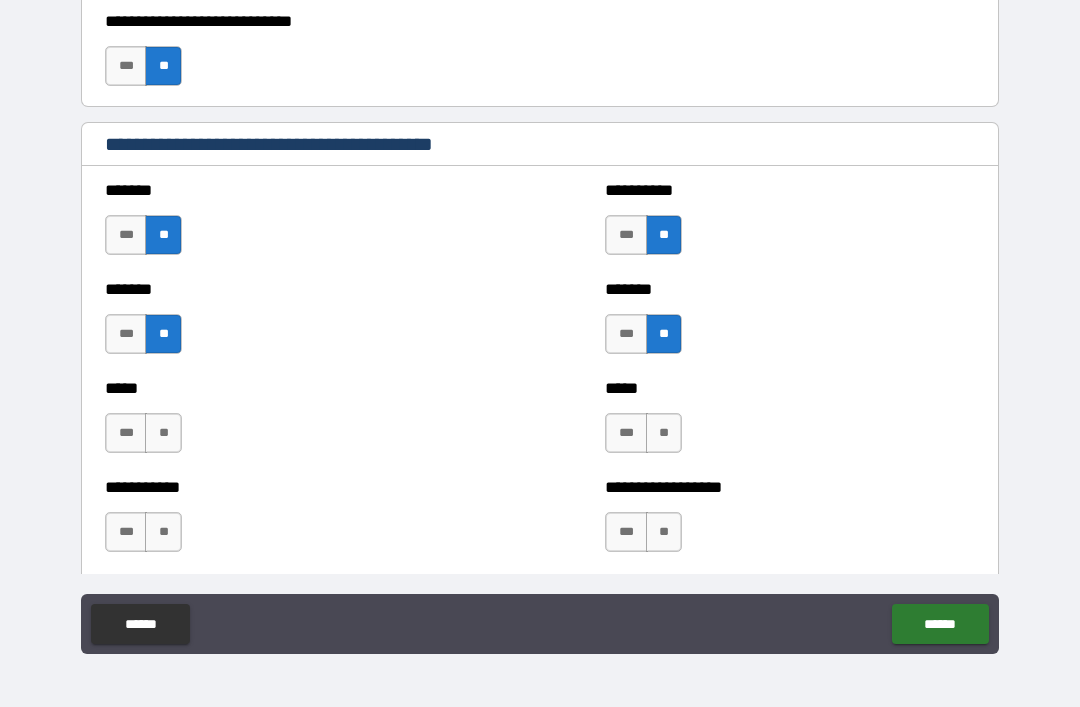 click on "**" at bounding box center [163, 433] 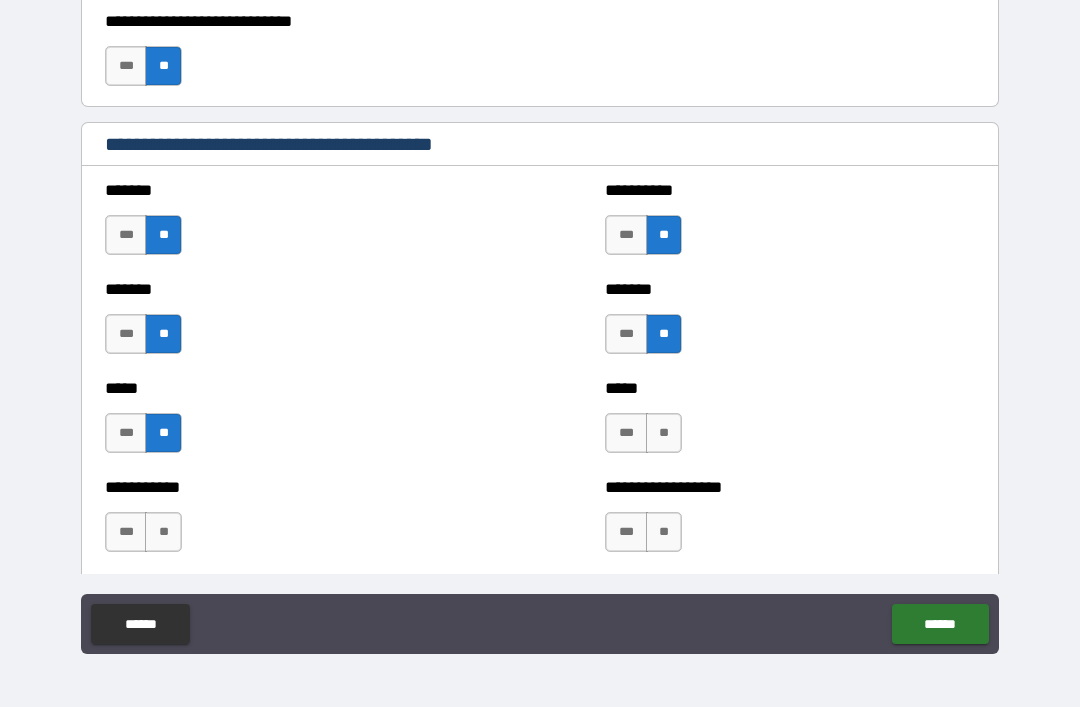 click on "**" at bounding box center (664, 433) 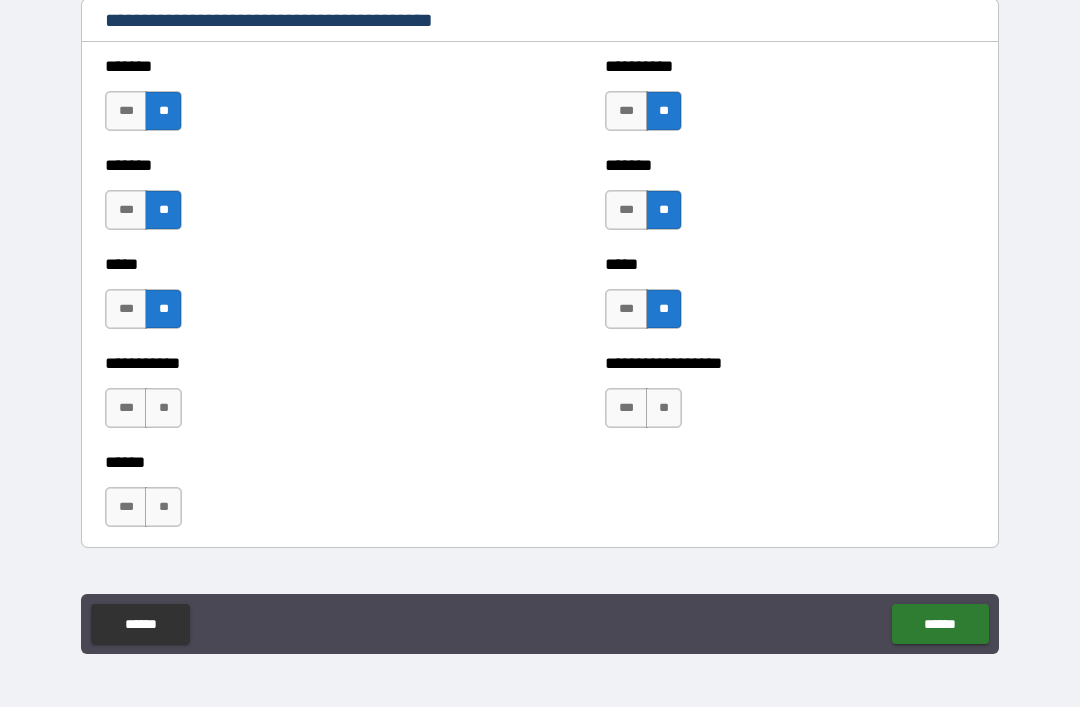 scroll, scrollTop: 1714, scrollLeft: 0, axis: vertical 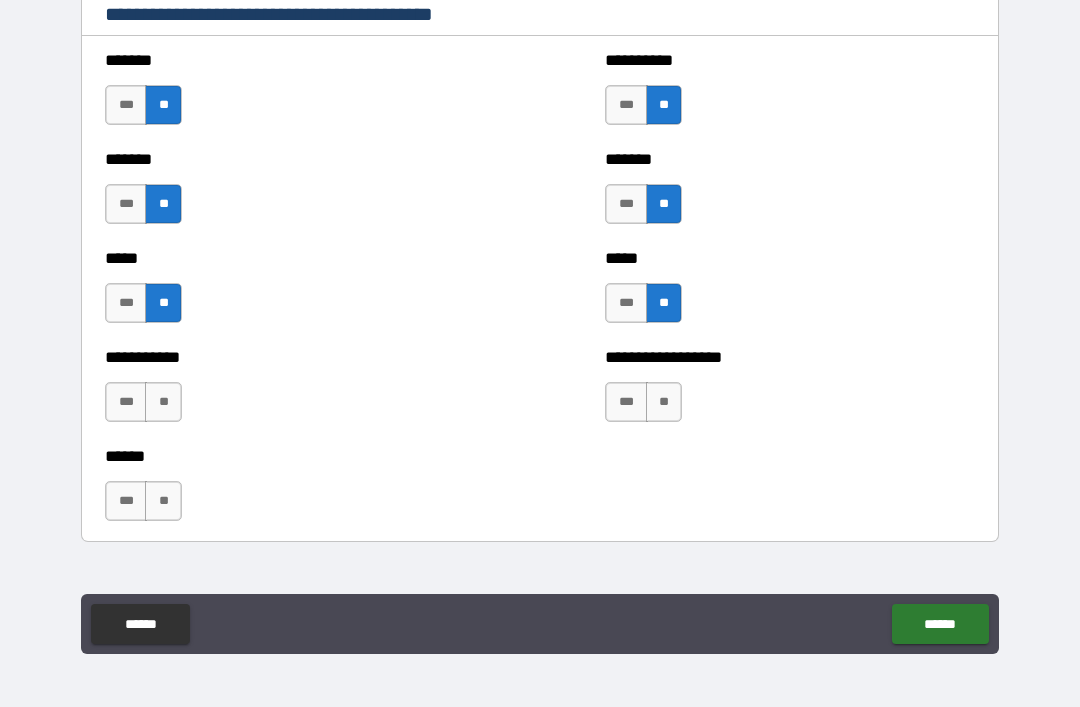 click on "**" at bounding box center (163, 402) 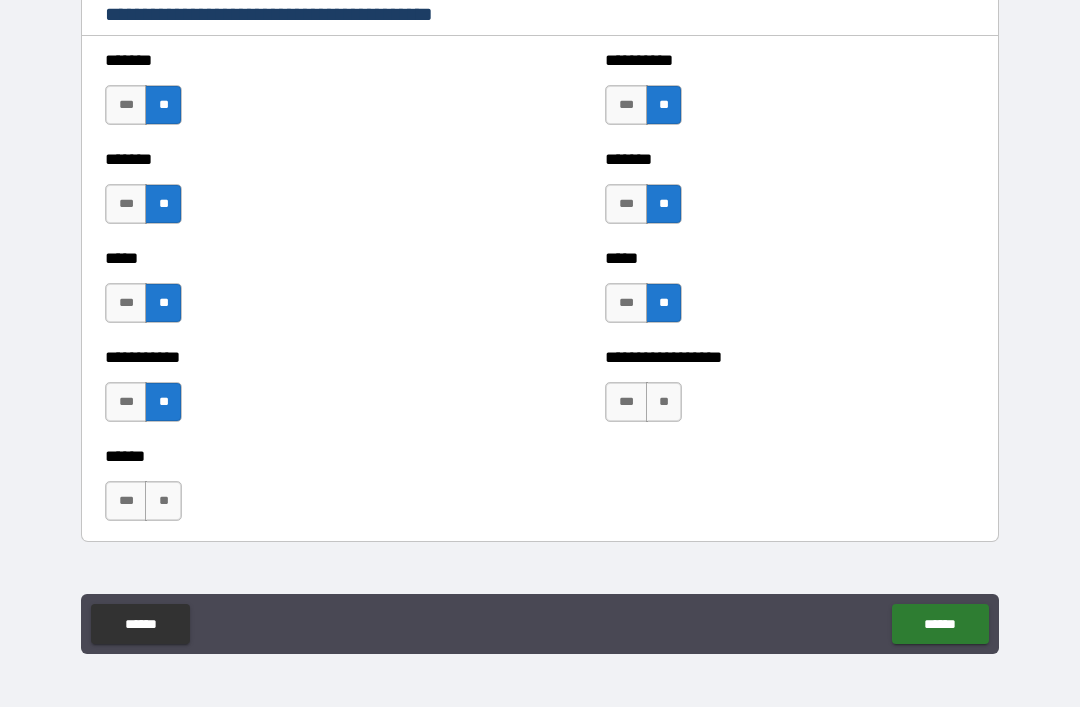 click on "**" at bounding box center [664, 402] 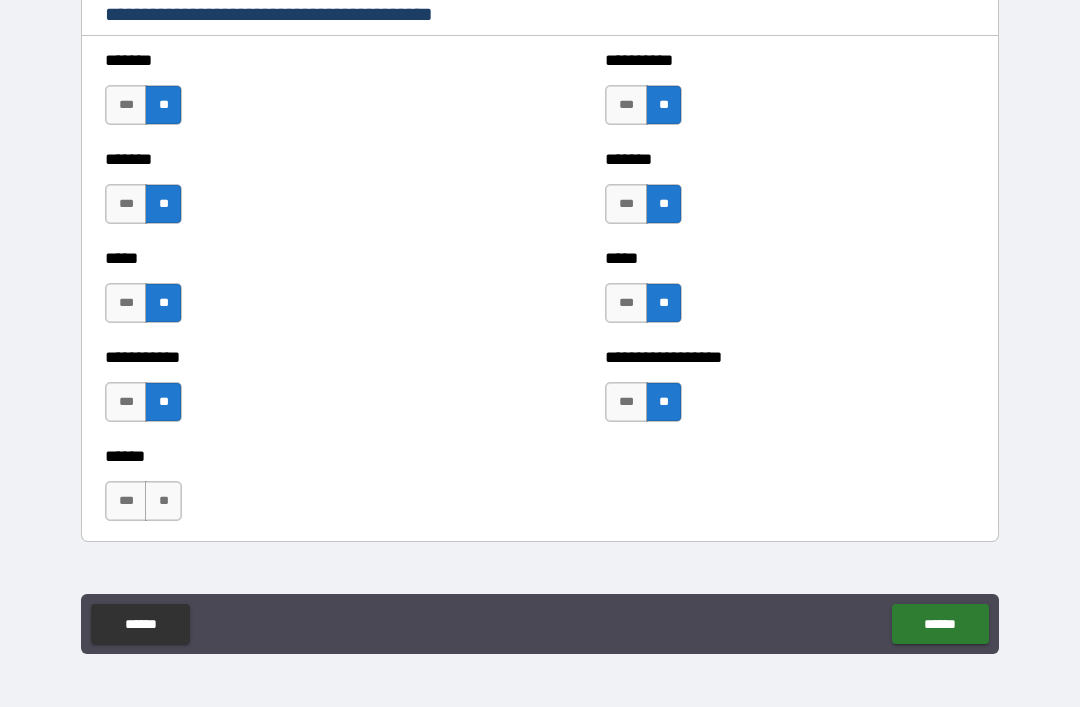 click on "**" at bounding box center [163, 501] 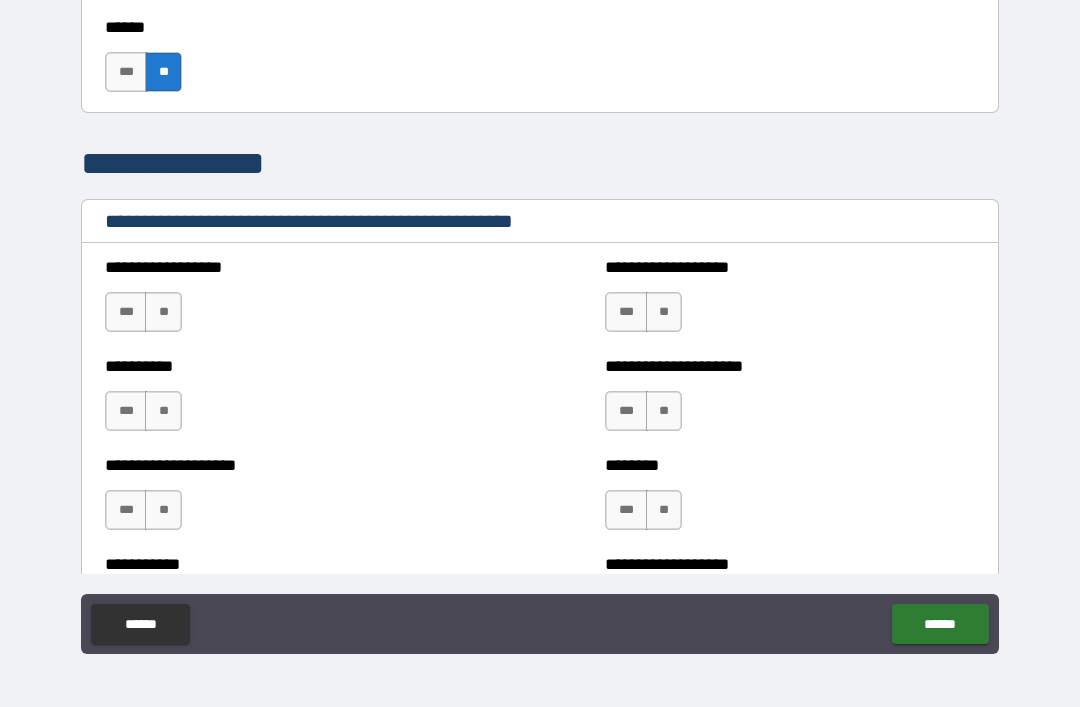 scroll, scrollTop: 2162, scrollLeft: 0, axis: vertical 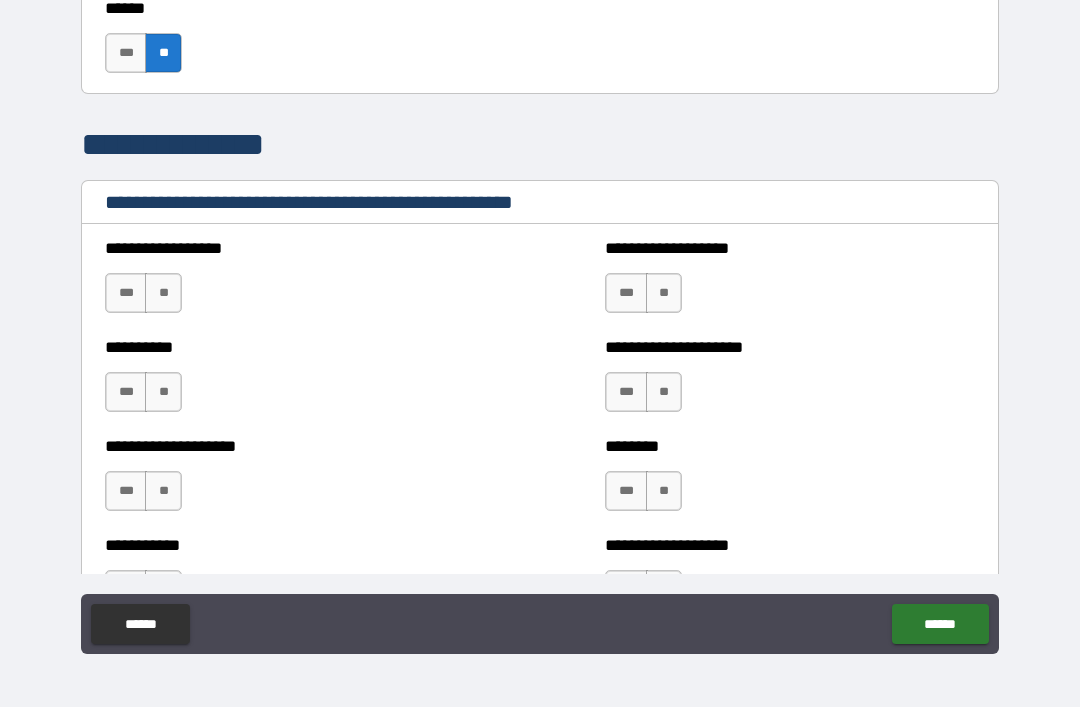 click on "**" at bounding box center (163, 293) 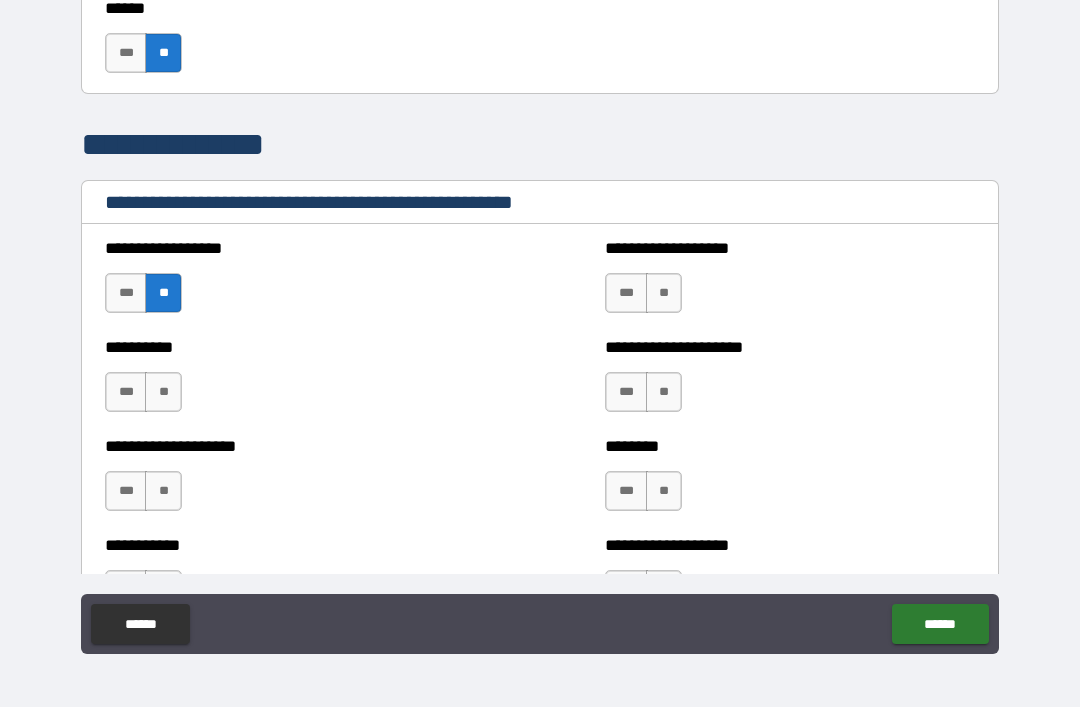 click on "**" at bounding box center [664, 293] 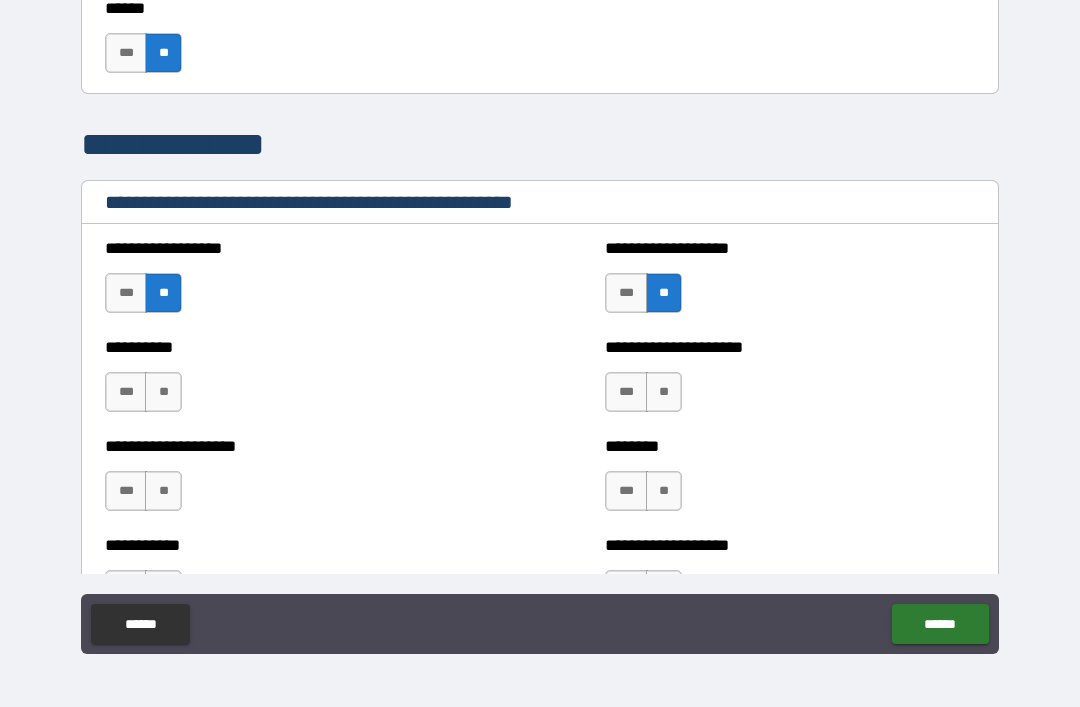 click on "**" at bounding box center (163, 392) 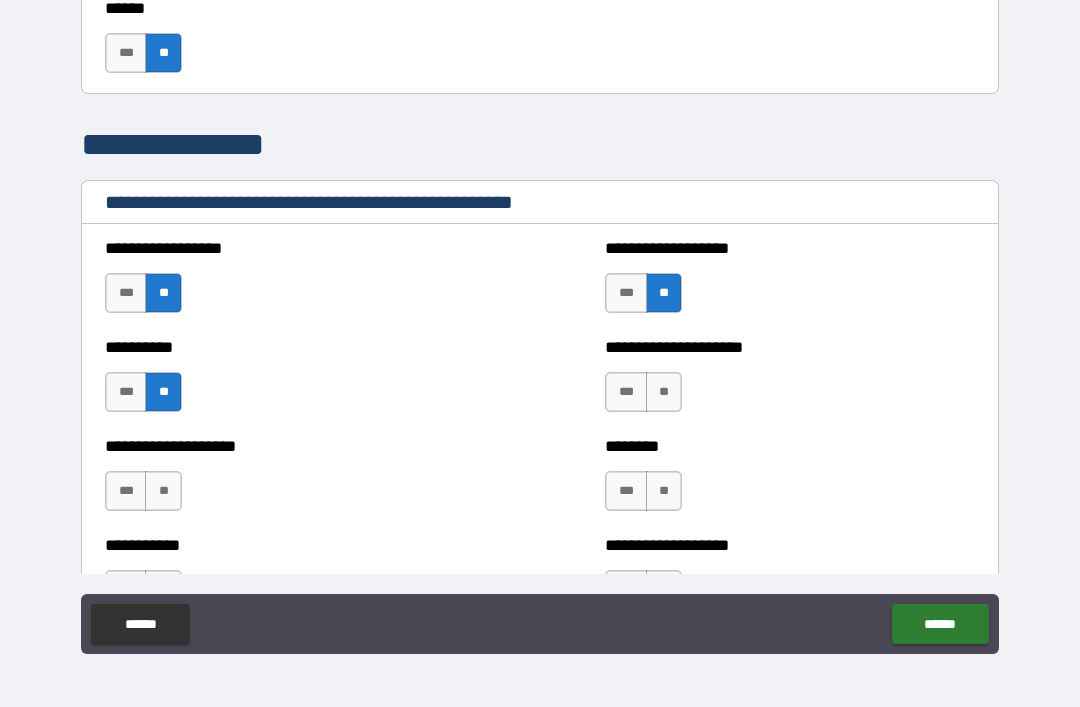 click on "**" at bounding box center [664, 392] 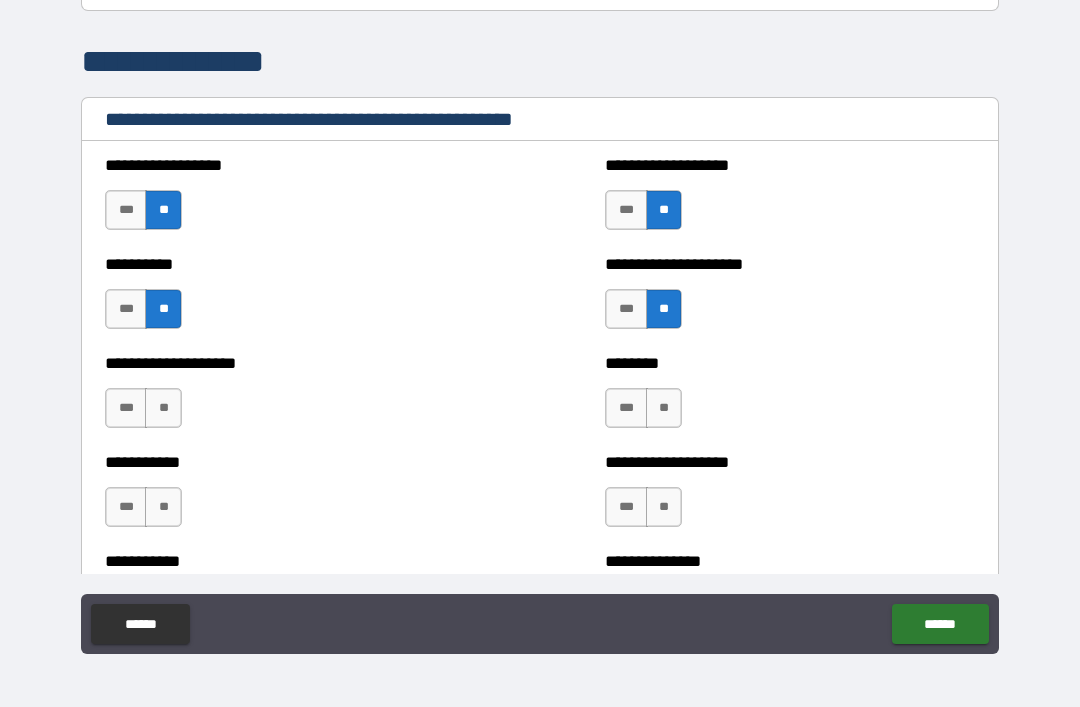 scroll, scrollTop: 2246, scrollLeft: 0, axis: vertical 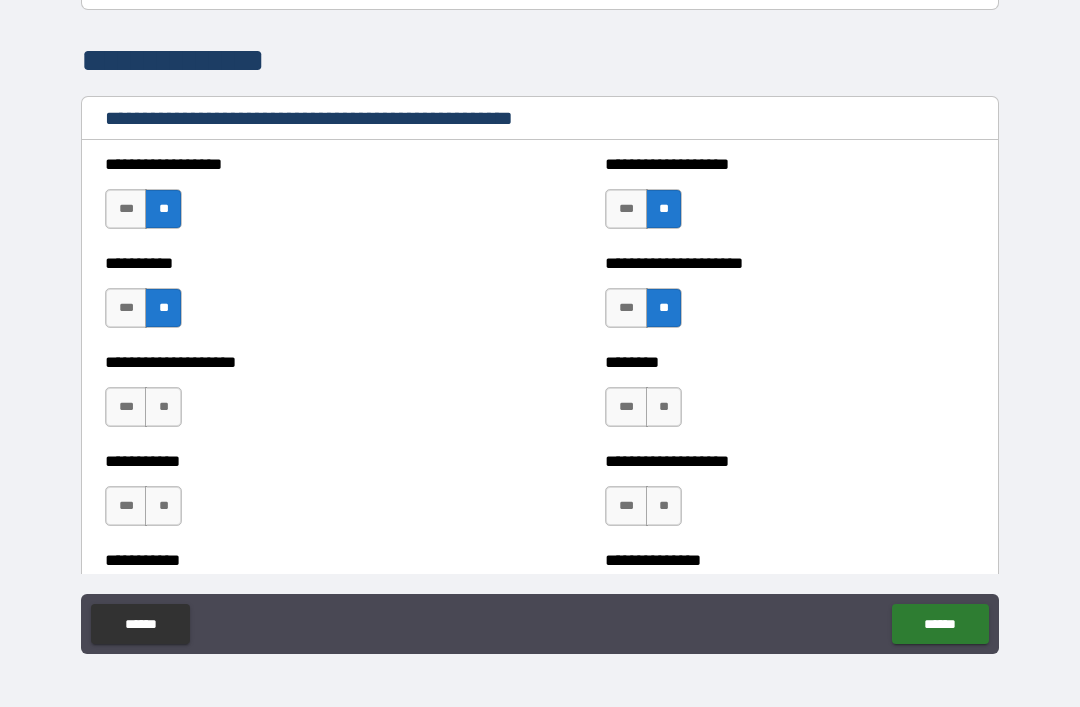 click on "**" at bounding box center (163, 407) 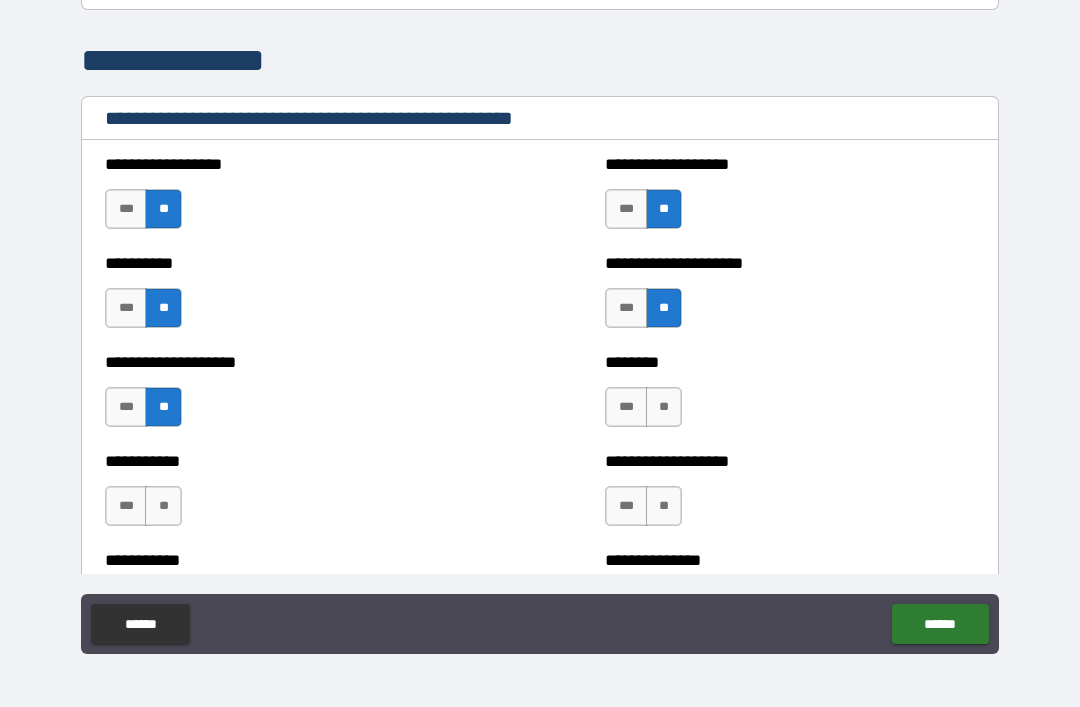 click on "**" at bounding box center [664, 407] 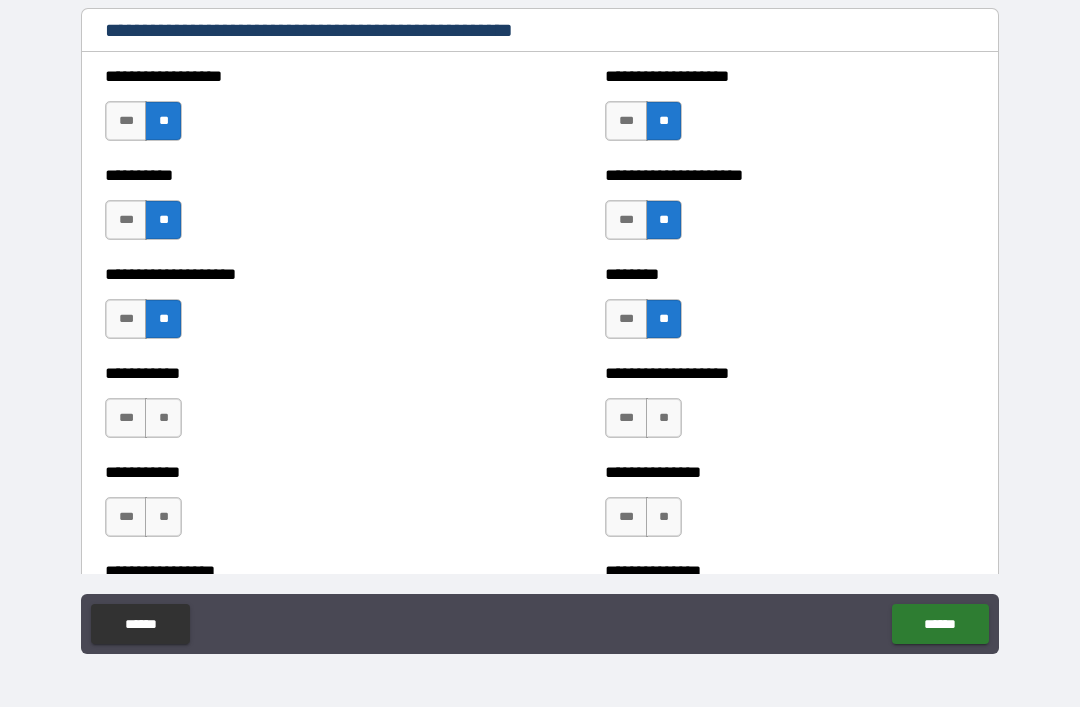 scroll, scrollTop: 2336, scrollLeft: 0, axis: vertical 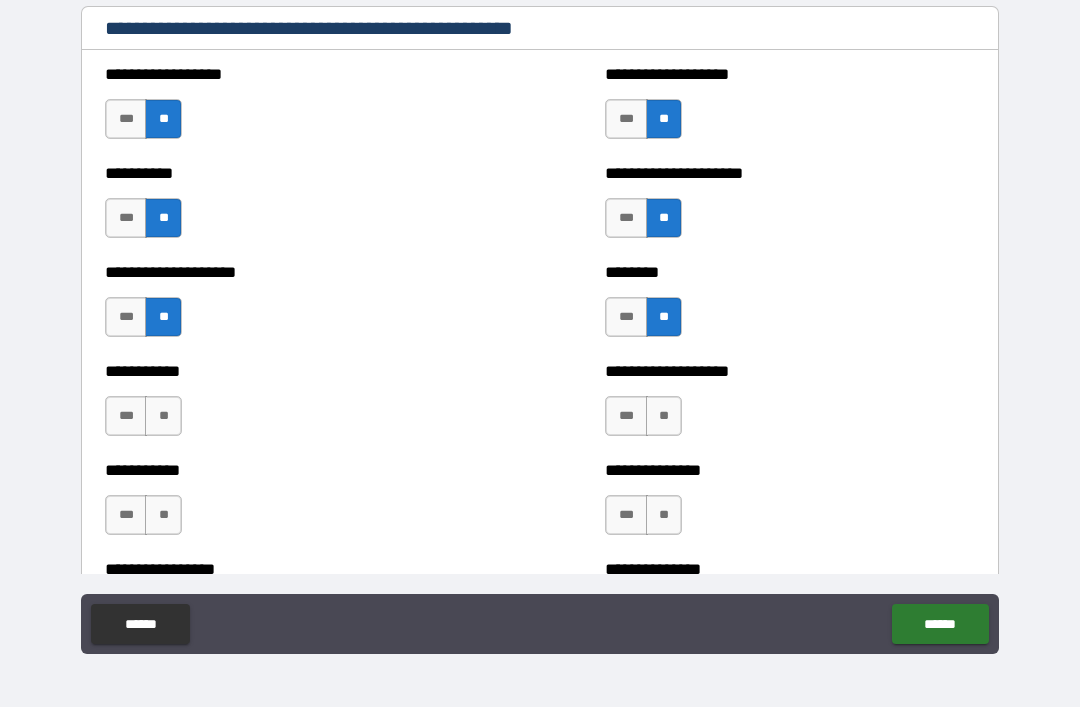 click on "**" at bounding box center (163, 416) 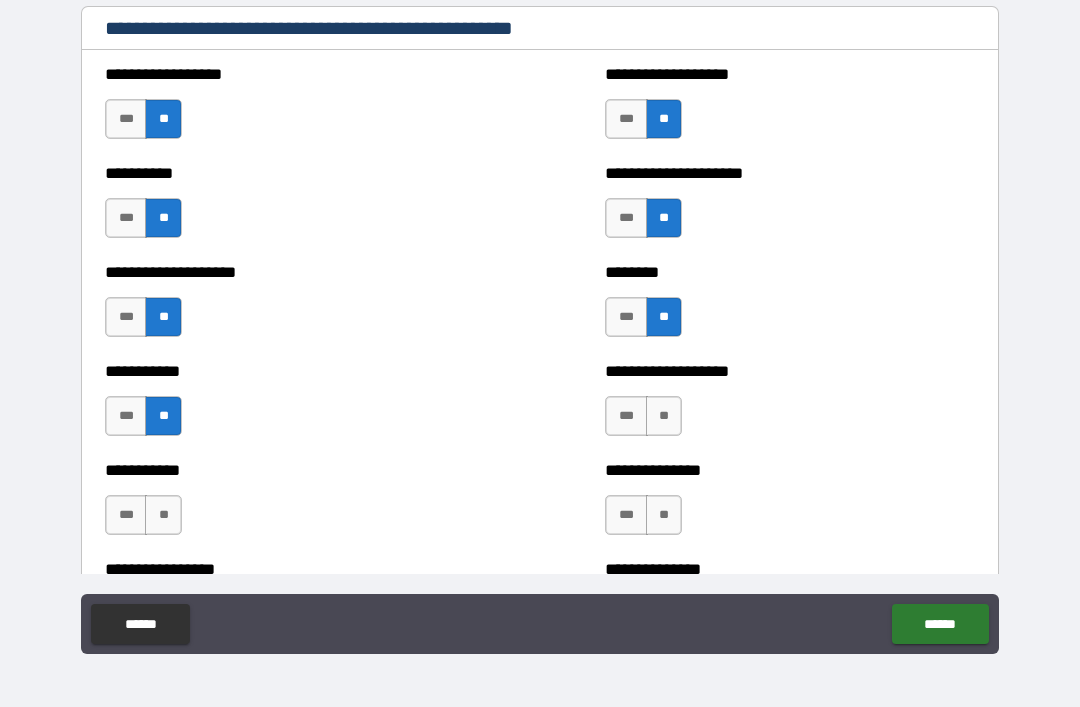 click on "**" at bounding box center [664, 416] 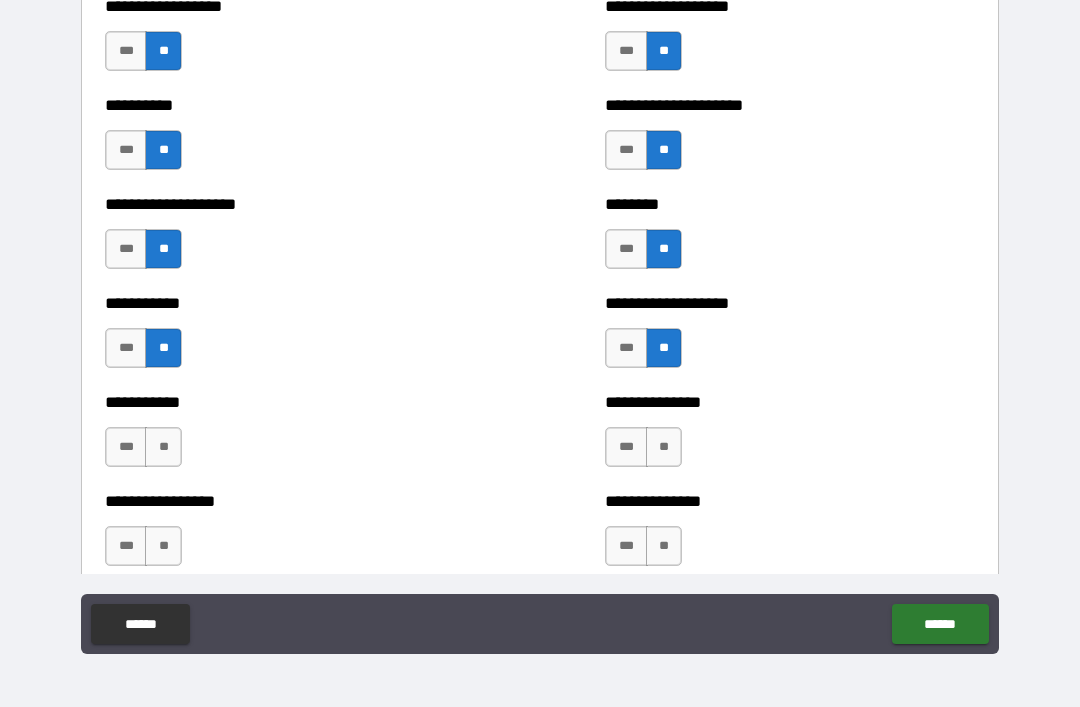 scroll, scrollTop: 2409, scrollLeft: 0, axis: vertical 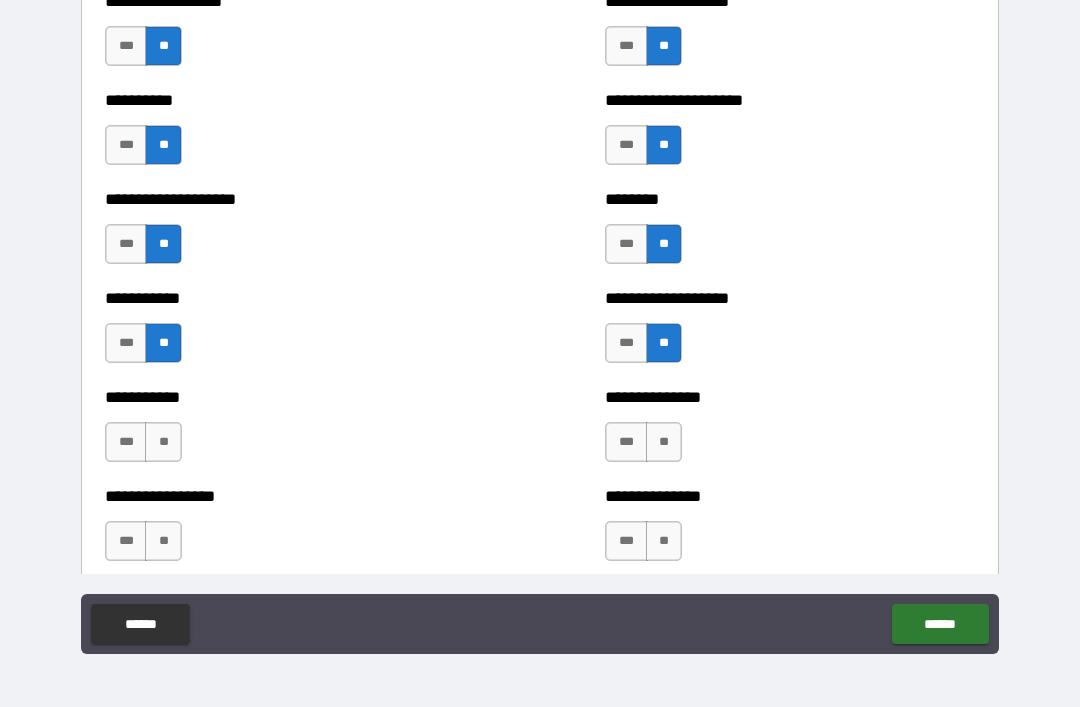 click on "**" at bounding box center [163, 442] 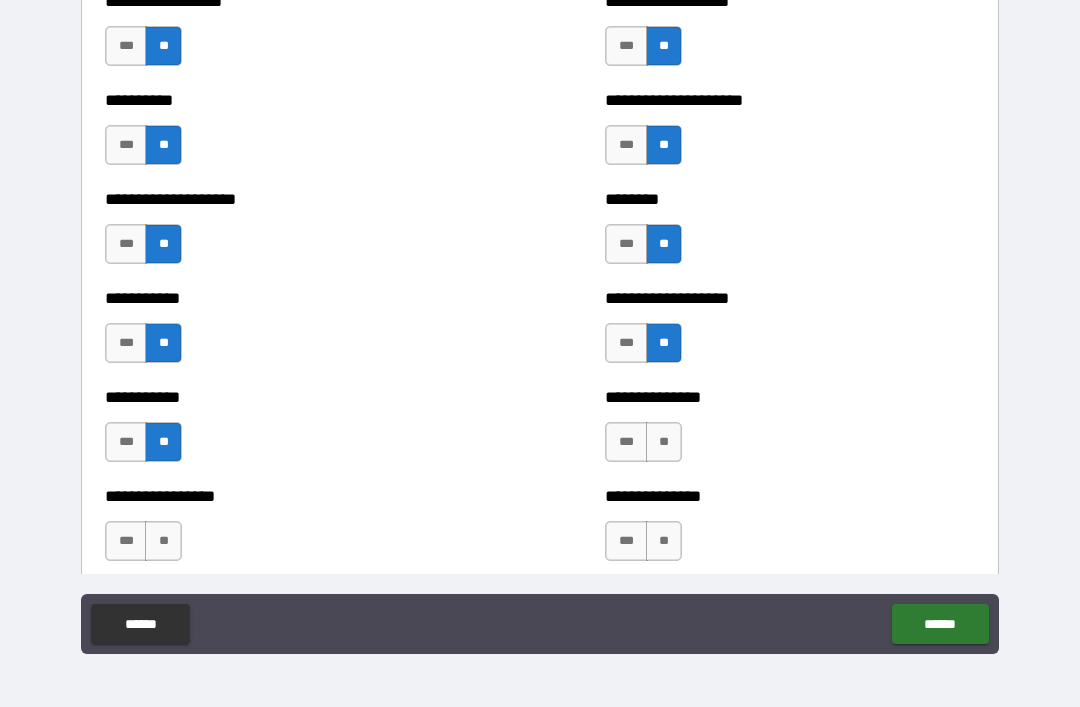 click on "**" at bounding box center (664, 442) 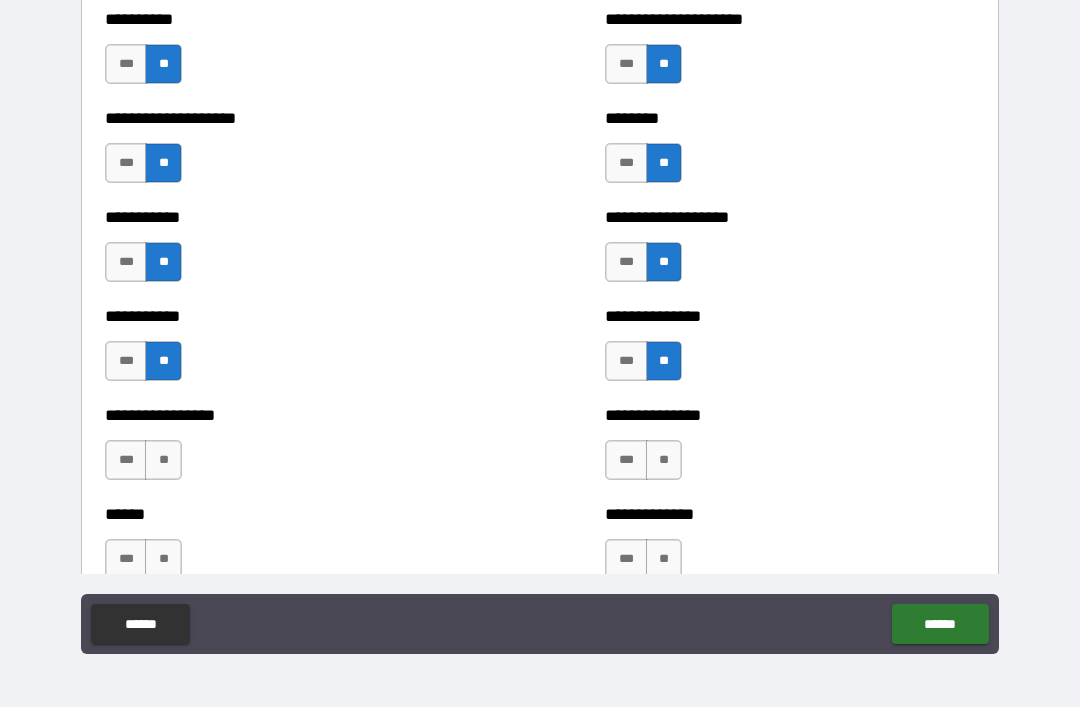 scroll, scrollTop: 2491, scrollLeft: 0, axis: vertical 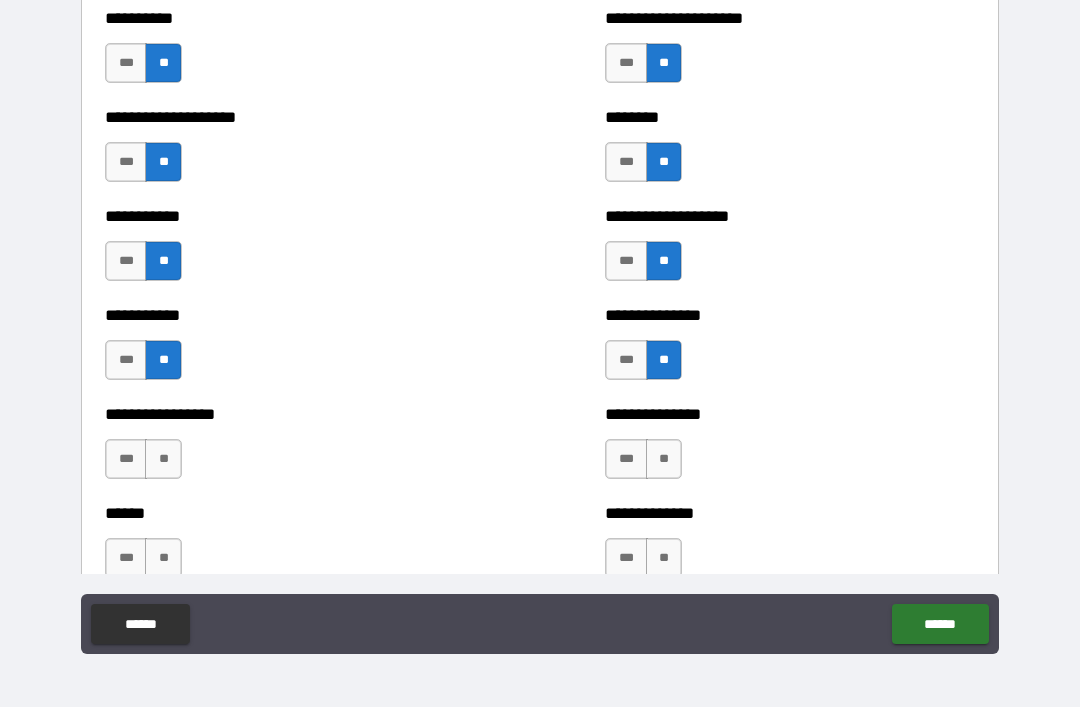 click on "**" at bounding box center (163, 459) 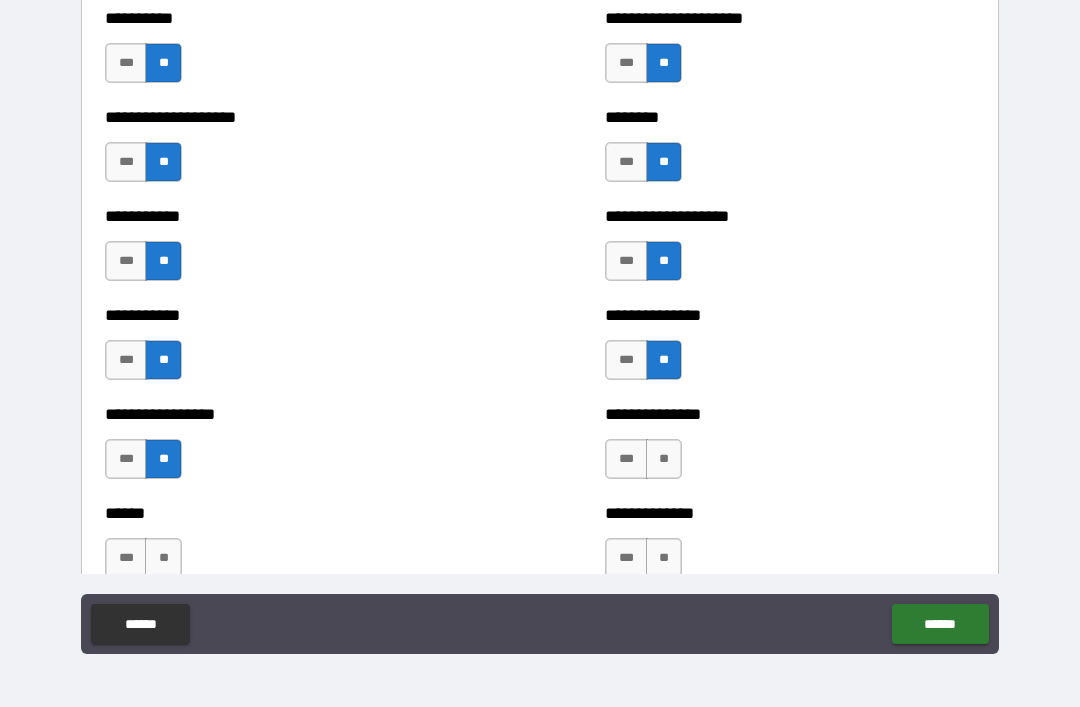 click on "**" at bounding box center (664, 459) 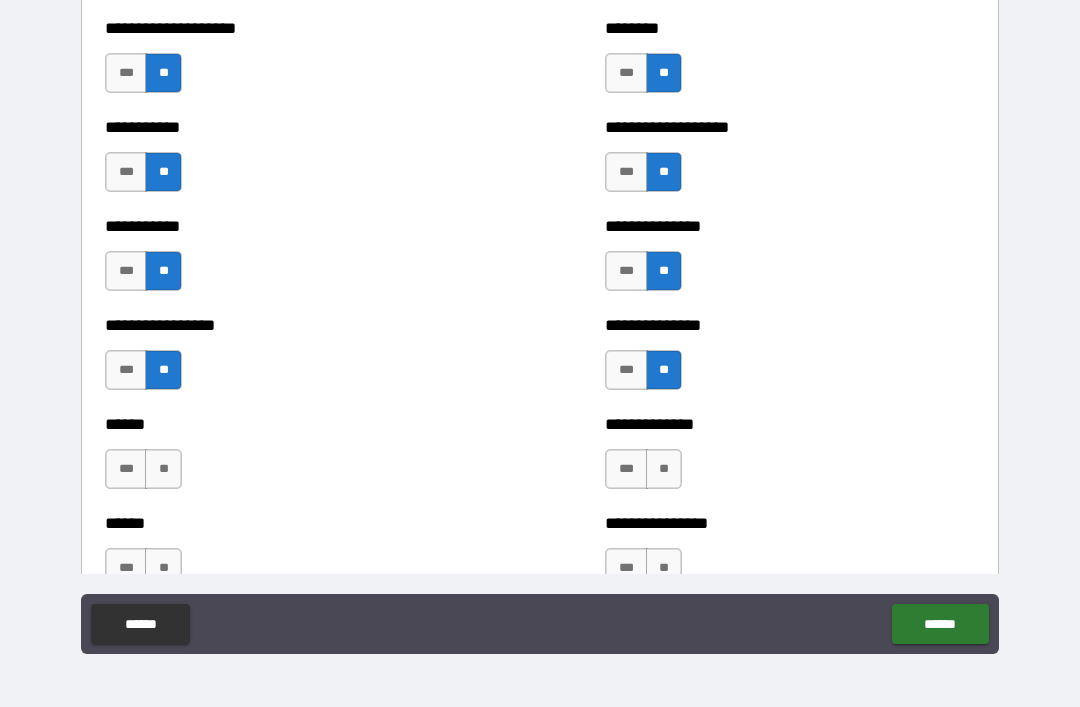 scroll, scrollTop: 2583, scrollLeft: 0, axis: vertical 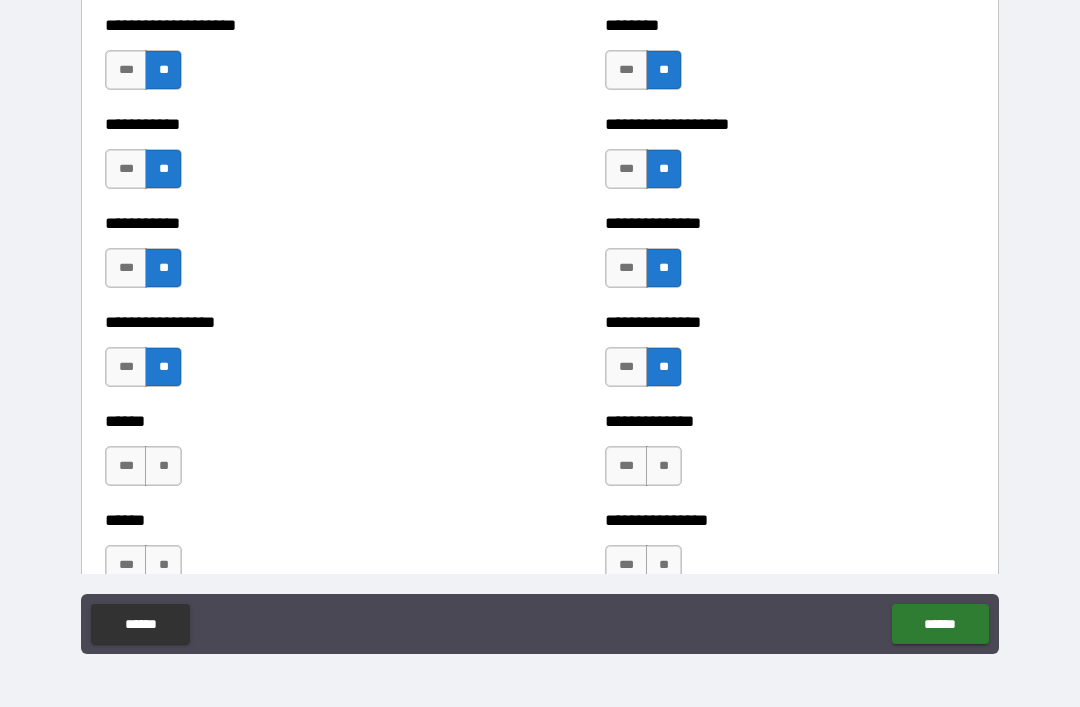 click on "**" at bounding box center [163, 466] 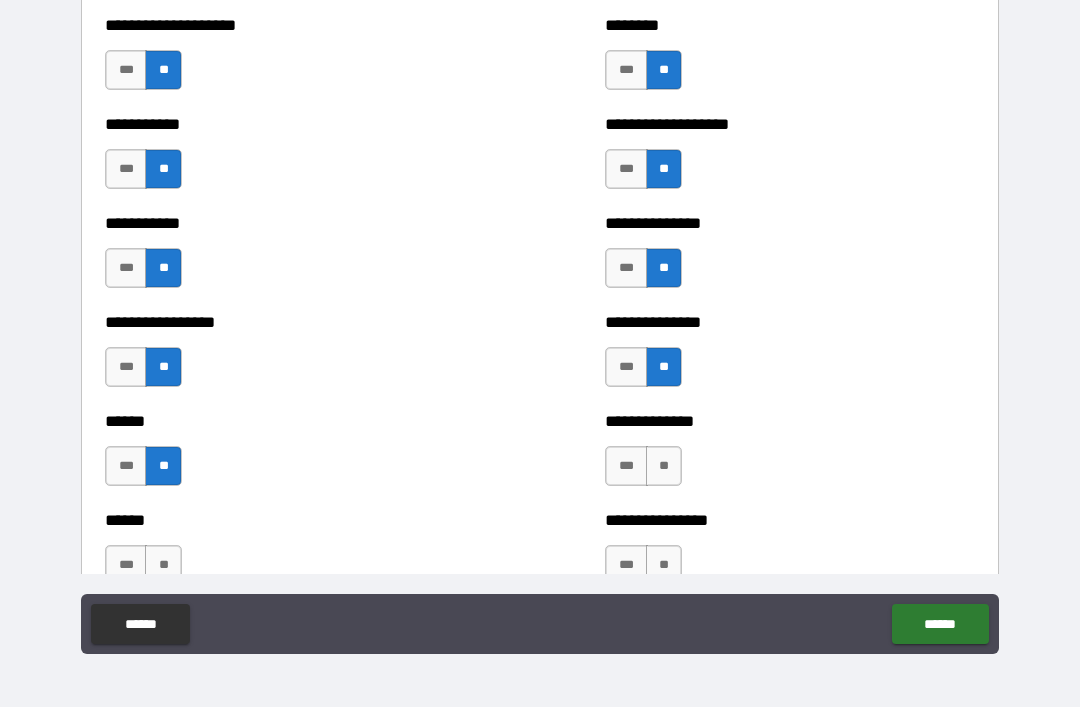 click on "**********" at bounding box center [790, 421] 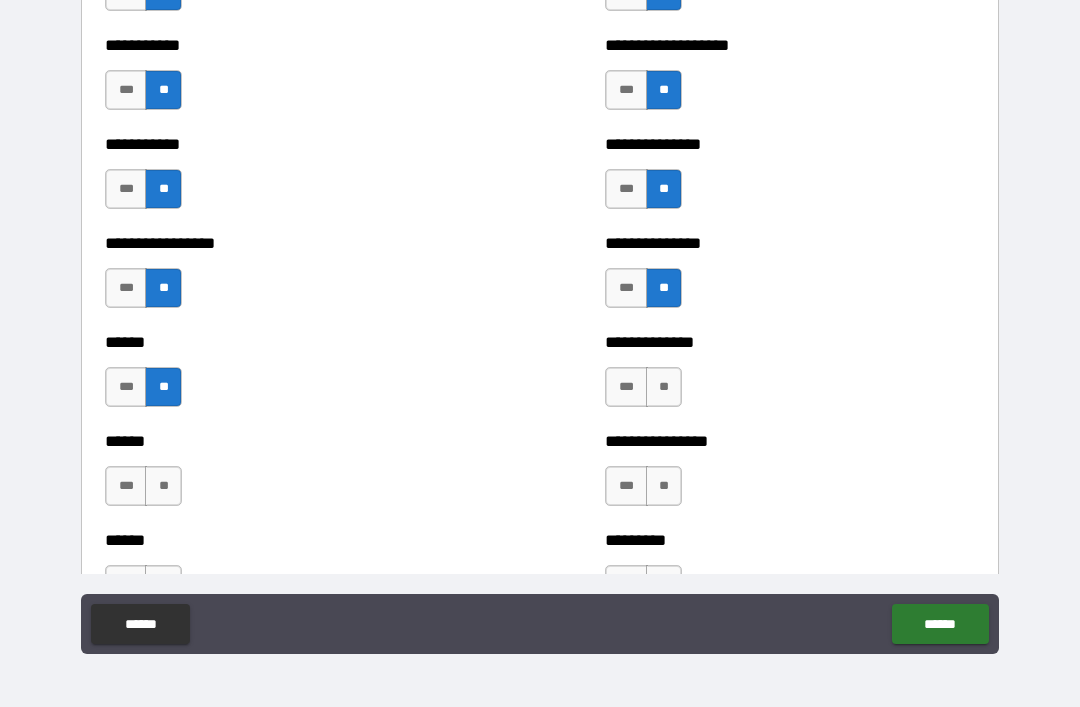 scroll, scrollTop: 2697, scrollLeft: 0, axis: vertical 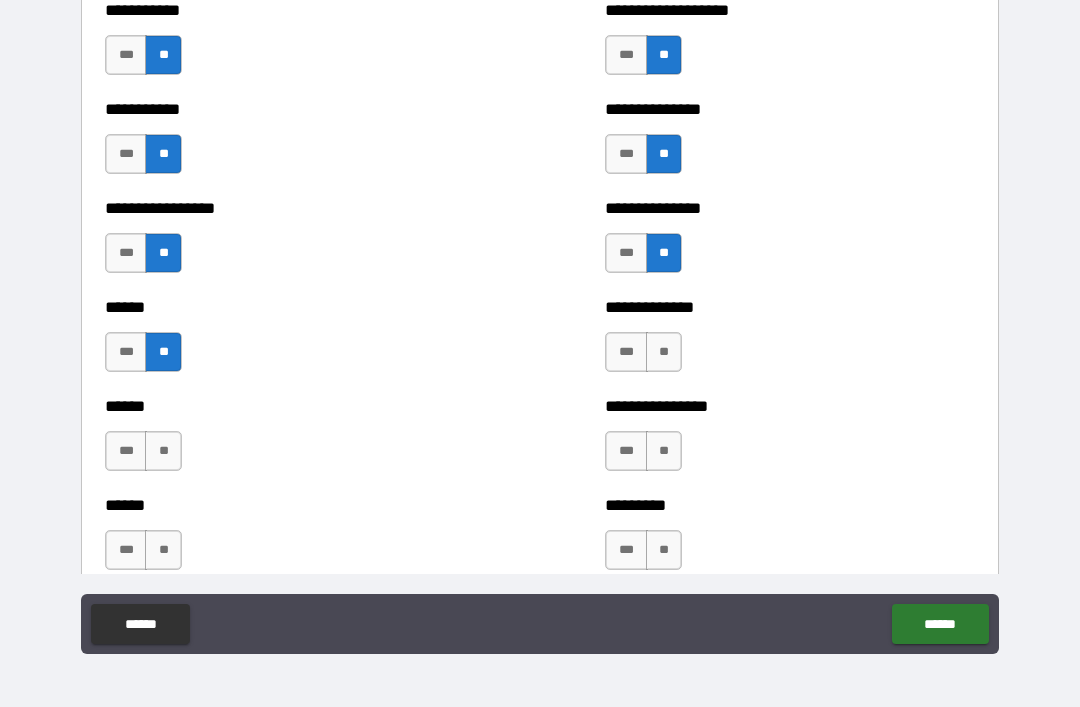click on "**" at bounding box center [664, 352] 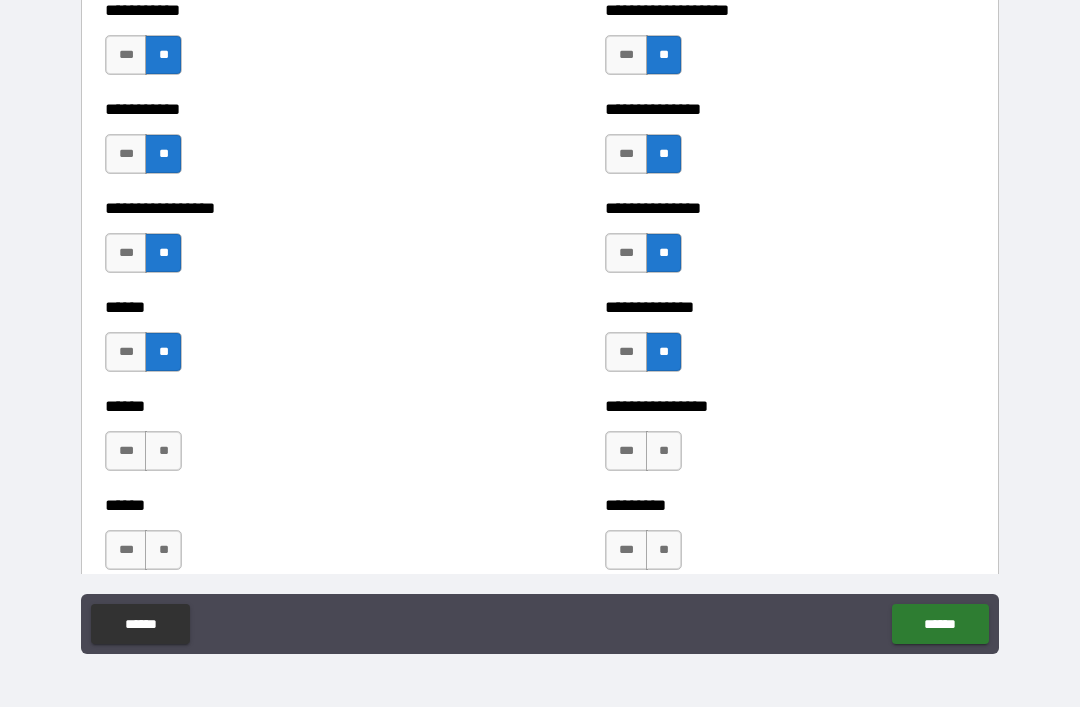 click on "**" at bounding box center [163, 451] 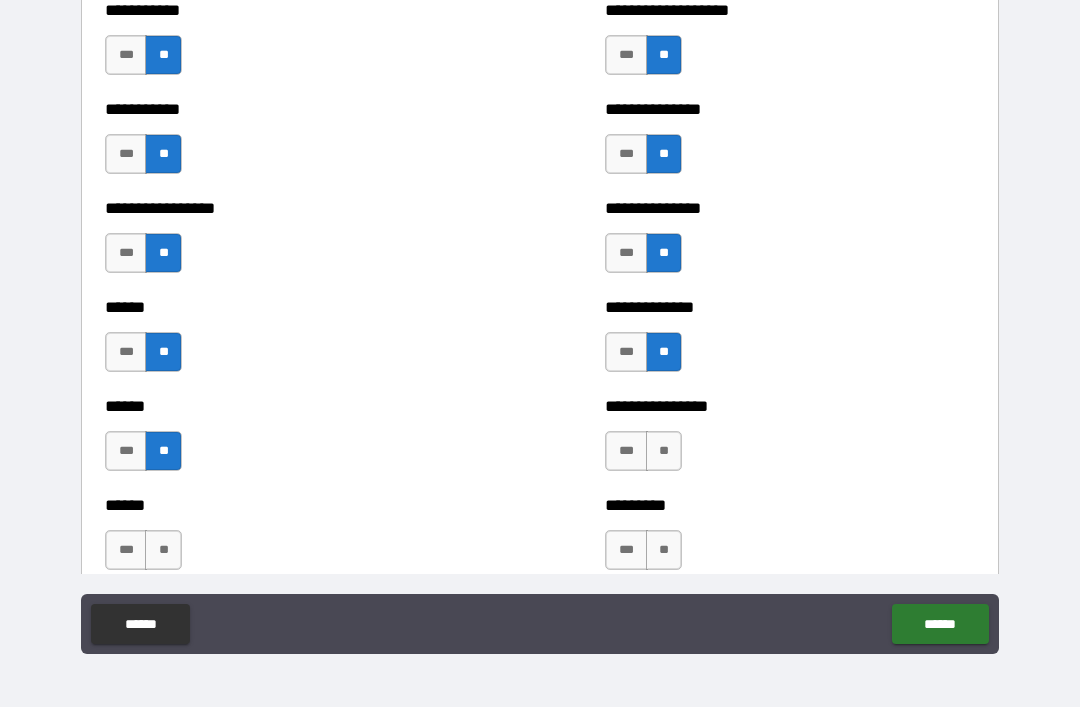click on "**" at bounding box center (664, 451) 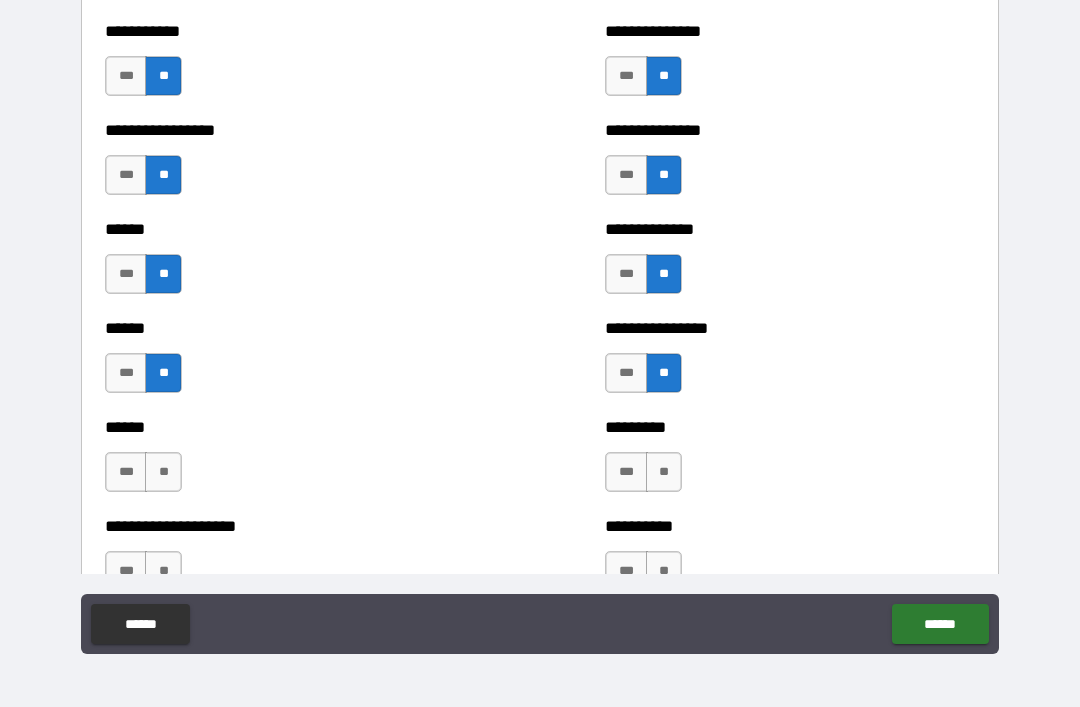 scroll, scrollTop: 2777, scrollLeft: 0, axis: vertical 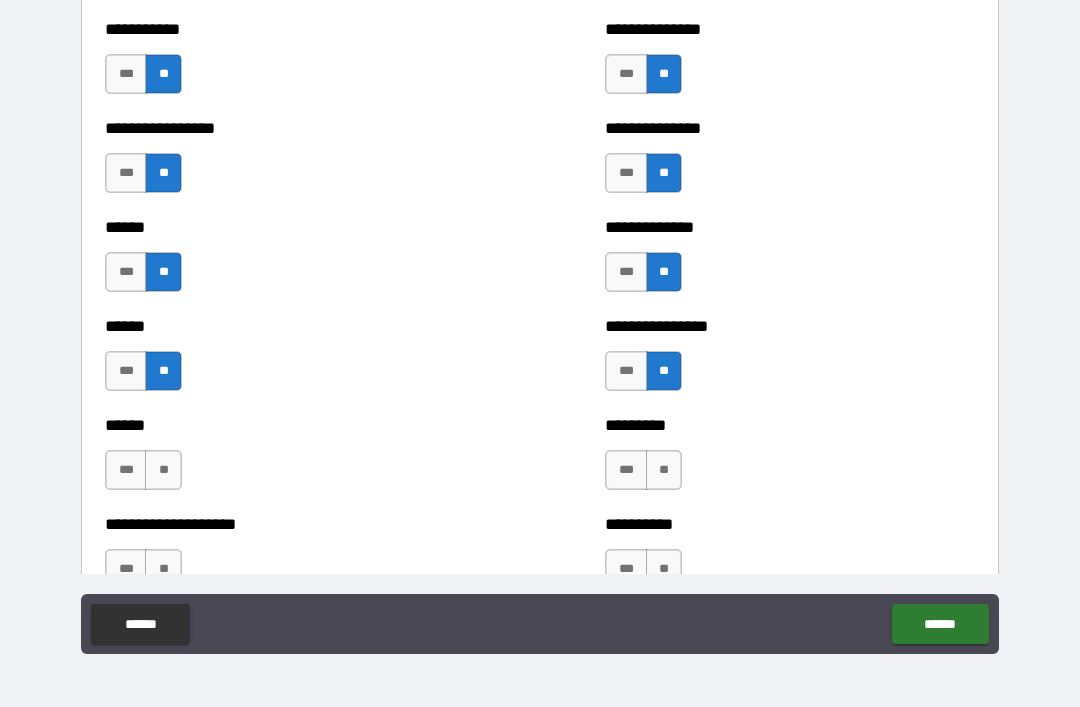 click on "**" at bounding box center (163, 470) 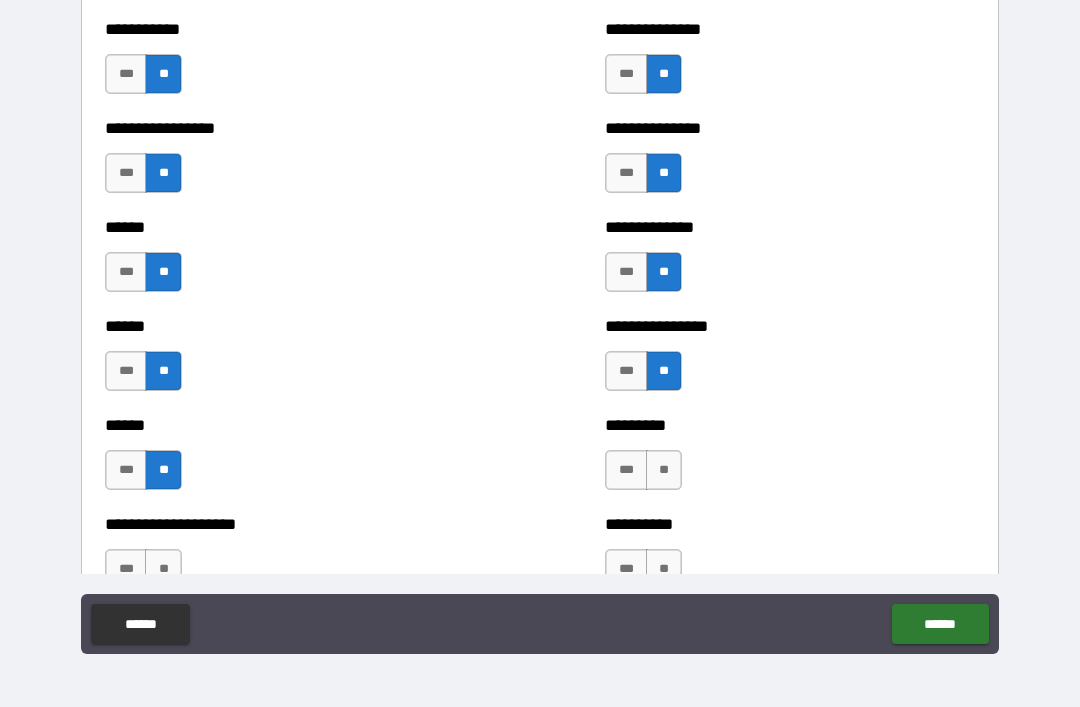 click on "**" at bounding box center [664, 470] 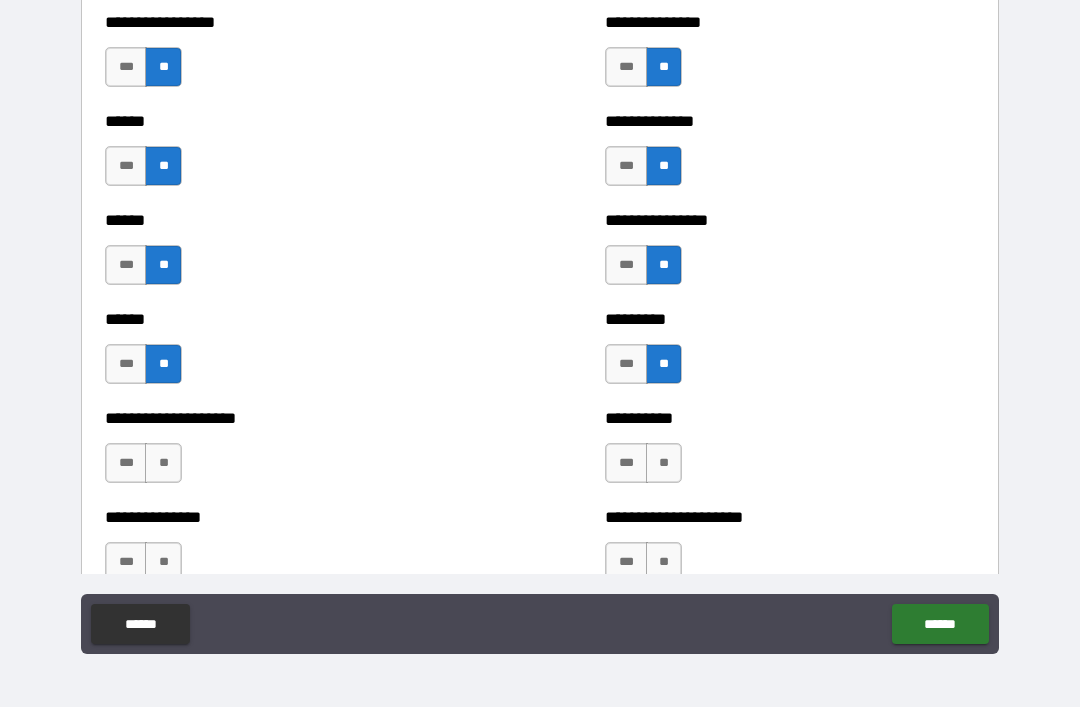 scroll, scrollTop: 2901, scrollLeft: 0, axis: vertical 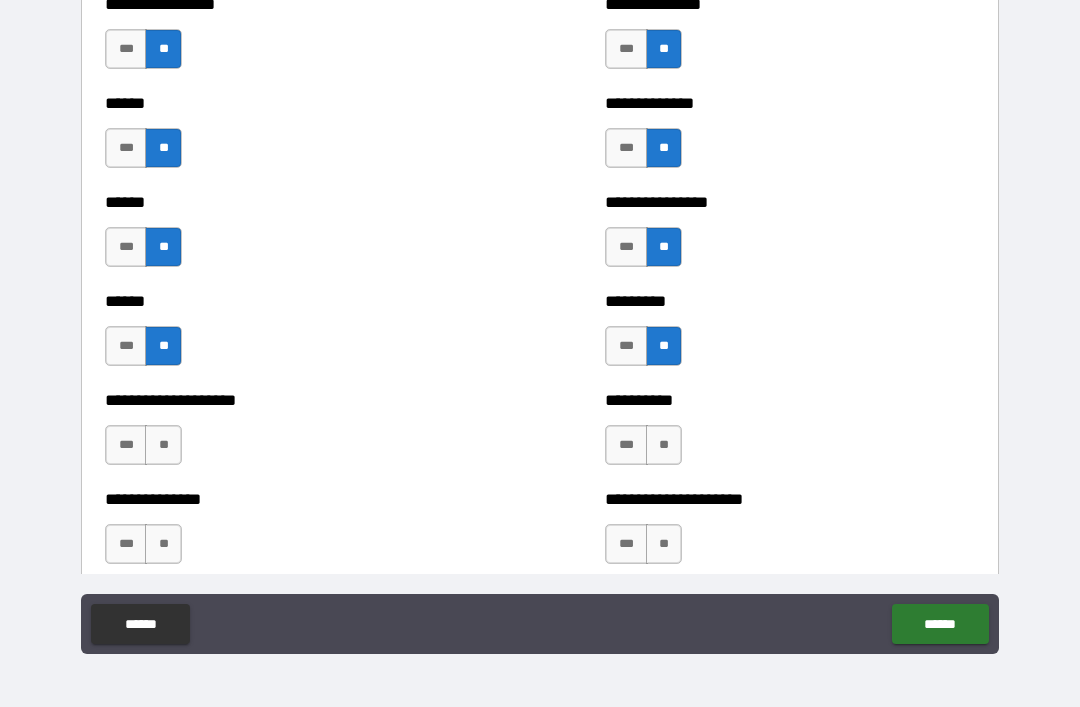 click on "**" at bounding box center (163, 445) 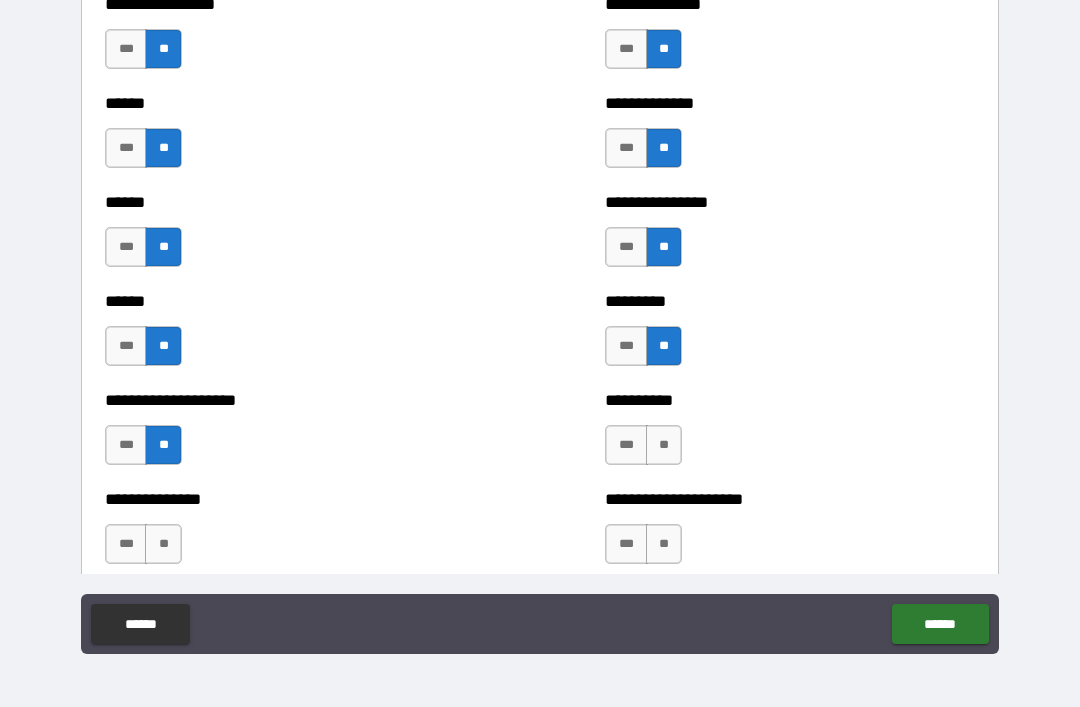 click on "**" at bounding box center [664, 445] 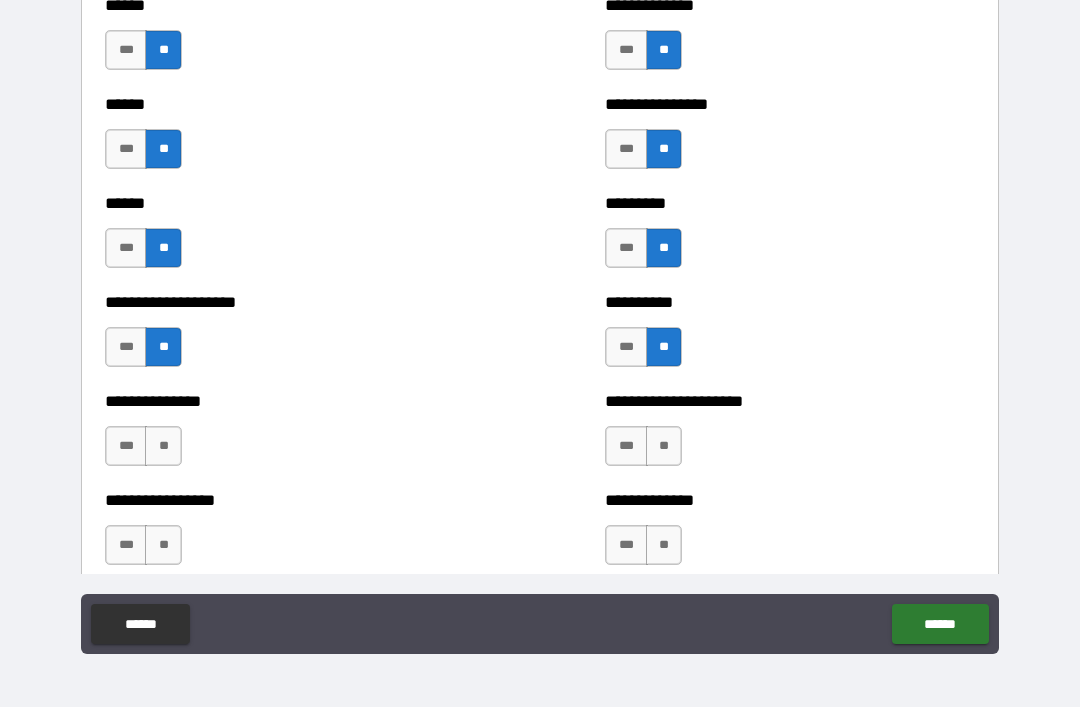 scroll, scrollTop: 3016, scrollLeft: 0, axis: vertical 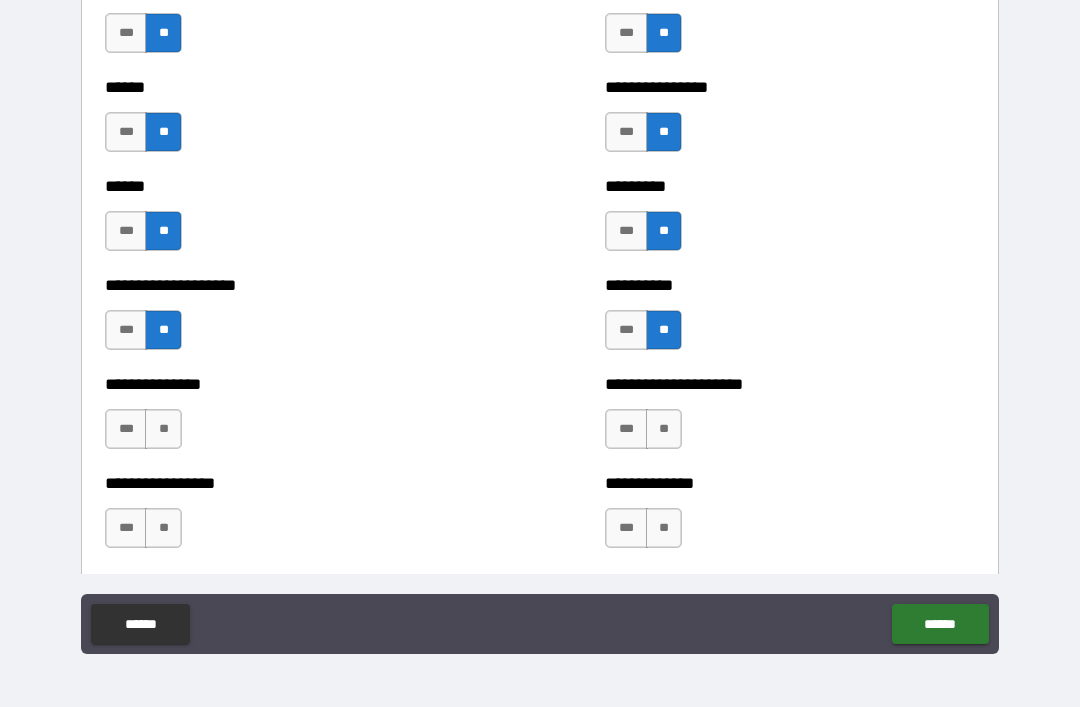 click on "**" at bounding box center [163, 429] 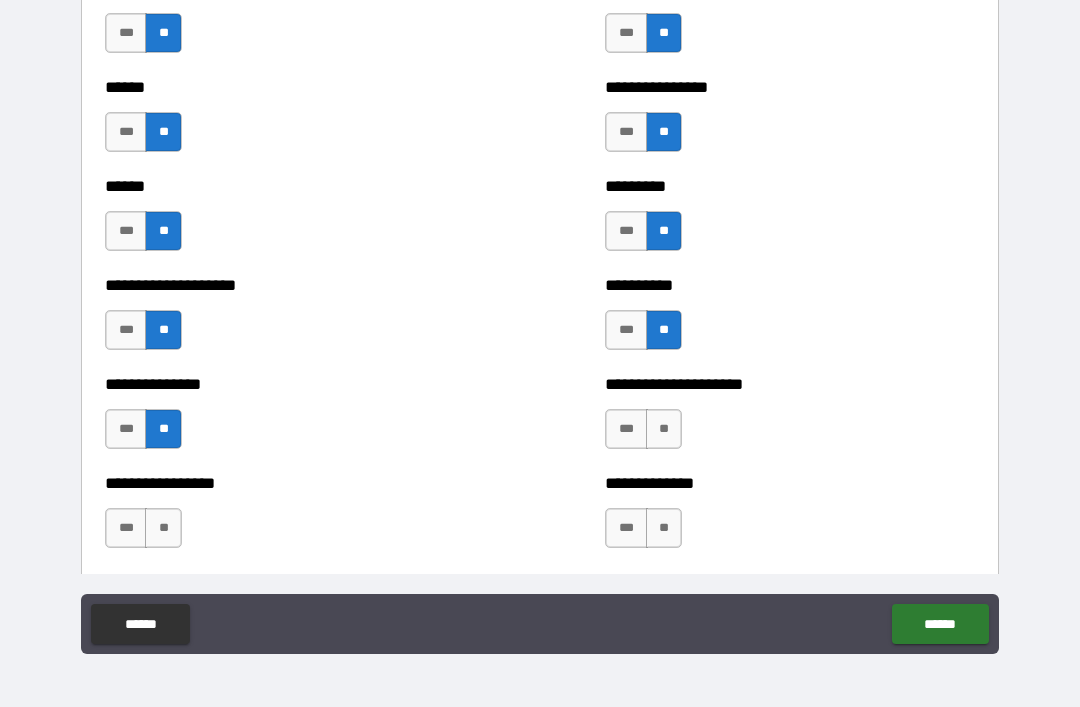 click on "**" at bounding box center [664, 429] 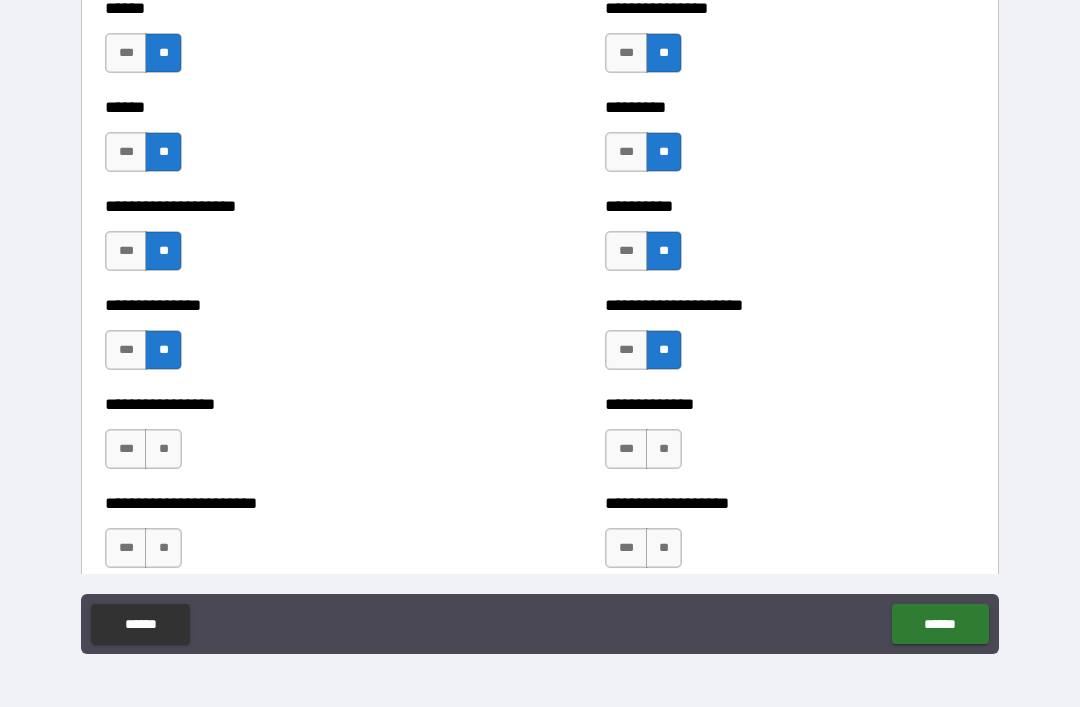 scroll, scrollTop: 3098, scrollLeft: 0, axis: vertical 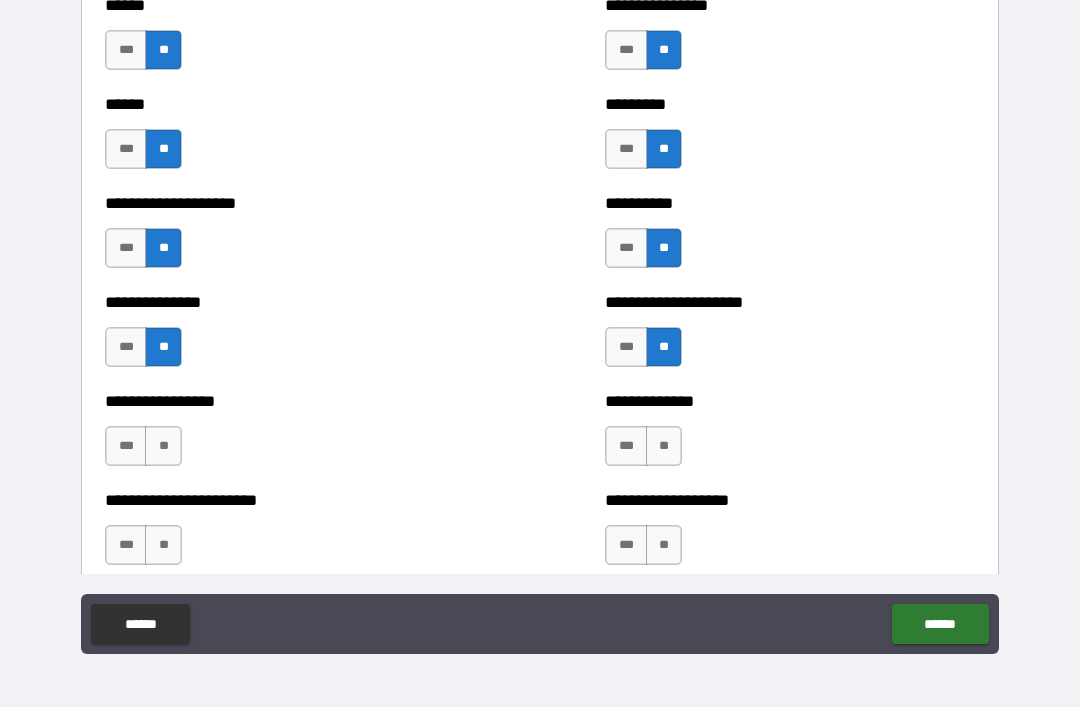click on "**" at bounding box center [163, 446] 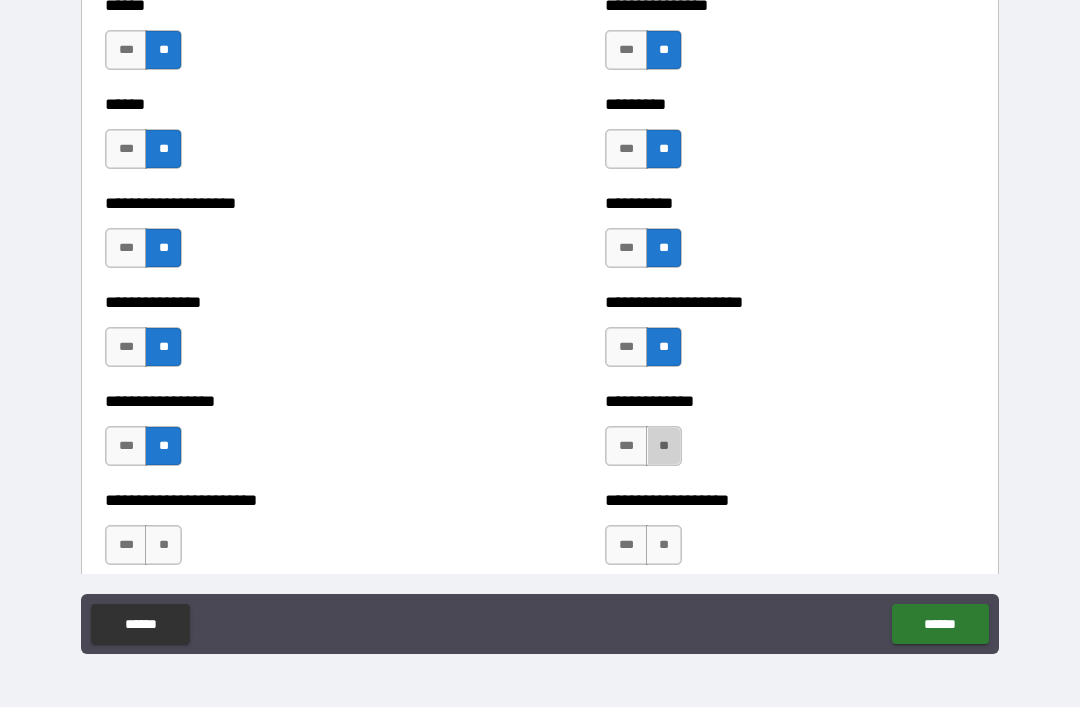 click on "**" at bounding box center (664, 446) 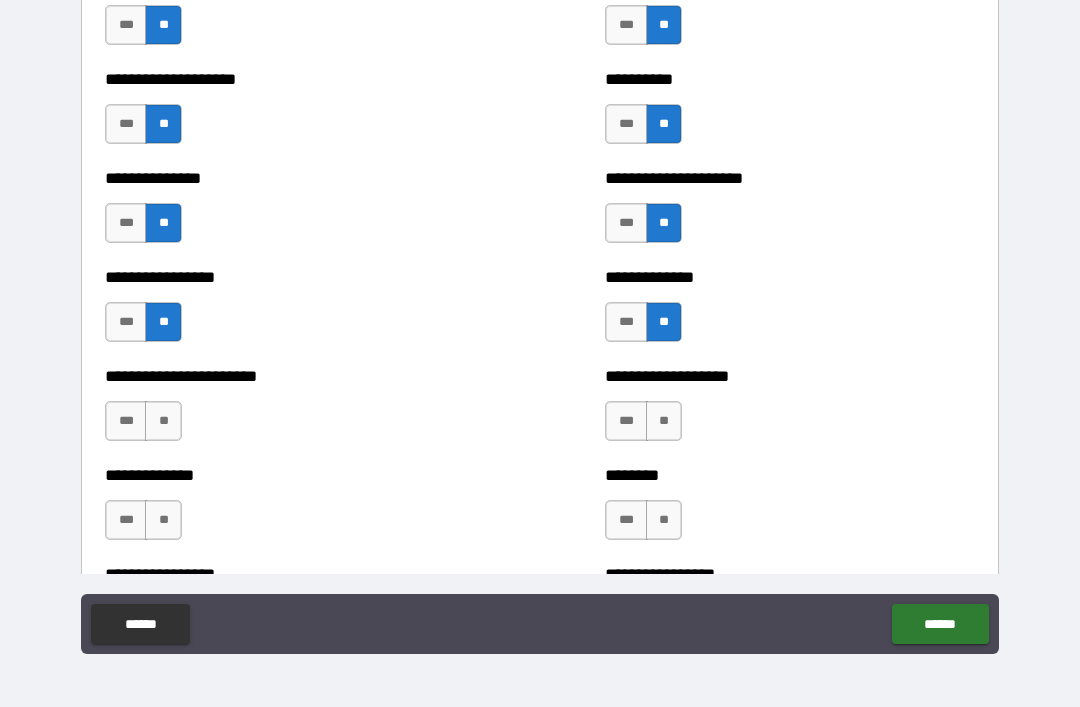 scroll, scrollTop: 3225, scrollLeft: 0, axis: vertical 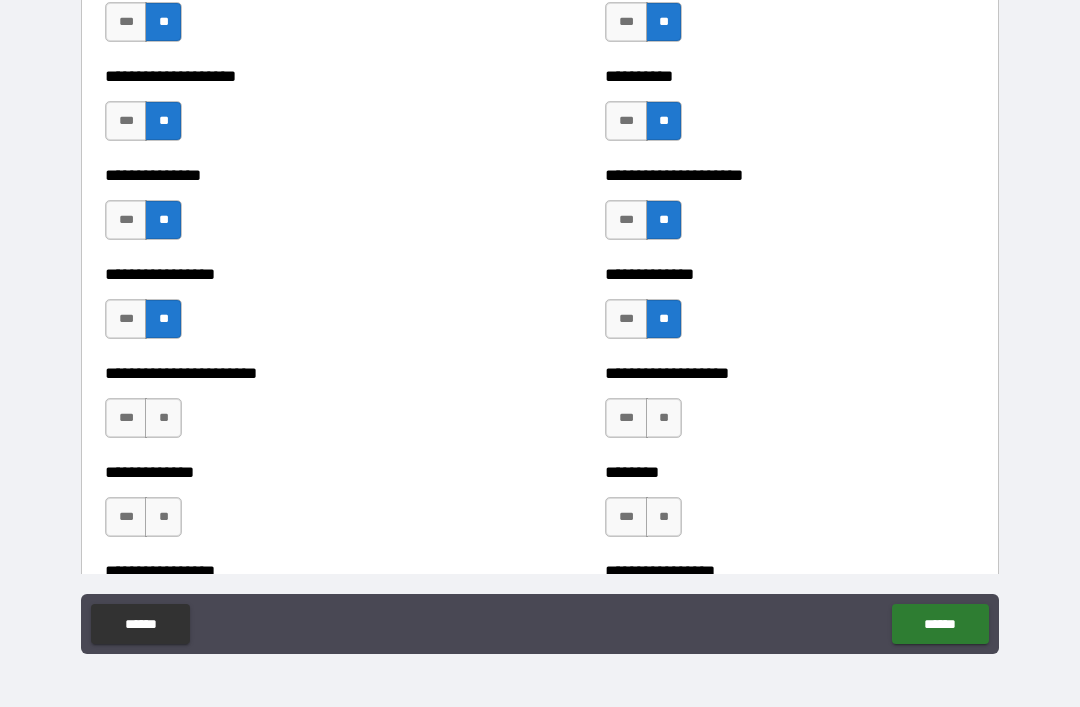 click on "**" at bounding box center (163, 418) 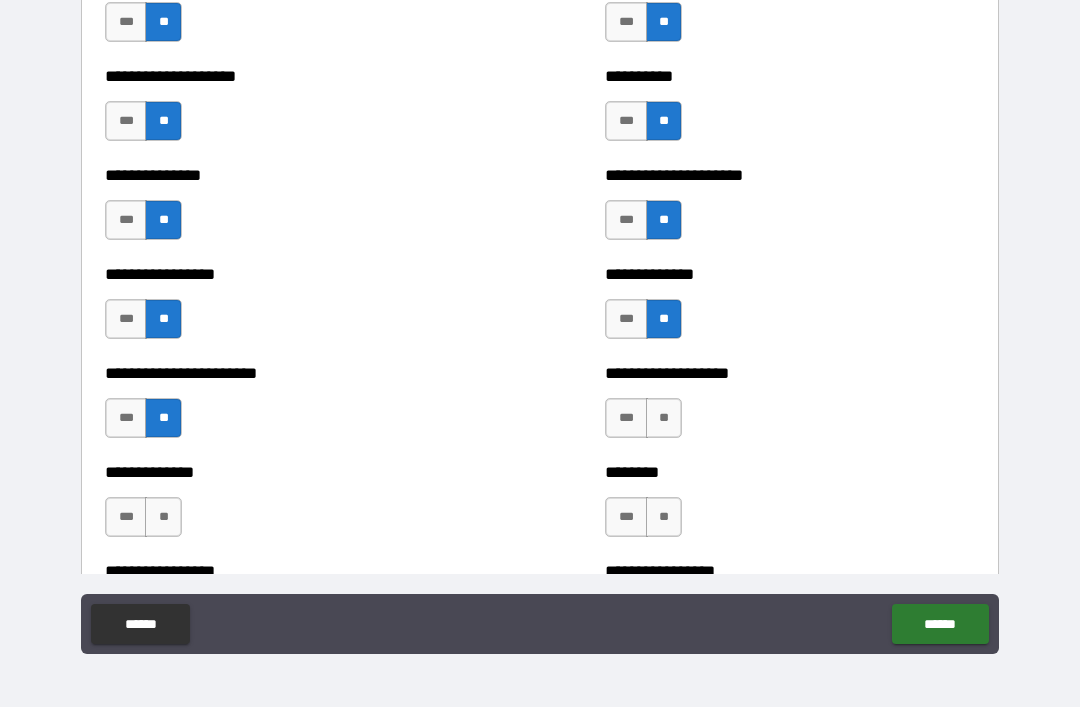 click on "**" at bounding box center (664, 418) 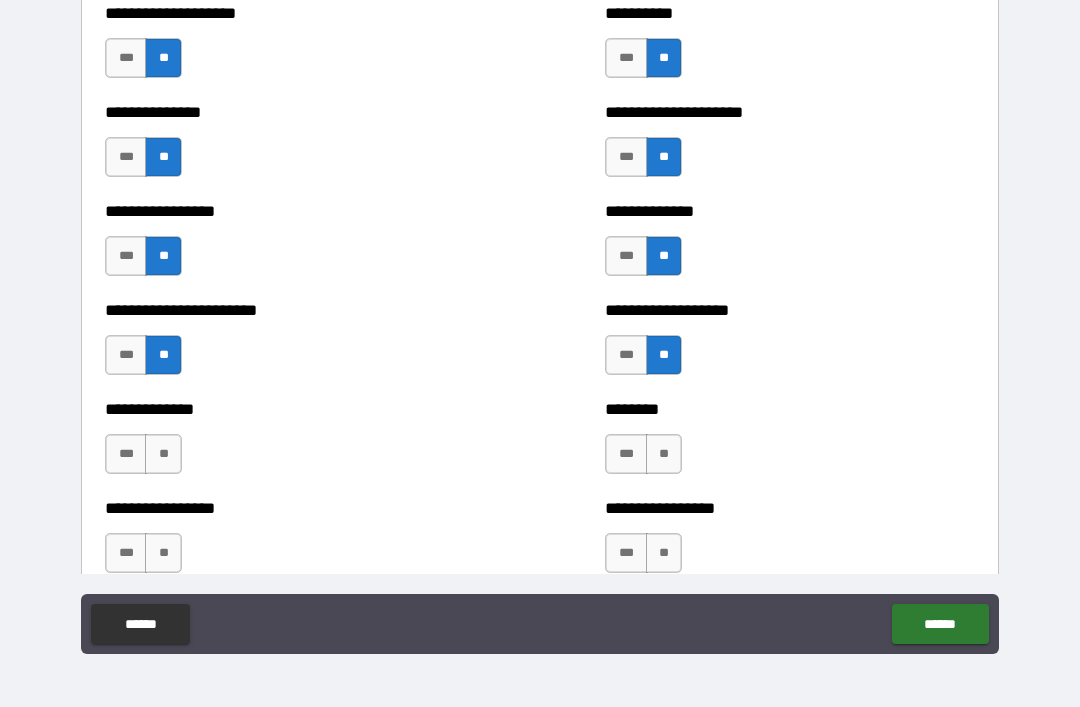 scroll, scrollTop: 3295, scrollLeft: 0, axis: vertical 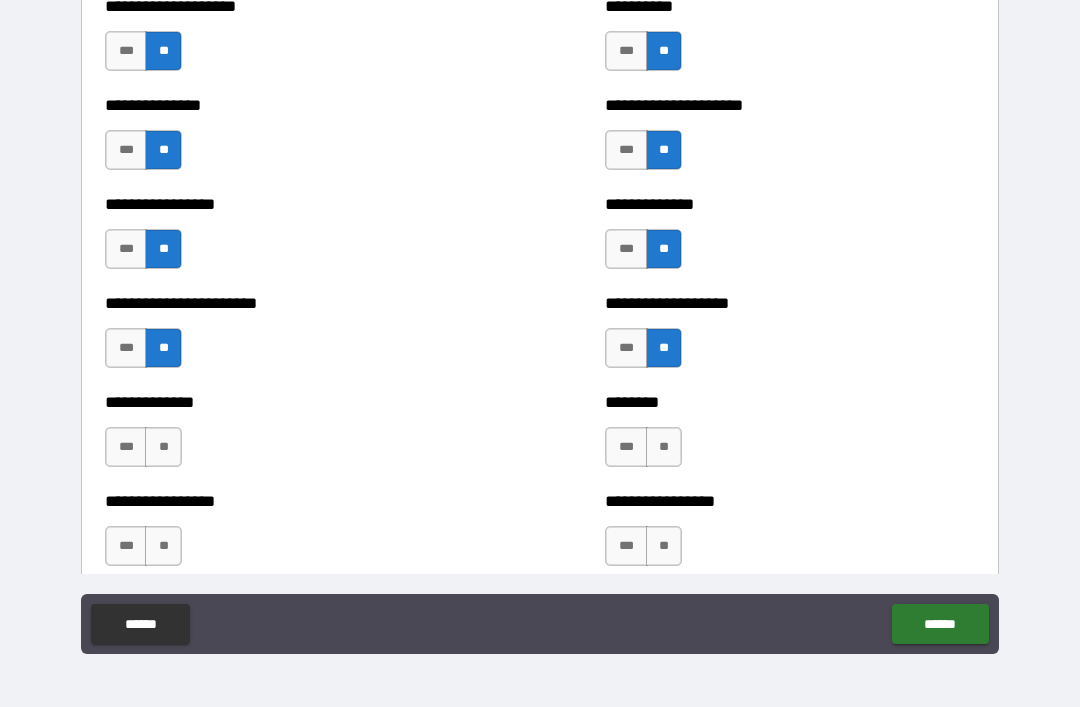 click on "**" at bounding box center (163, 447) 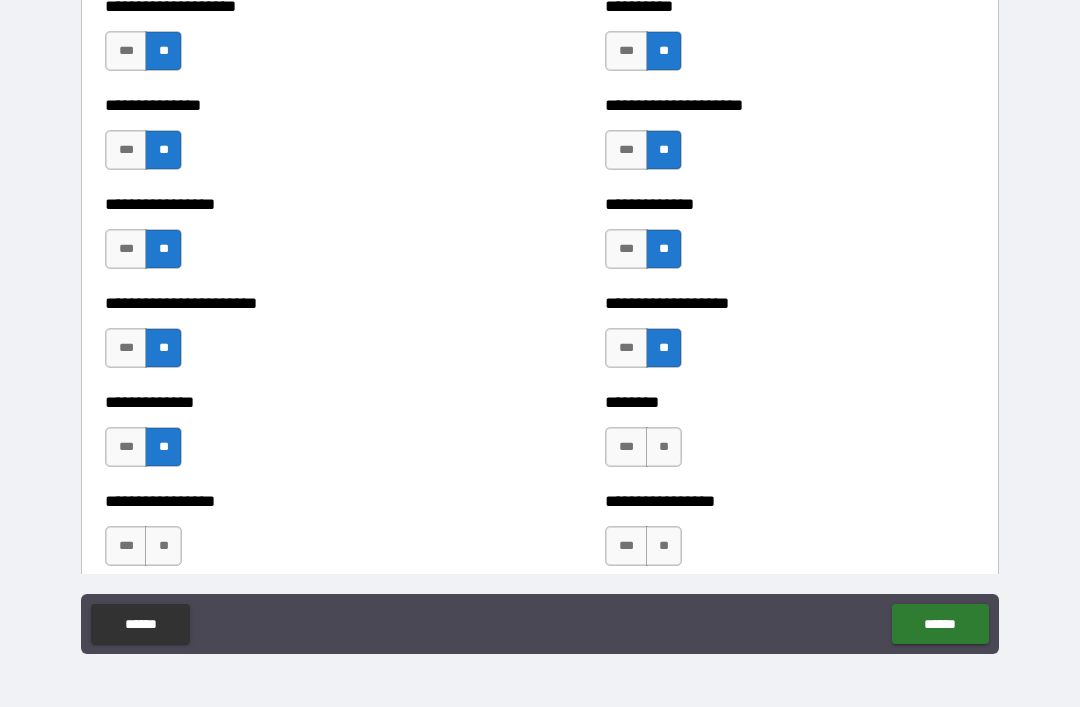 click on "**" at bounding box center [664, 447] 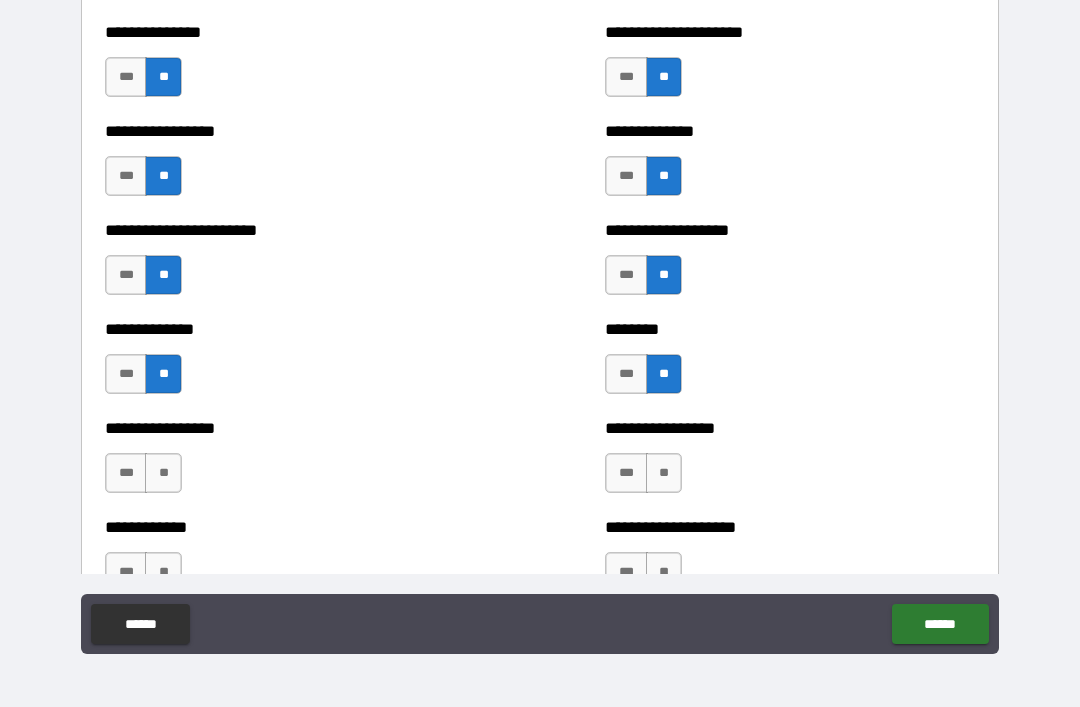 scroll, scrollTop: 3369, scrollLeft: 0, axis: vertical 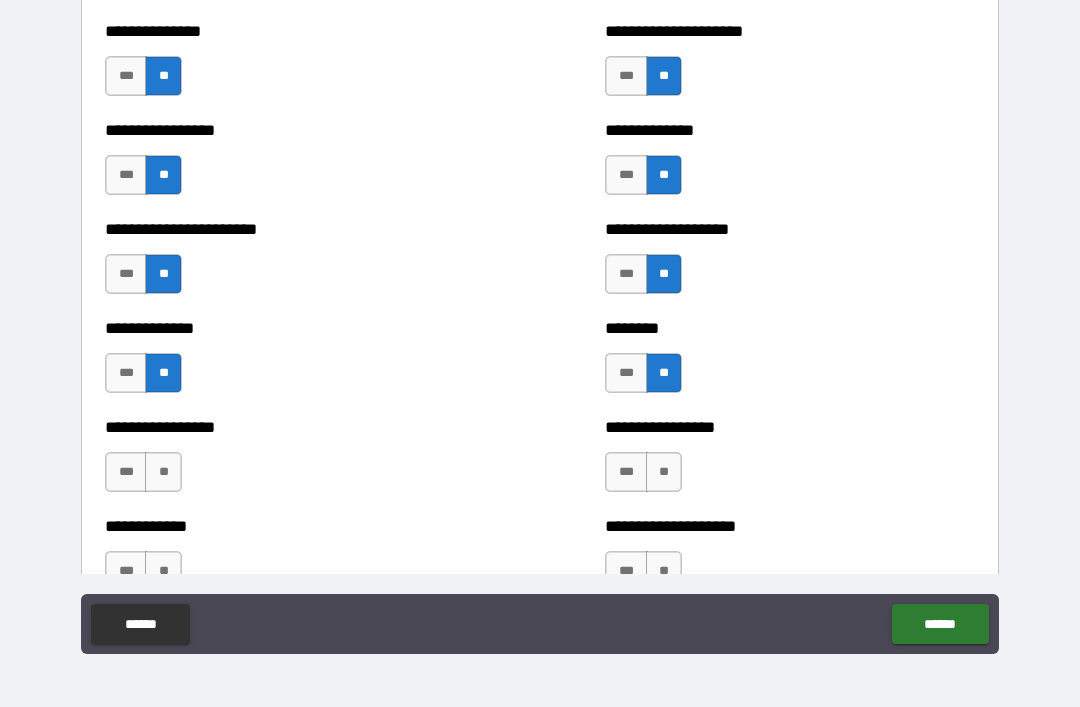 click on "**" at bounding box center (163, 472) 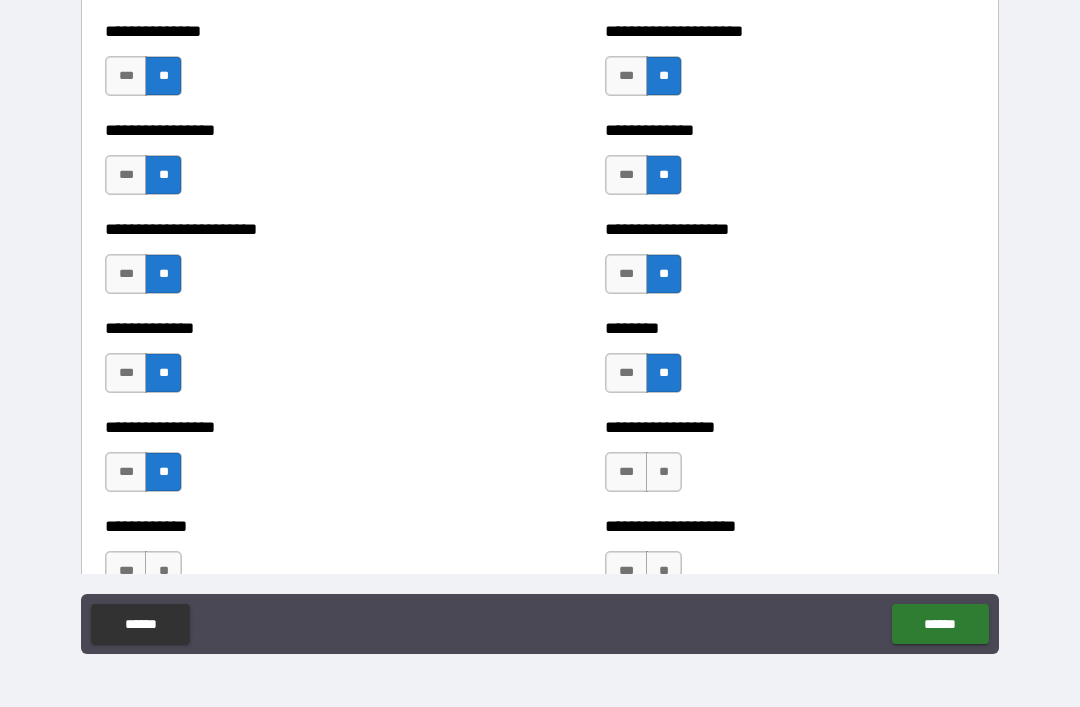 click on "**" at bounding box center [664, 472] 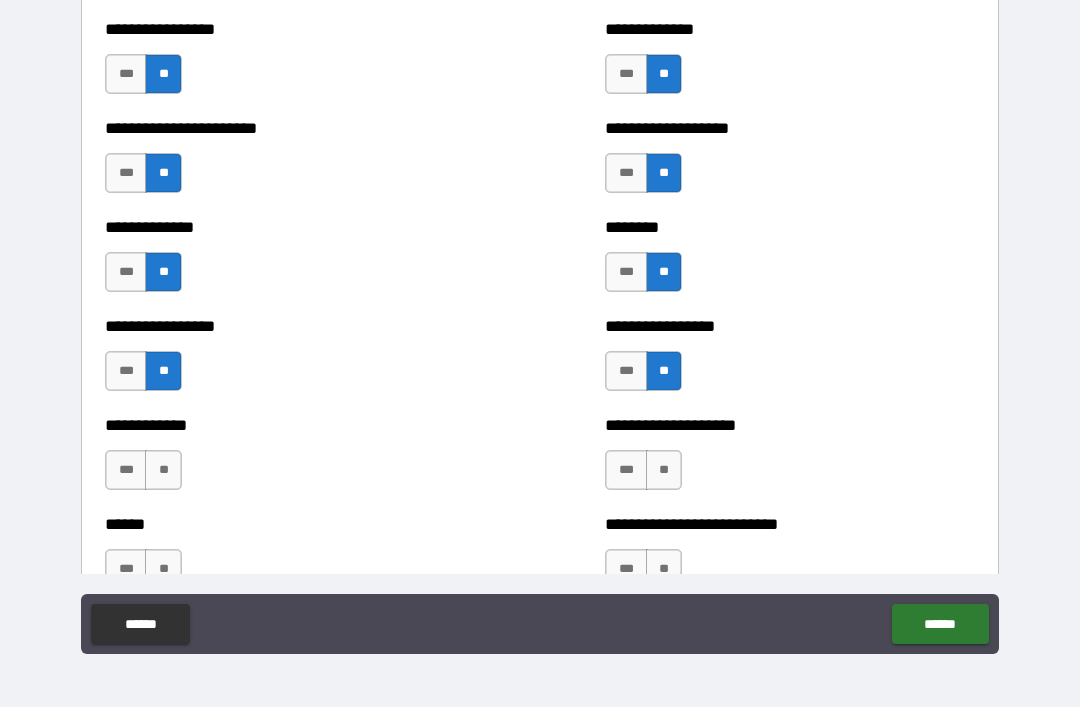 scroll, scrollTop: 3490, scrollLeft: 0, axis: vertical 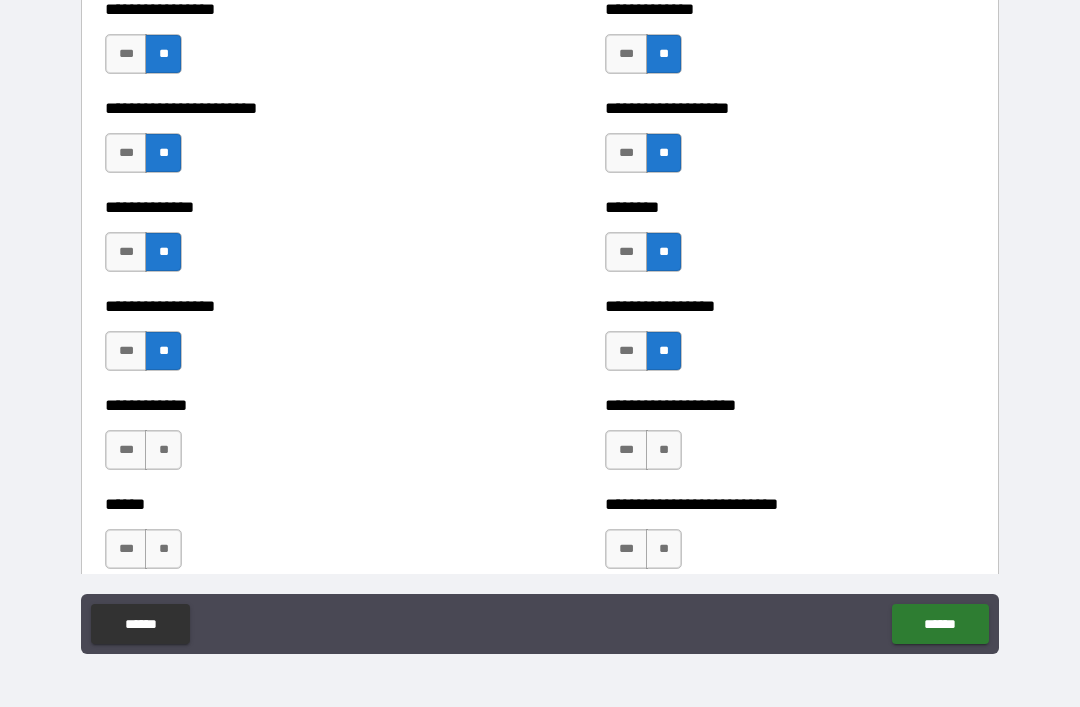 click on "**" at bounding box center [163, 450] 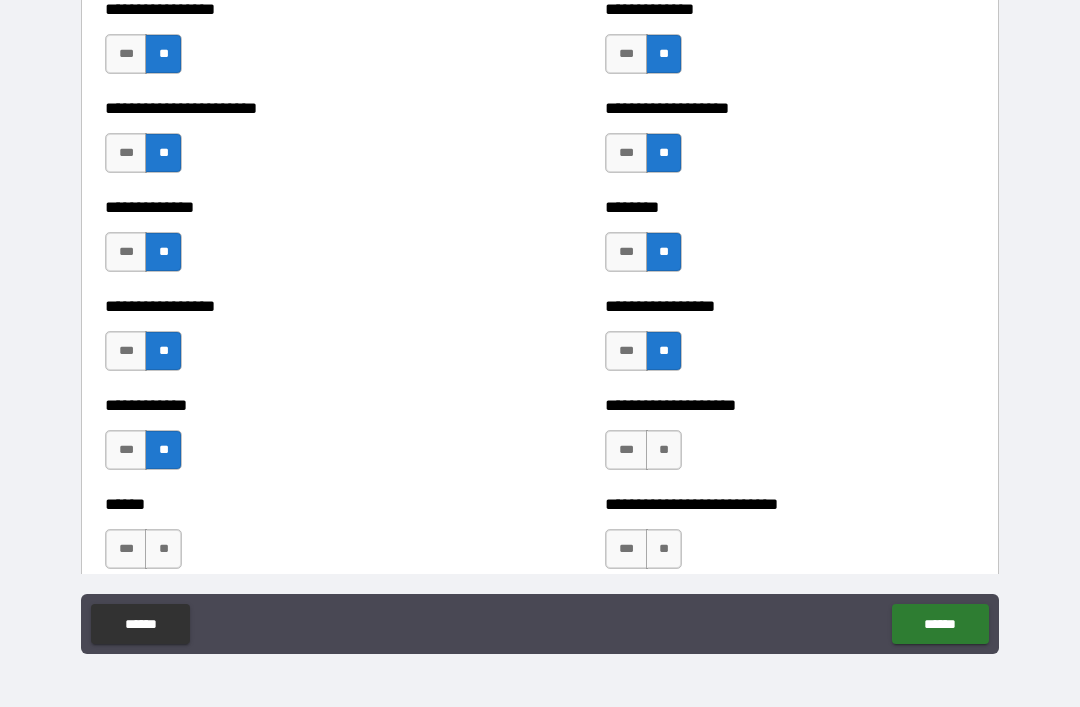 click on "**" at bounding box center (664, 450) 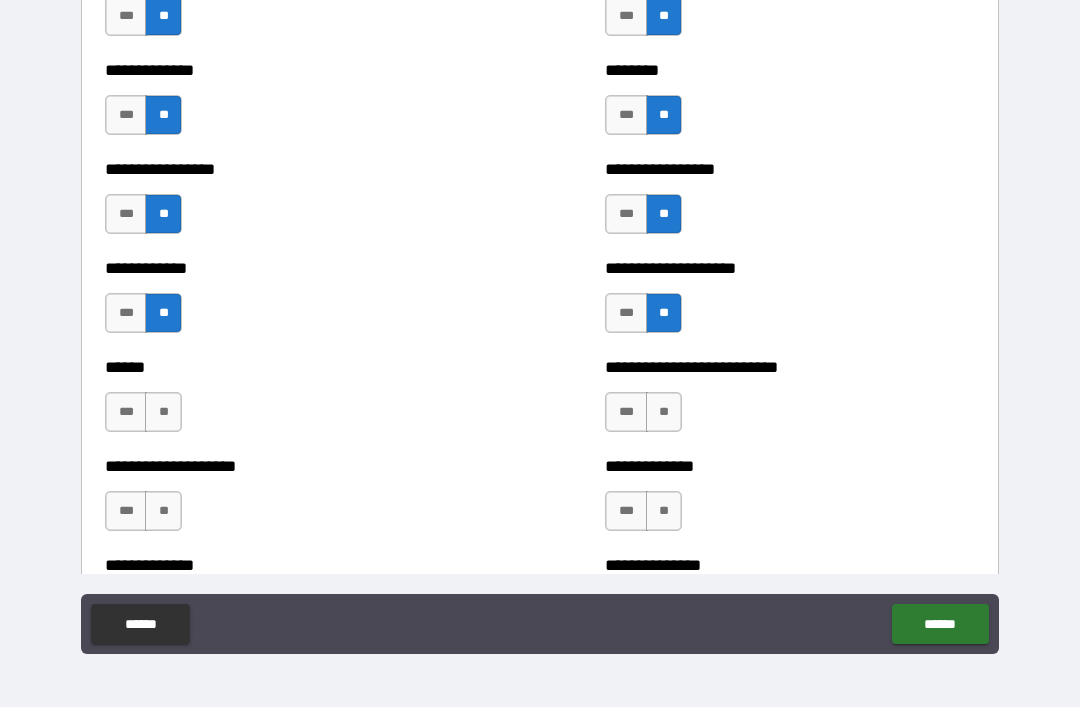 scroll, scrollTop: 3628, scrollLeft: 0, axis: vertical 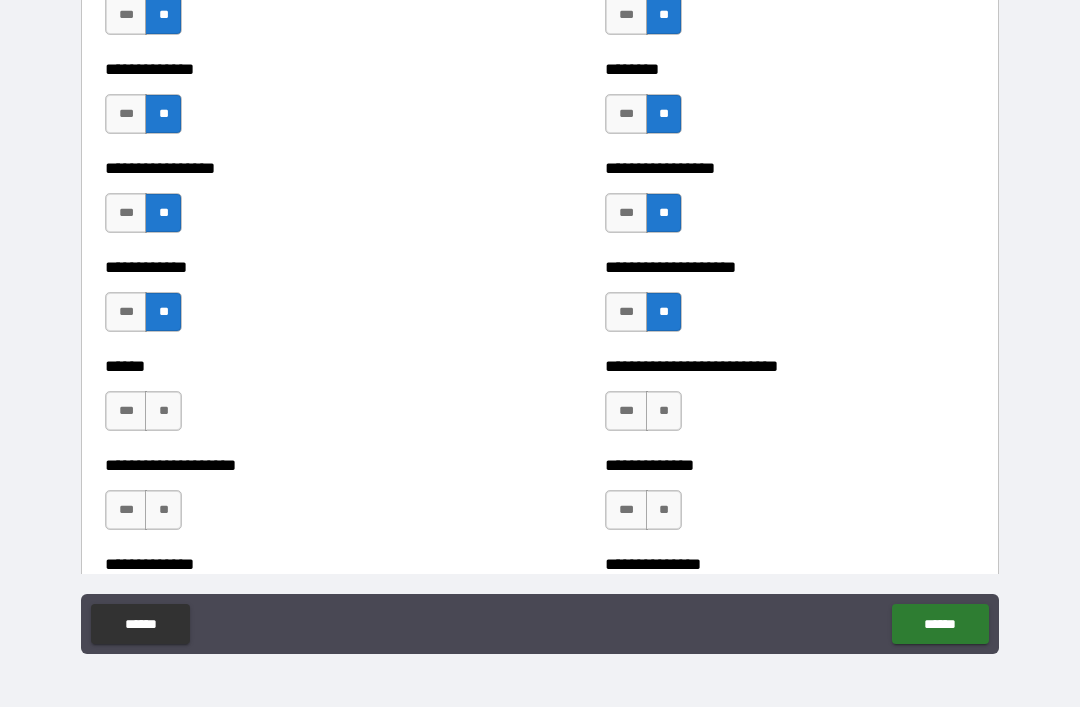 click on "**" at bounding box center [163, 411] 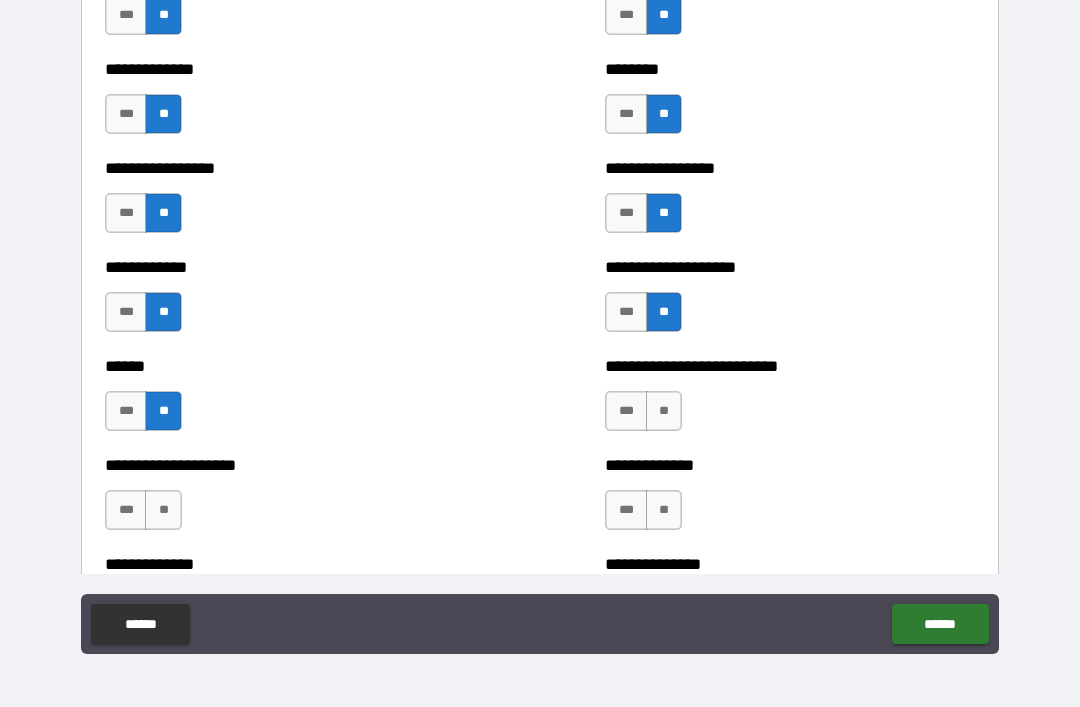 click on "**" at bounding box center (664, 411) 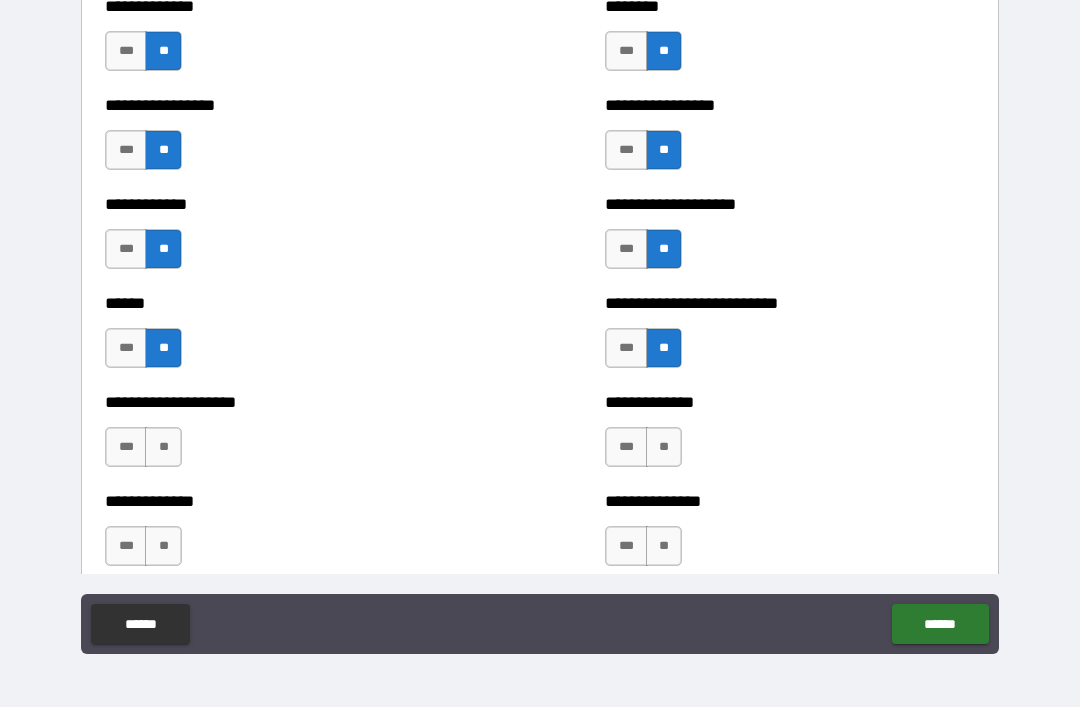 scroll, scrollTop: 3707, scrollLeft: 0, axis: vertical 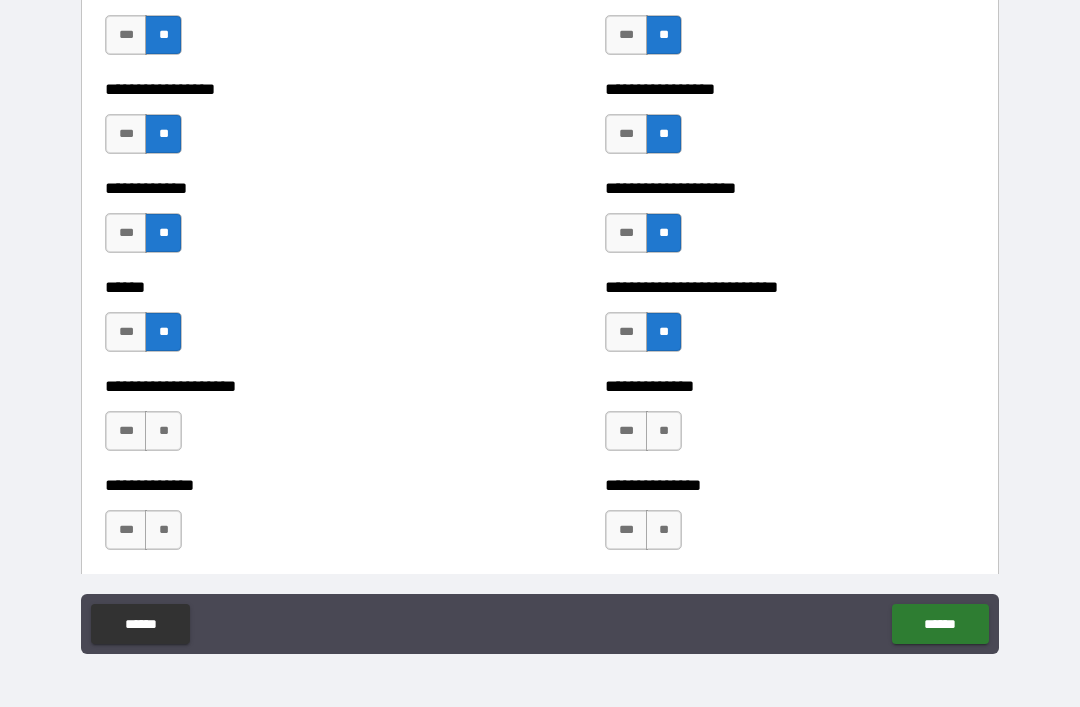 click on "**" at bounding box center (163, 431) 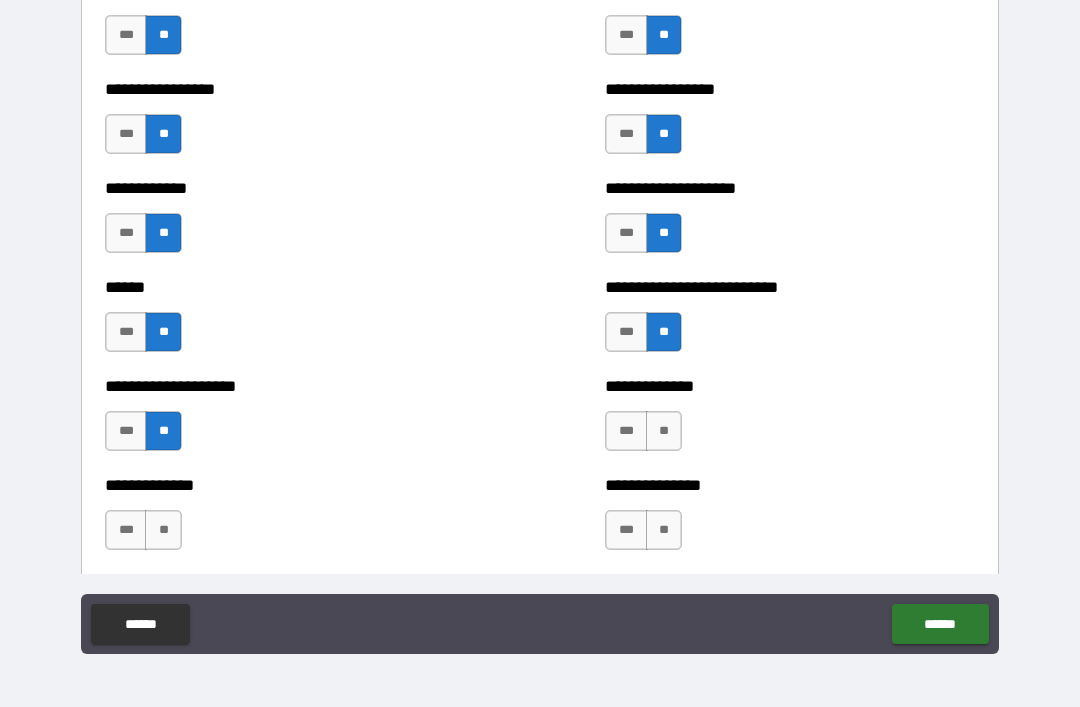 click on "**" at bounding box center (664, 431) 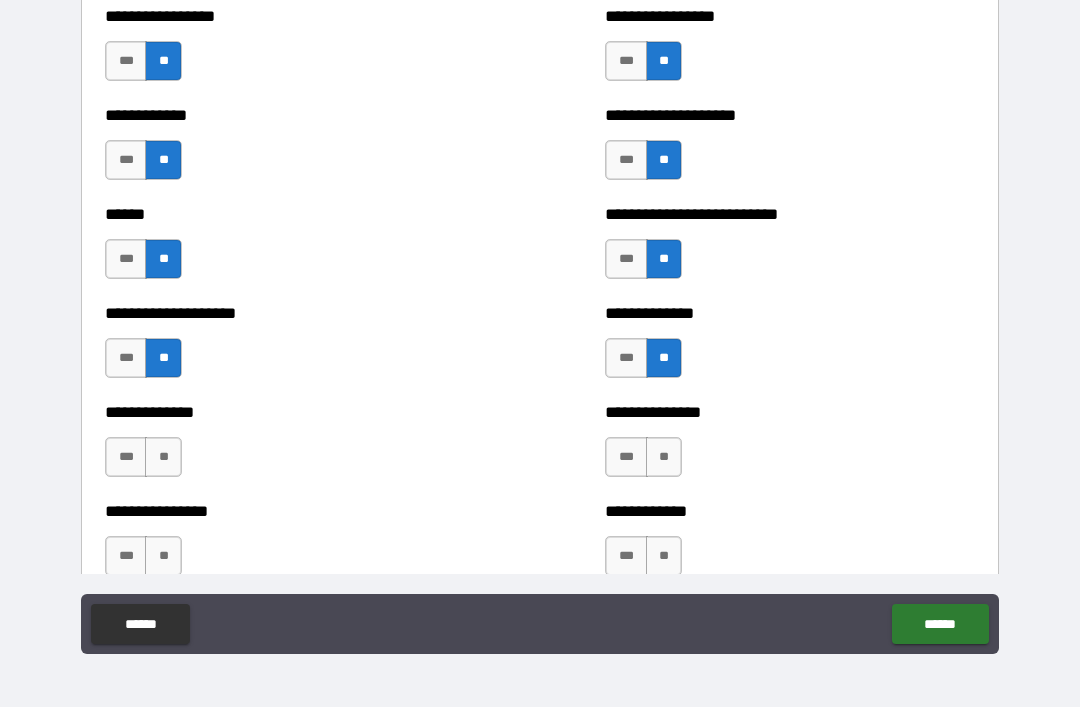 scroll, scrollTop: 3781, scrollLeft: 0, axis: vertical 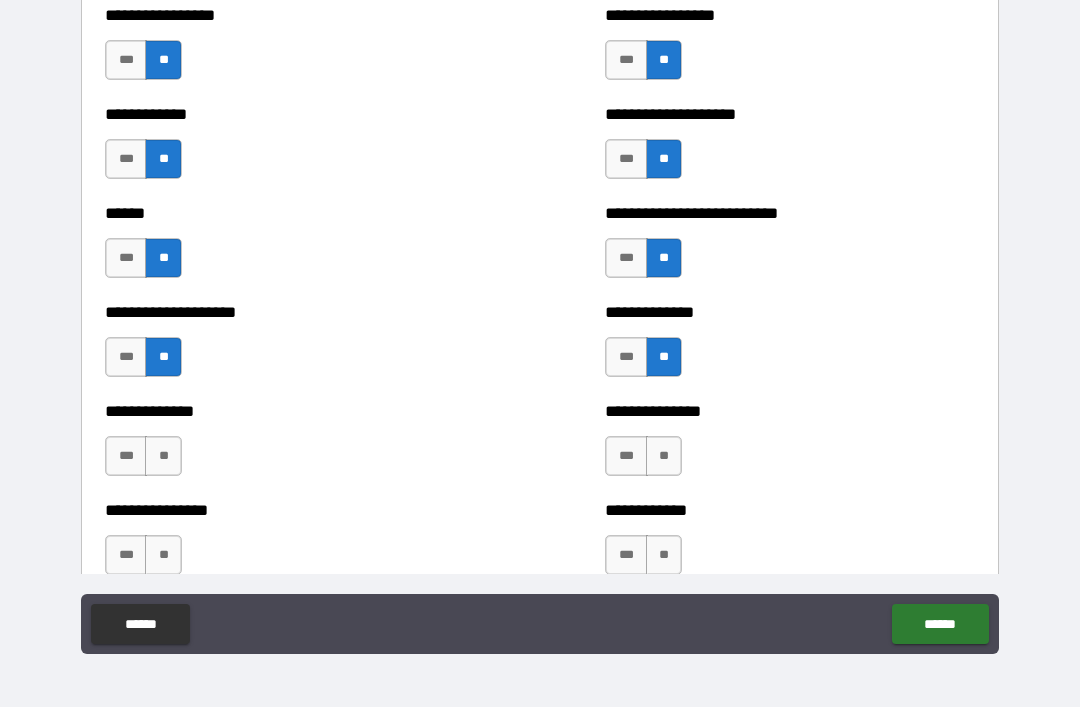 click on "**" at bounding box center [163, 456] 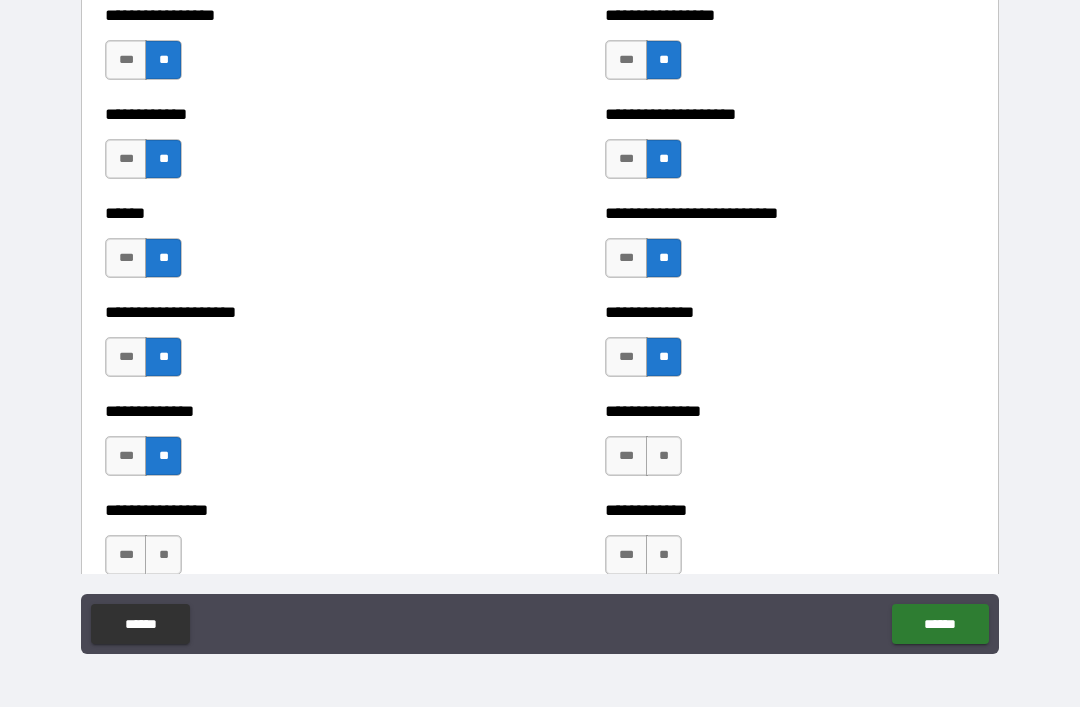 click on "**" at bounding box center (664, 456) 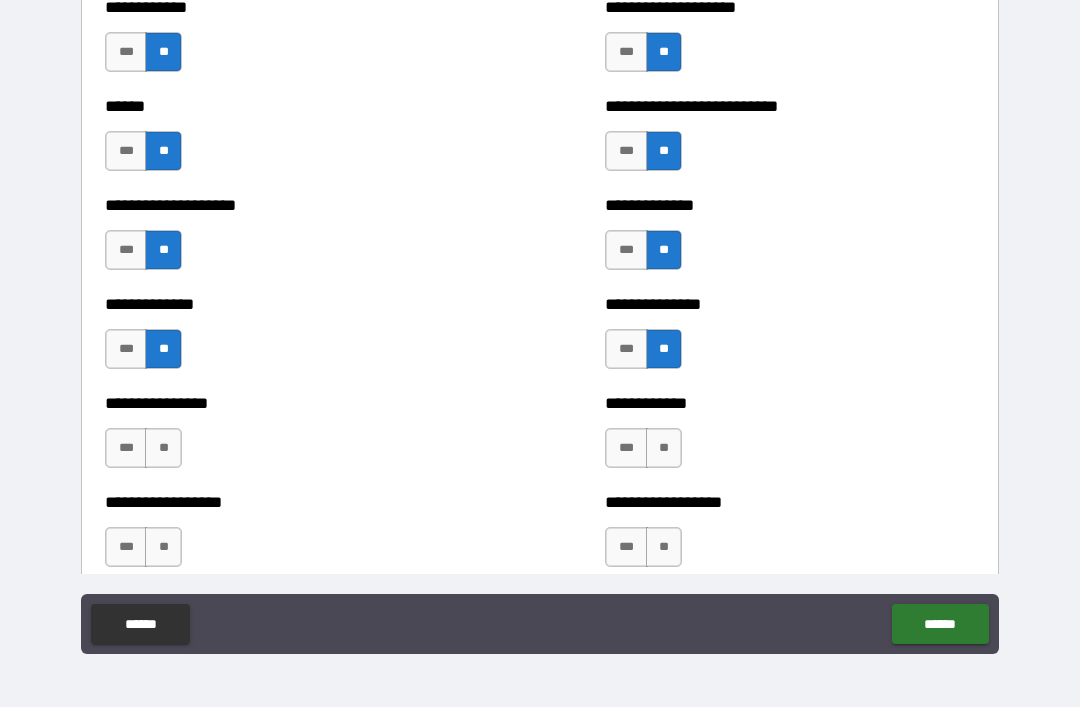 scroll, scrollTop: 3889, scrollLeft: 0, axis: vertical 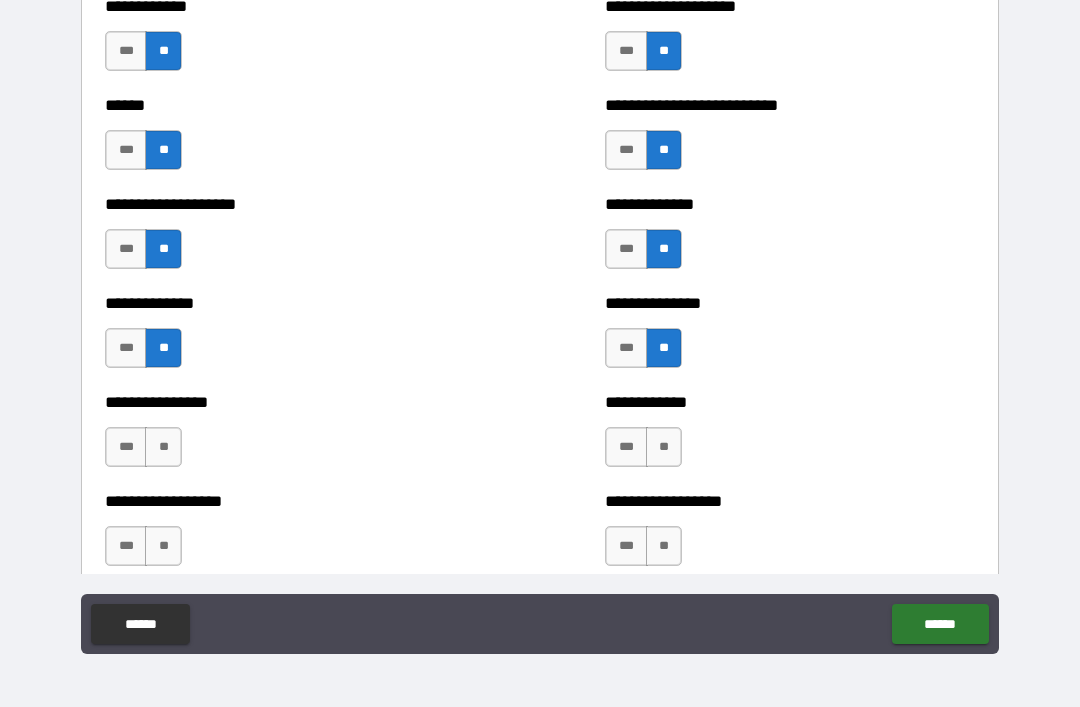 click on "**" at bounding box center (163, 447) 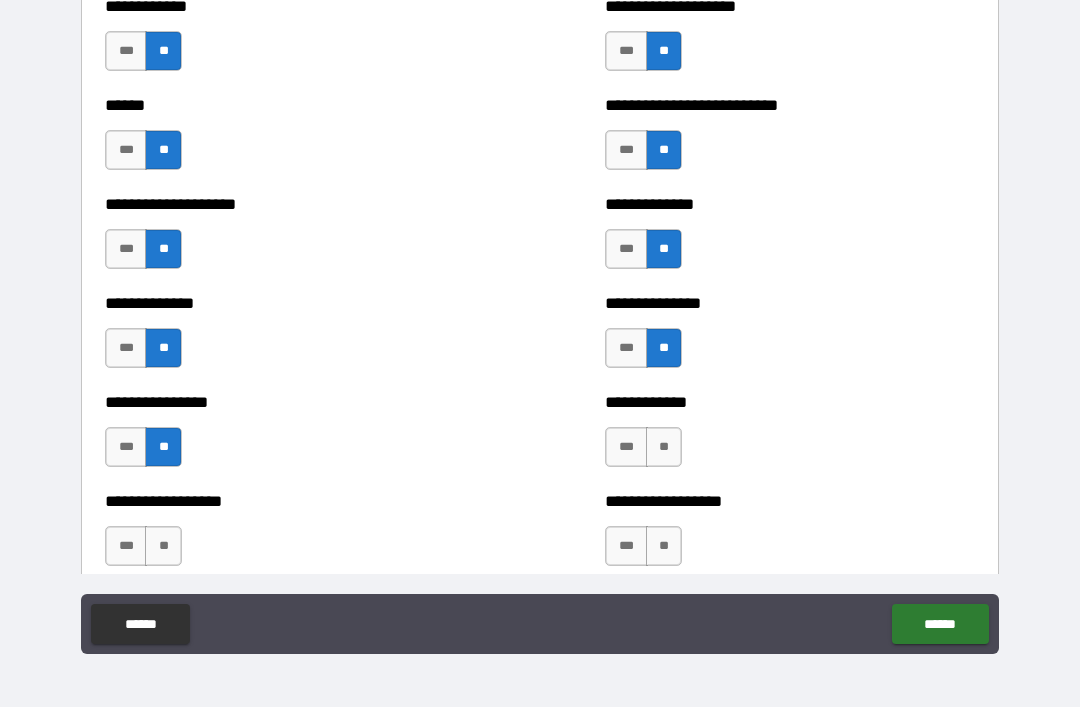 click on "**" at bounding box center (664, 447) 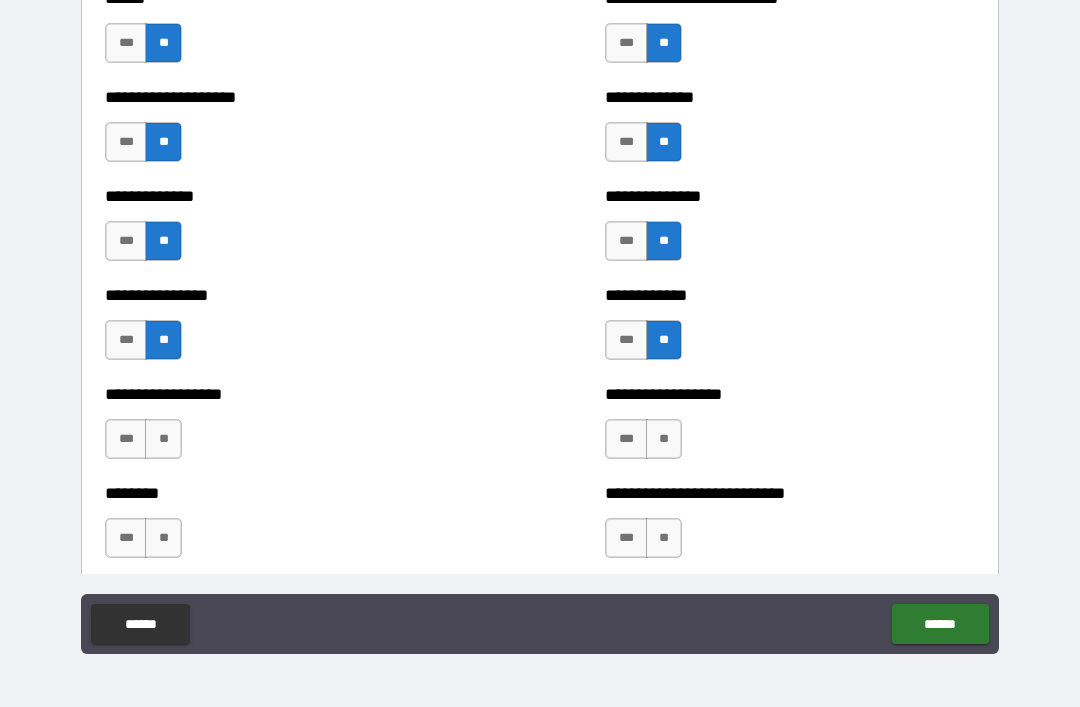 scroll, scrollTop: 3999, scrollLeft: 0, axis: vertical 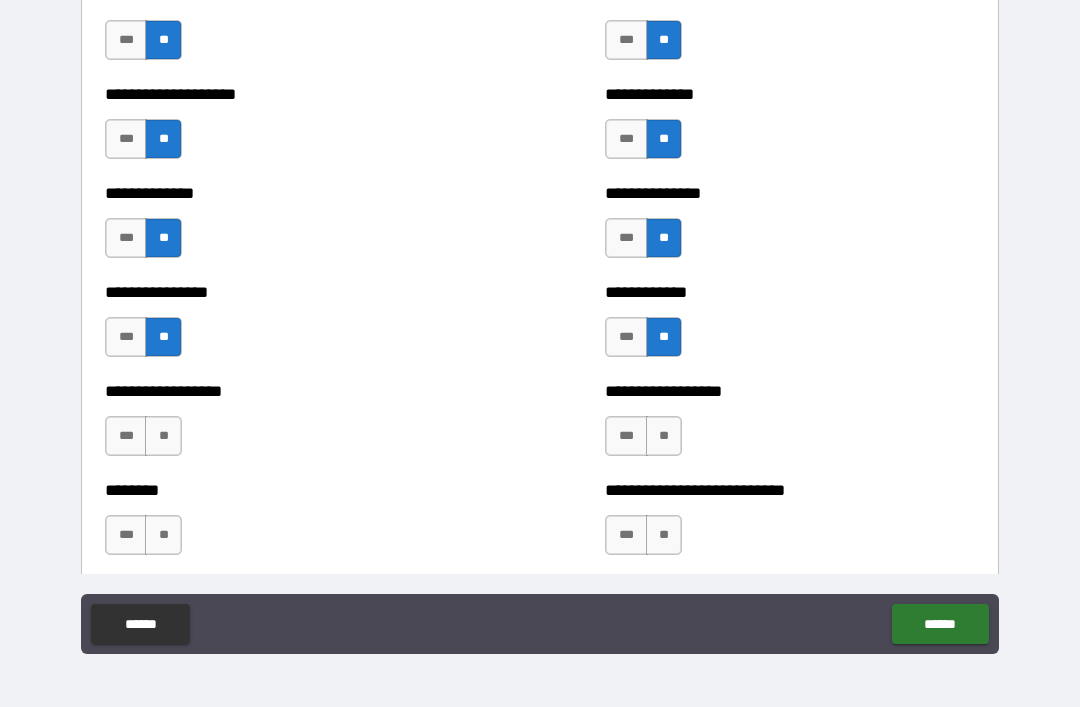 click on "**" at bounding box center (163, 436) 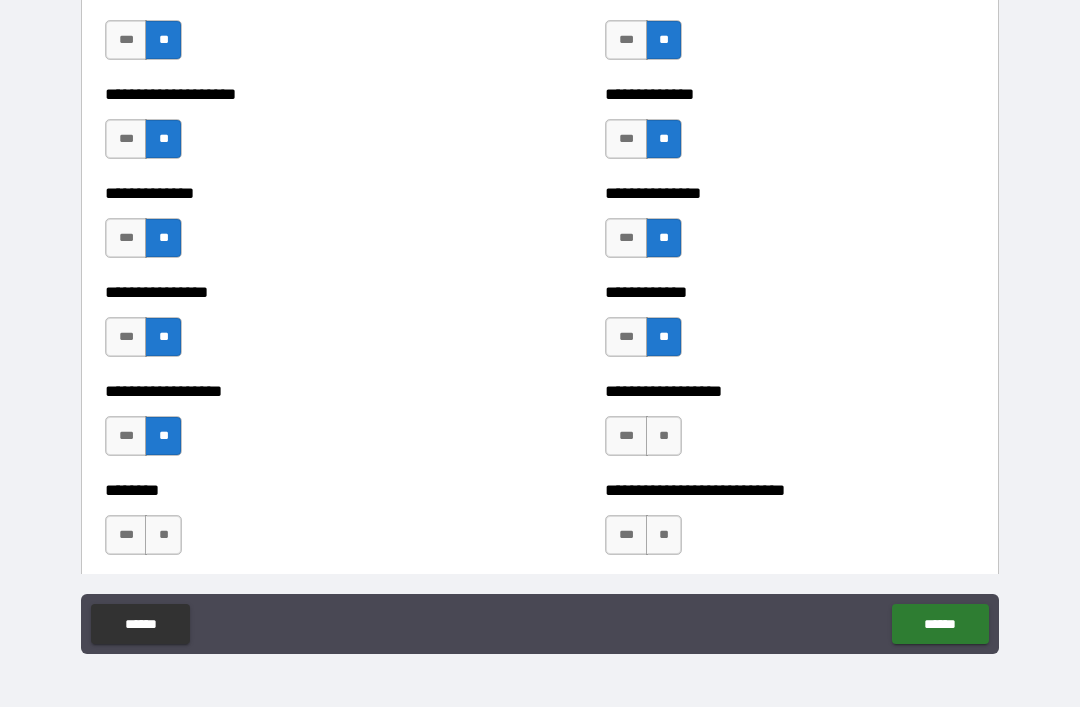 click on "**" at bounding box center [664, 436] 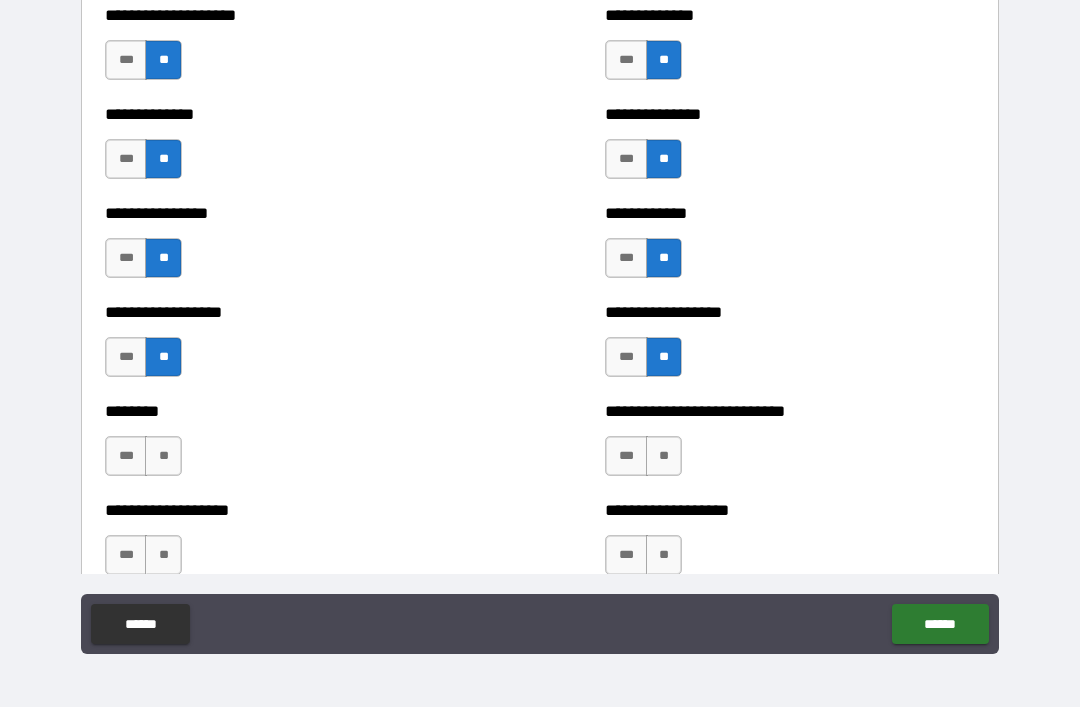scroll, scrollTop: 4079, scrollLeft: 0, axis: vertical 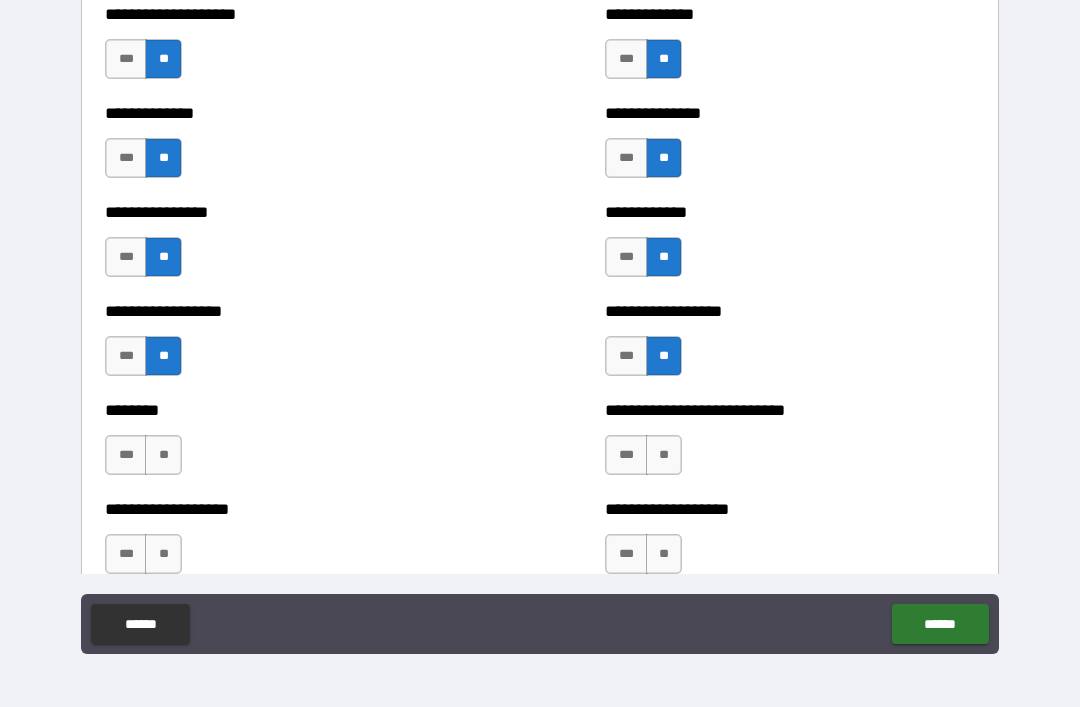 click on "**" at bounding box center [163, 455] 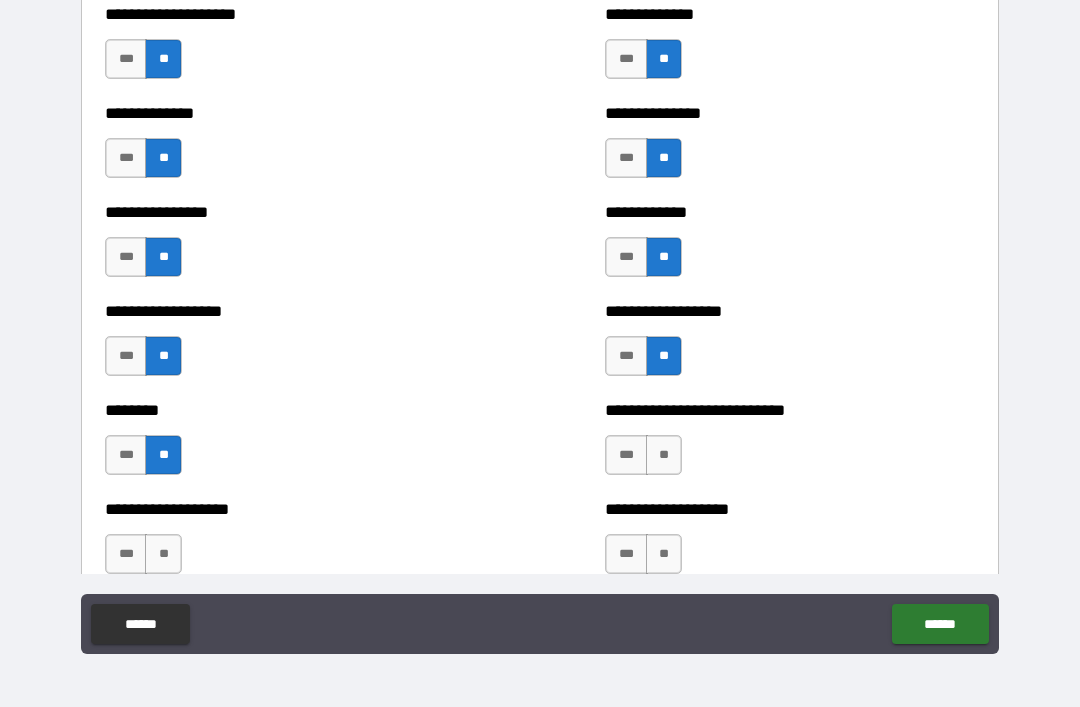 click on "**" at bounding box center (664, 455) 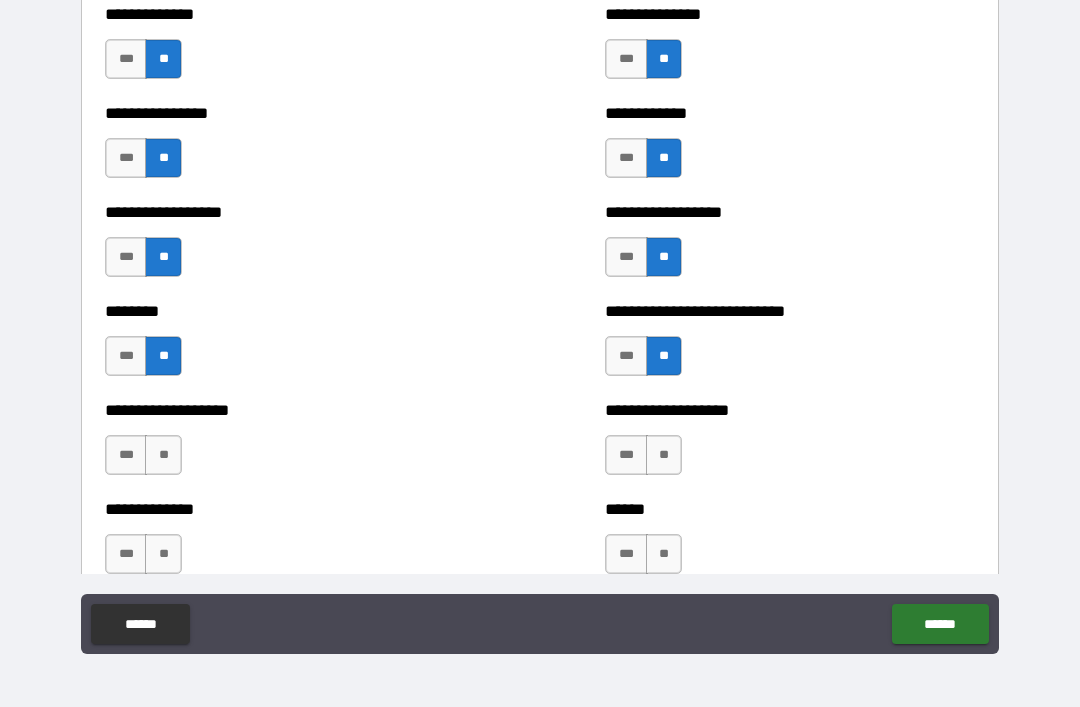 scroll, scrollTop: 4179, scrollLeft: 0, axis: vertical 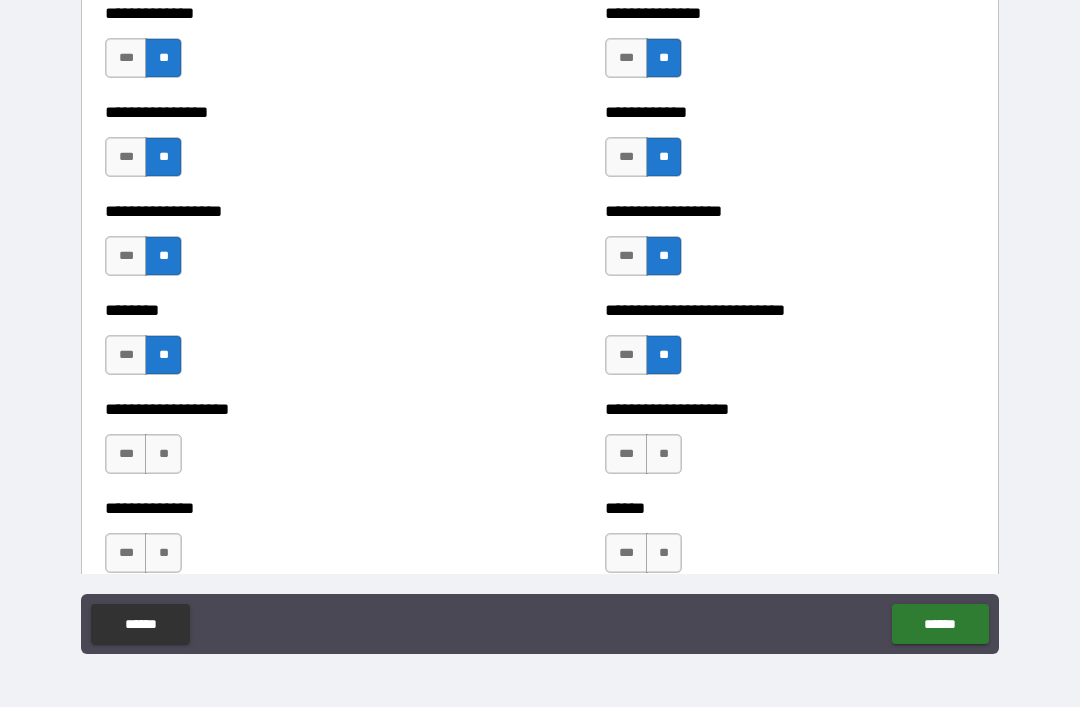 click on "**" at bounding box center [163, 454] 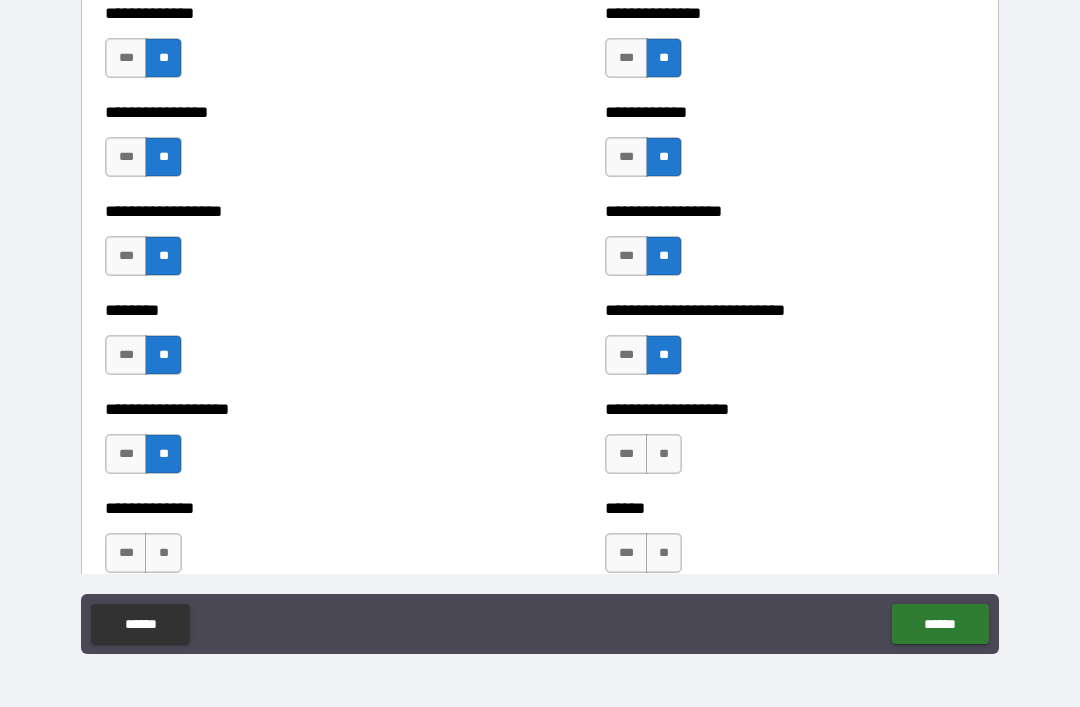 click on "**" at bounding box center (664, 454) 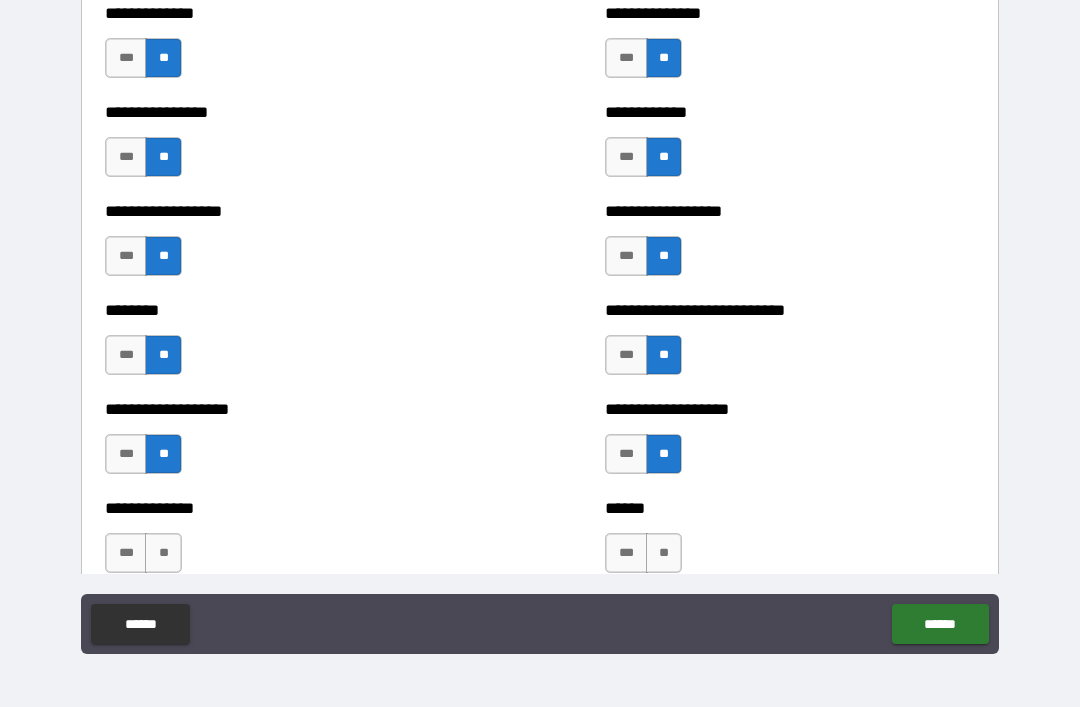 click on "***" at bounding box center (626, 355) 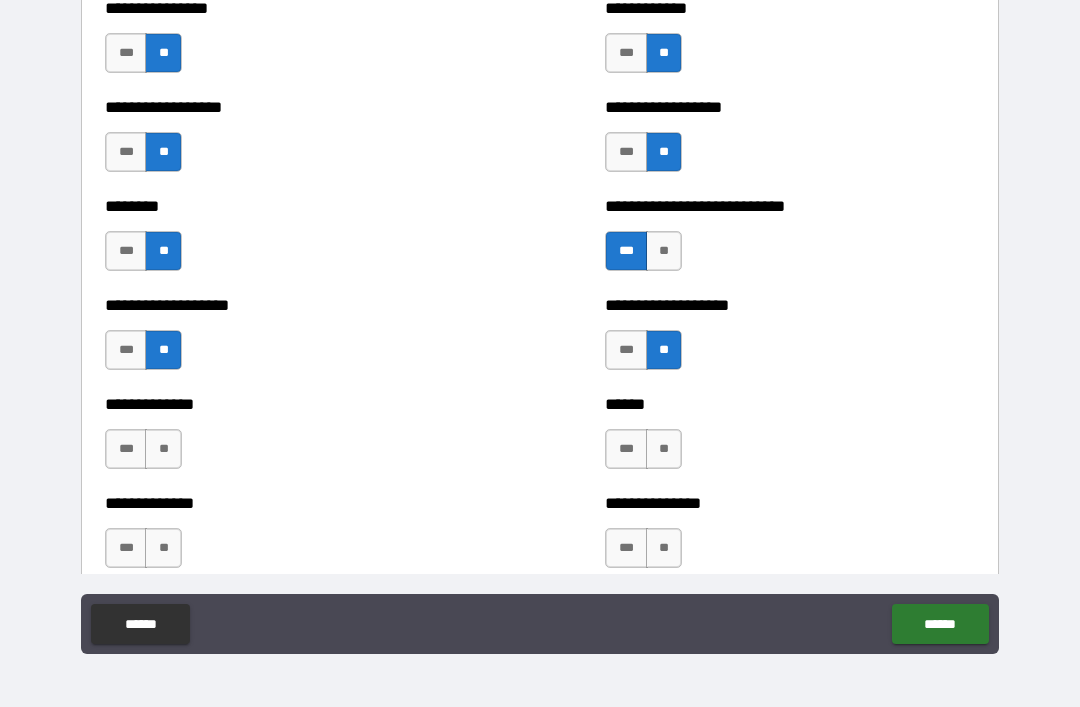 scroll, scrollTop: 4285, scrollLeft: 0, axis: vertical 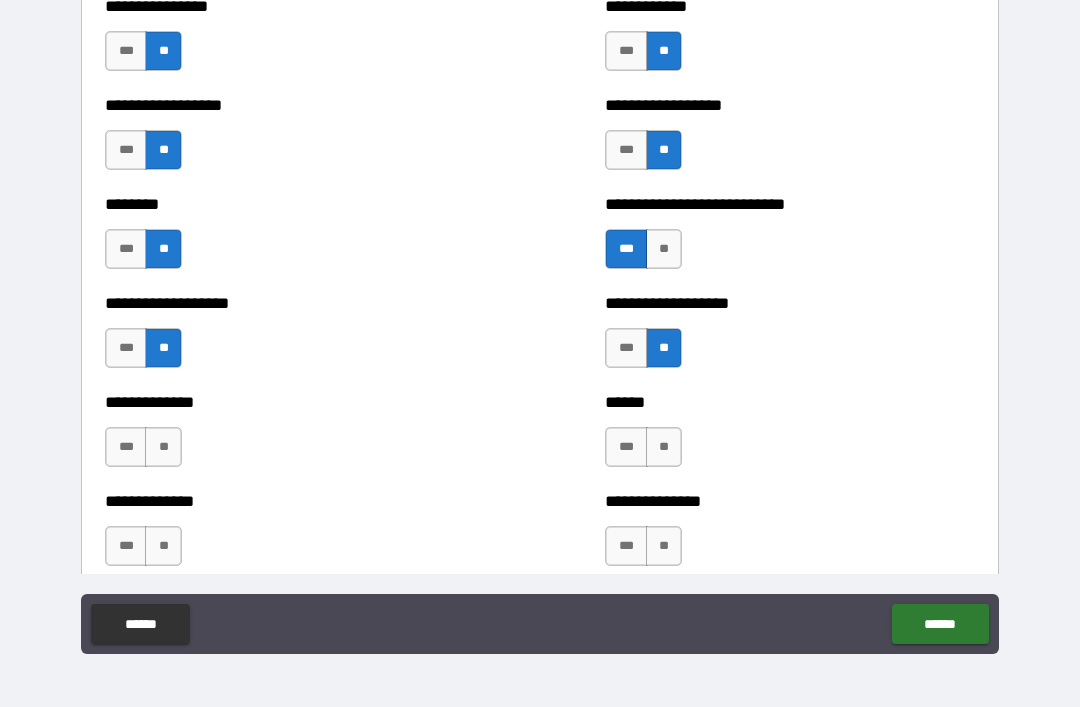 click on "**" at bounding box center (163, 447) 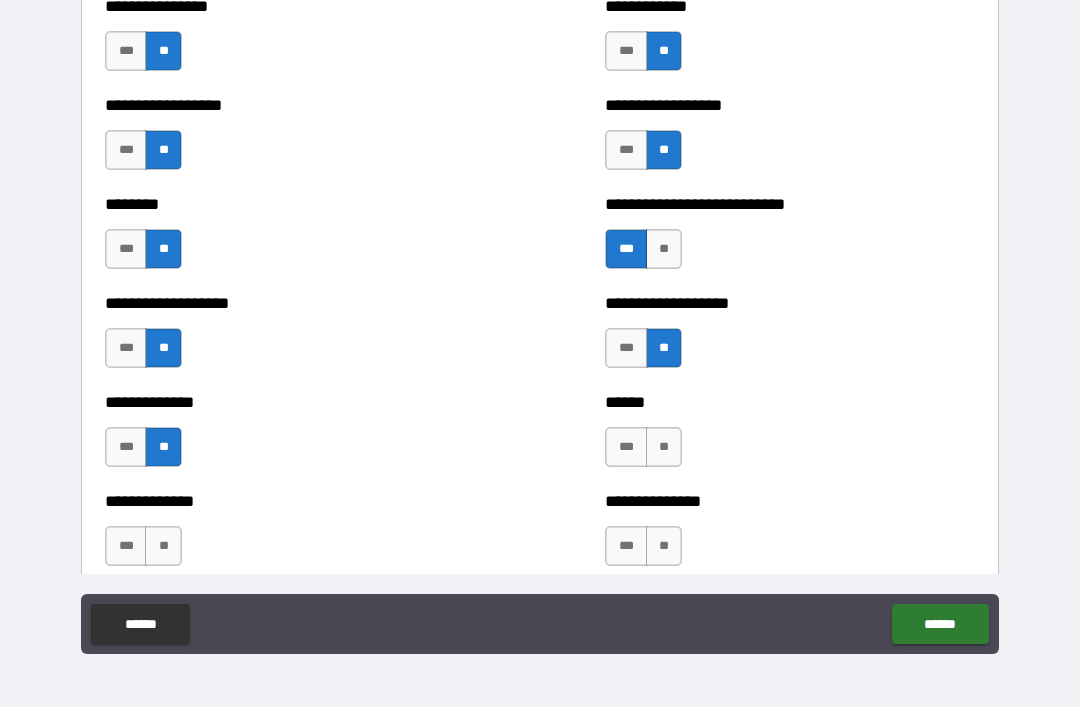 click on "**" at bounding box center [664, 447] 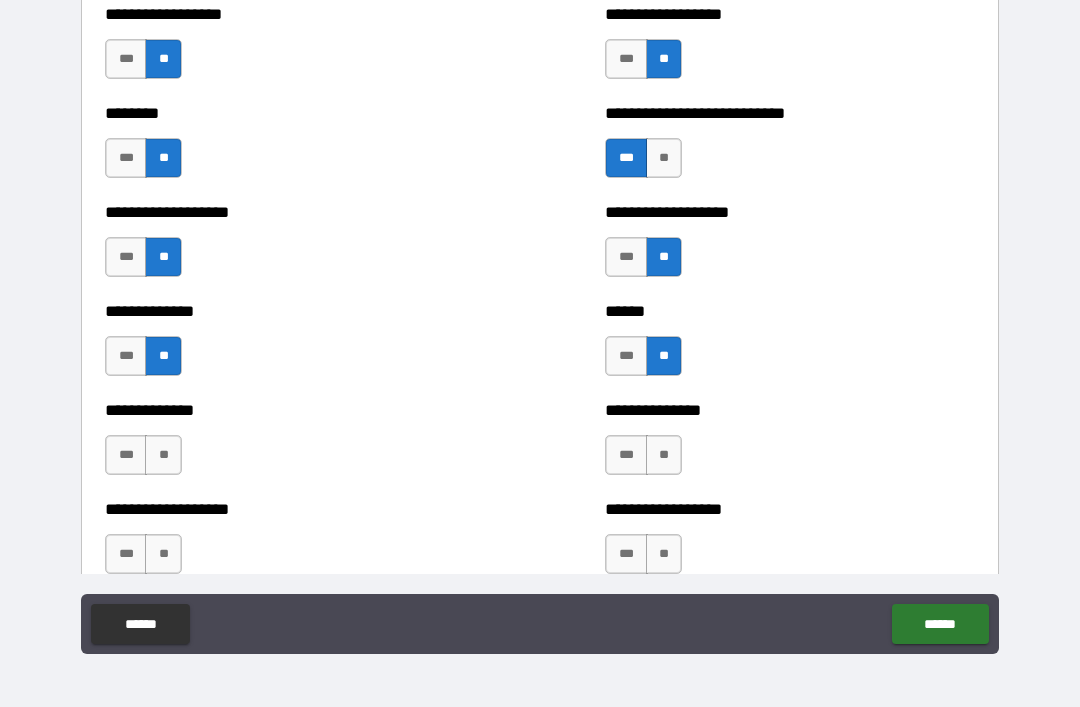 scroll, scrollTop: 4391, scrollLeft: 0, axis: vertical 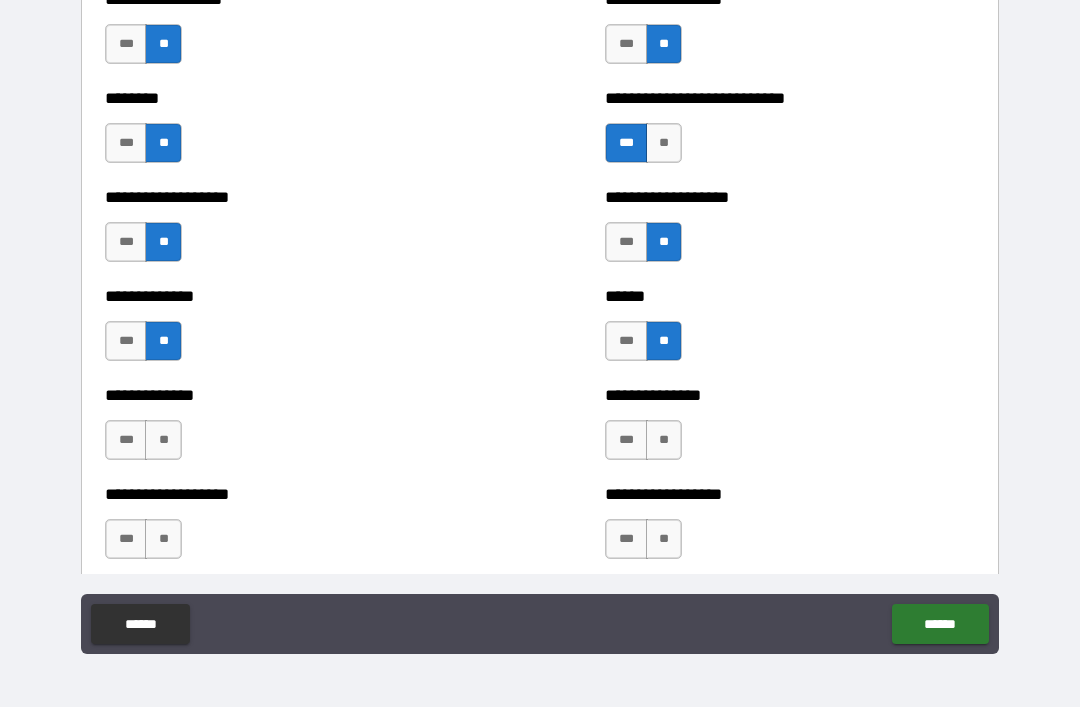 click on "**" at bounding box center (163, 440) 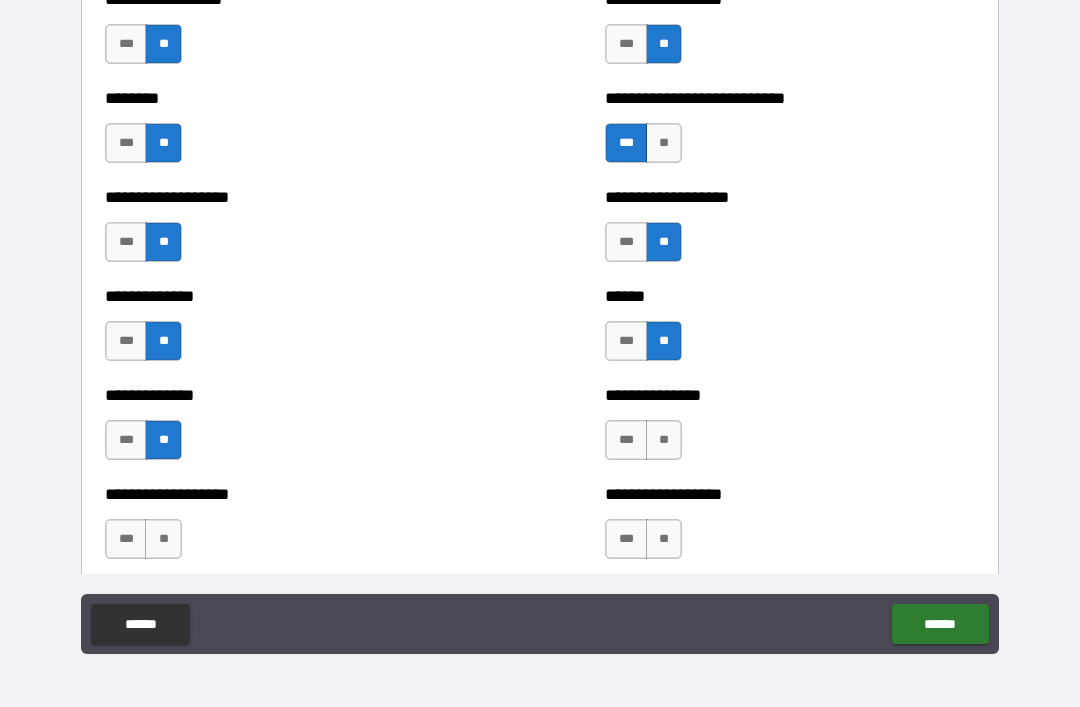 click on "**" at bounding box center (664, 440) 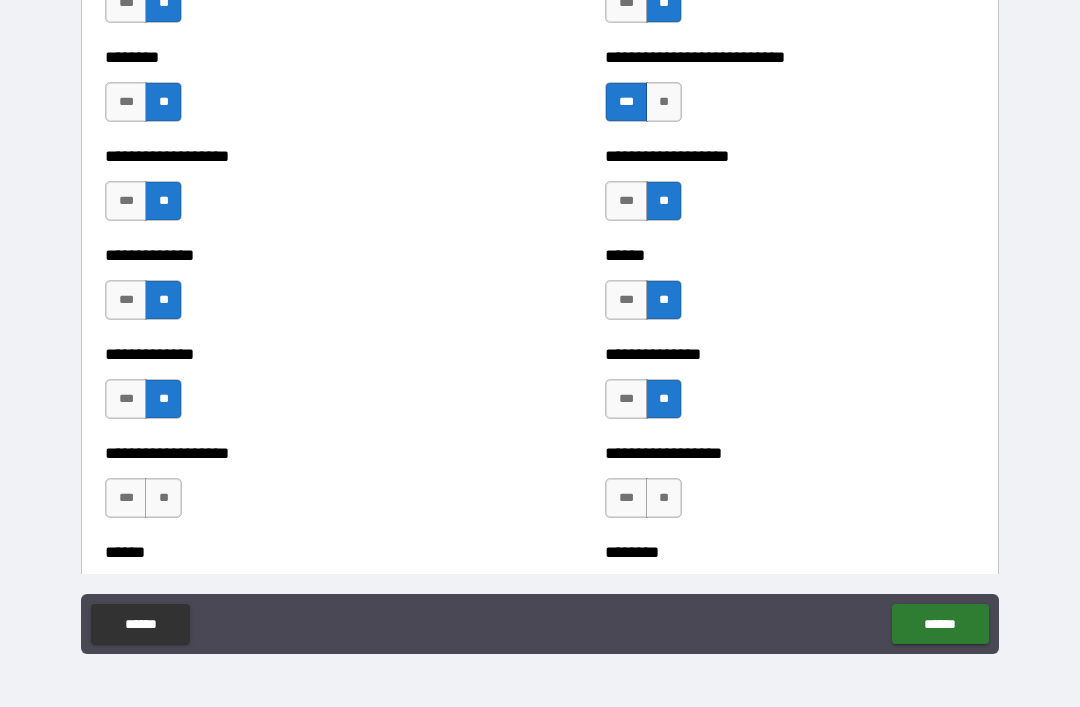 click on "**" at bounding box center [163, 498] 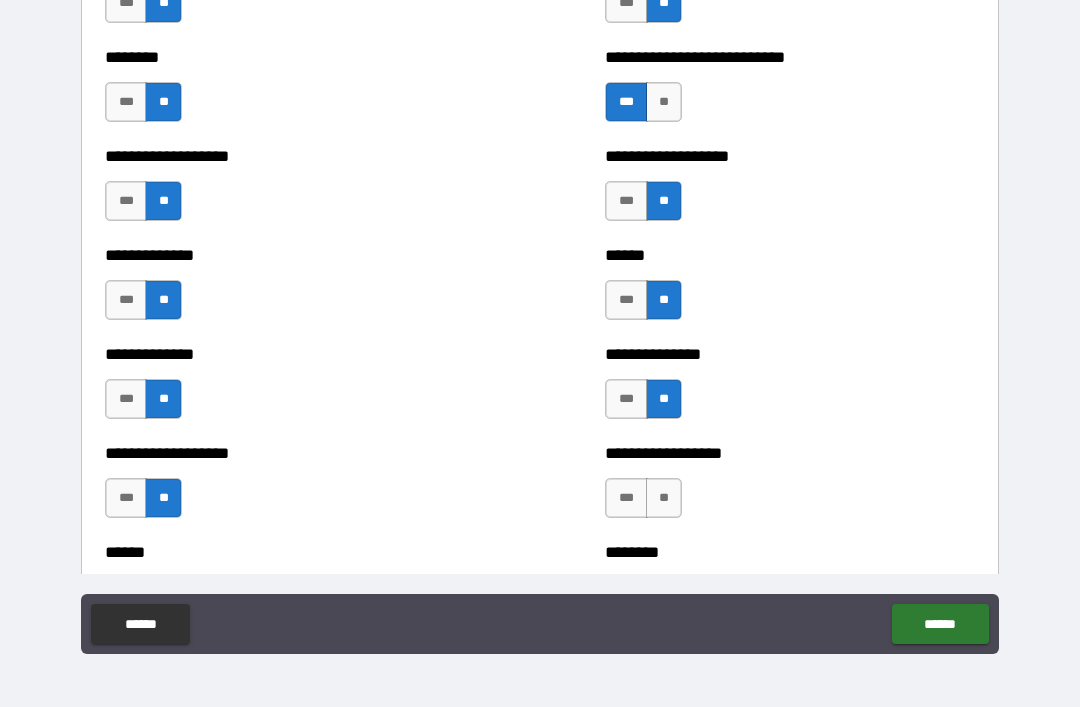 click on "**" at bounding box center [664, 498] 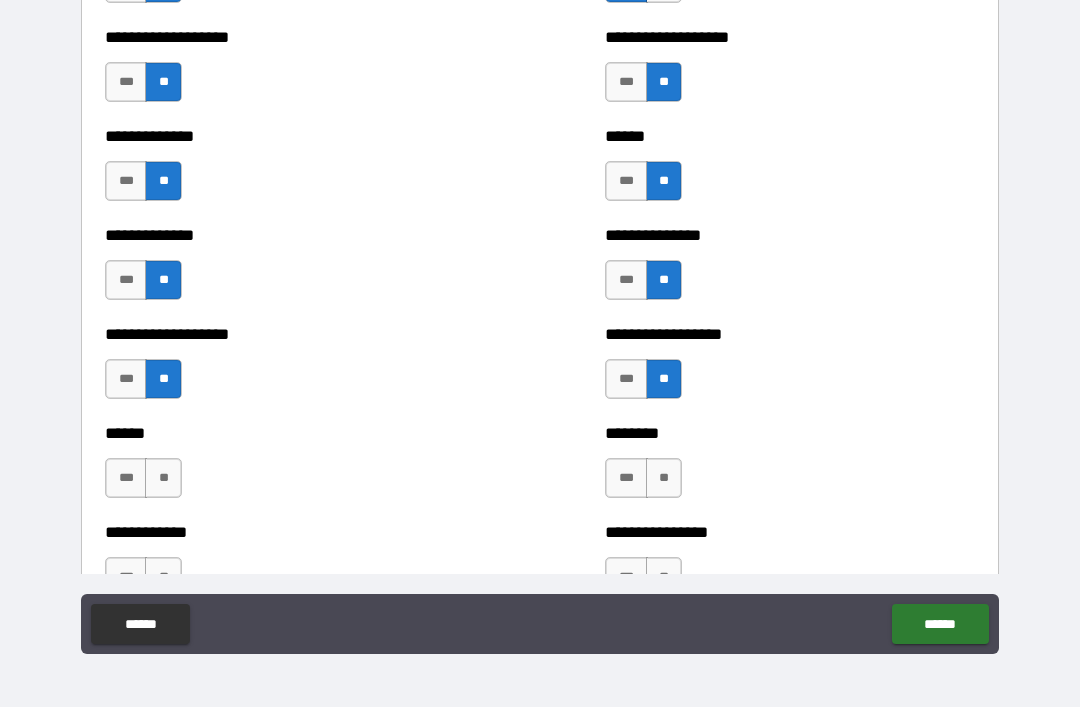 scroll, scrollTop: 4552, scrollLeft: 0, axis: vertical 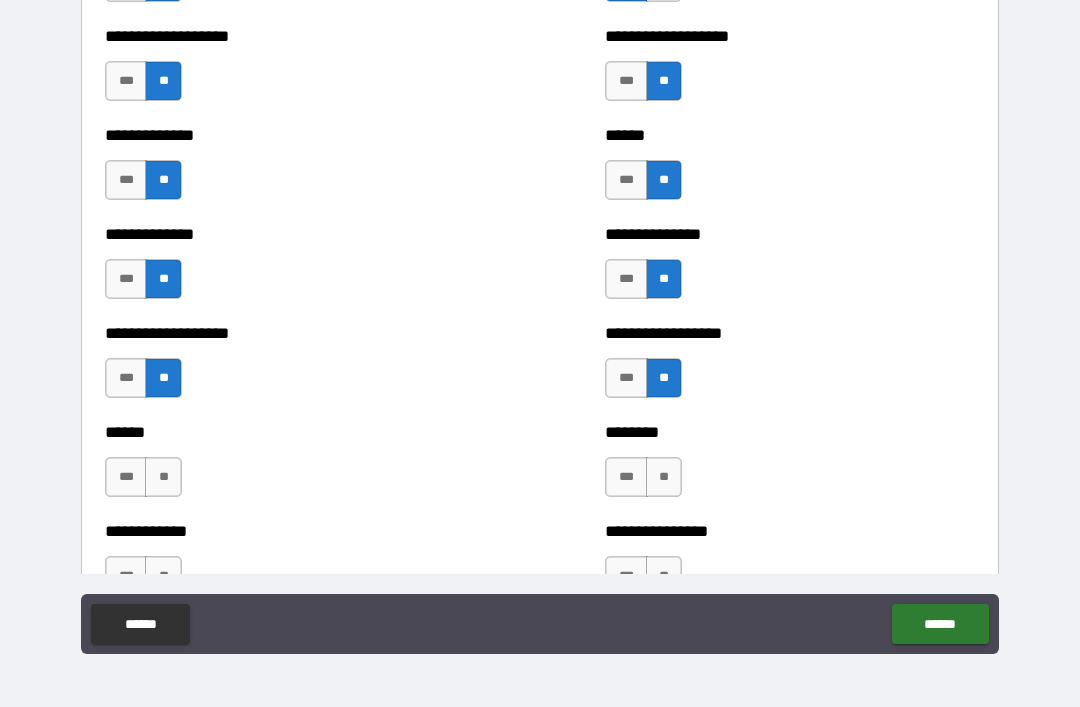 click on "**" at bounding box center [163, 477] 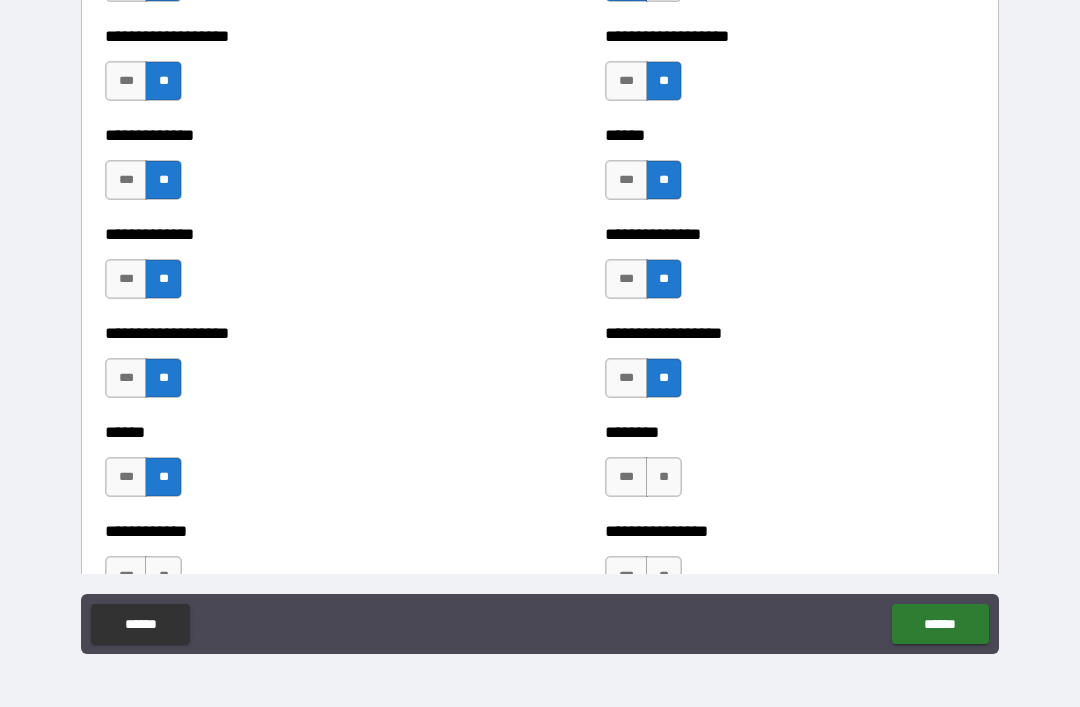 click on "**" at bounding box center [664, 477] 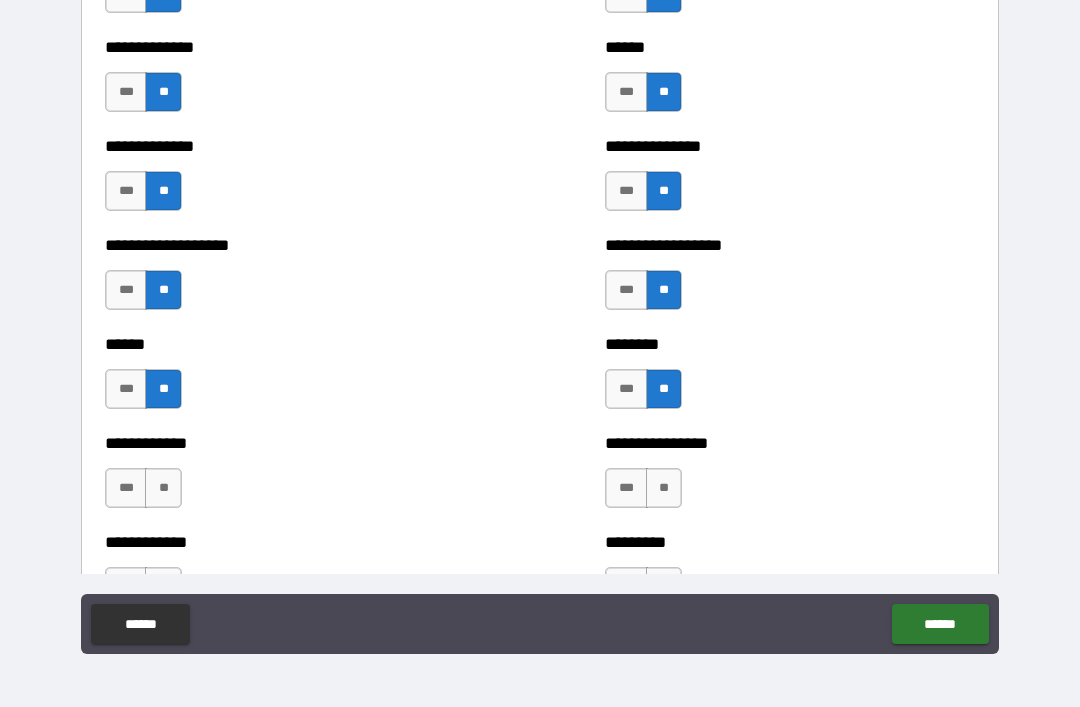 click on "**" at bounding box center [163, 488] 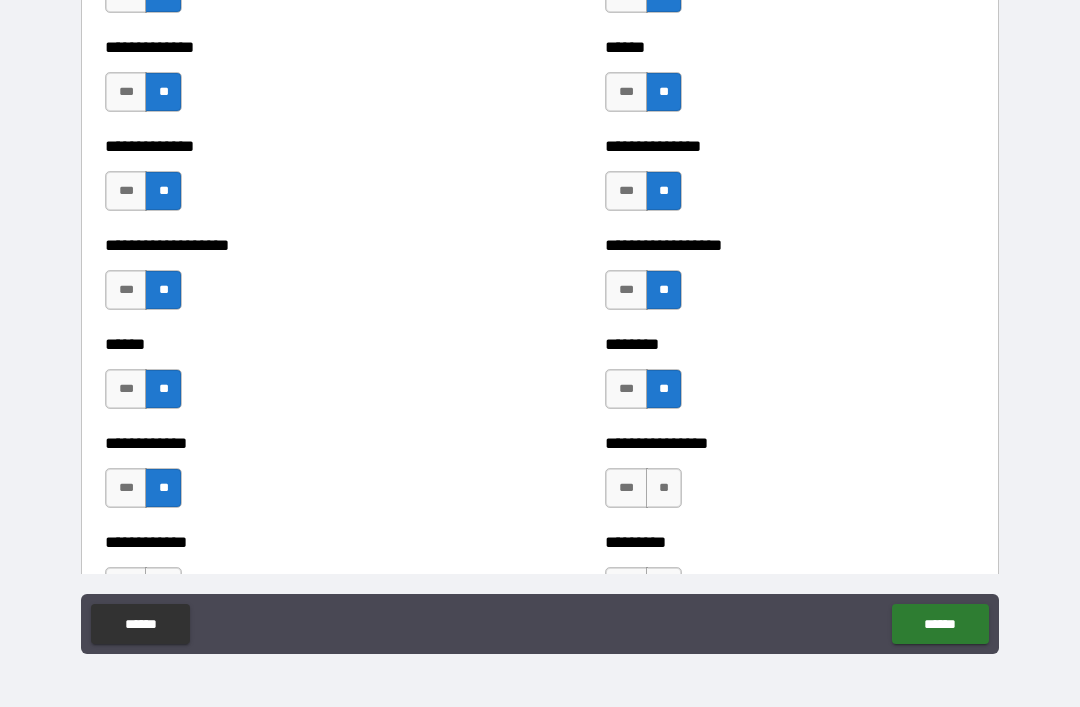 click on "**" at bounding box center [664, 488] 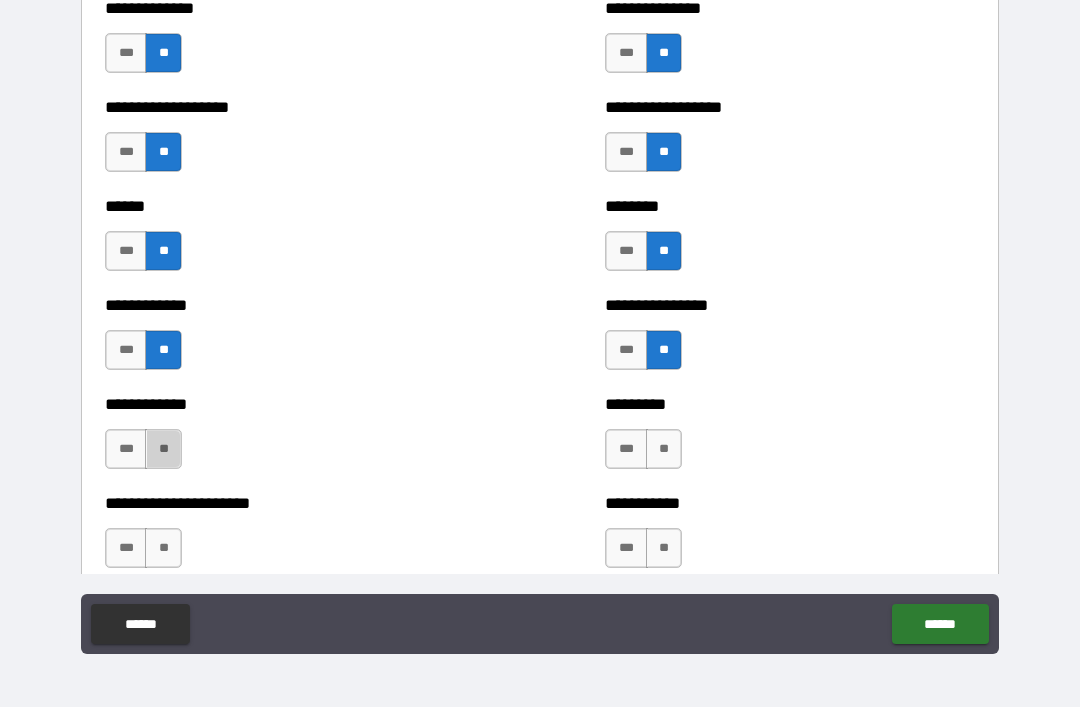 click on "**" at bounding box center (163, 449) 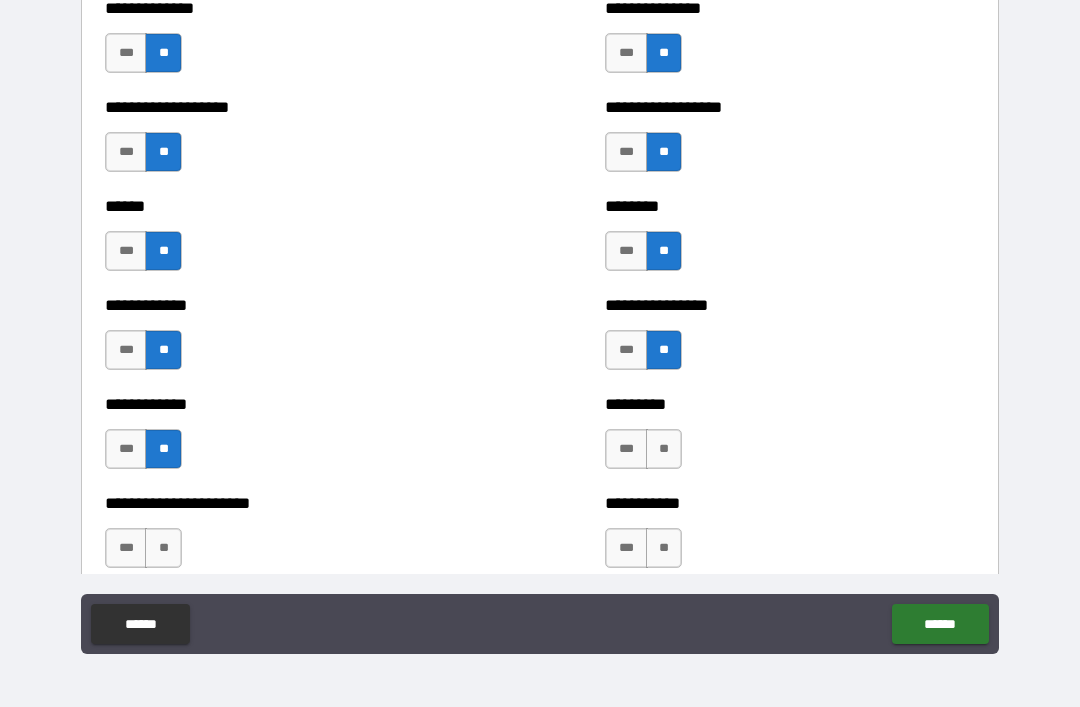click on "**" at bounding box center (664, 449) 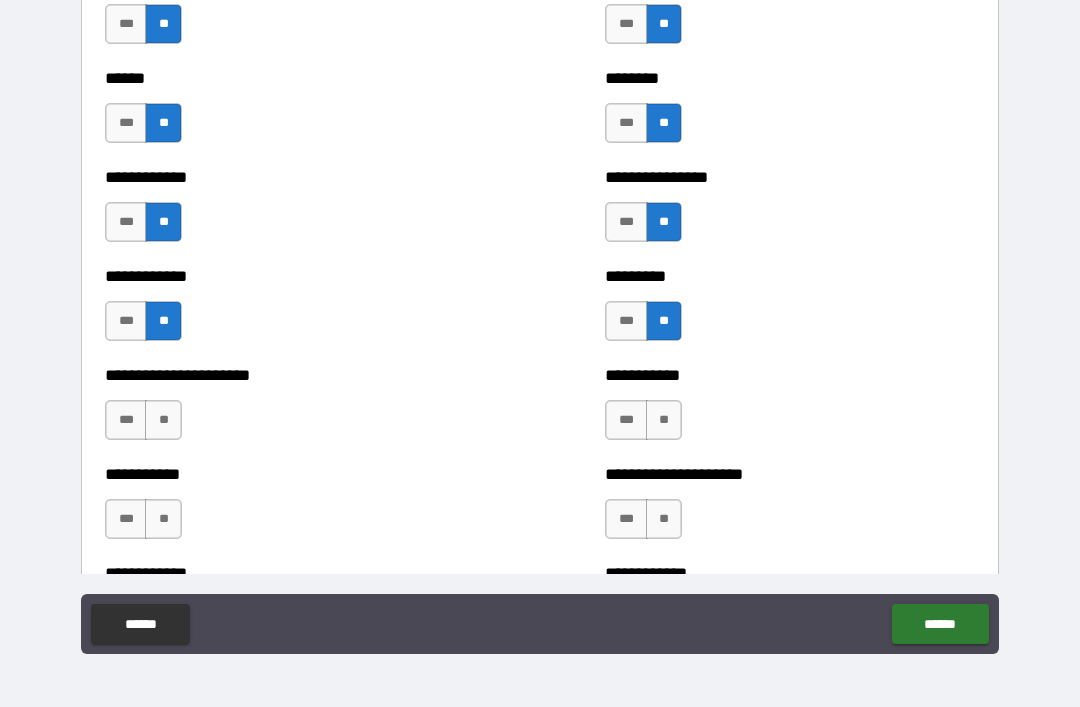 scroll, scrollTop: 4907, scrollLeft: 0, axis: vertical 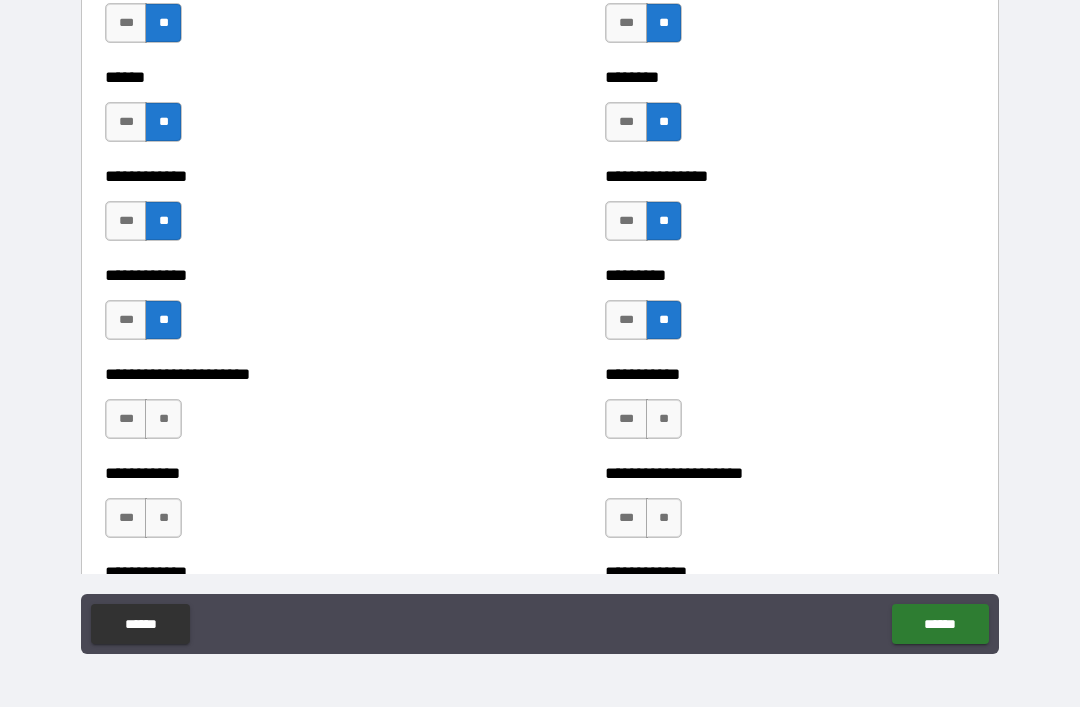 click on "**" at bounding box center (163, 419) 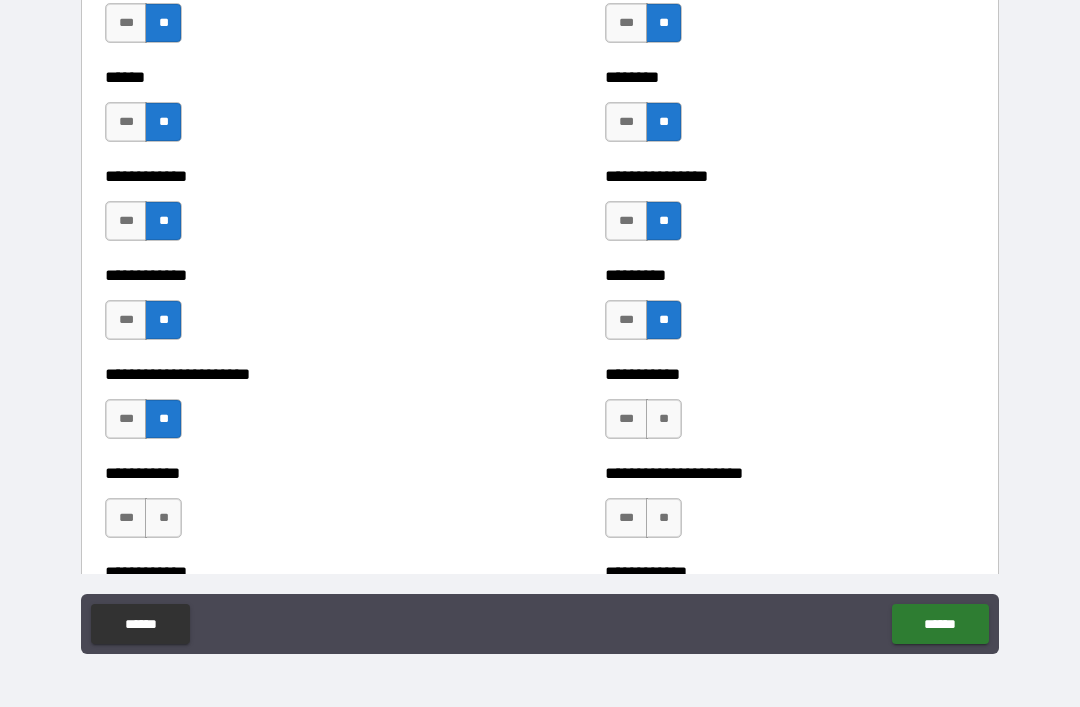 click on "**" at bounding box center (664, 419) 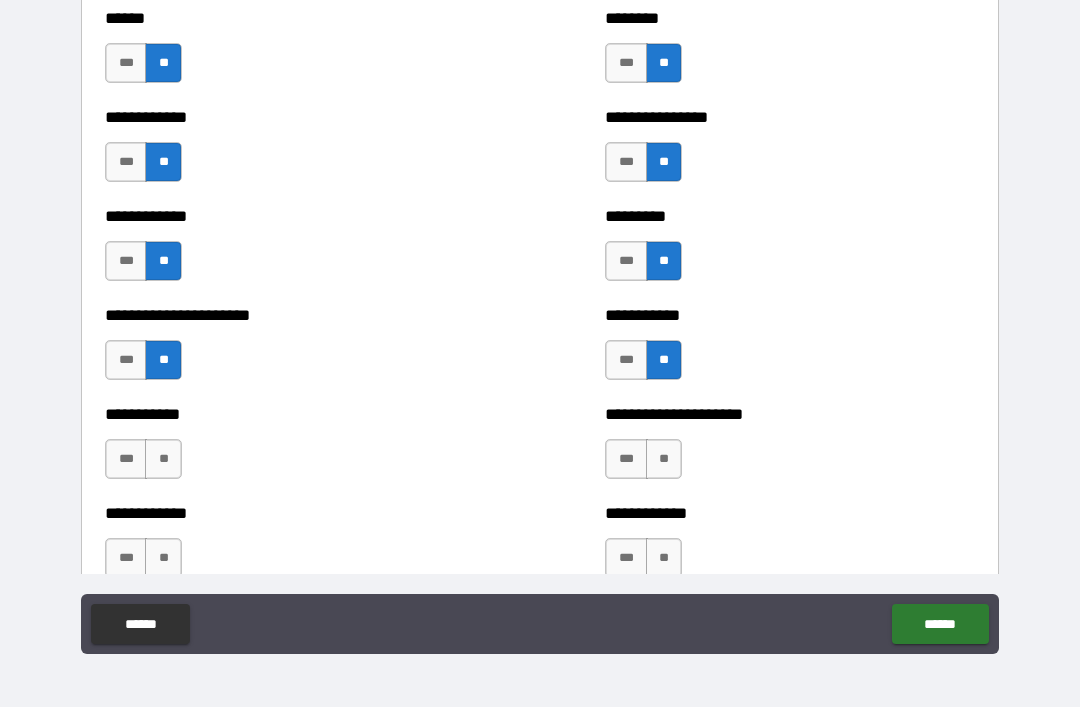 scroll, scrollTop: 4976, scrollLeft: 0, axis: vertical 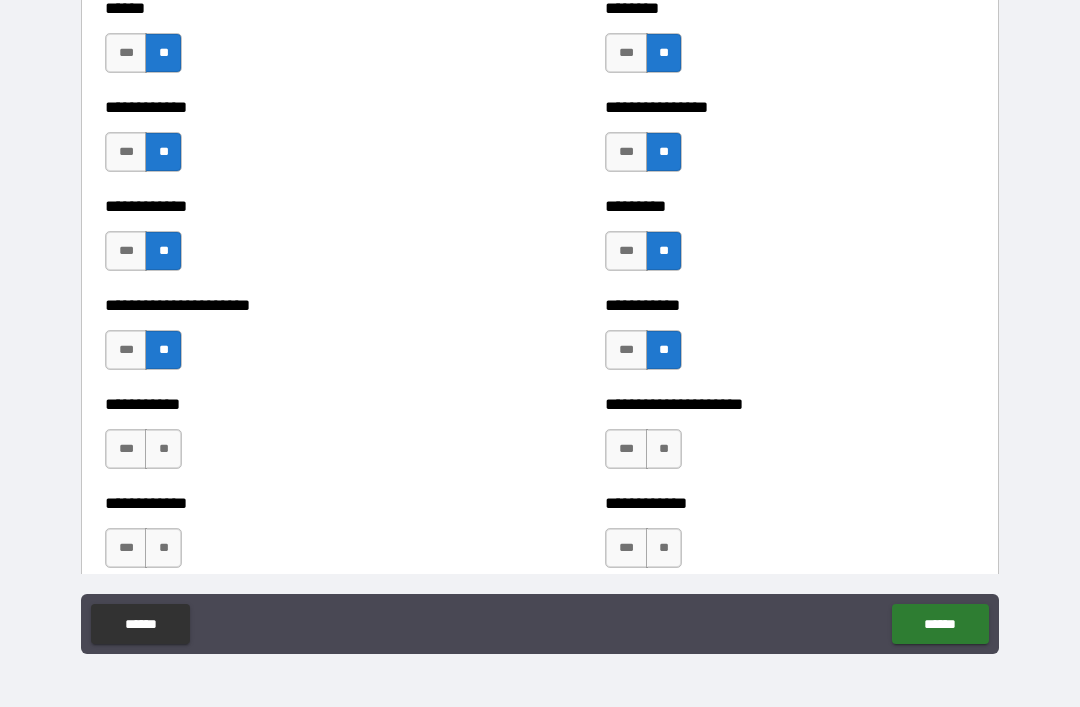 click on "**" at bounding box center [163, 449] 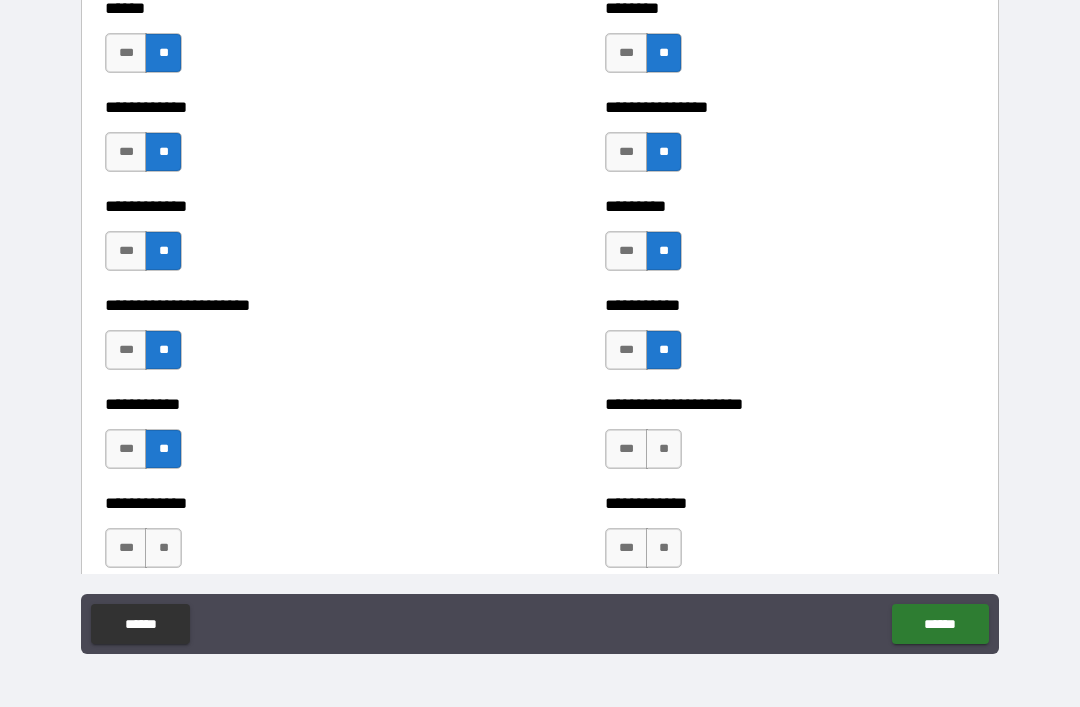 click on "**" at bounding box center [664, 449] 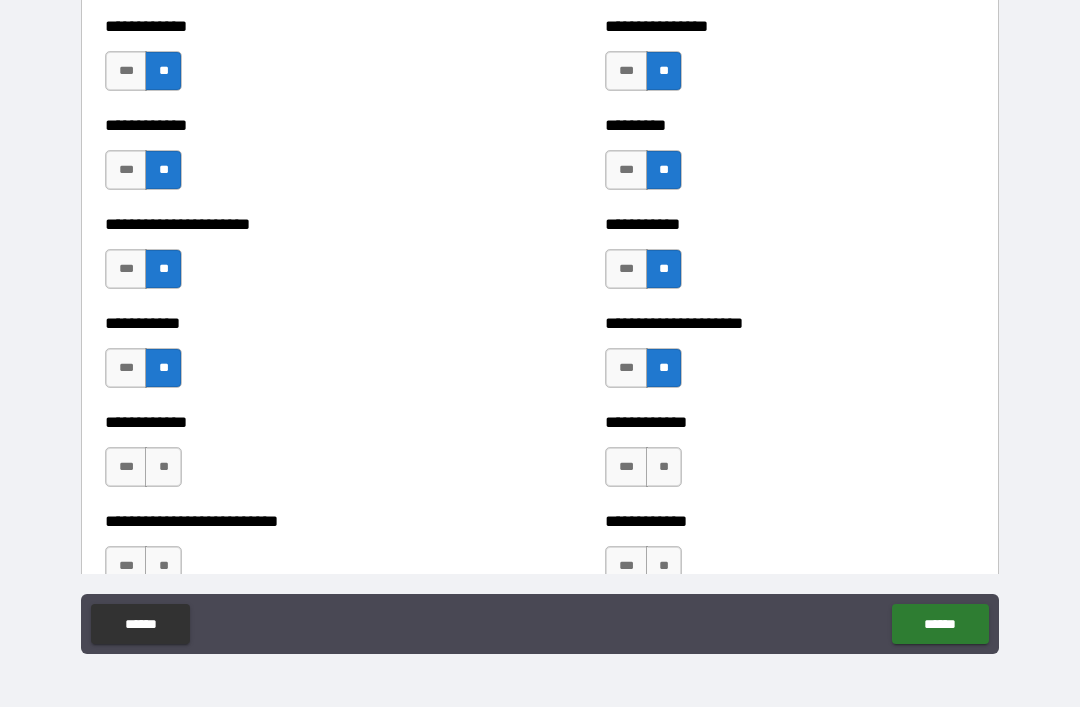 scroll, scrollTop: 5066, scrollLeft: 0, axis: vertical 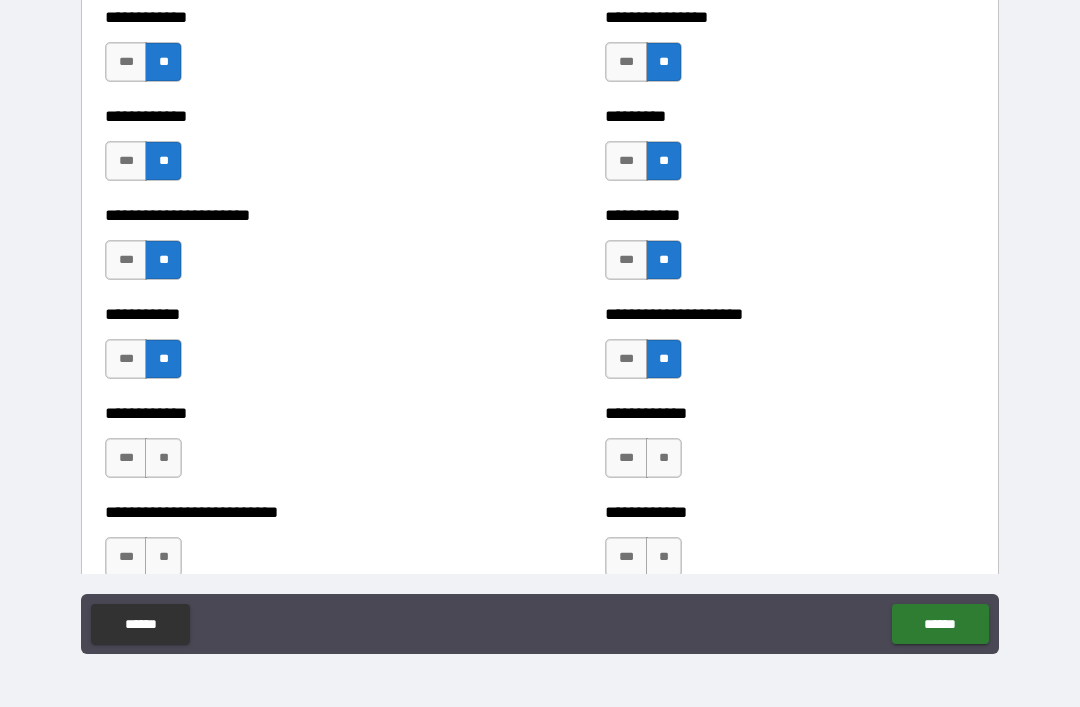 click on "**" at bounding box center [163, 458] 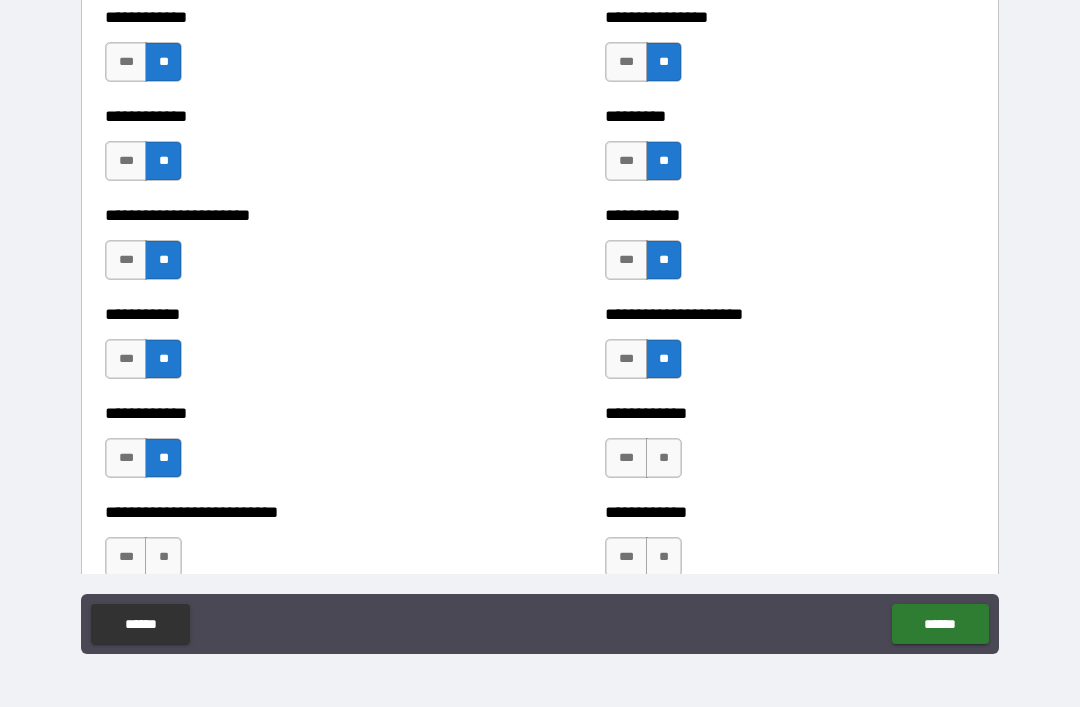 click on "**" at bounding box center (664, 458) 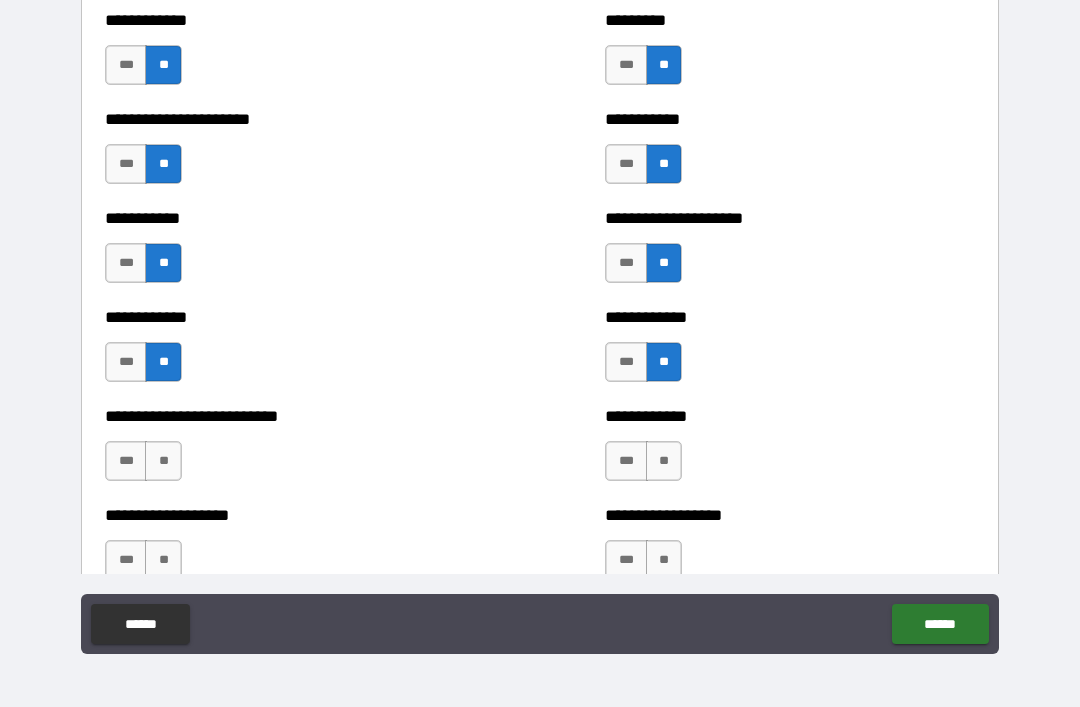scroll, scrollTop: 5165, scrollLeft: 0, axis: vertical 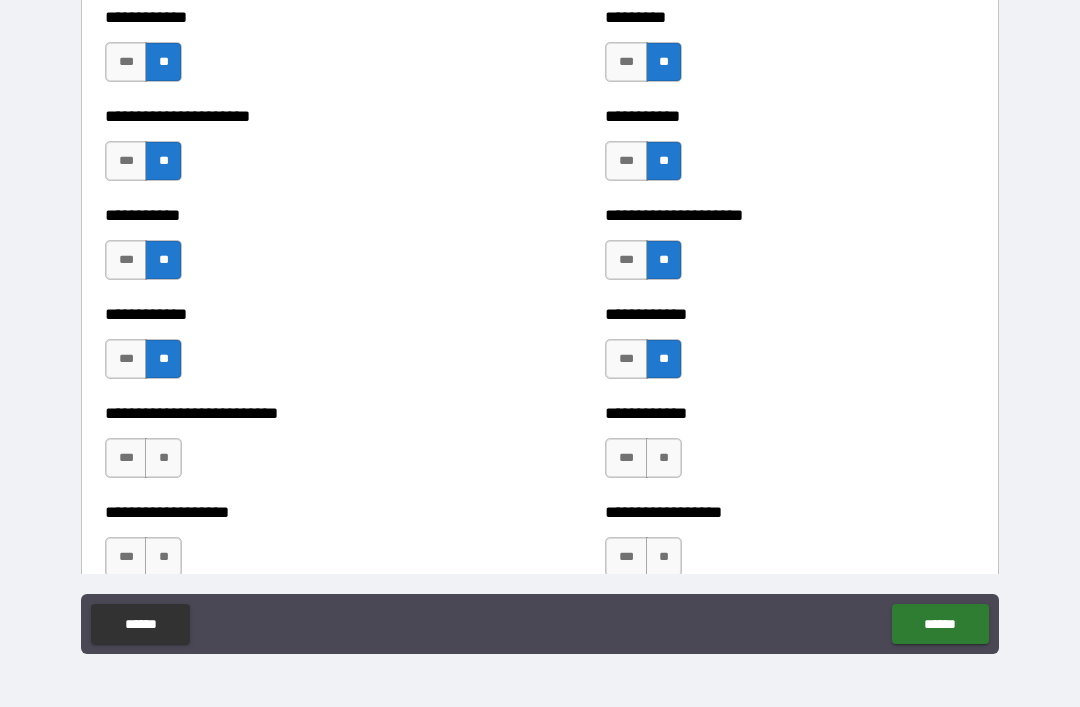 click on "**" at bounding box center (163, 458) 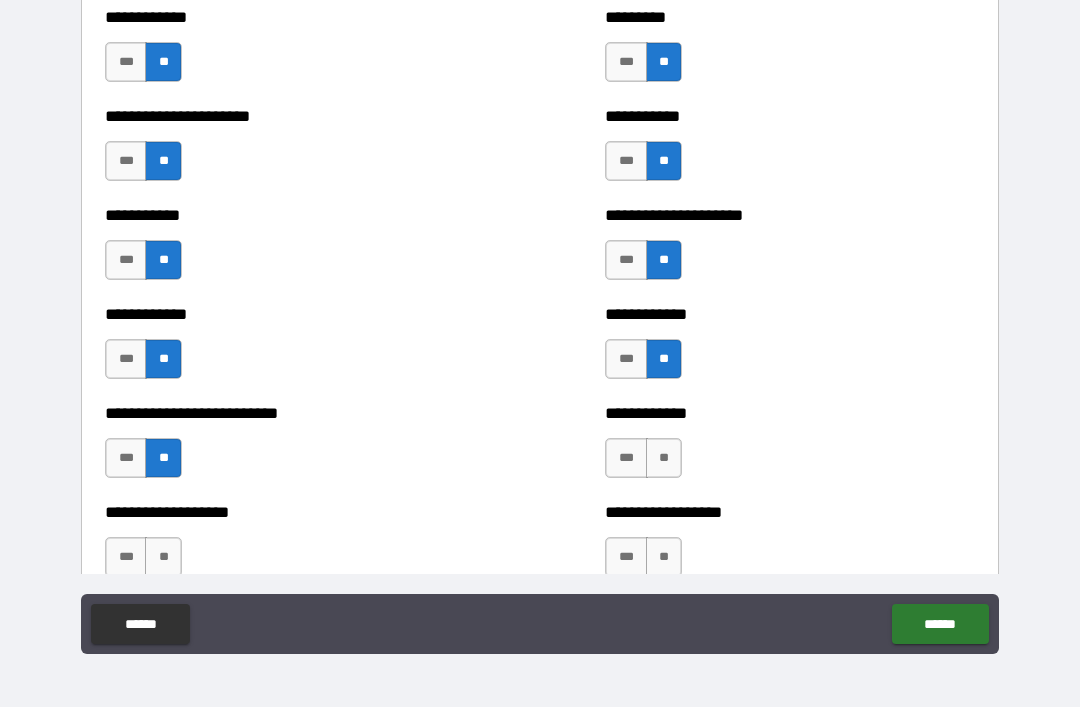 click on "**" at bounding box center (664, 458) 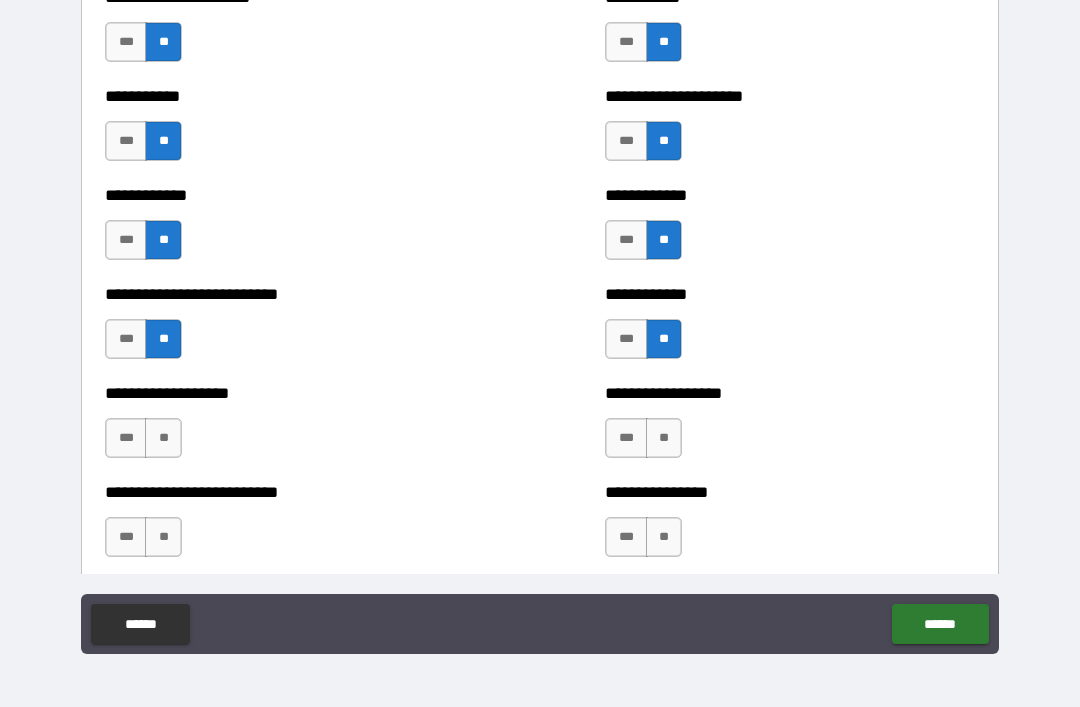 scroll, scrollTop: 5286, scrollLeft: 0, axis: vertical 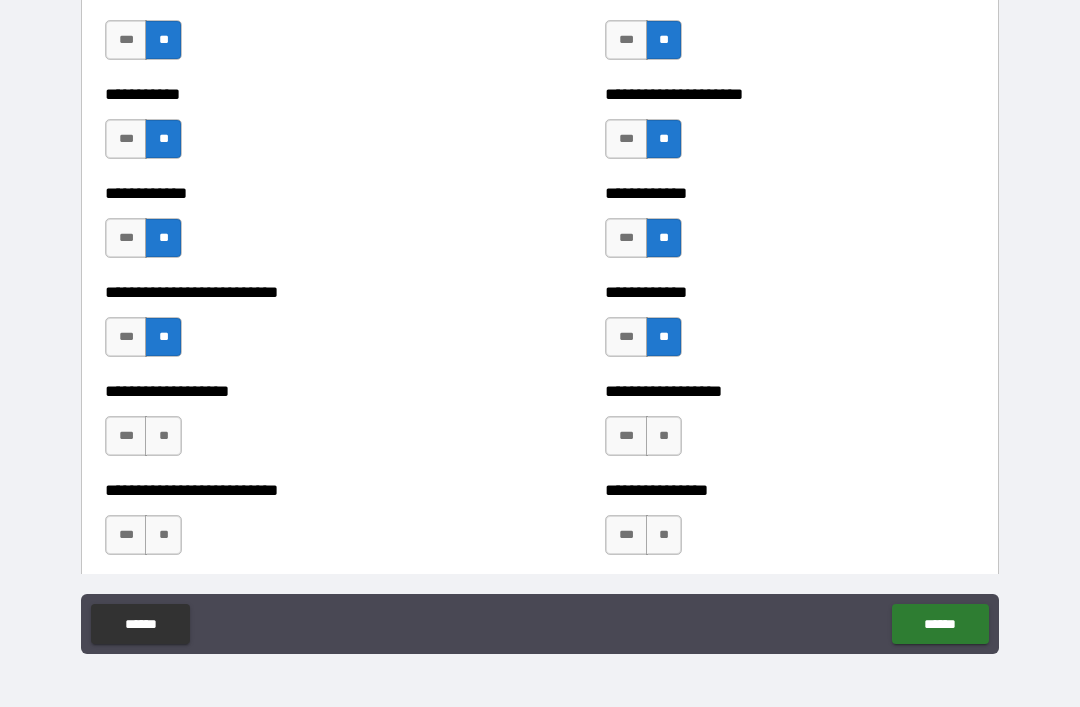 click on "**" at bounding box center (163, 436) 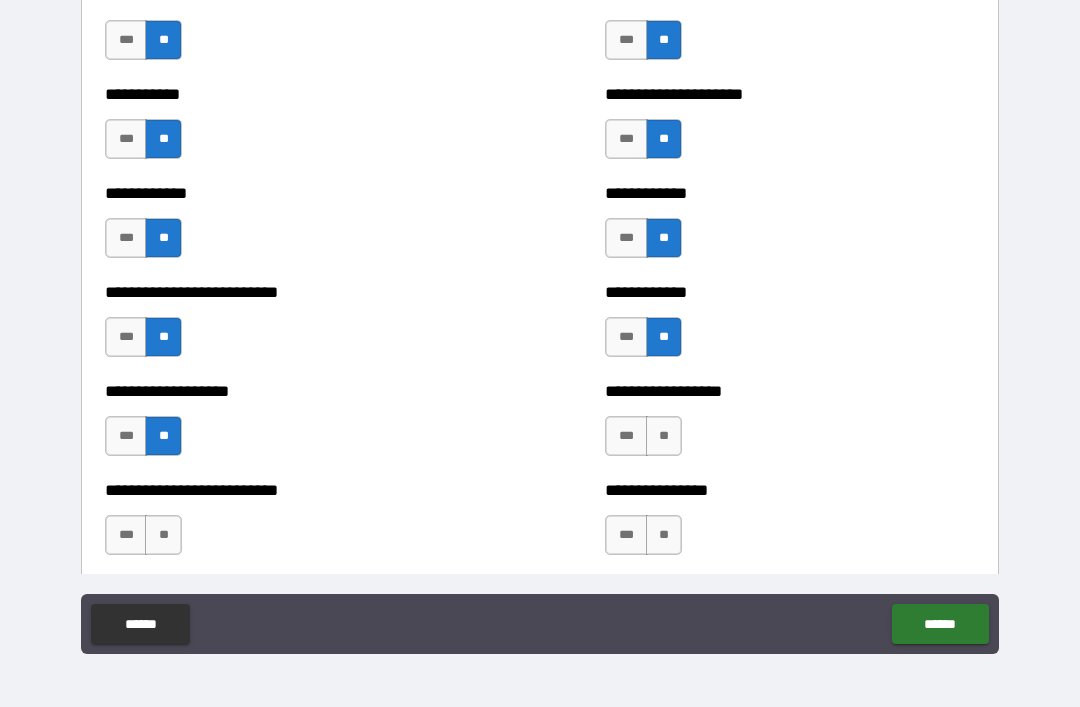 click on "**" at bounding box center [664, 436] 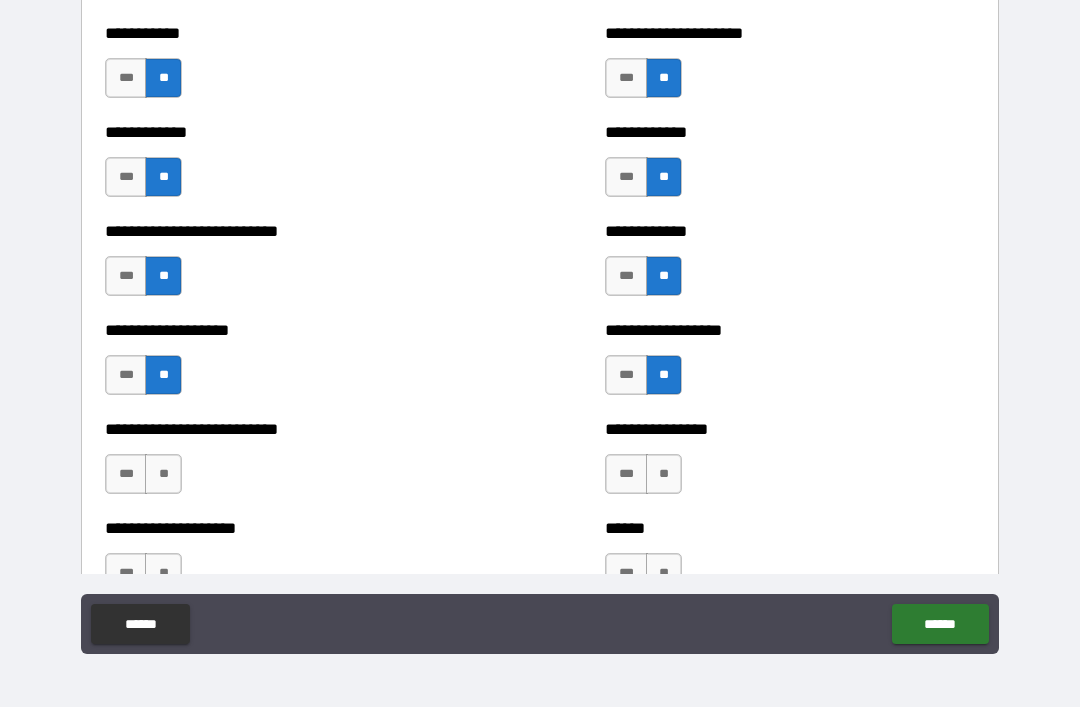 scroll 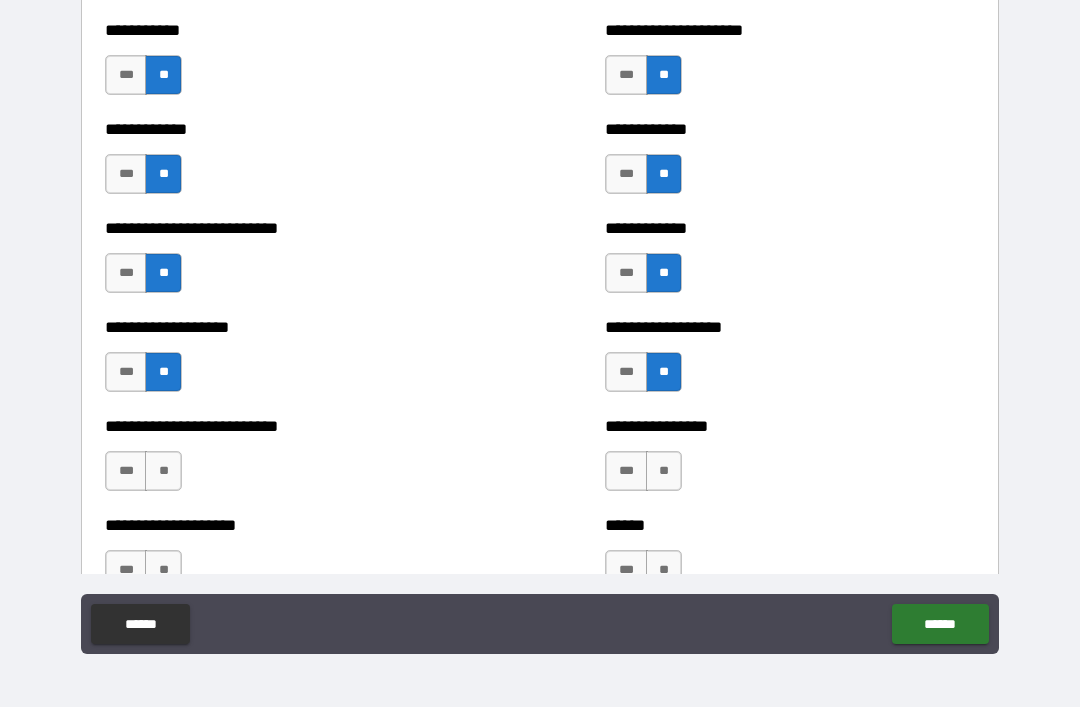 click on "**" at bounding box center [163, 471] 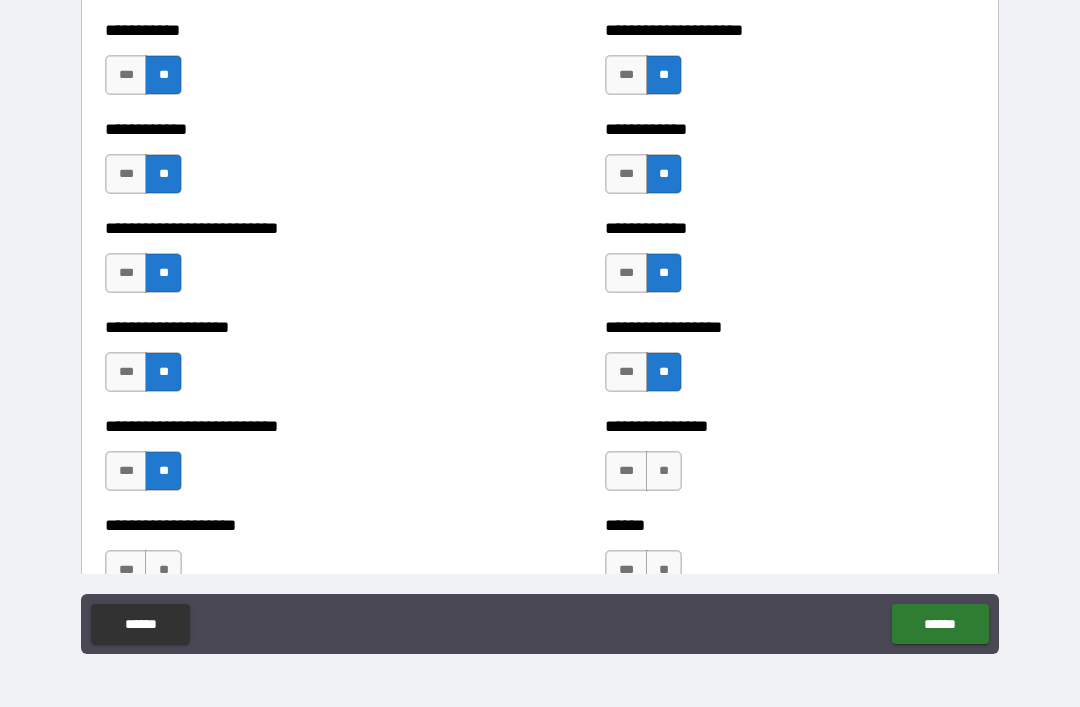 click on "**" at bounding box center (664, 471) 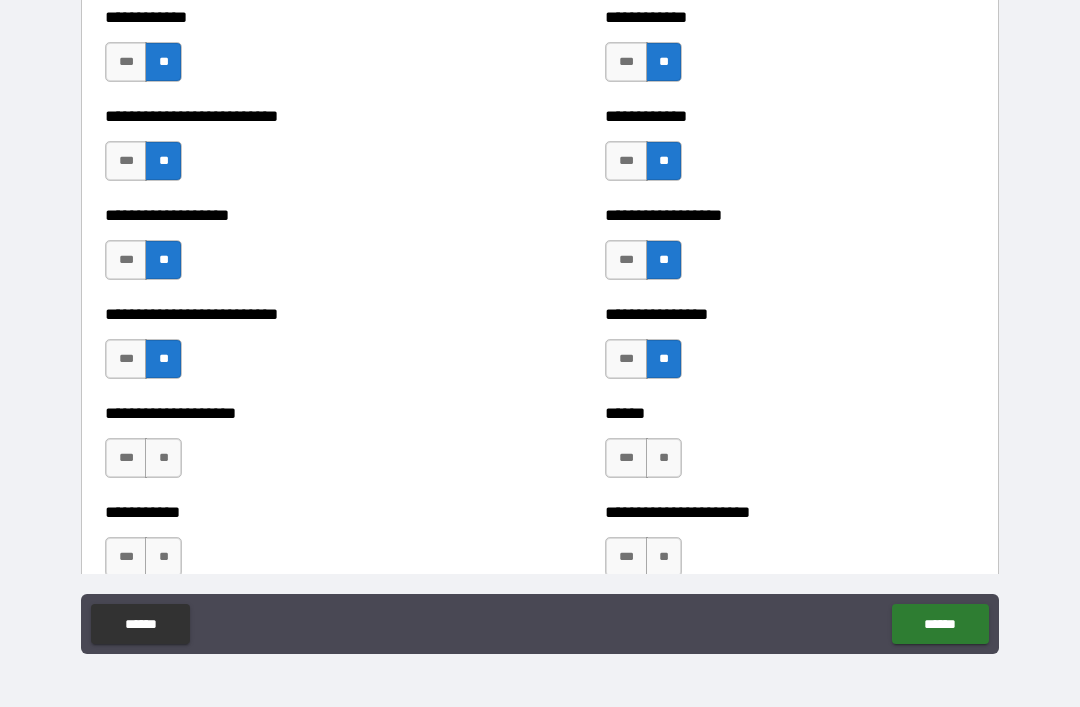 click on "**" at bounding box center (163, 458) 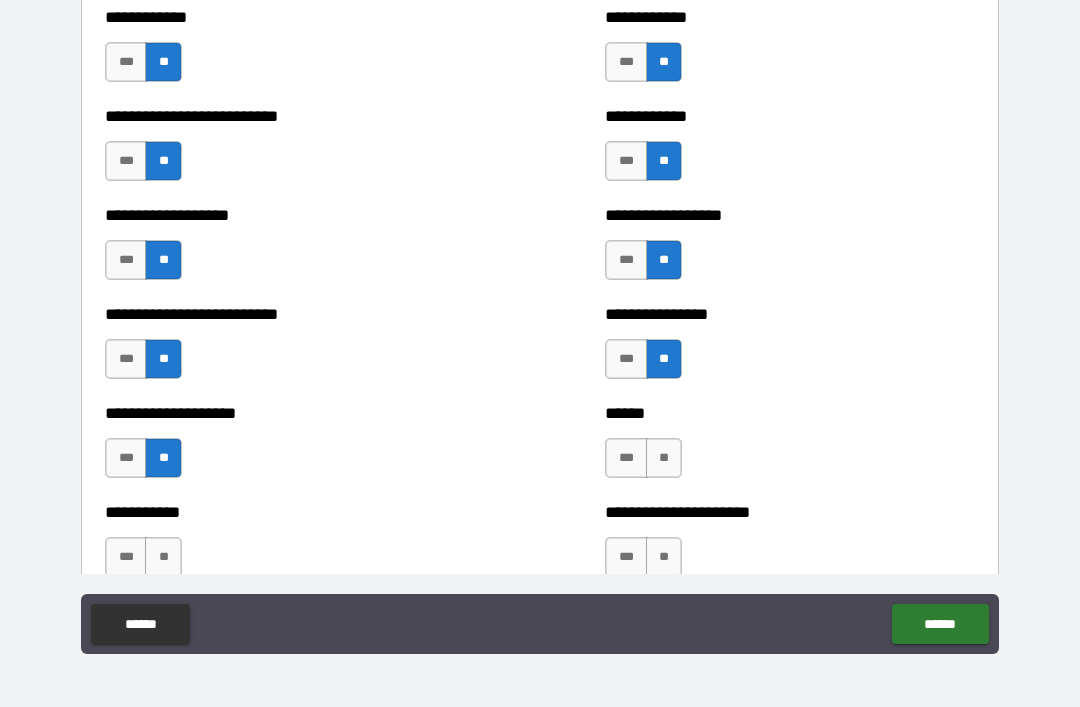 click on "**" at bounding box center (664, 458) 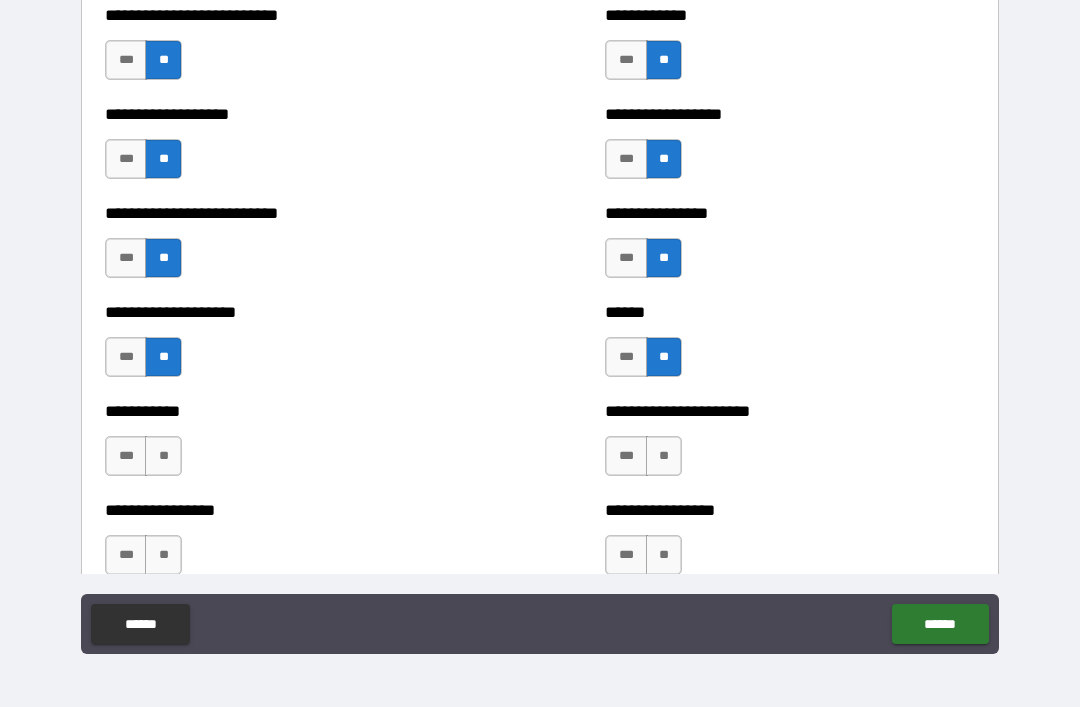 click on "**" at bounding box center (163, 456) 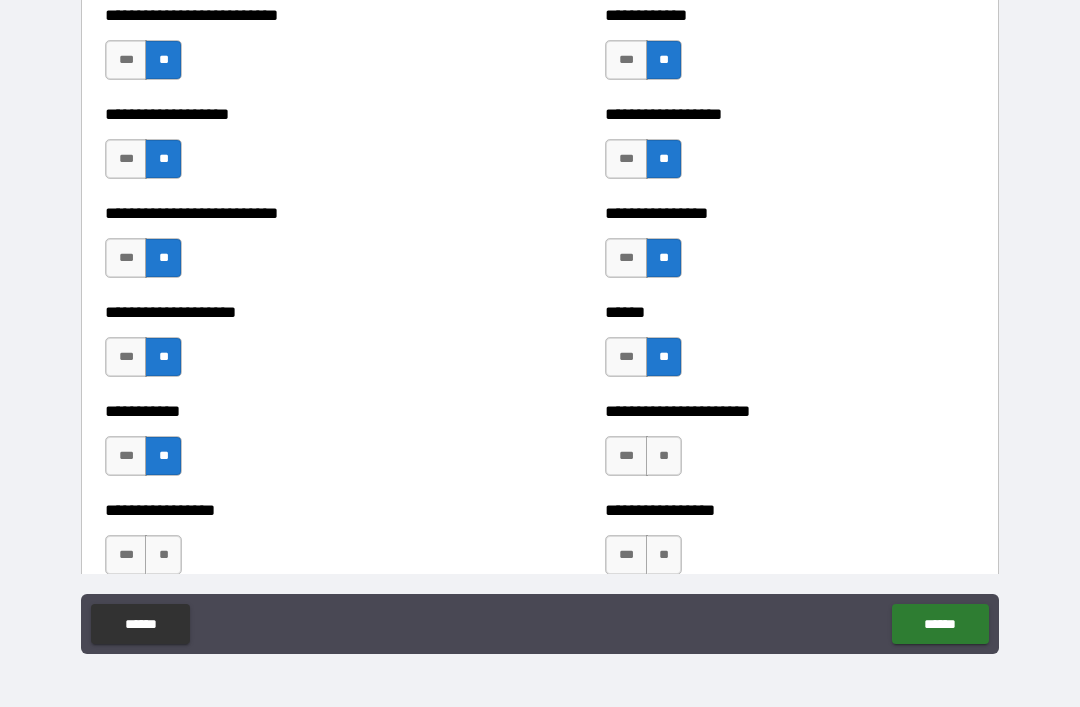 click on "**" at bounding box center (664, 456) 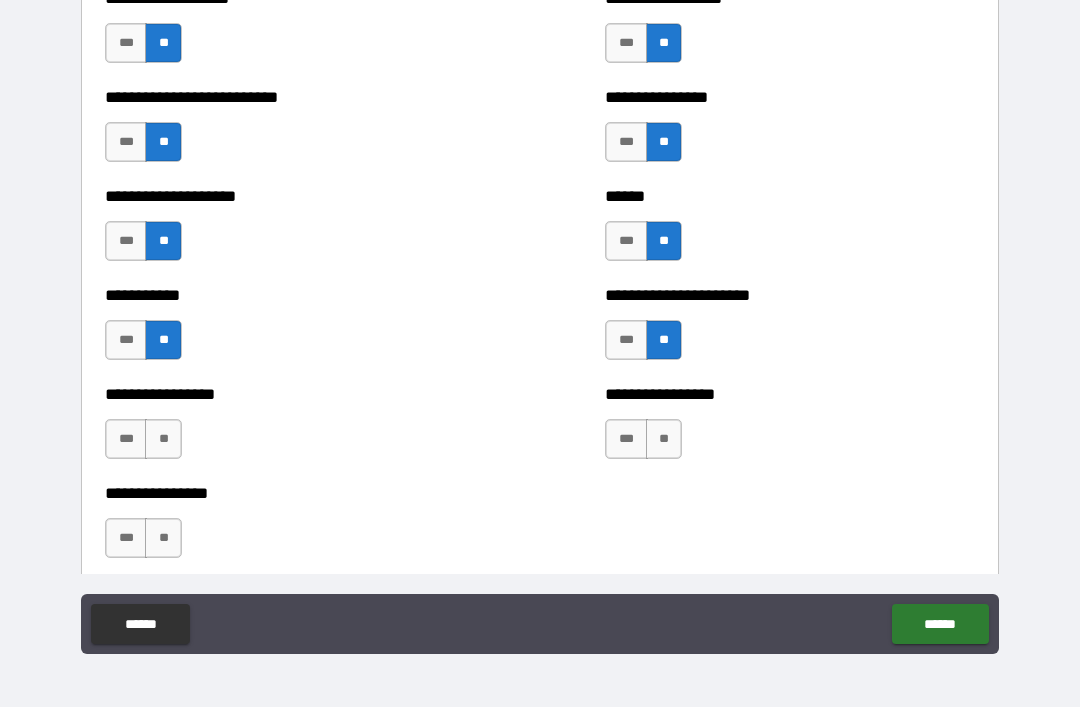 click on "**" at bounding box center [163, 439] 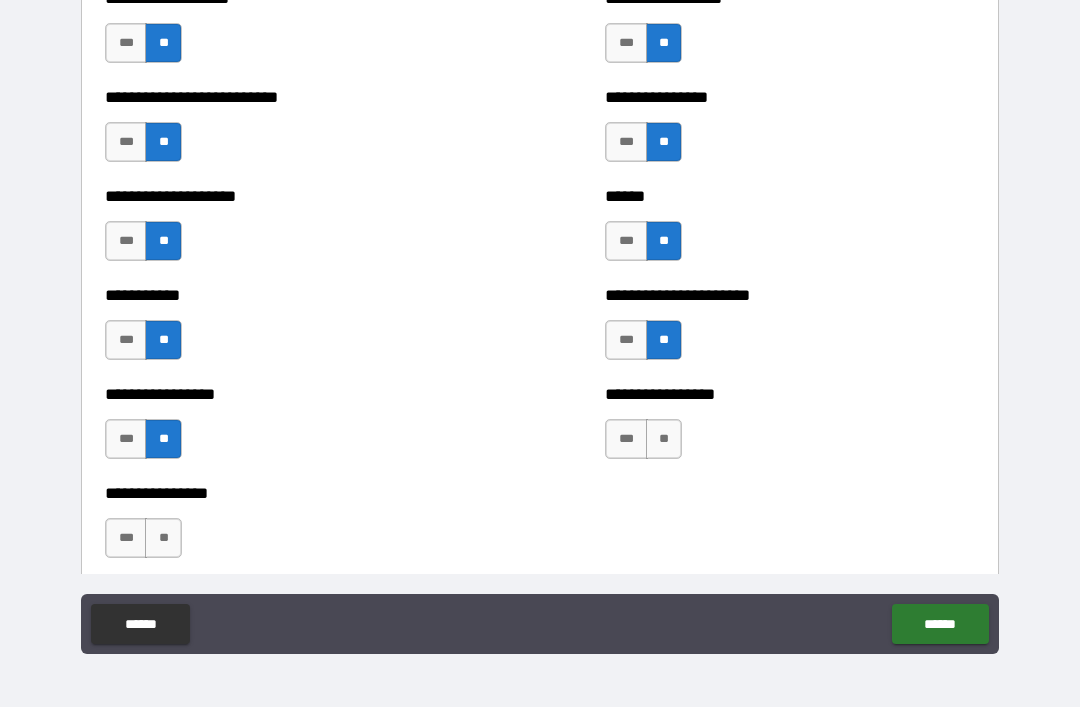 click on "**" at bounding box center (664, 439) 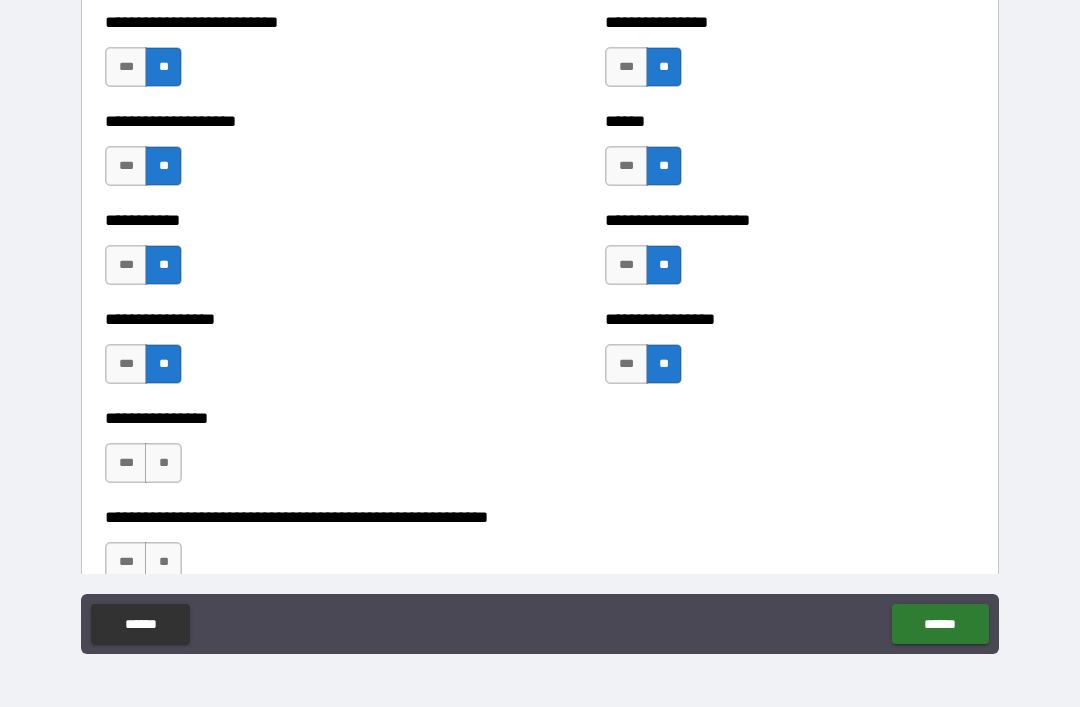 click on "**" at bounding box center (163, 463) 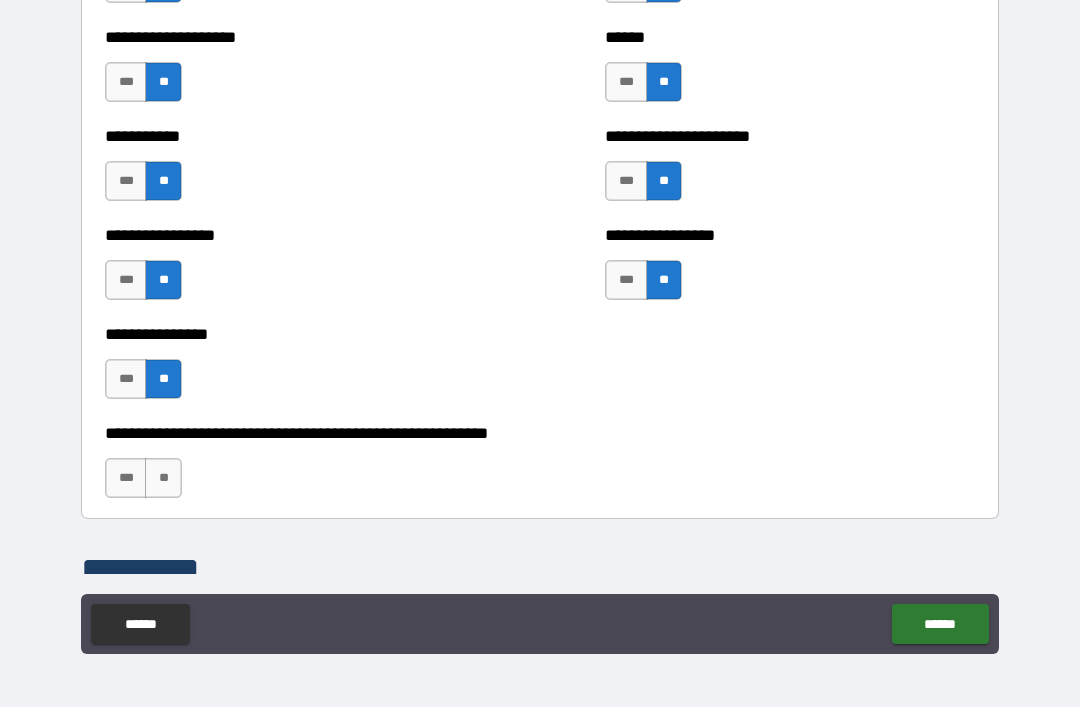 click on "**" at bounding box center [163, 478] 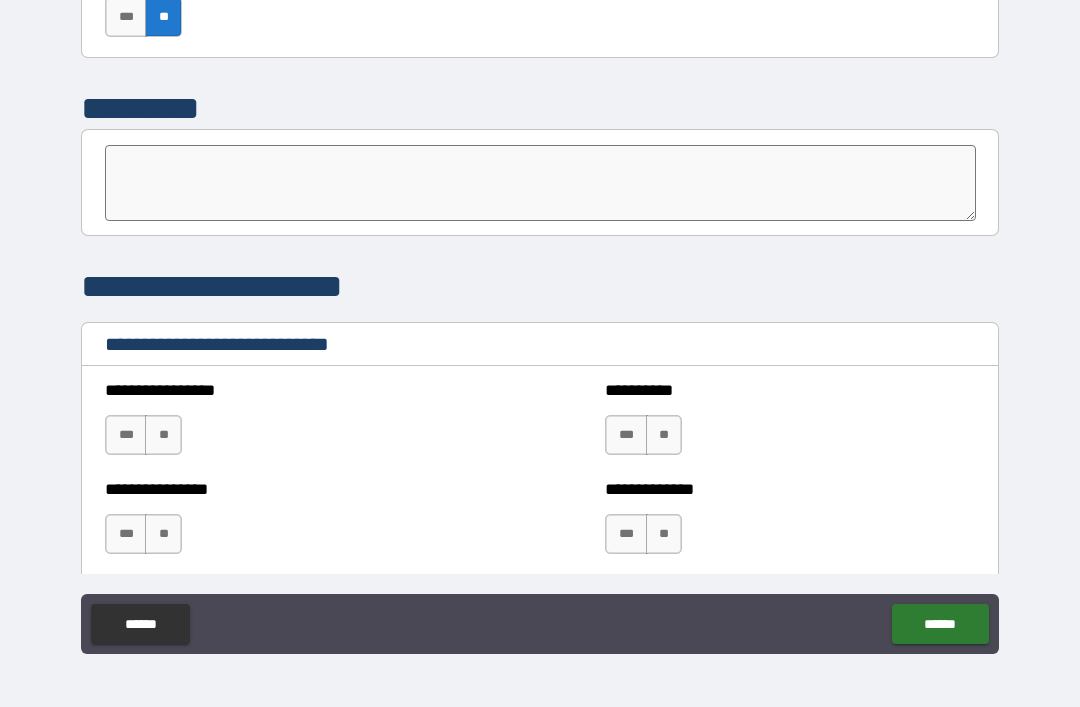 click on "**" at bounding box center (163, 435) 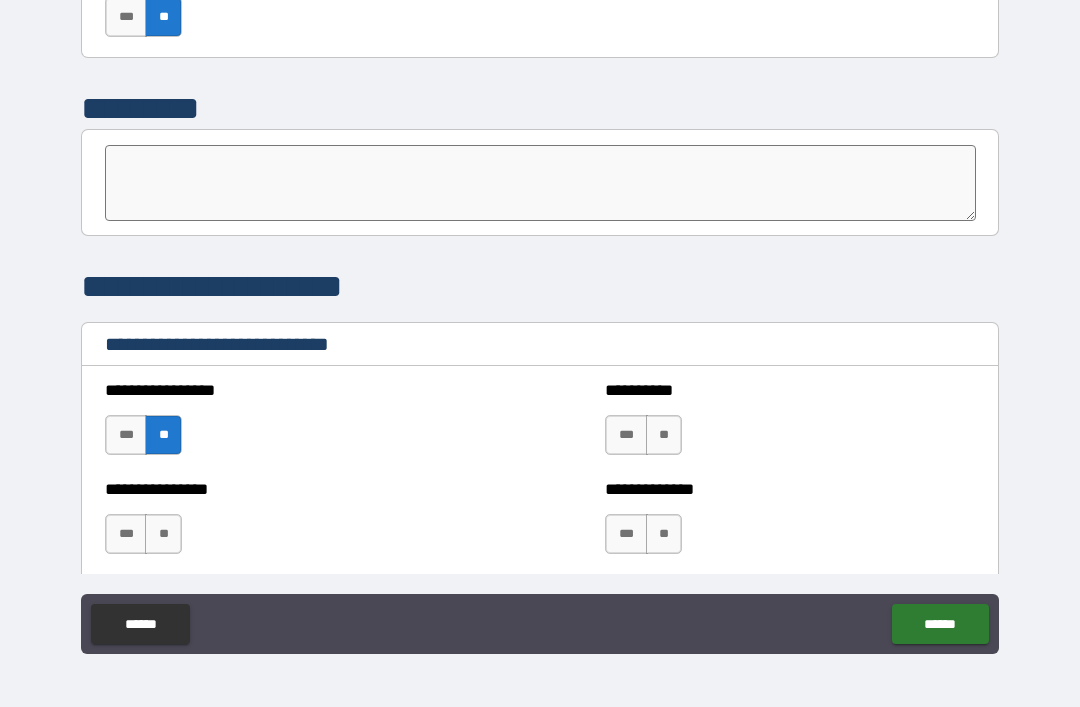 click on "**" at bounding box center [664, 435] 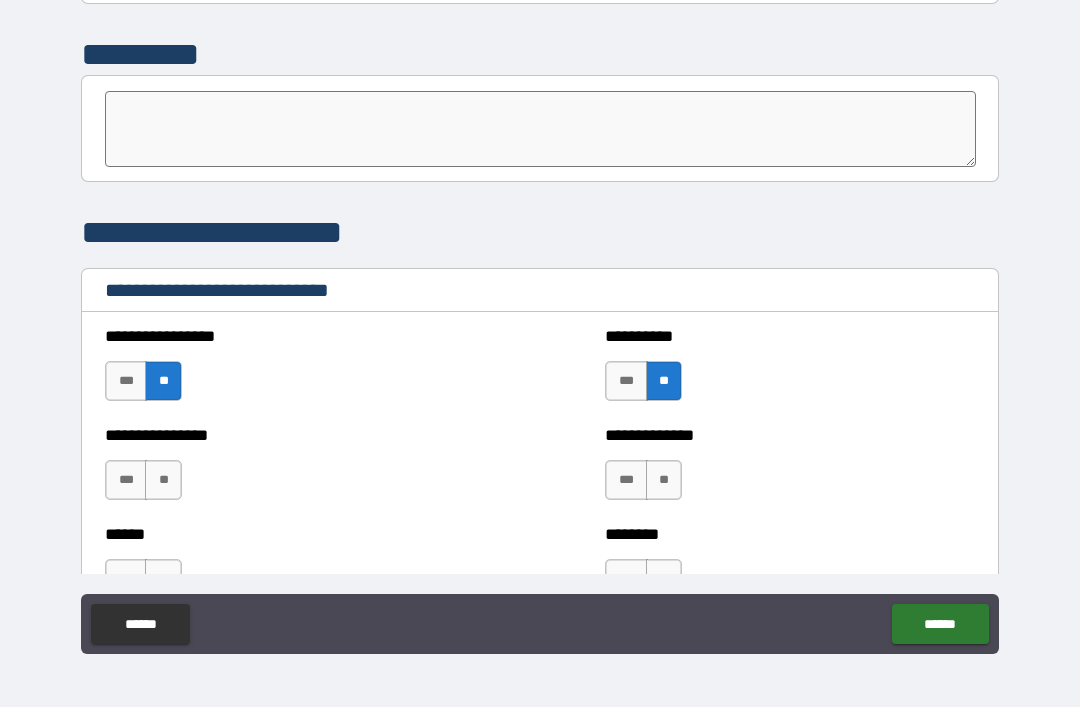 click on "**" at bounding box center [163, 480] 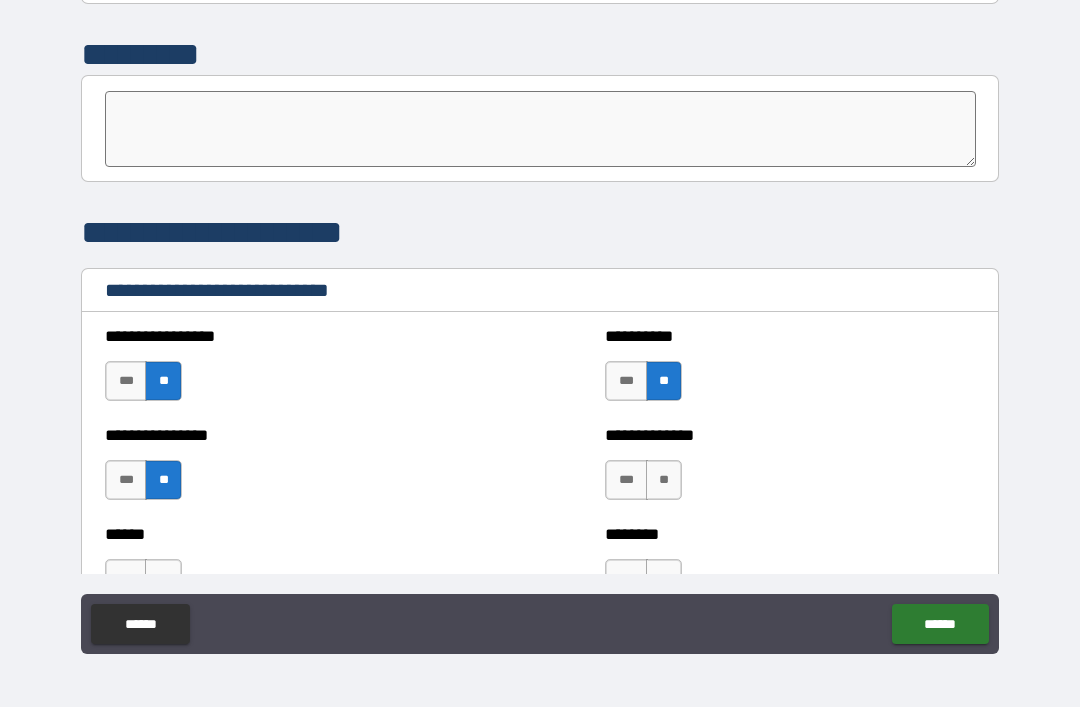 click on "**" at bounding box center [664, 480] 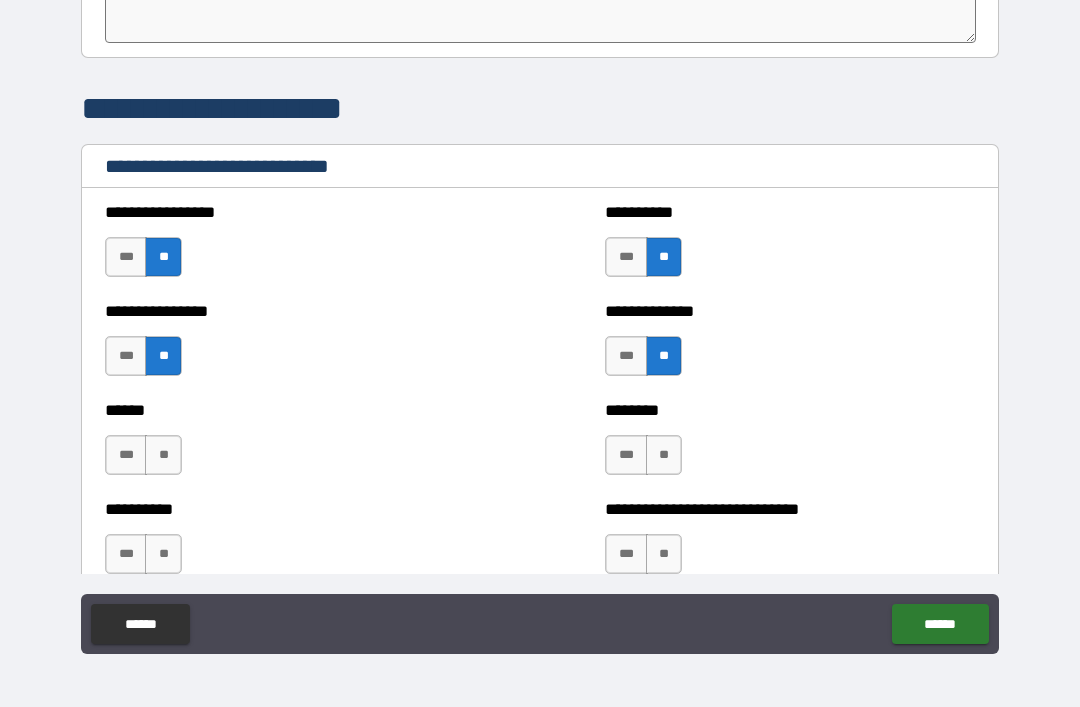 click on "**" at bounding box center [163, 455] 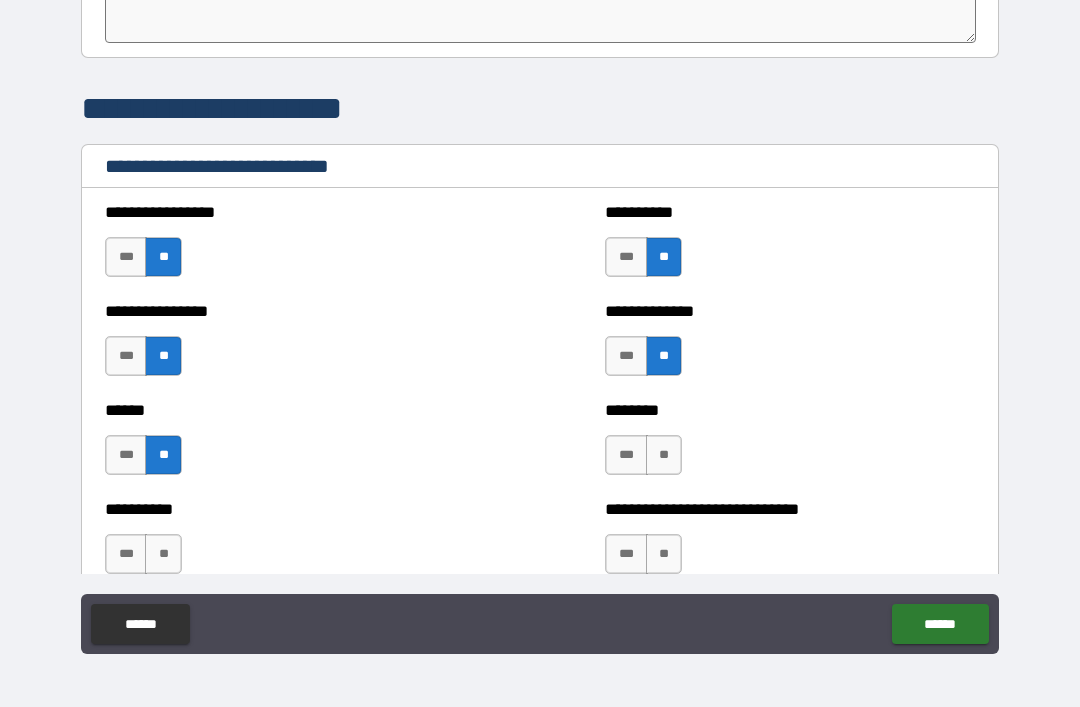 click on "**" at bounding box center (664, 455) 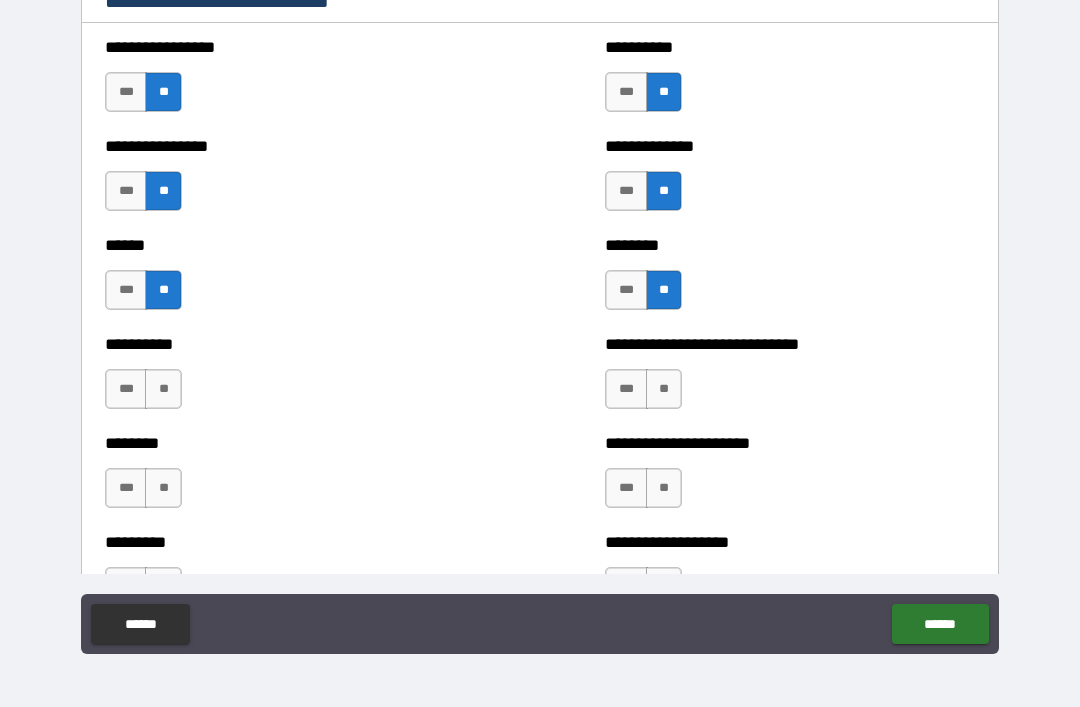 click on "**" at bounding box center (163, 389) 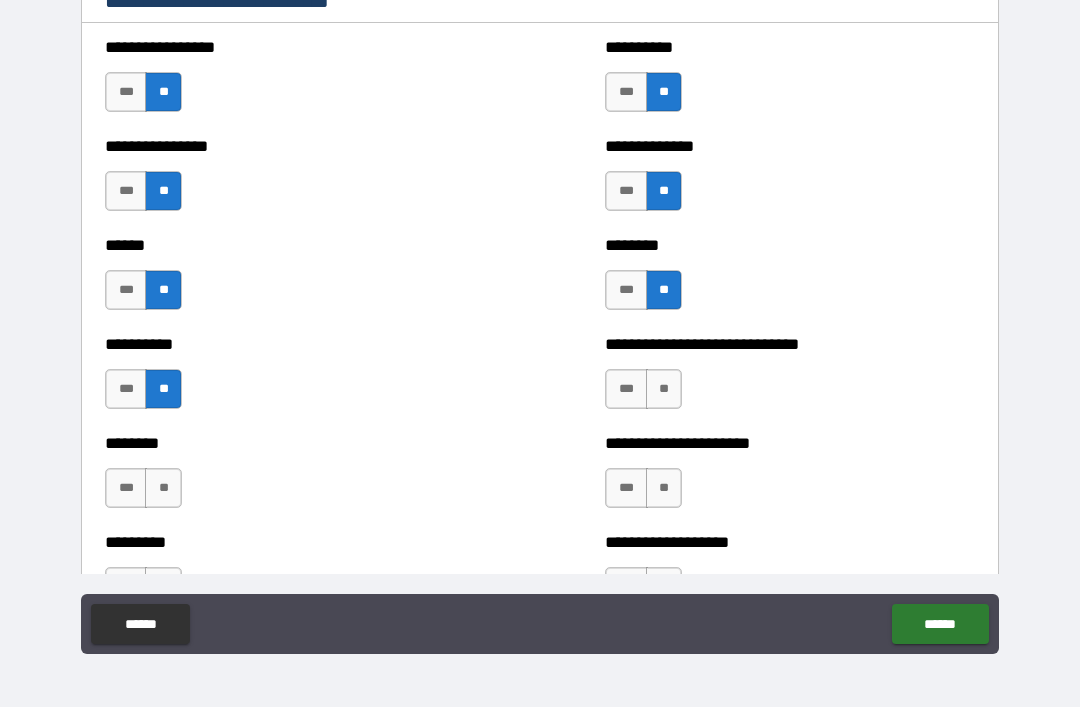 click on "**" at bounding box center (664, 389) 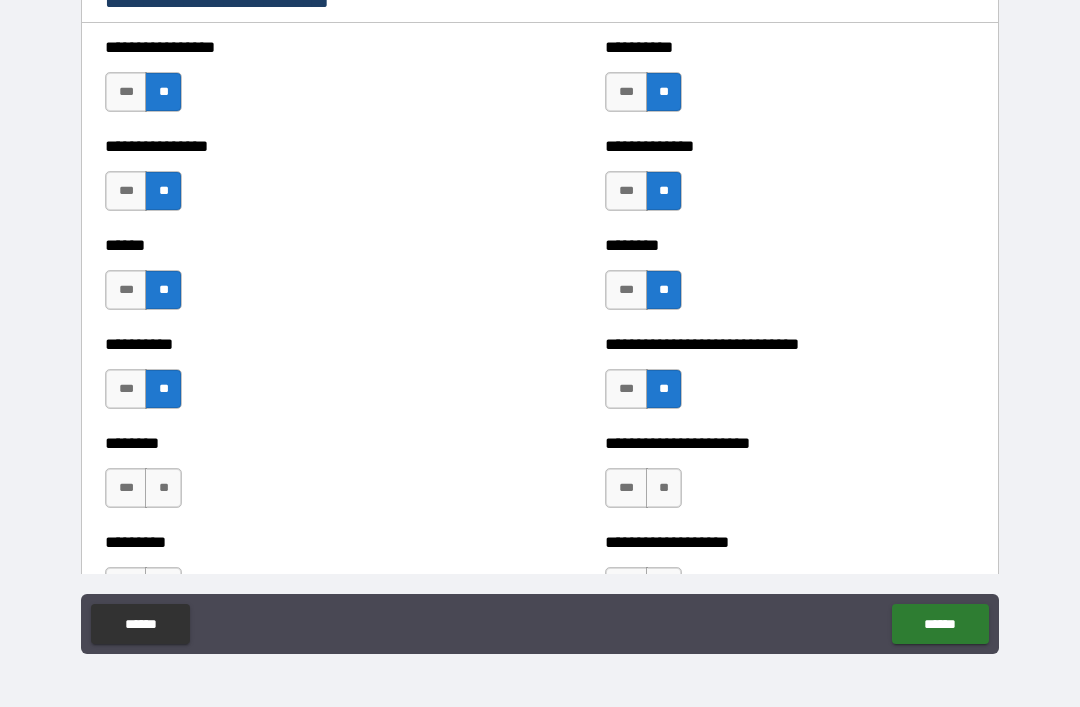 click on "**" at bounding box center [163, 488] 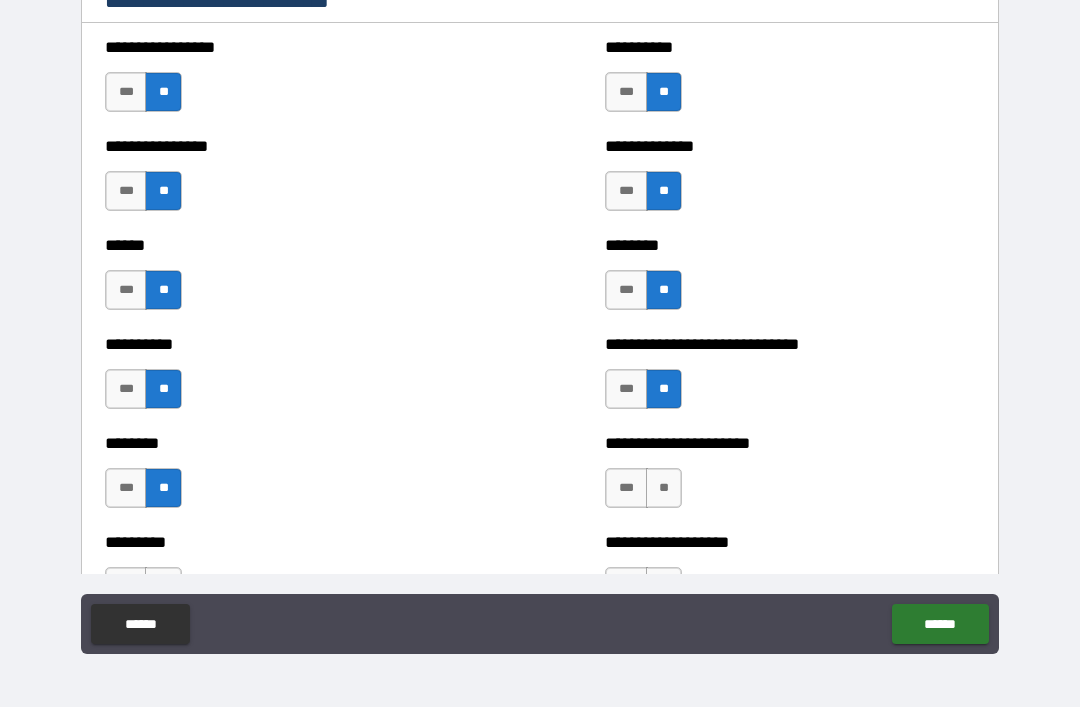 click on "**" at bounding box center (664, 488) 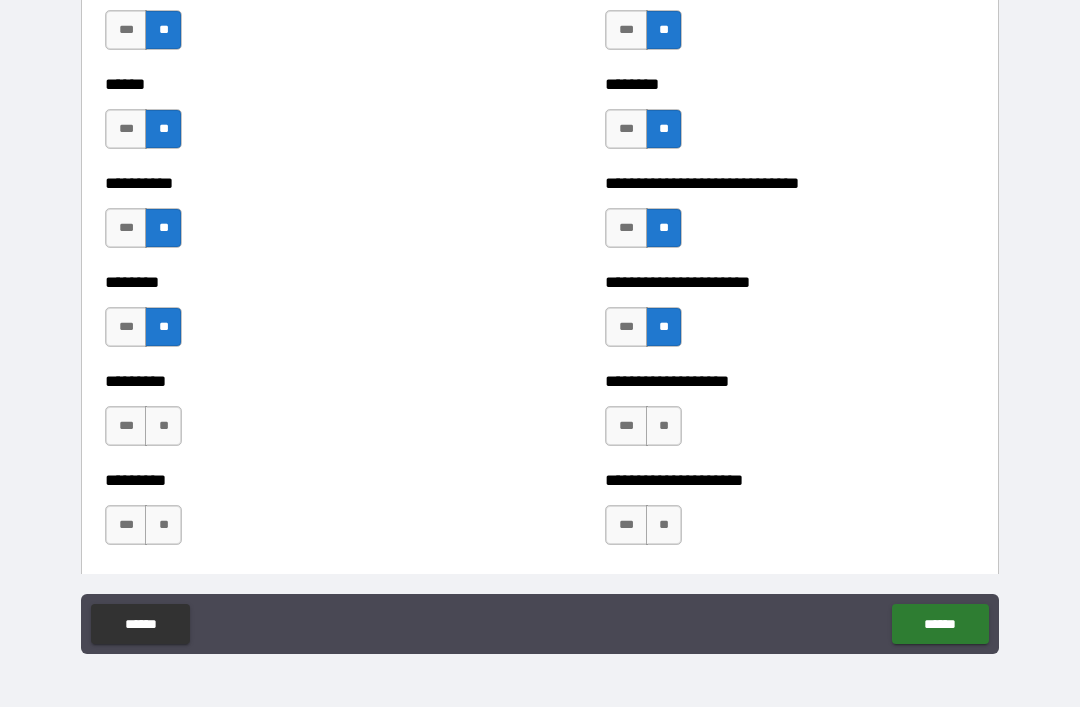 click on "**" at bounding box center (163, 426) 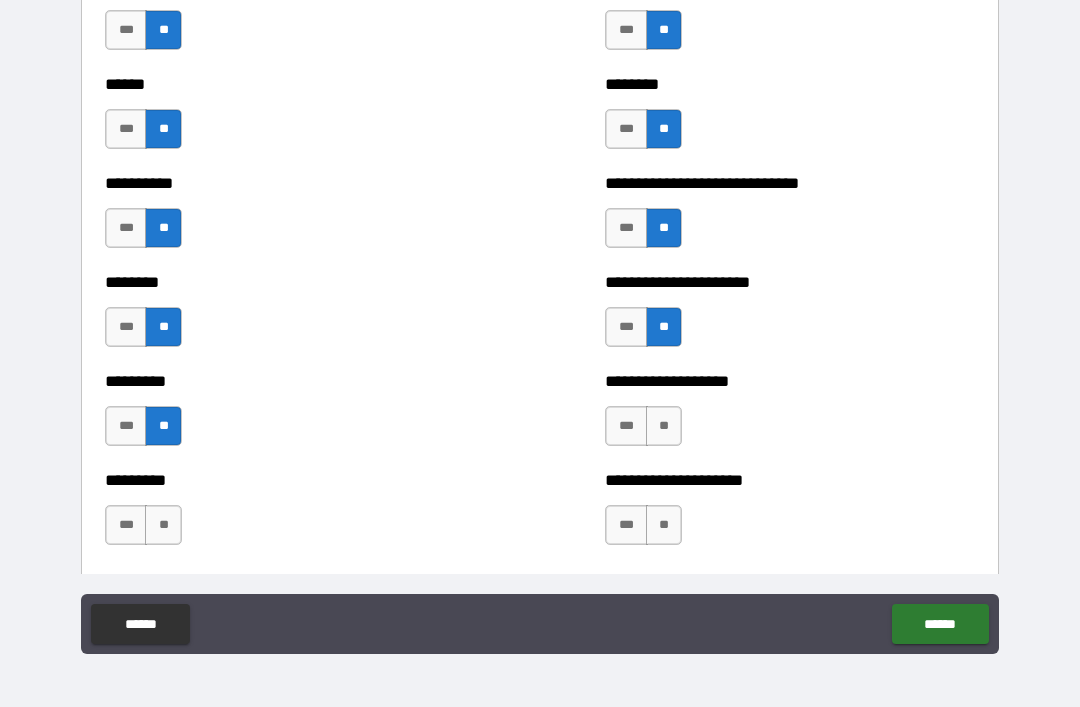 click on "**" at bounding box center (664, 426) 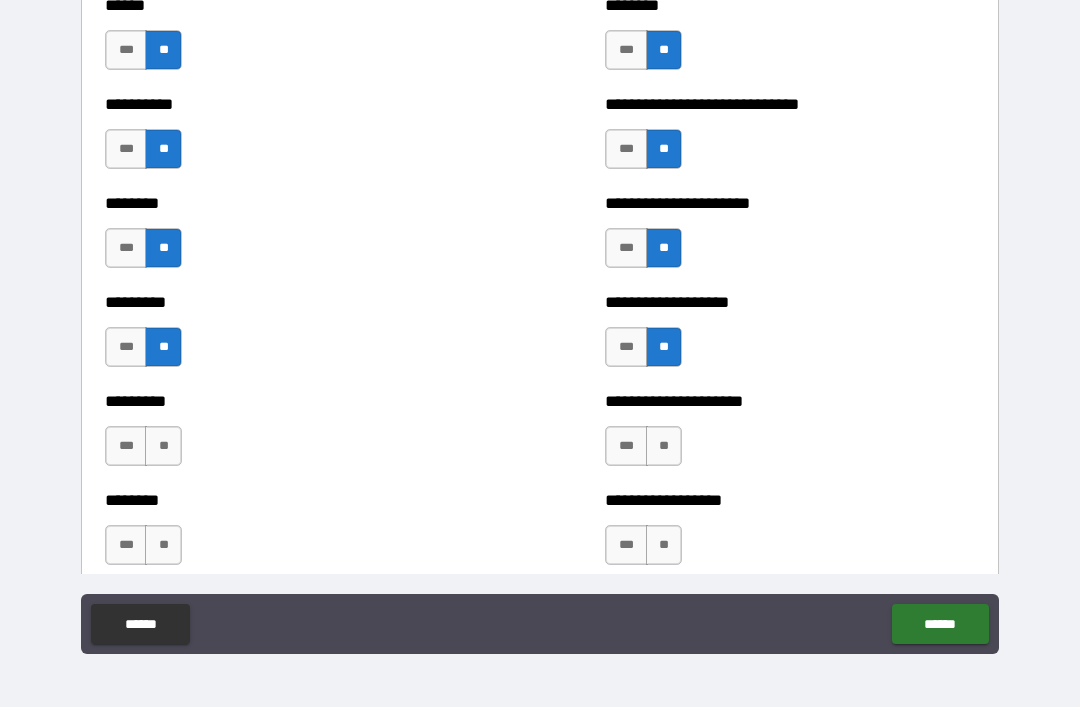 click on "**" at bounding box center [163, 446] 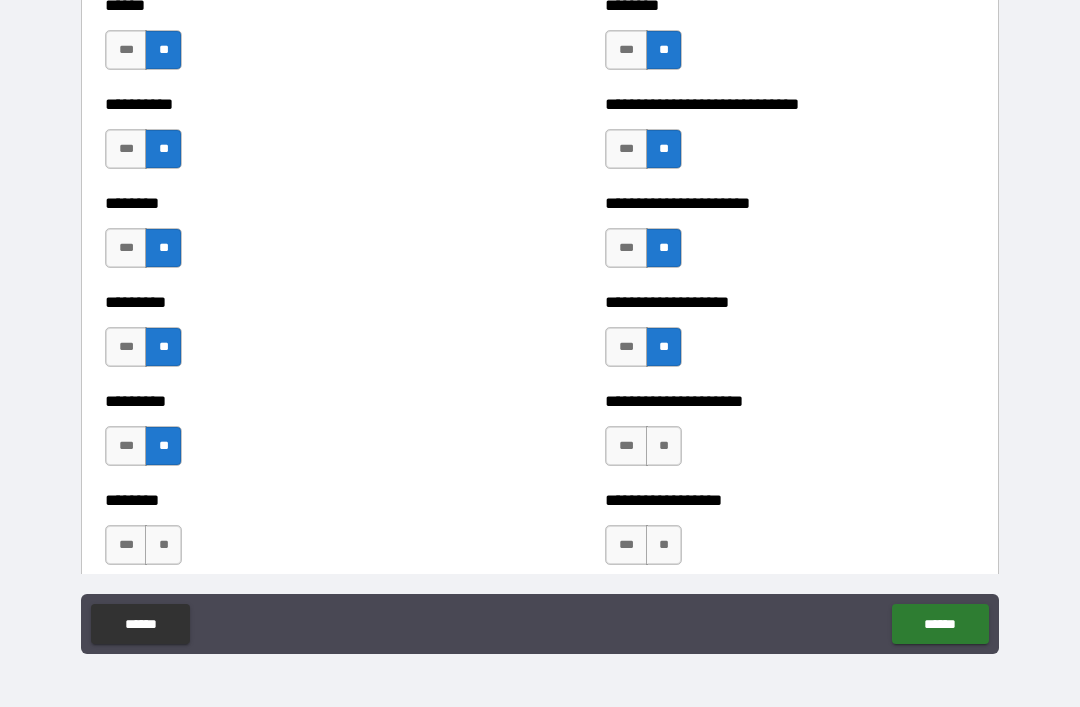 click on "**" at bounding box center [664, 446] 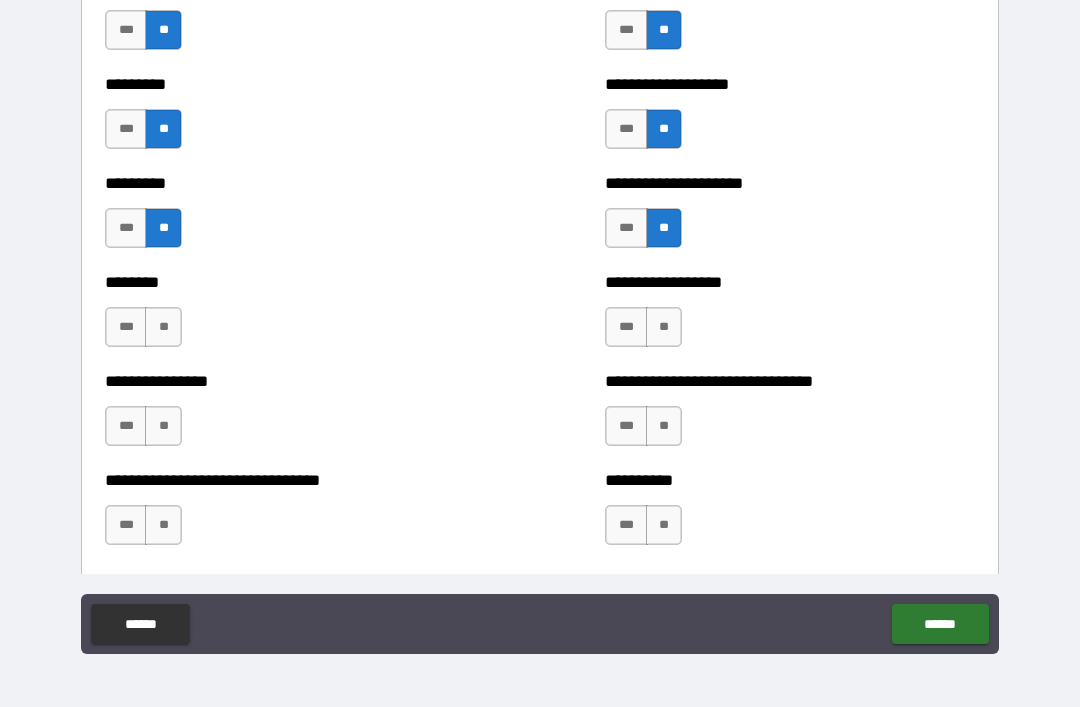 scroll, scrollTop: 7102, scrollLeft: 0, axis: vertical 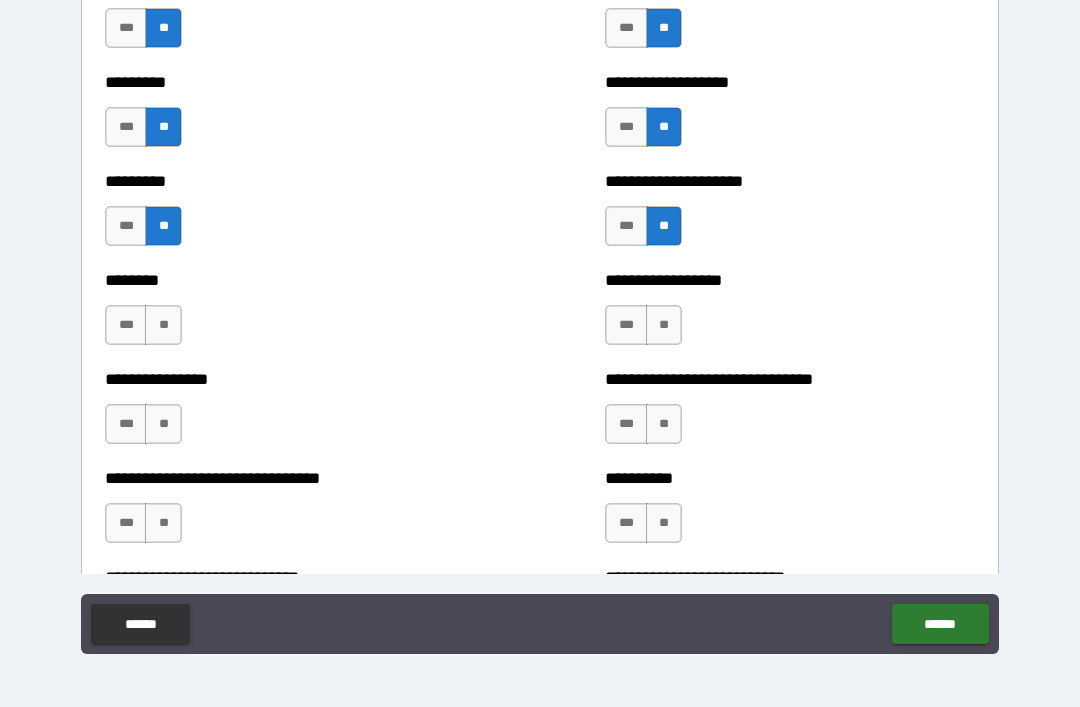 click on "**" at bounding box center (163, 325) 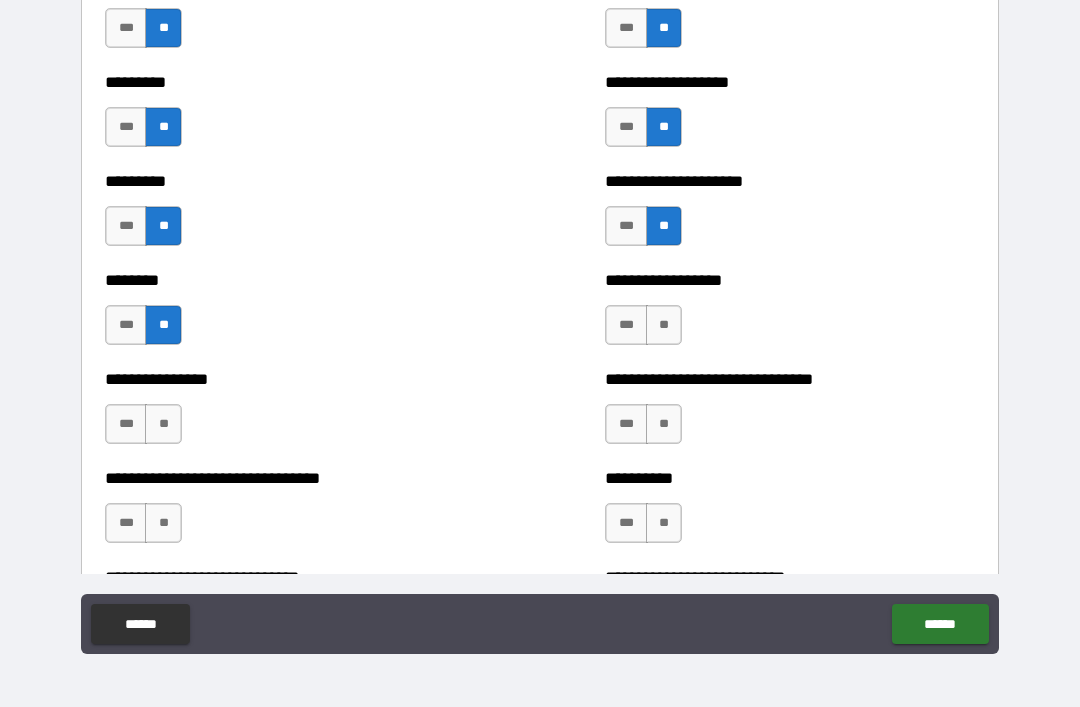 click on "**" at bounding box center (664, 325) 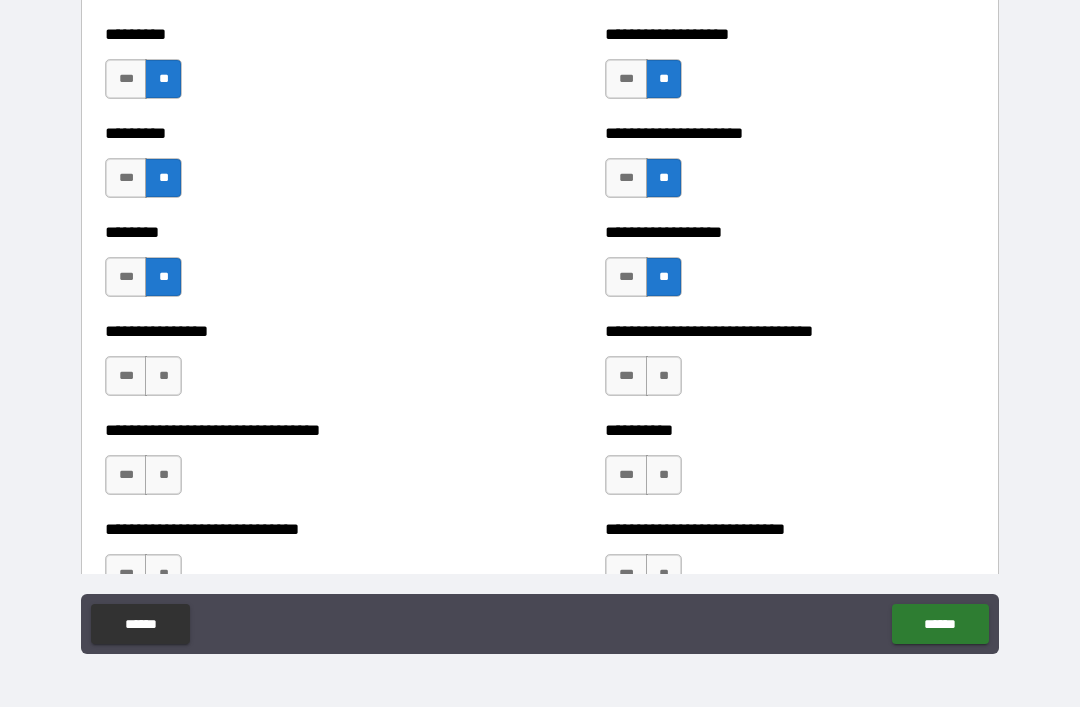 scroll, scrollTop: 7152, scrollLeft: 0, axis: vertical 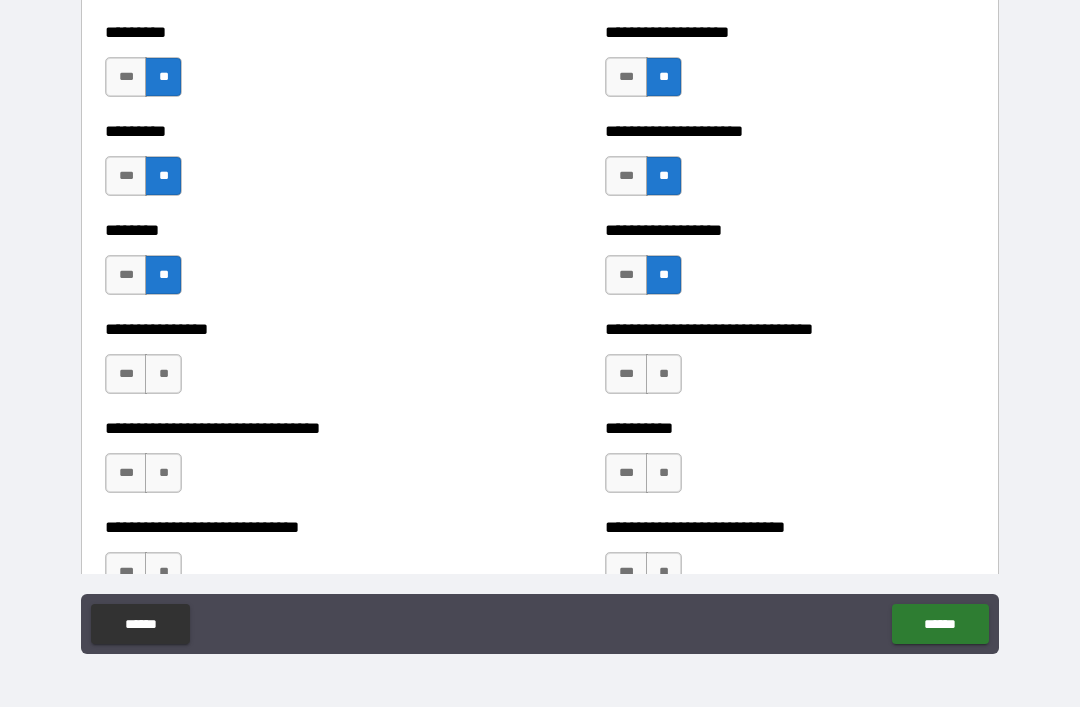 click on "**" at bounding box center [163, 374] 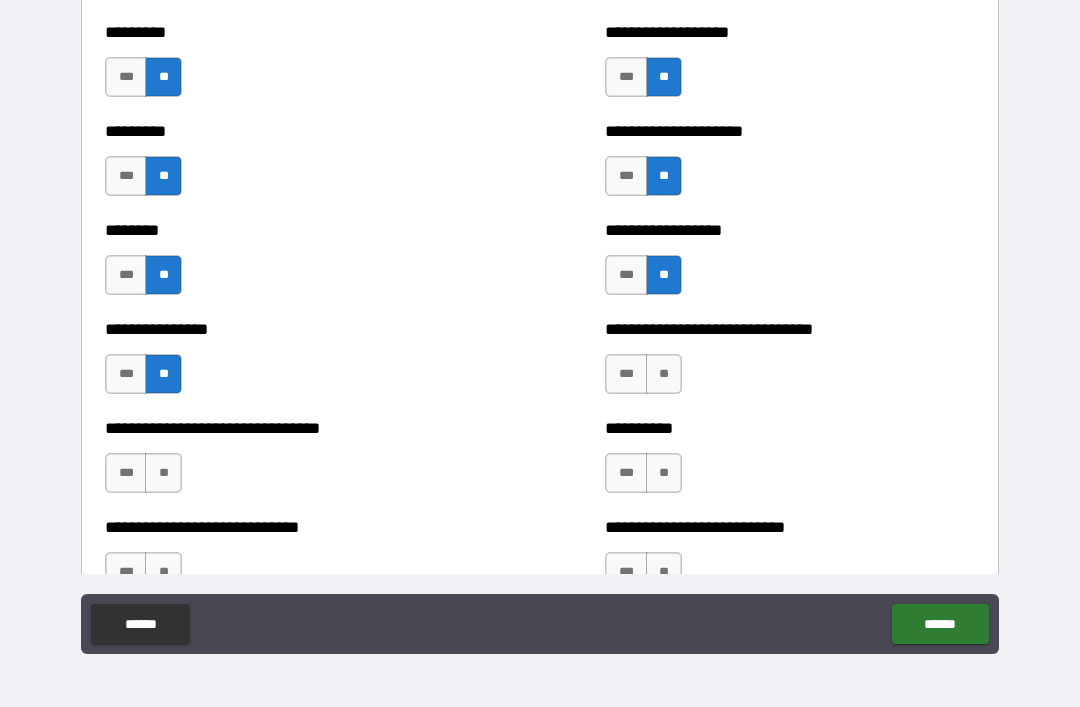 click on "**" at bounding box center (664, 374) 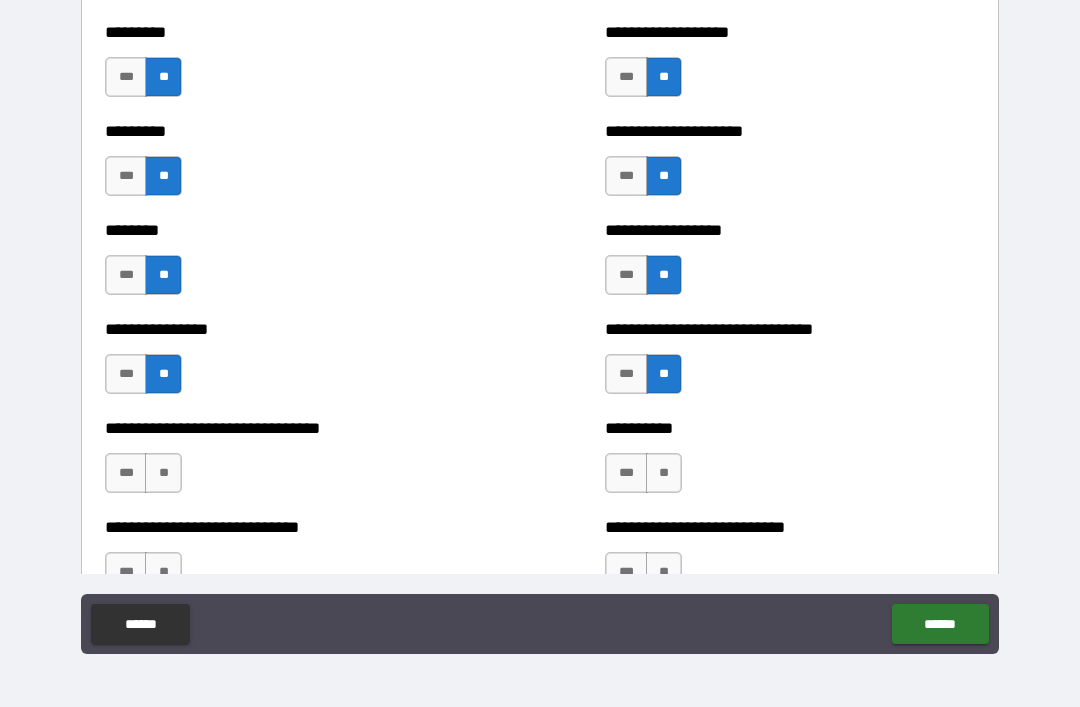 click on "**" at bounding box center (163, 473) 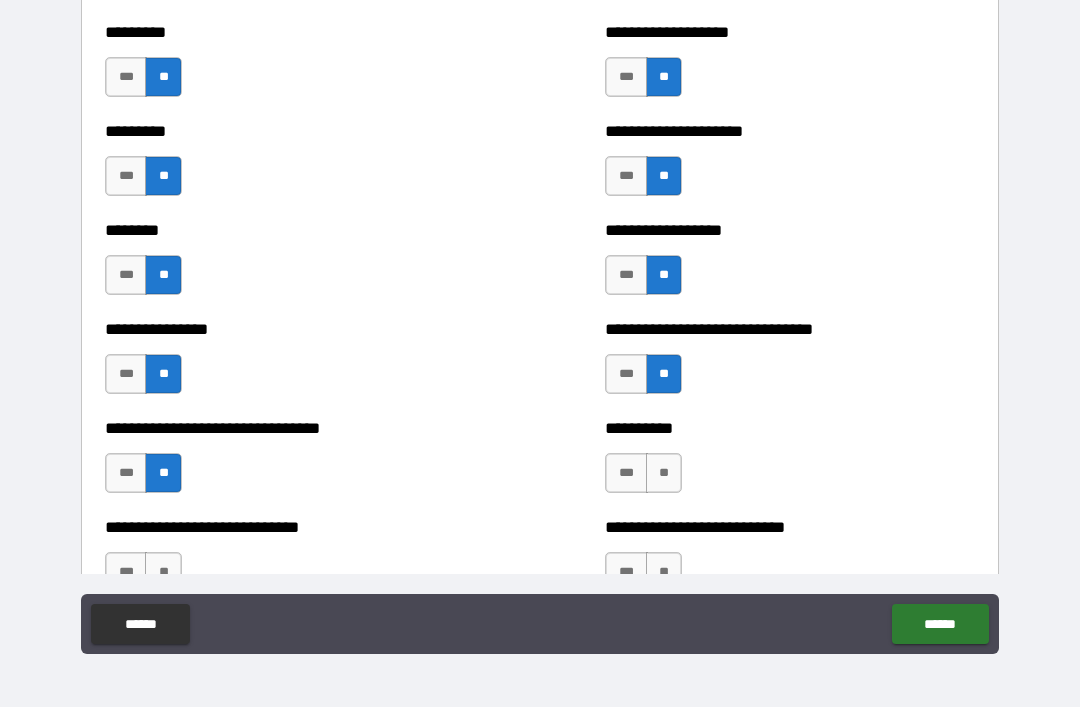 click on "**" at bounding box center [664, 473] 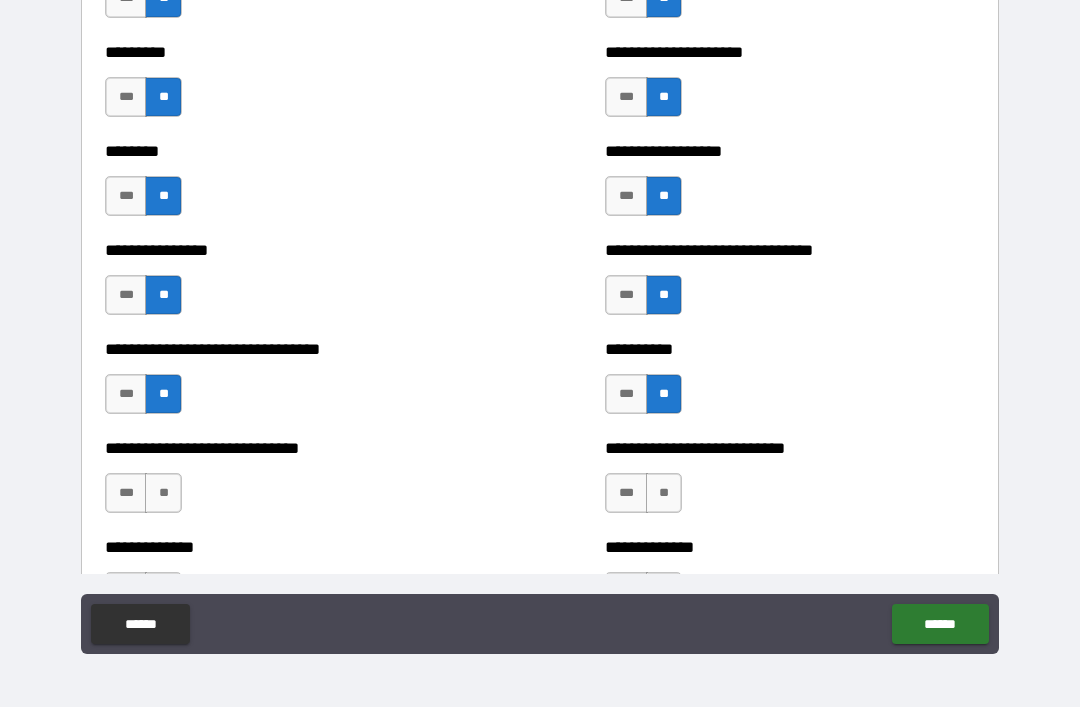 scroll, scrollTop: 7326, scrollLeft: 0, axis: vertical 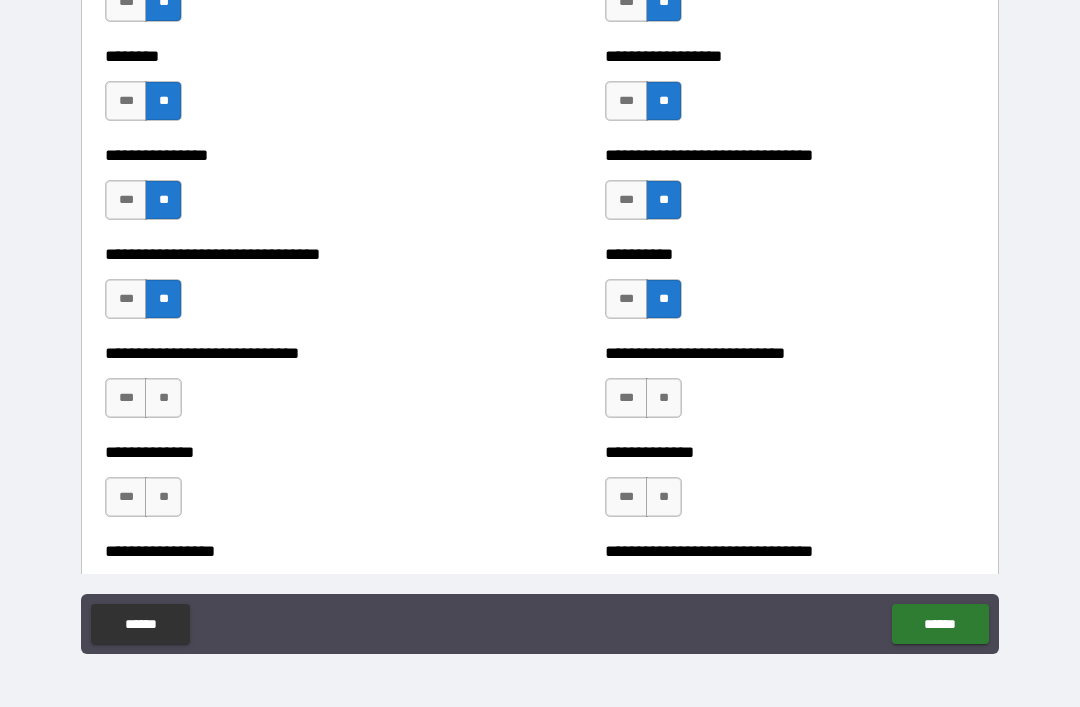 click on "**" at bounding box center [163, 398] 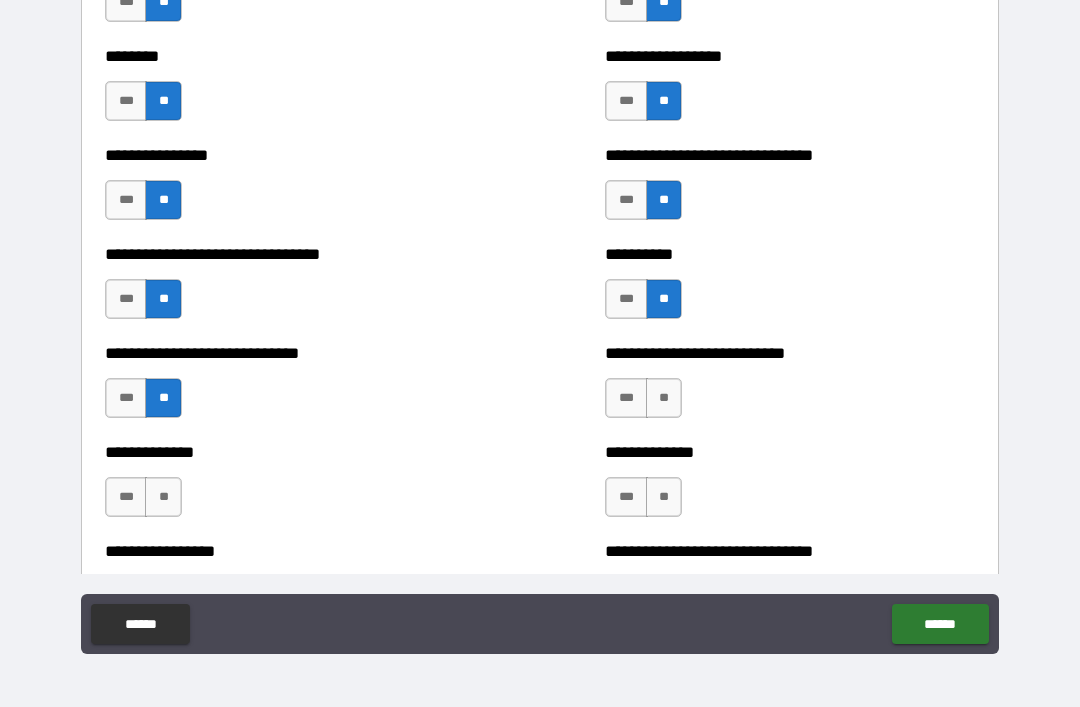 click on "**" at bounding box center (664, 398) 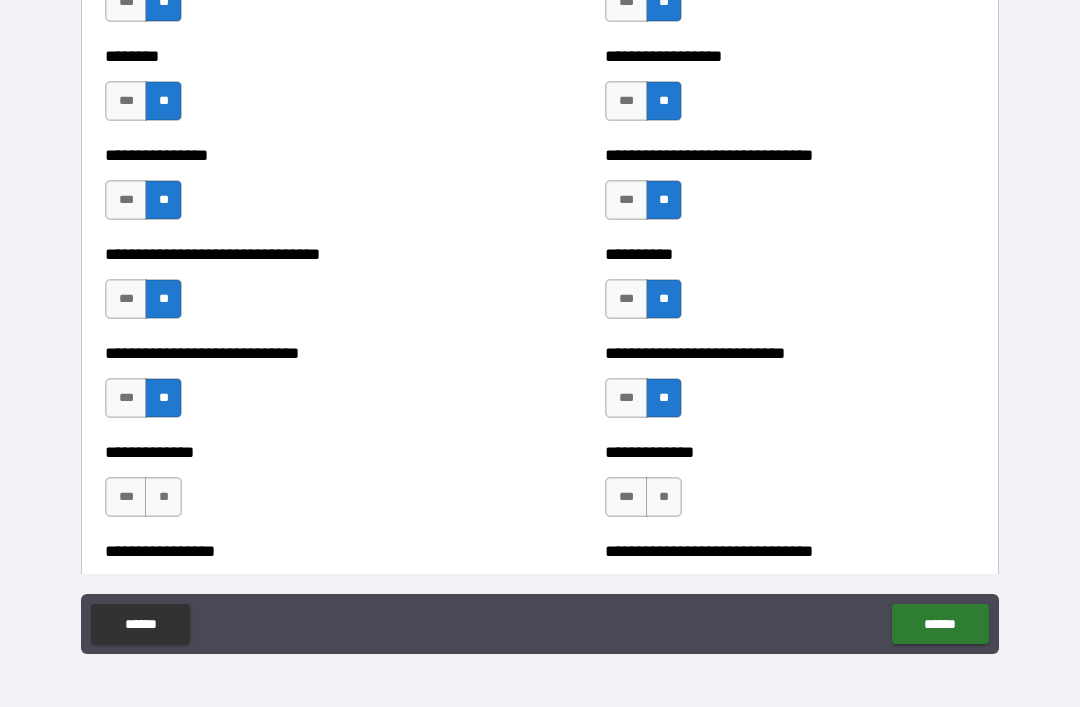 scroll, scrollTop: 7399, scrollLeft: 0, axis: vertical 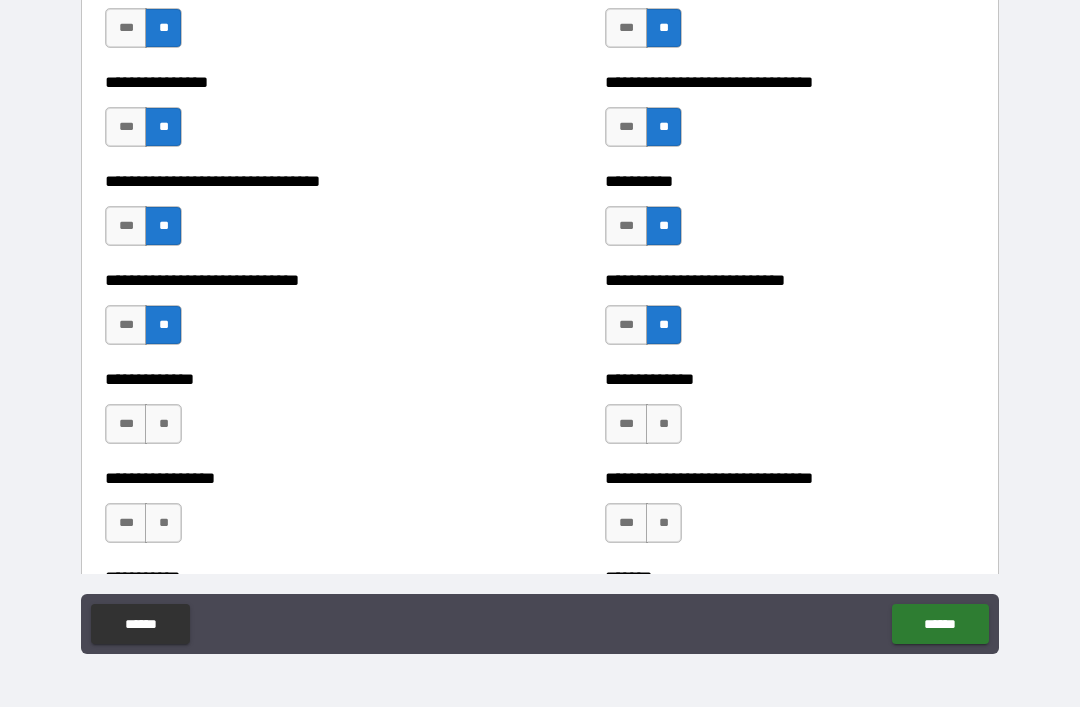 click on "**" at bounding box center [163, 424] 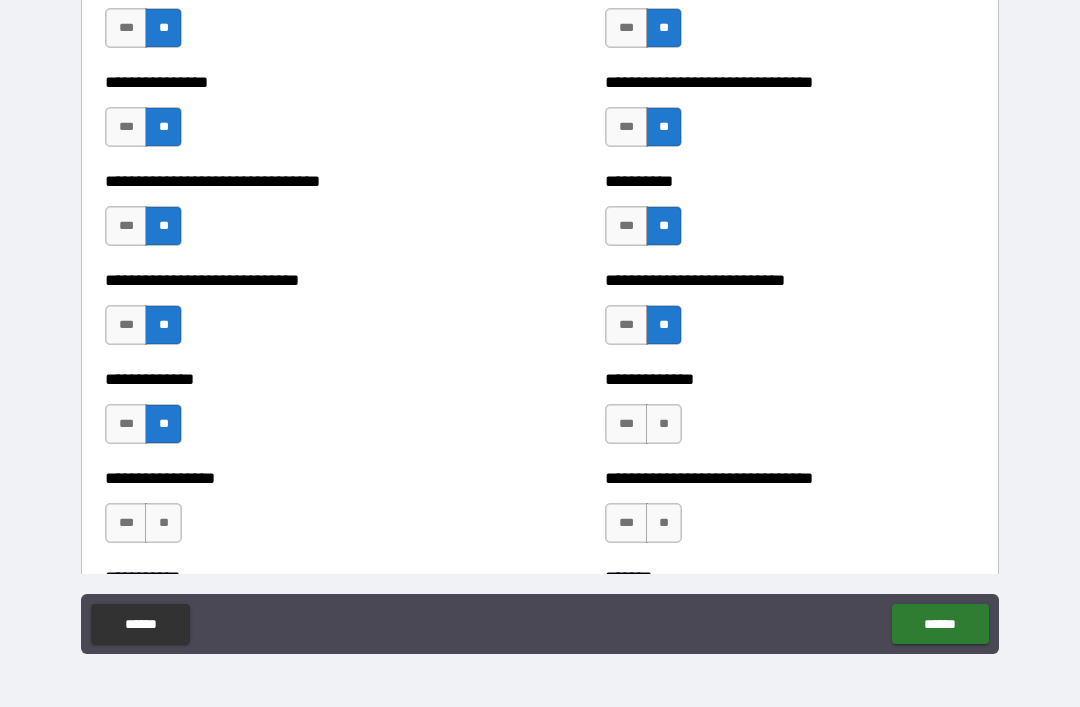 click on "**" at bounding box center (664, 424) 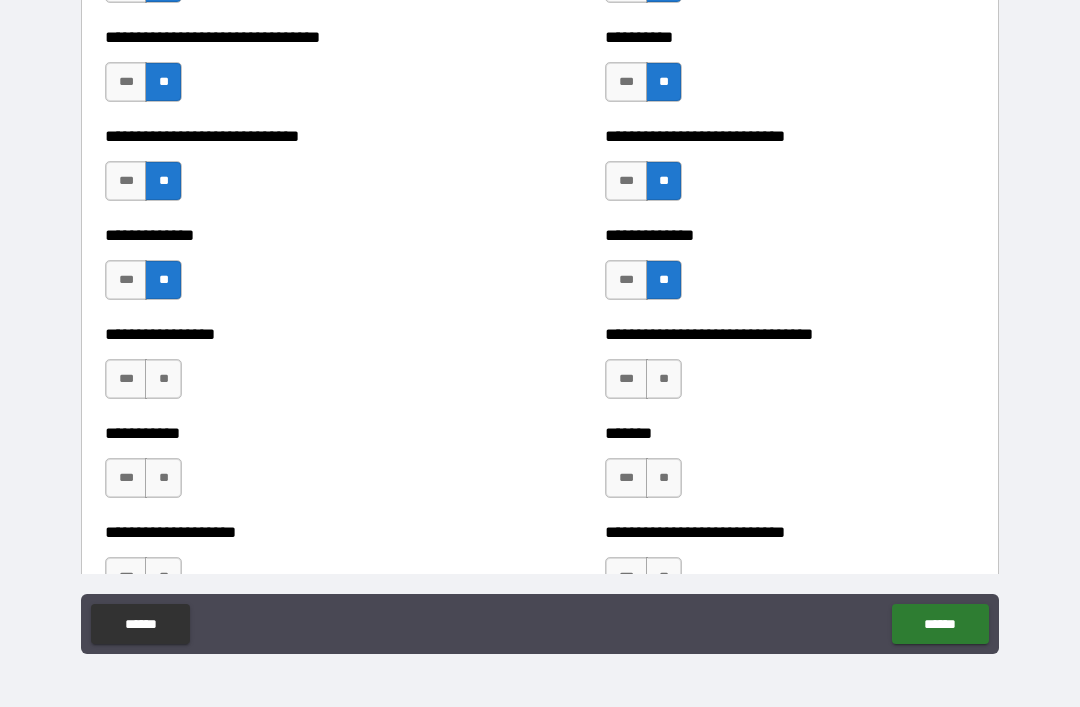 scroll, scrollTop: 7544, scrollLeft: 0, axis: vertical 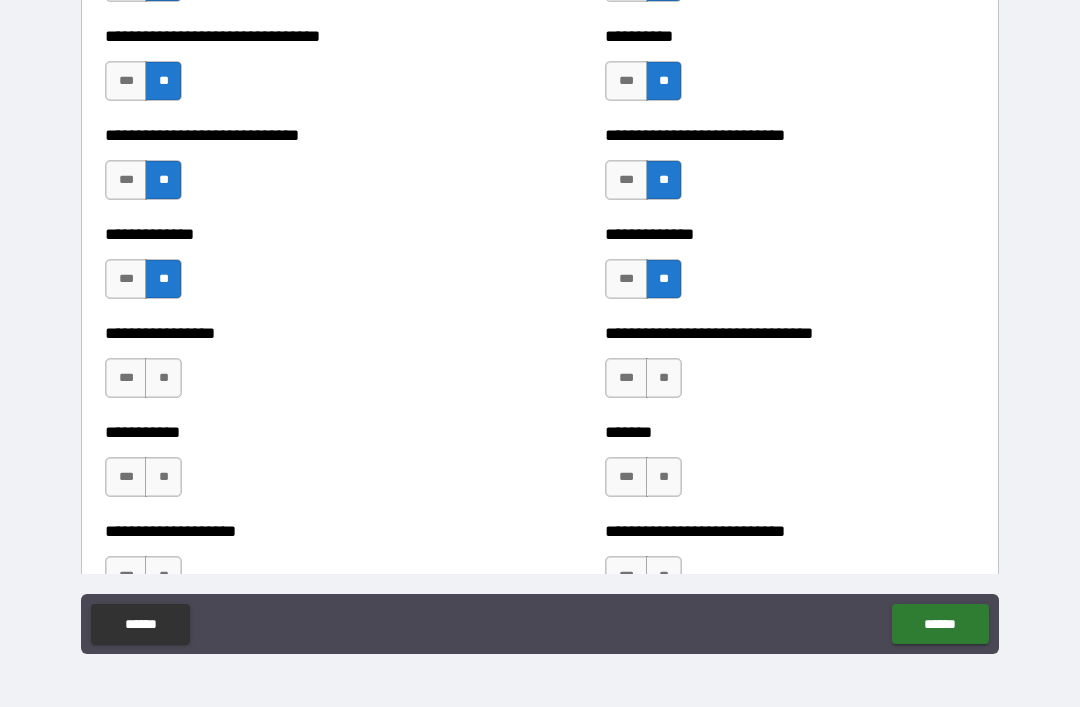 click on "**" at bounding box center (163, 378) 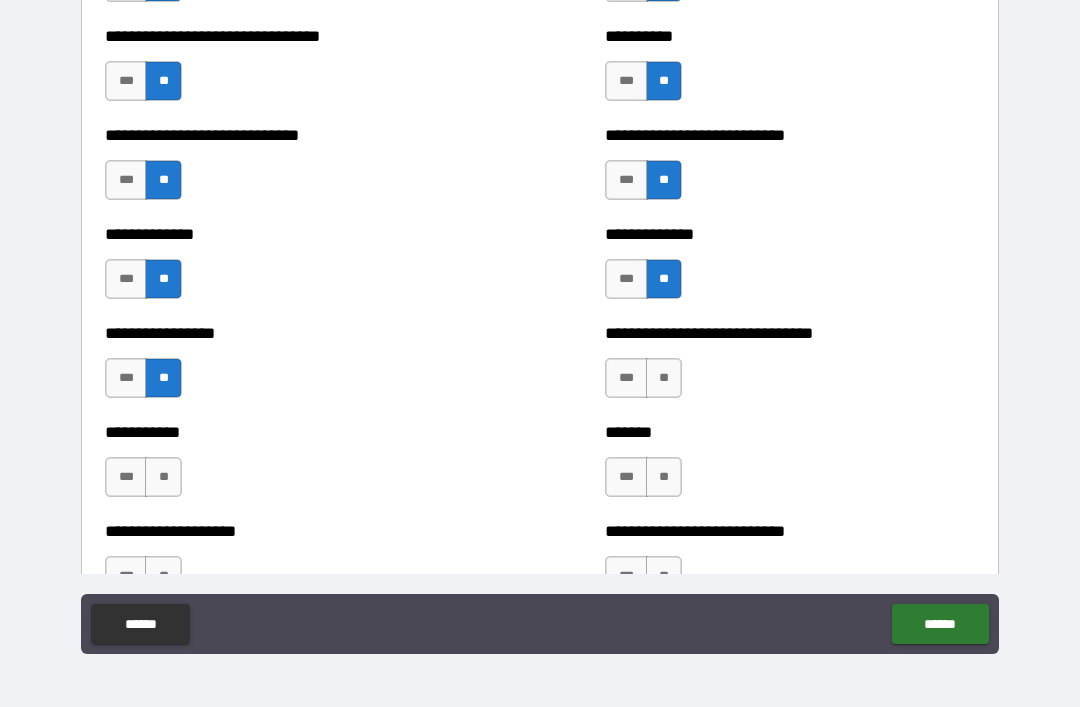 click on "**" at bounding box center [664, 378] 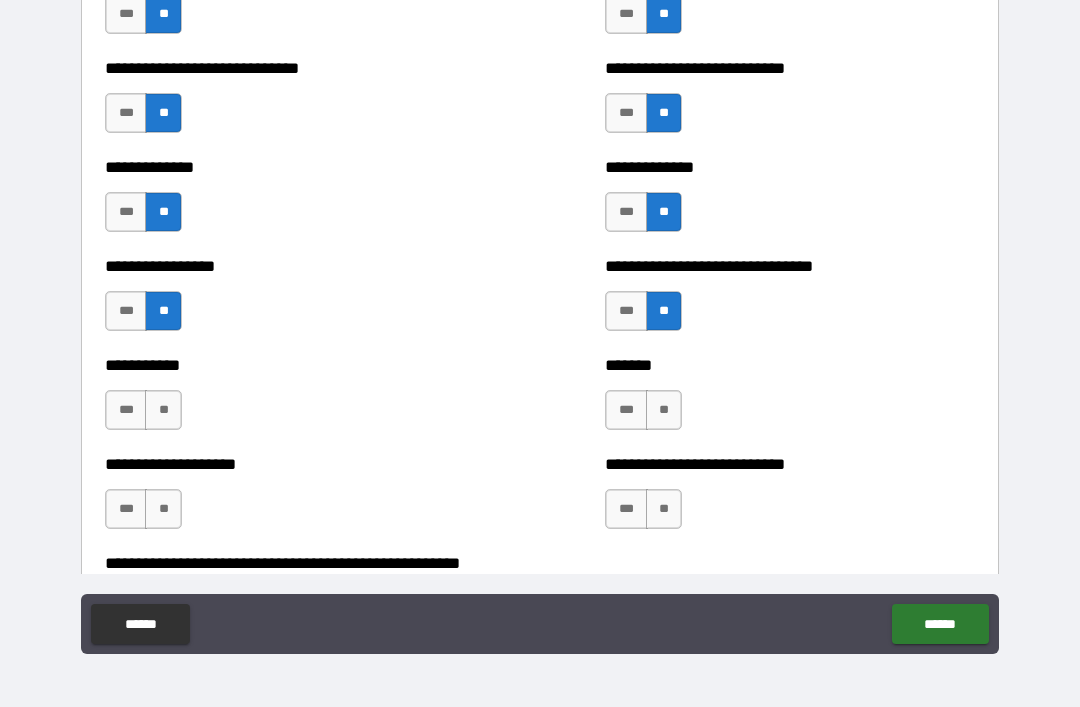scroll, scrollTop: 7625, scrollLeft: 0, axis: vertical 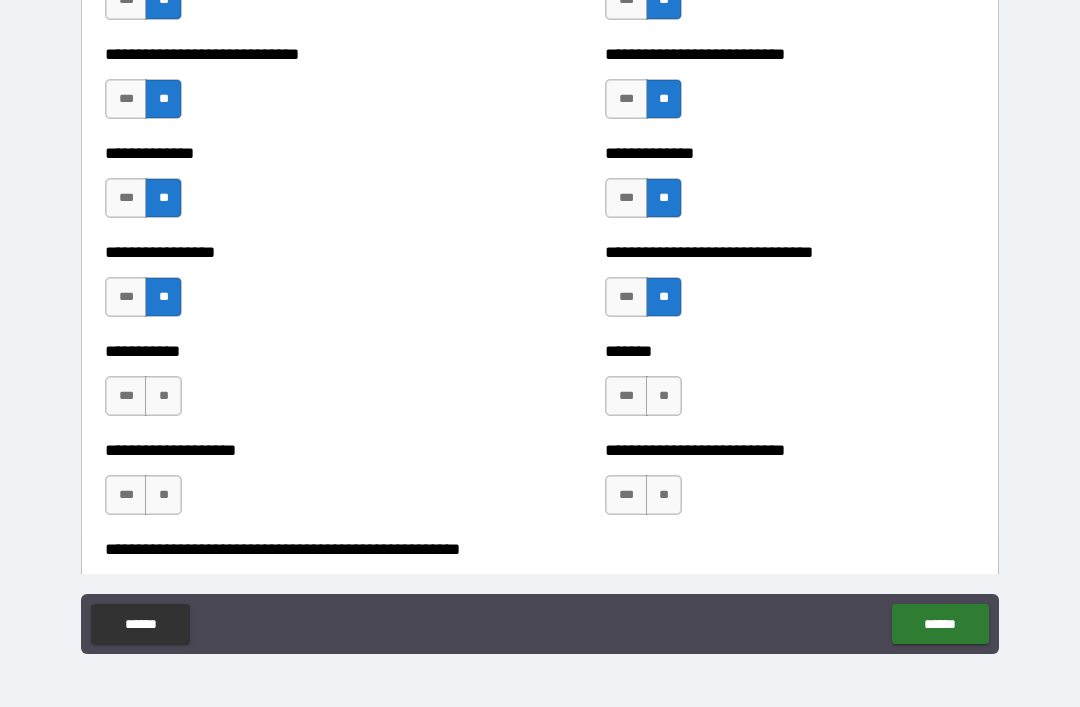 click on "**" at bounding box center [163, 396] 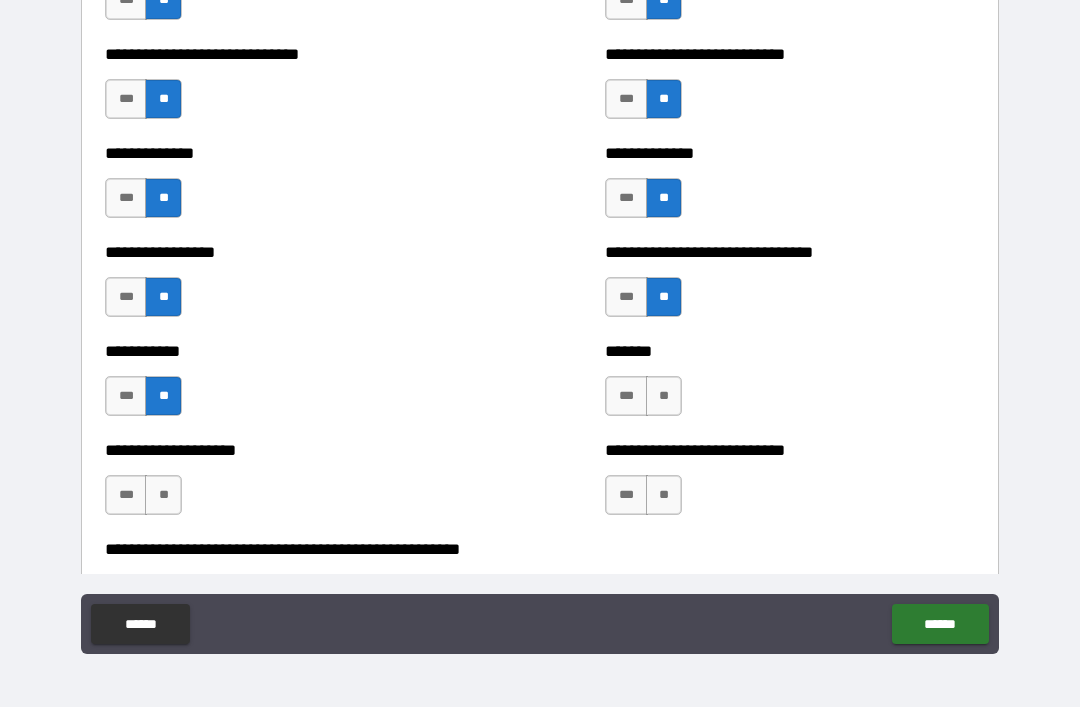 click on "**" at bounding box center (664, 396) 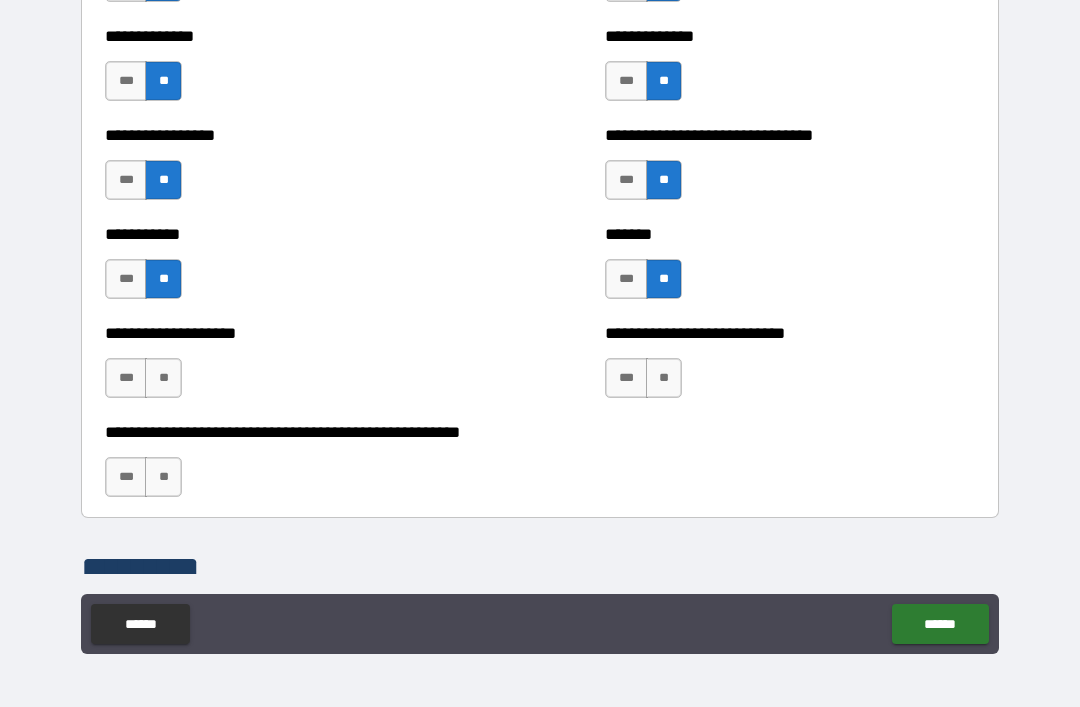 scroll, scrollTop: 7747, scrollLeft: 0, axis: vertical 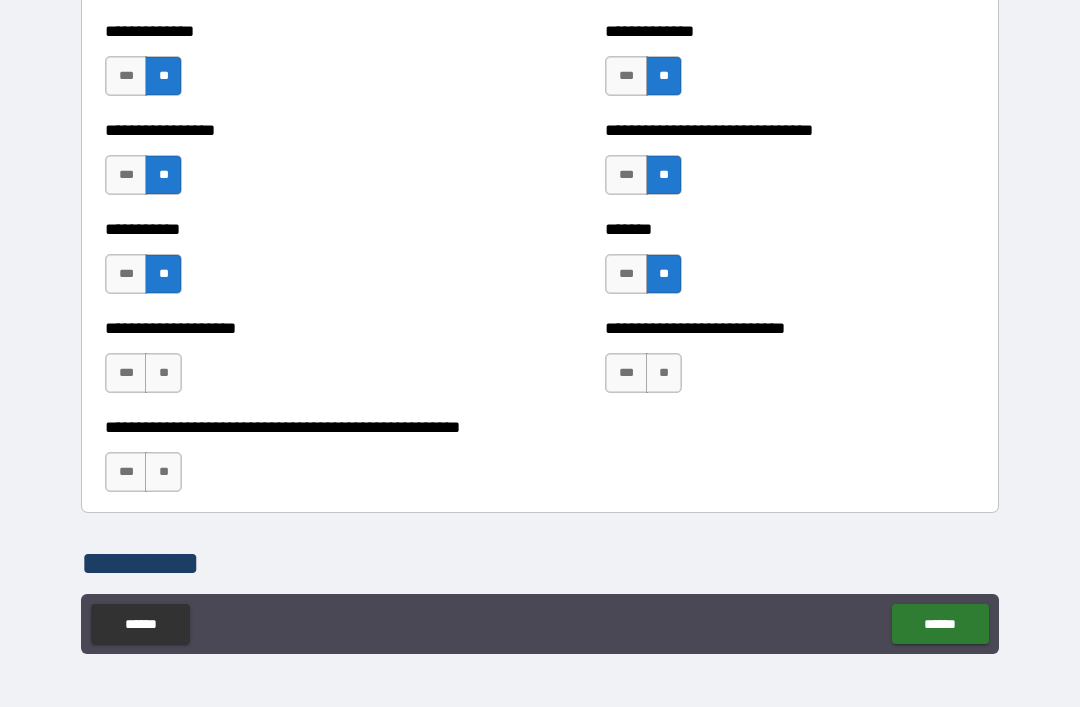 click on "**" at bounding box center (163, 373) 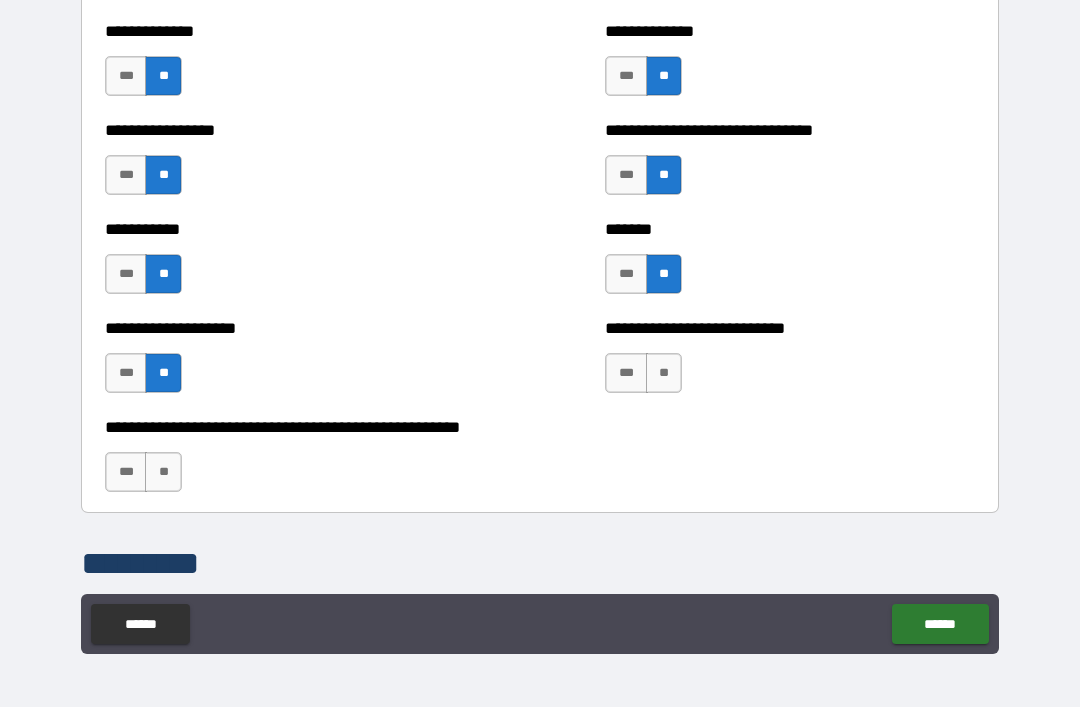 click on "**" at bounding box center (664, 373) 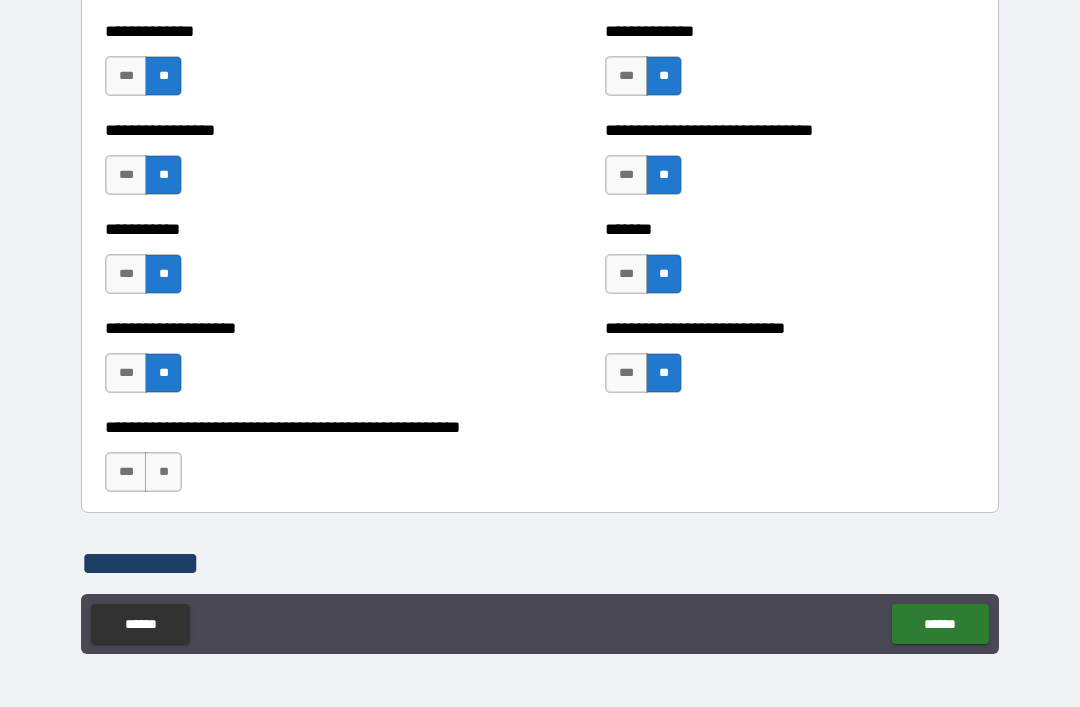 click on "***" at bounding box center [626, 274] 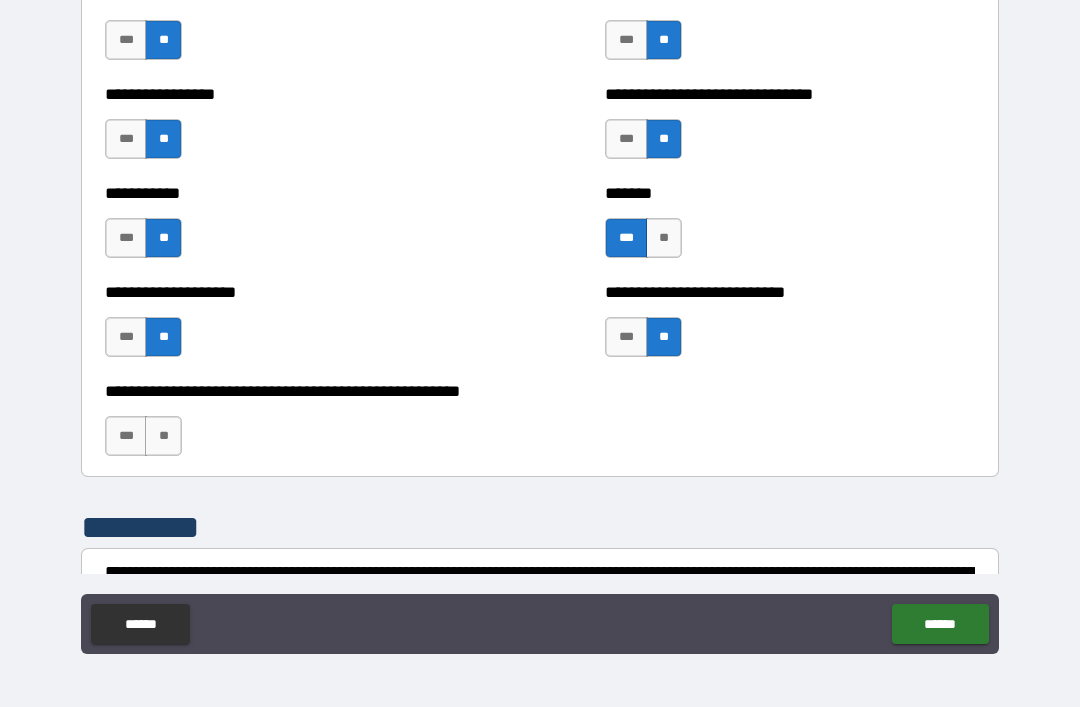 scroll, scrollTop: 7791, scrollLeft: 0, axis: vertical 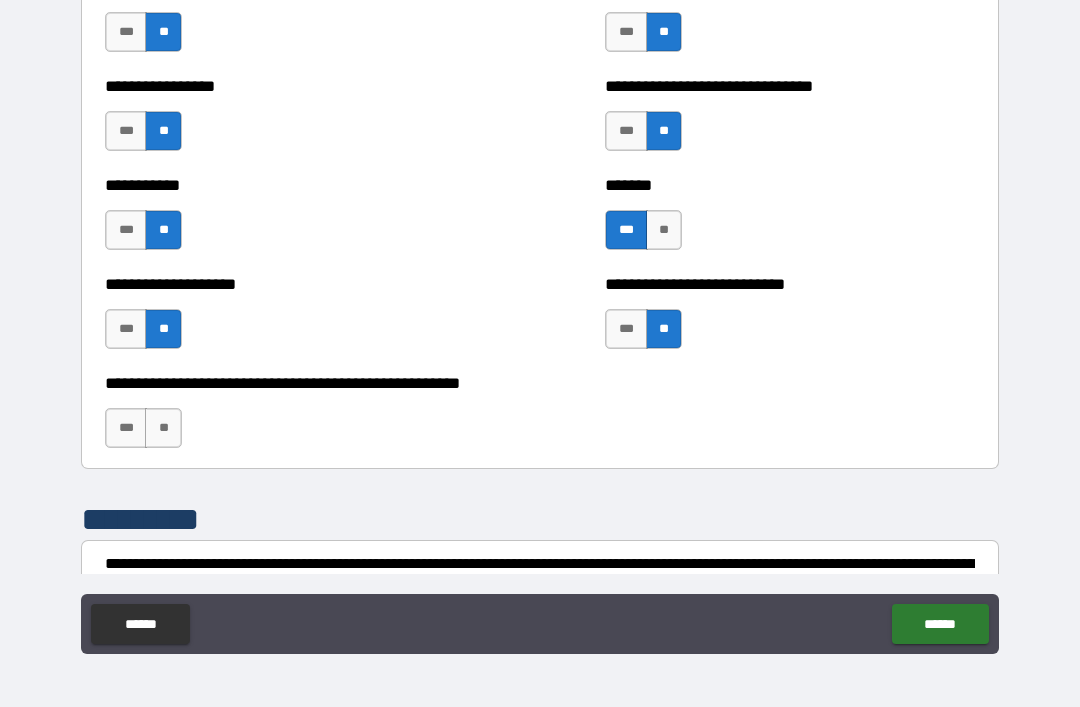 click on "**" at bounding box center (163, 428) 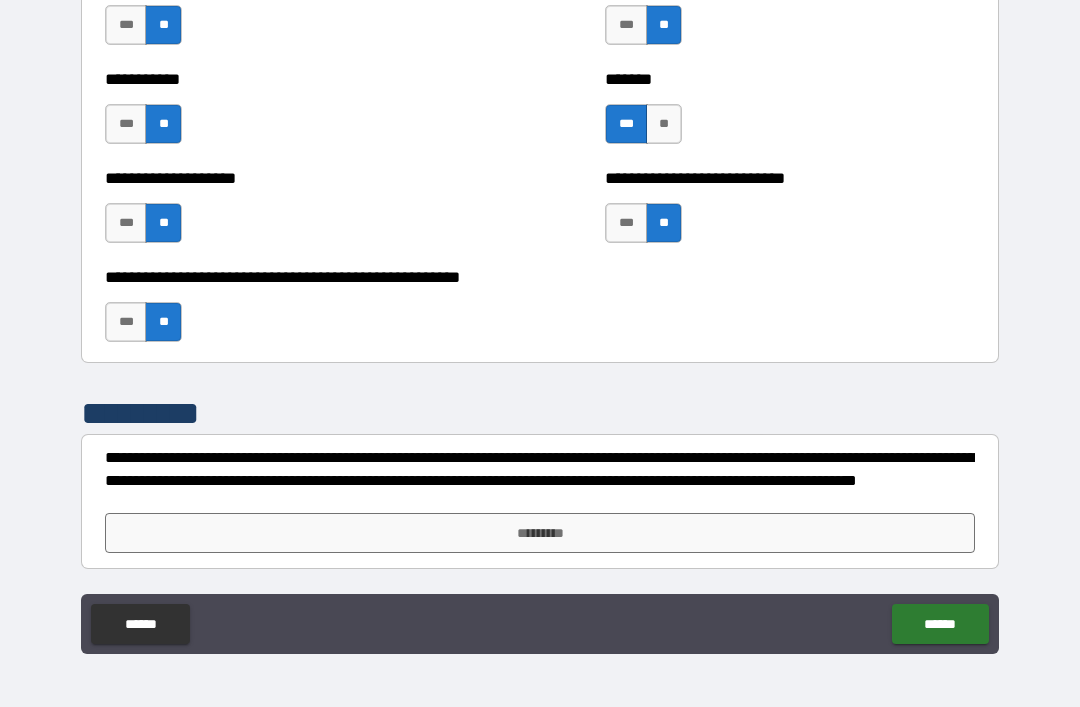 click on "*********" at bounding box center (540, 533) 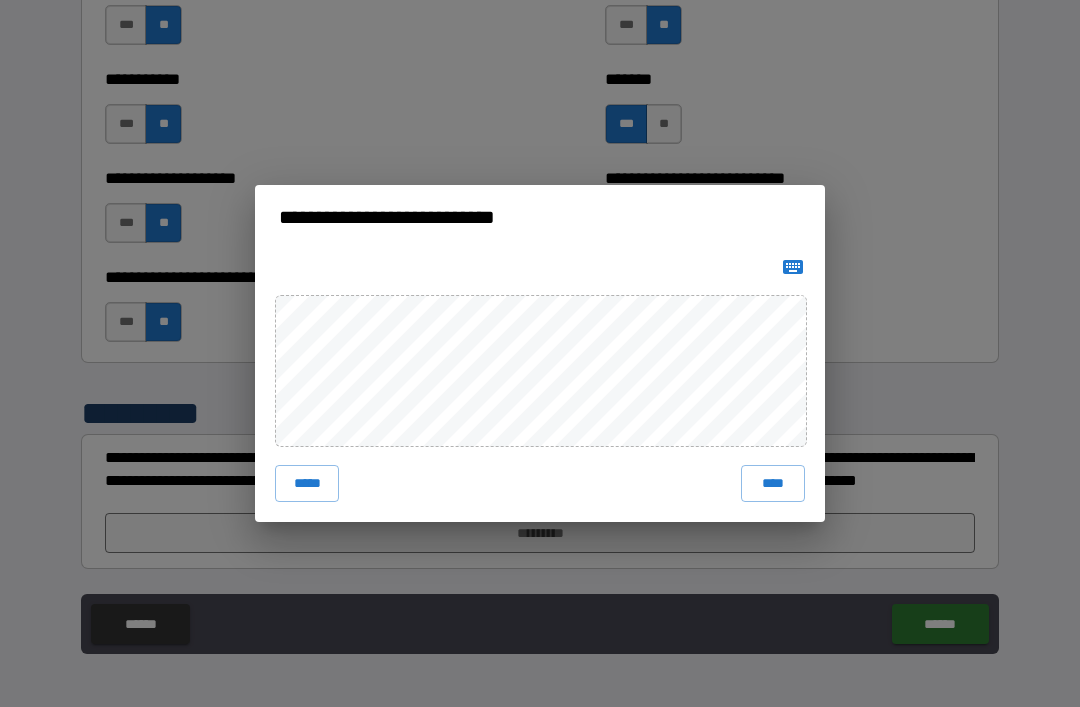 scroll, scrollTop: 7897, scrollLeft: 0, axis: vertical 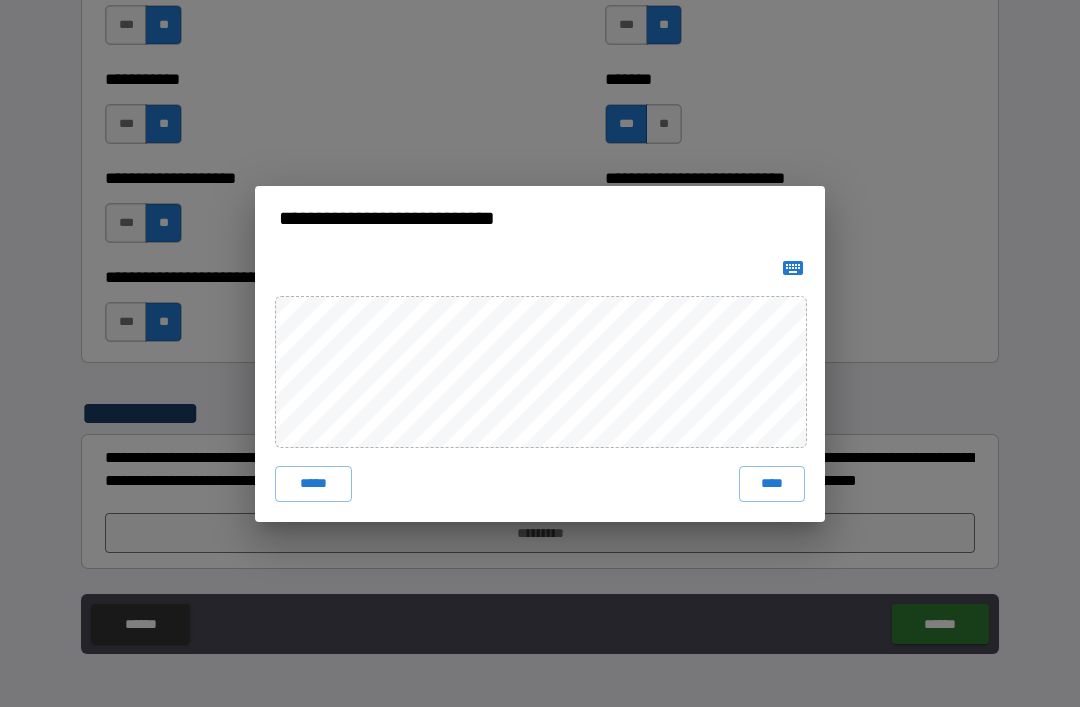 click on "****" at bounding box center (772, 484) 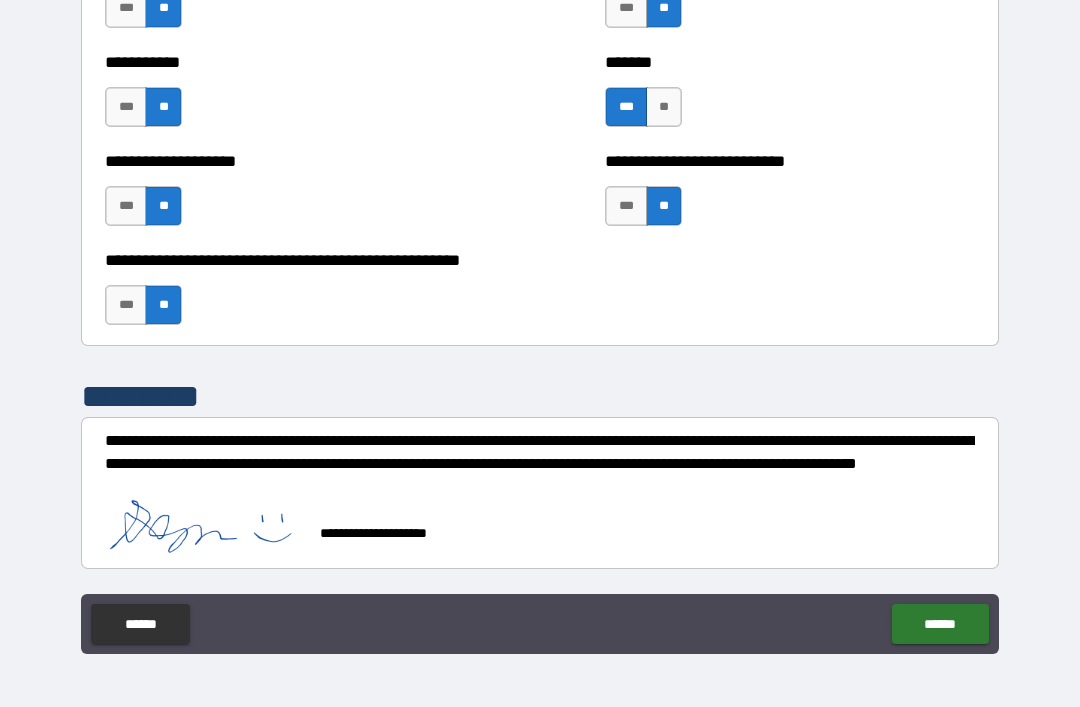 scroll, scrollTop: 7914, scrollLeft: 0, axis: vertical 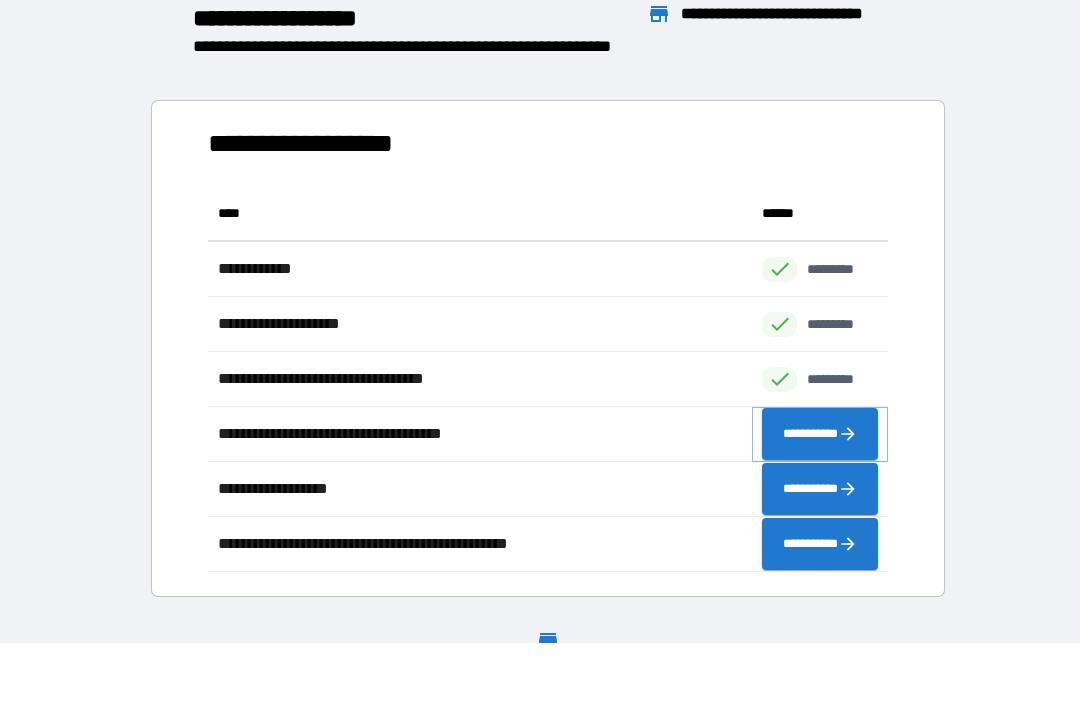 click on "**********" at bounding box center (820, 434) 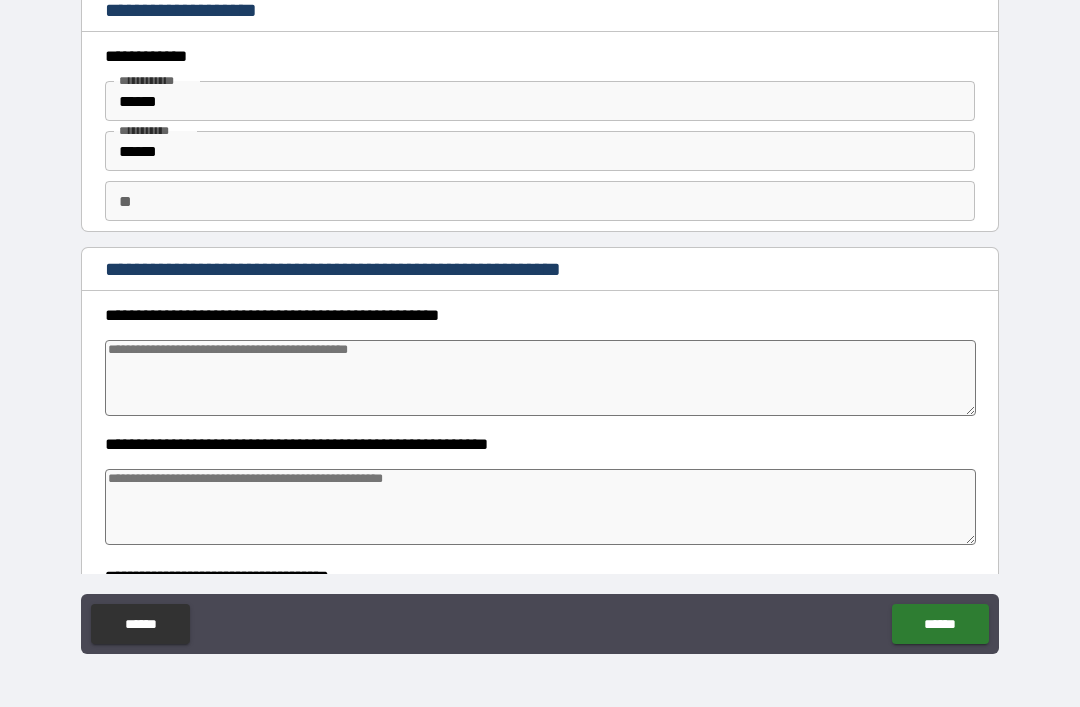 click at bounding box center (540, 378) 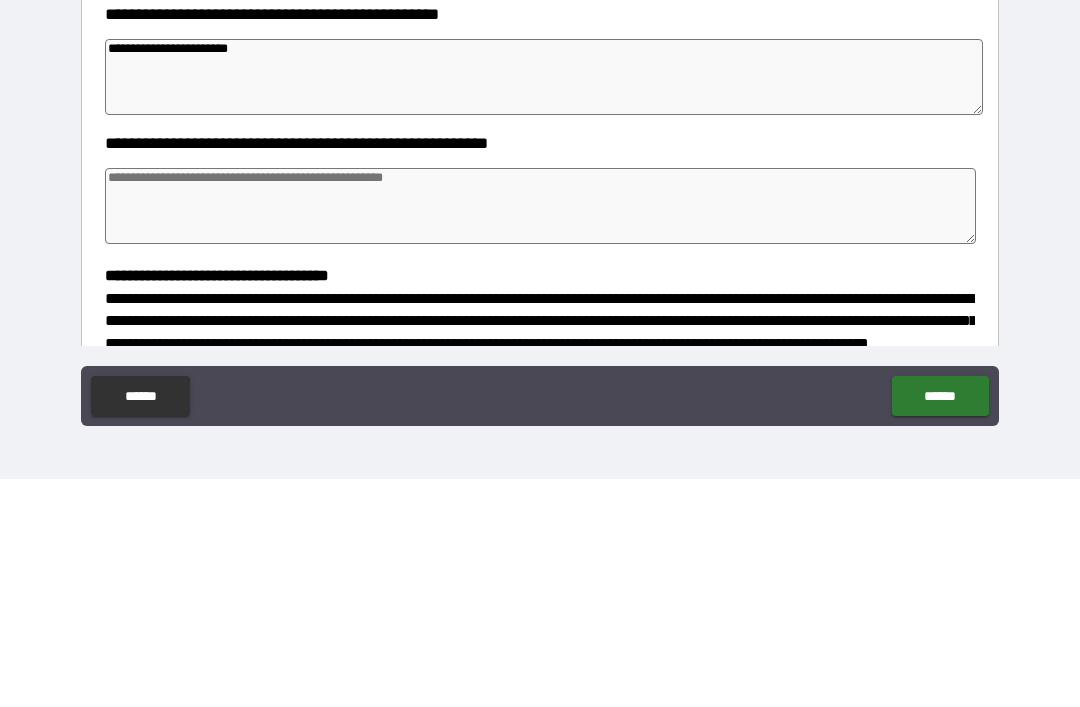 scroll, scrollTop: 87, scrollLeft: 0, axis: vertical 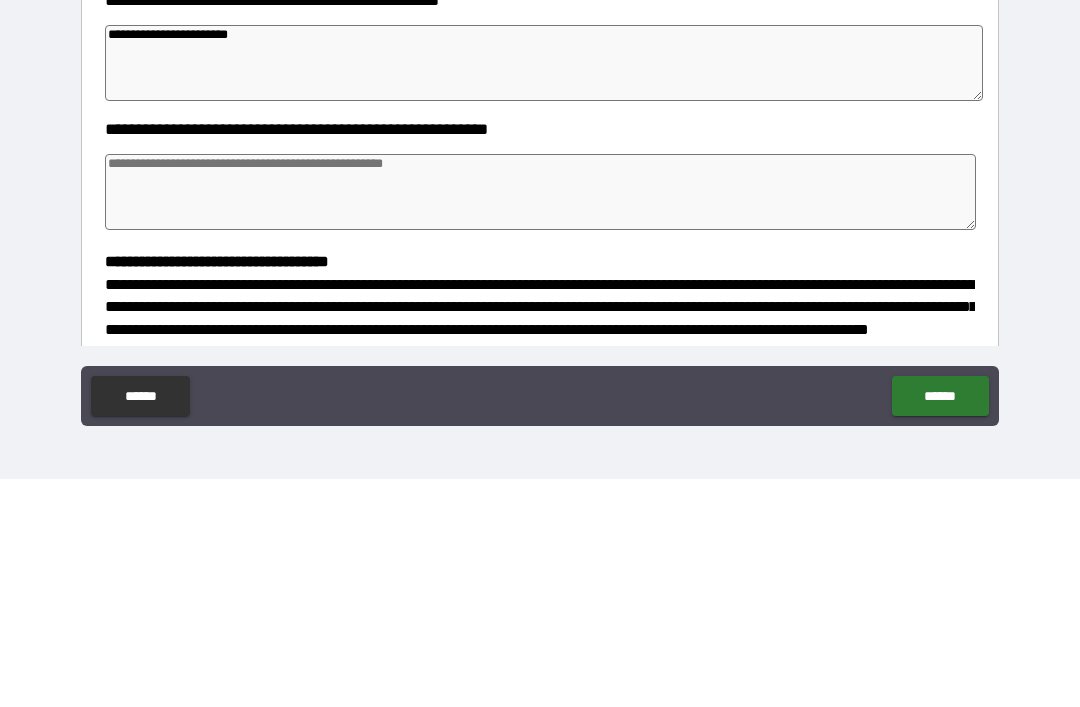 click at bounding box center (540, 420) 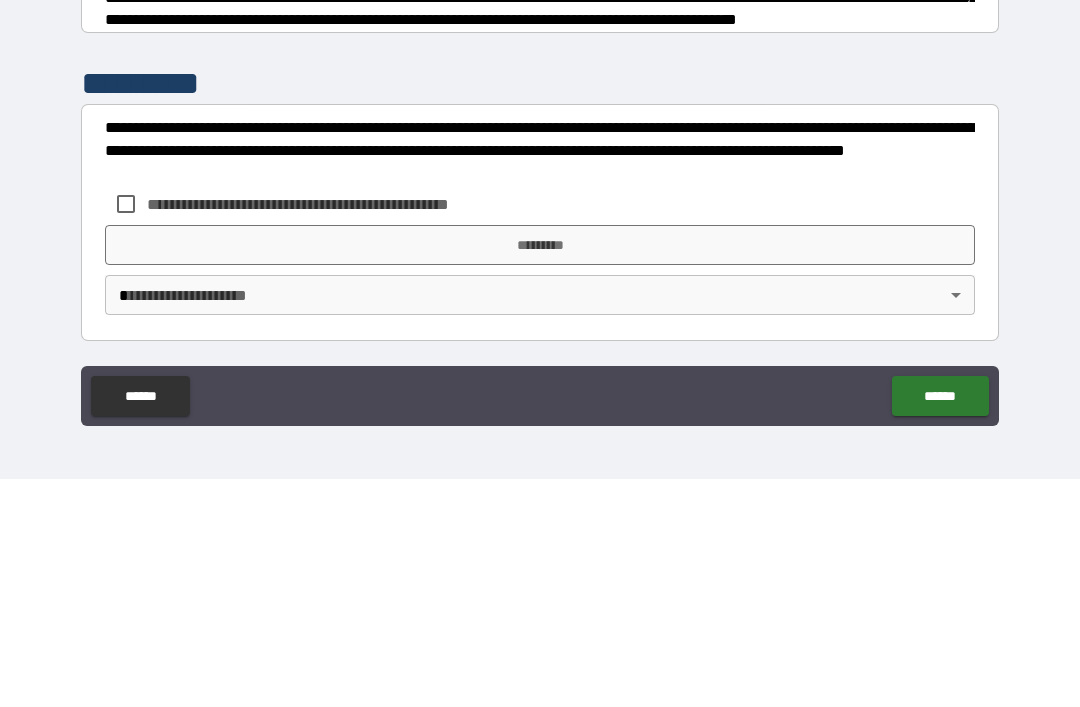 scroll, scrollTop: 504, scrollLeft: 0, axis: vertical 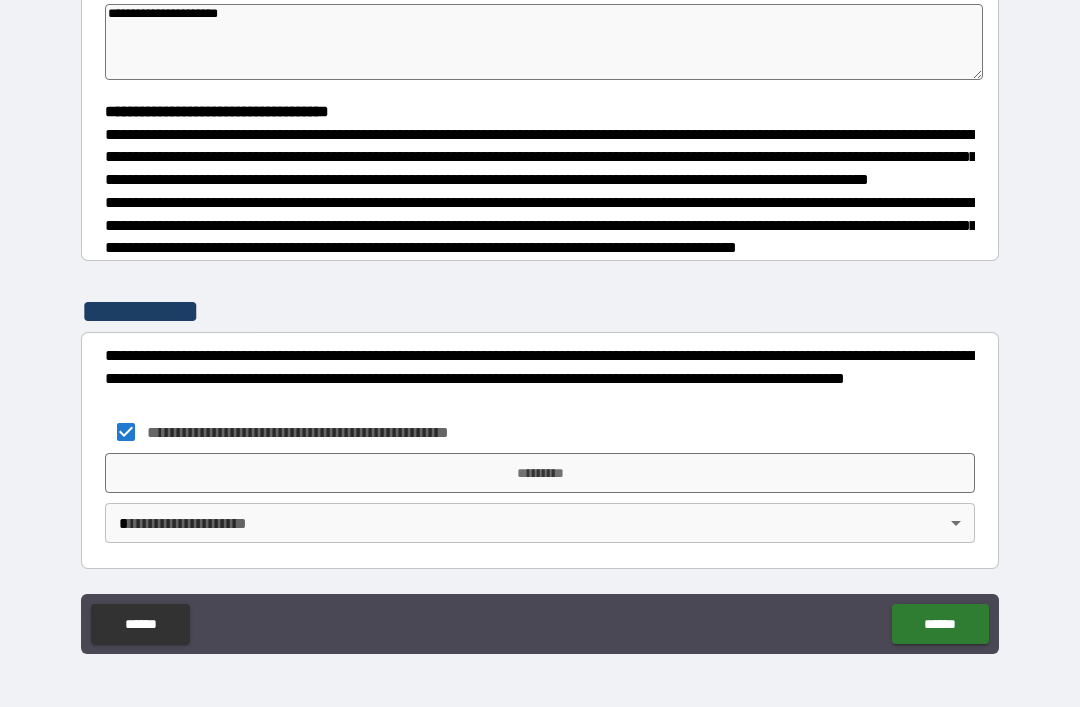 click on "*********" at bounding box center [540, 473] 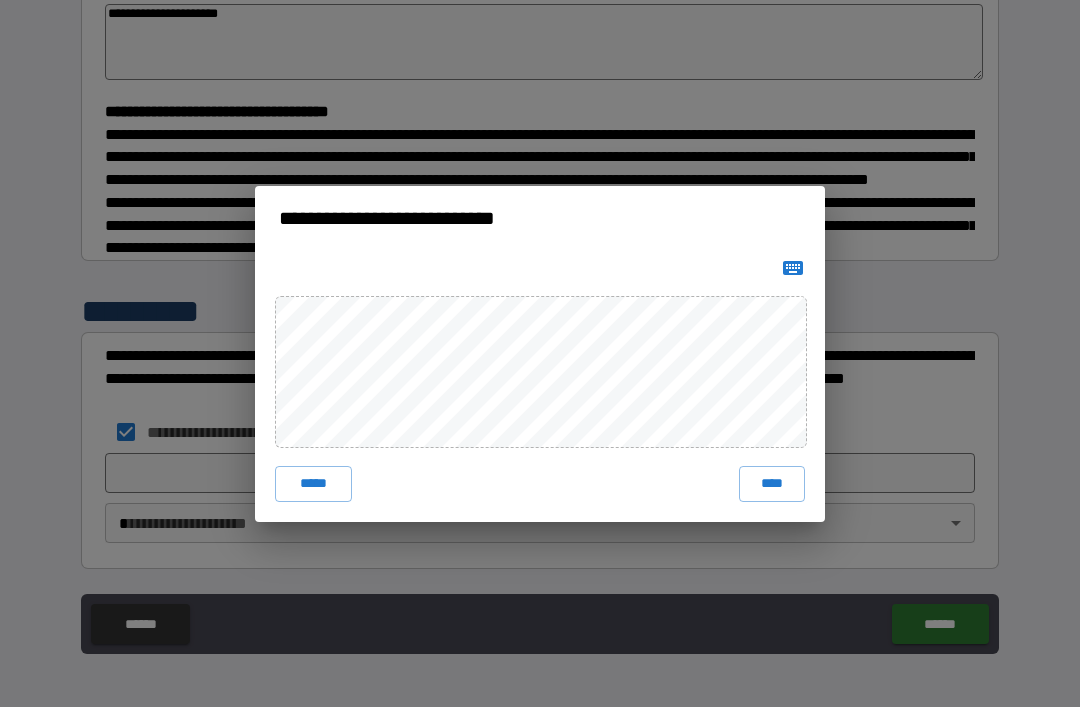 click on "****" at bounding box center (772, 484) 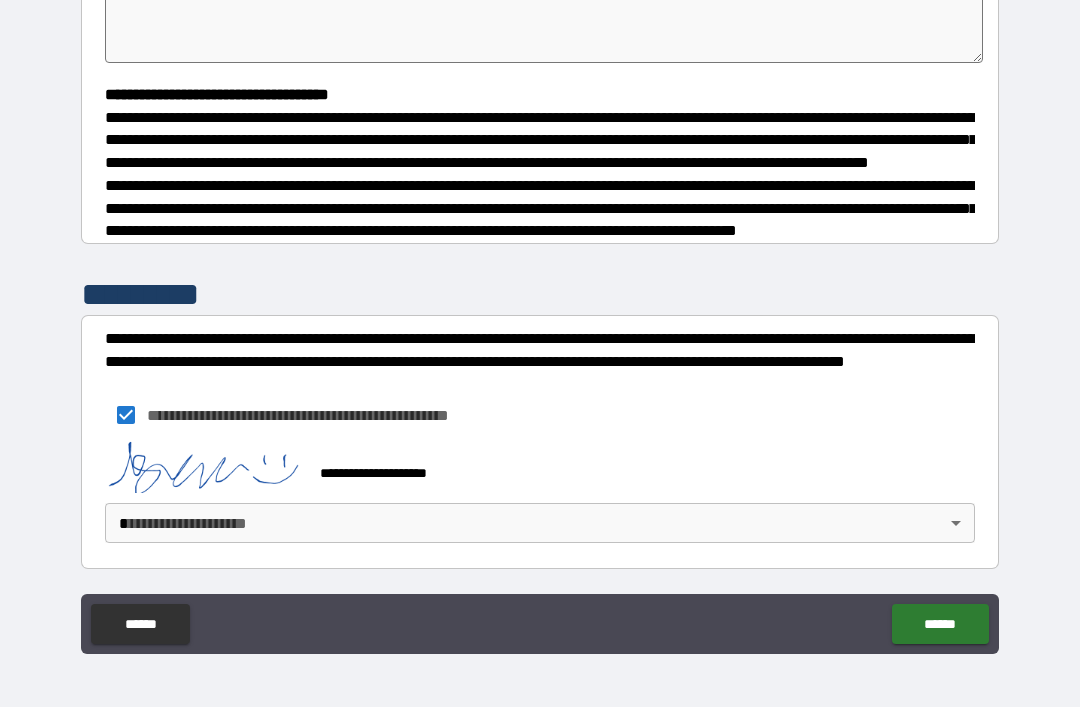 click on "******" at bounding box center (940, 624) 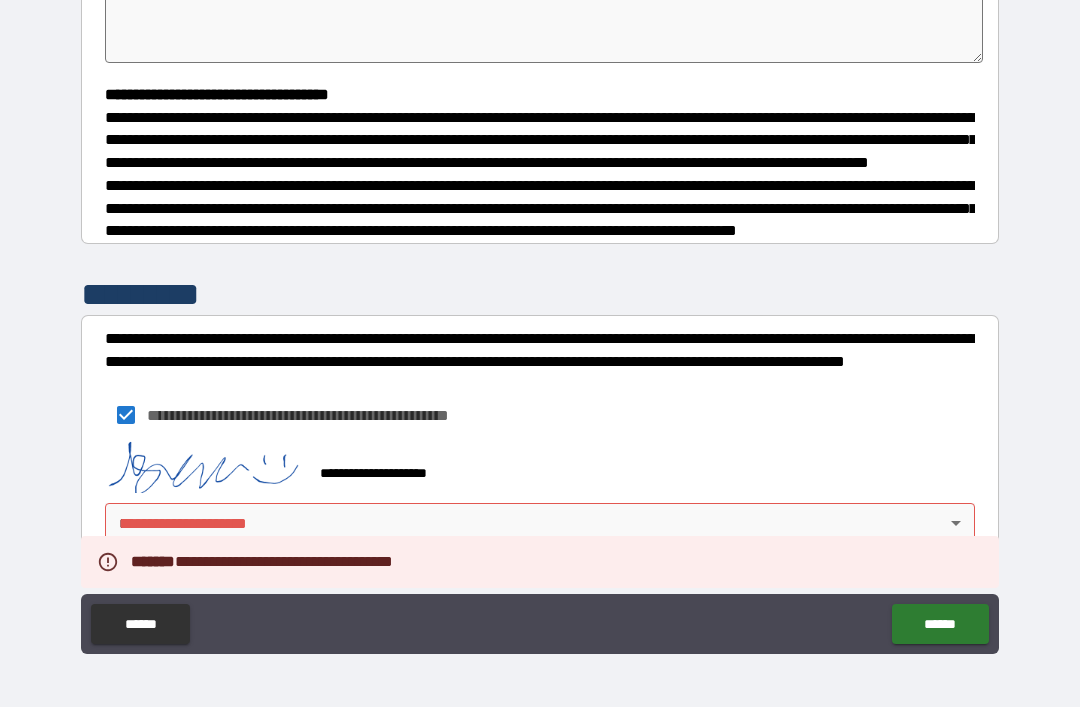 scroll, scrollTop: 521, scrollLeft: 0, axis: vertical 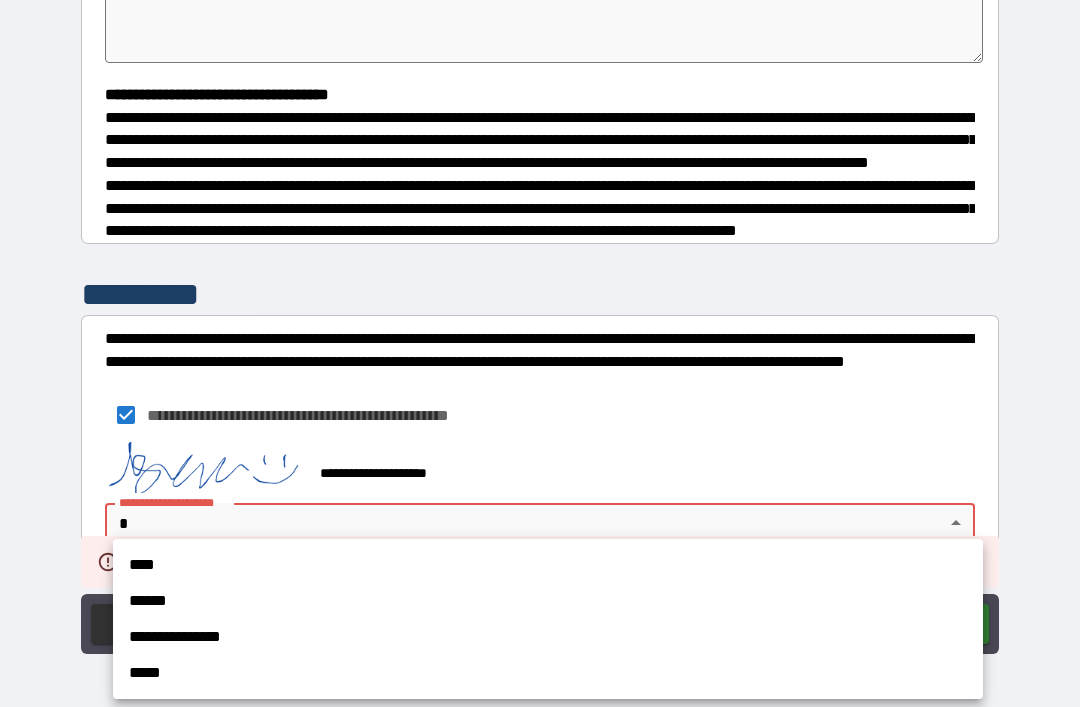 click on "****" at bounding box center [548, 565] 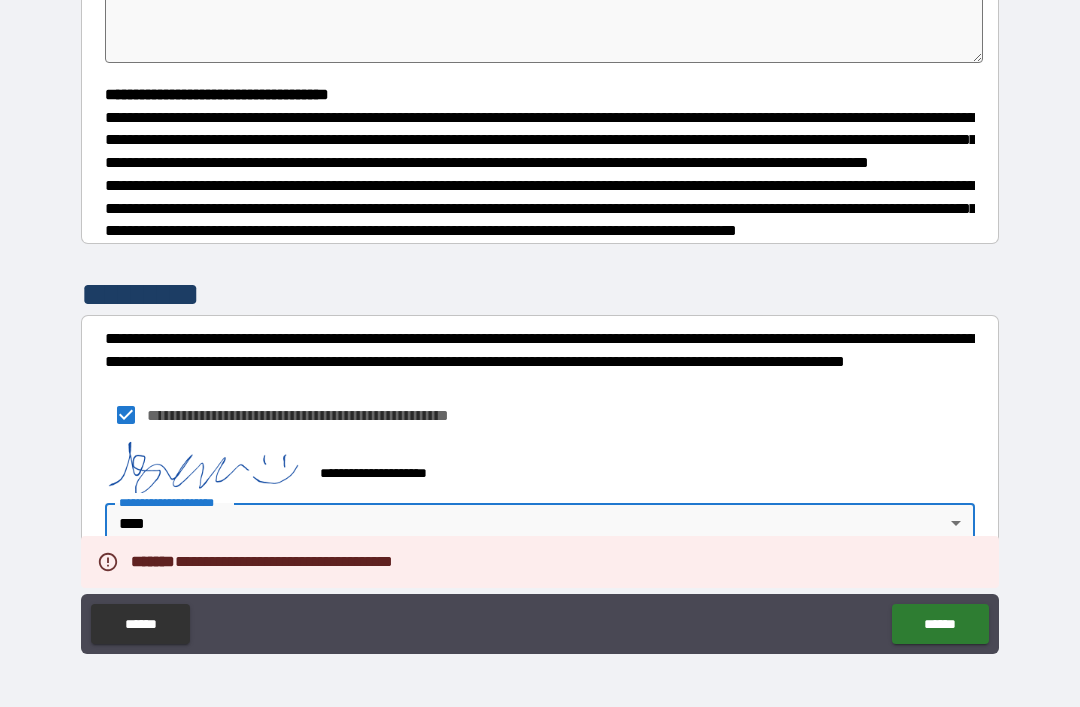 click on "******" at bounding box center [940, 624] 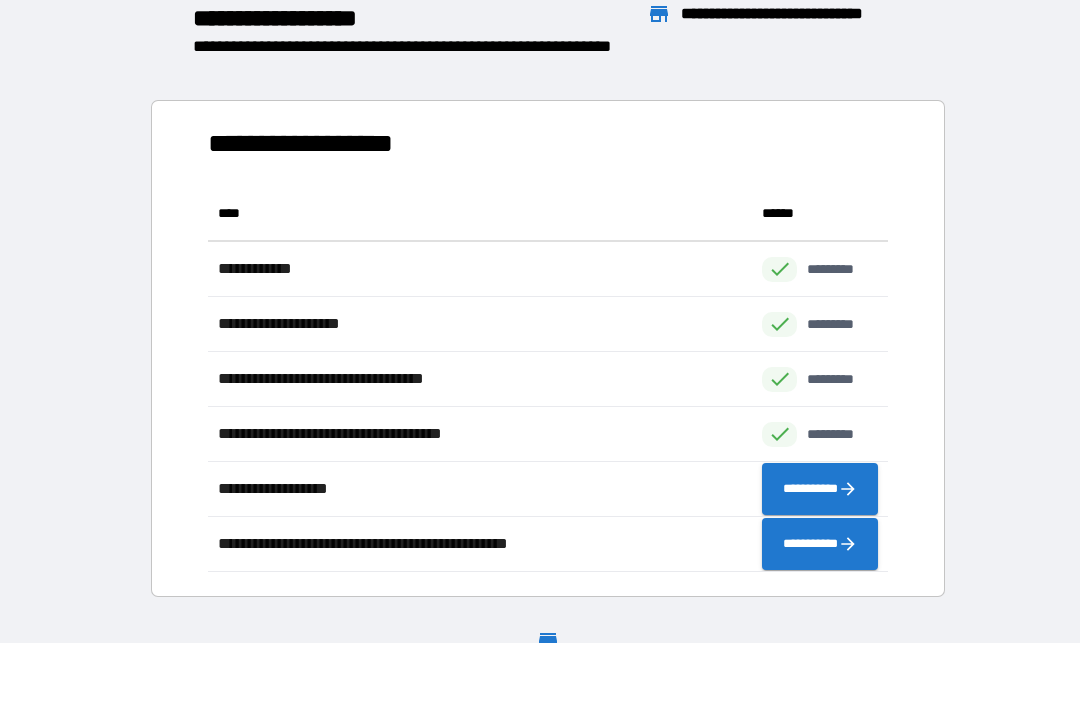 scroll, scrollTop: 386, scrollLeft: 680, axis: both 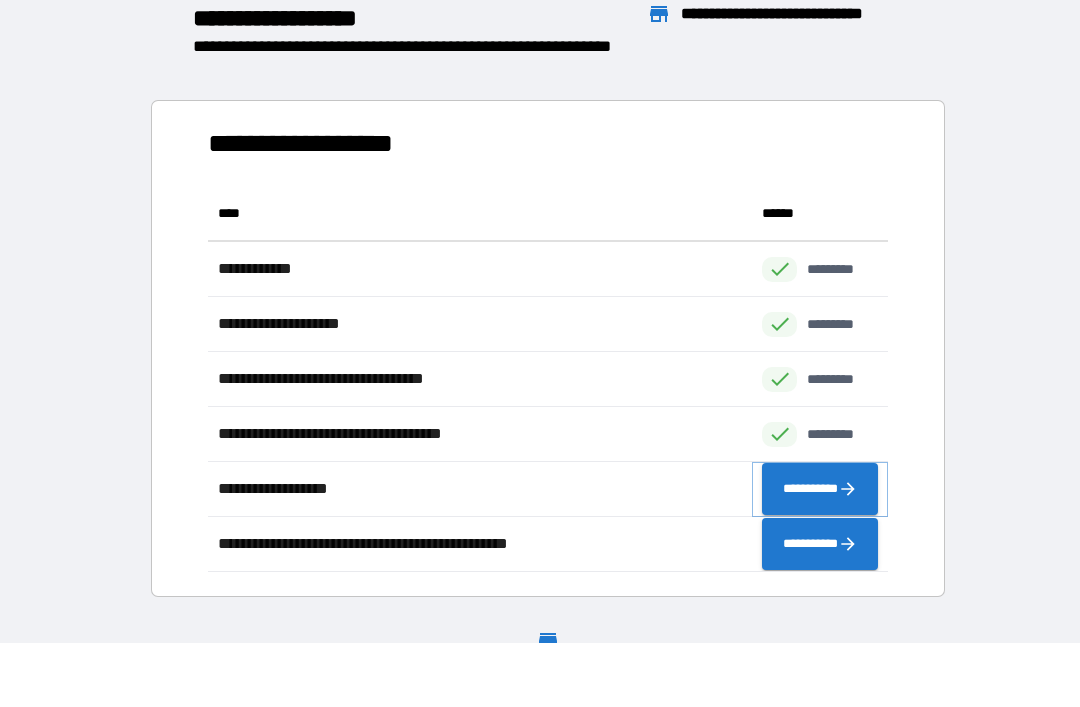 click on "**********" at bounding box center [820, 489] 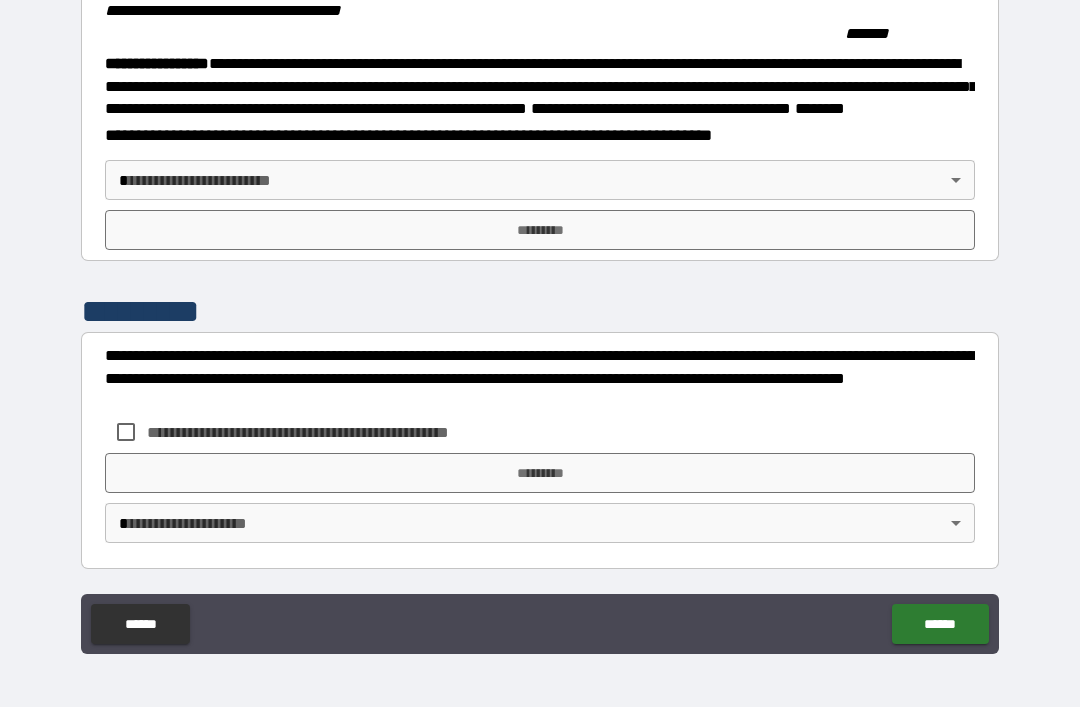 scroll, scrollTop: 2242, scrollLeft: 0, axis: vertical 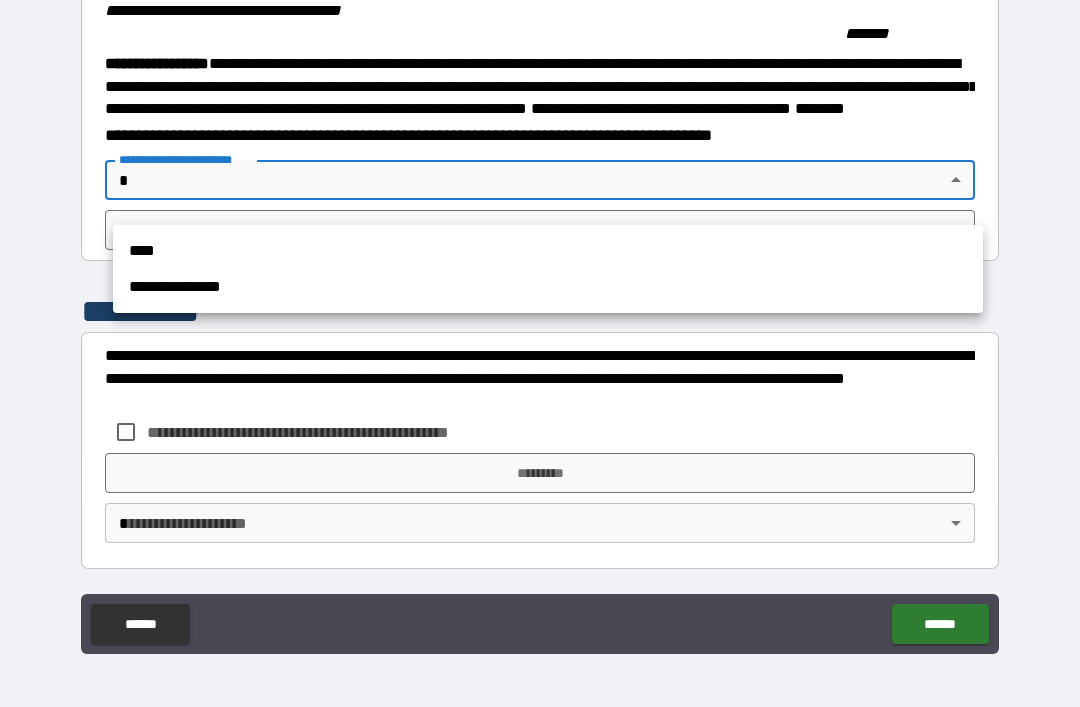 click on "****" at bounding box center [548, 251] 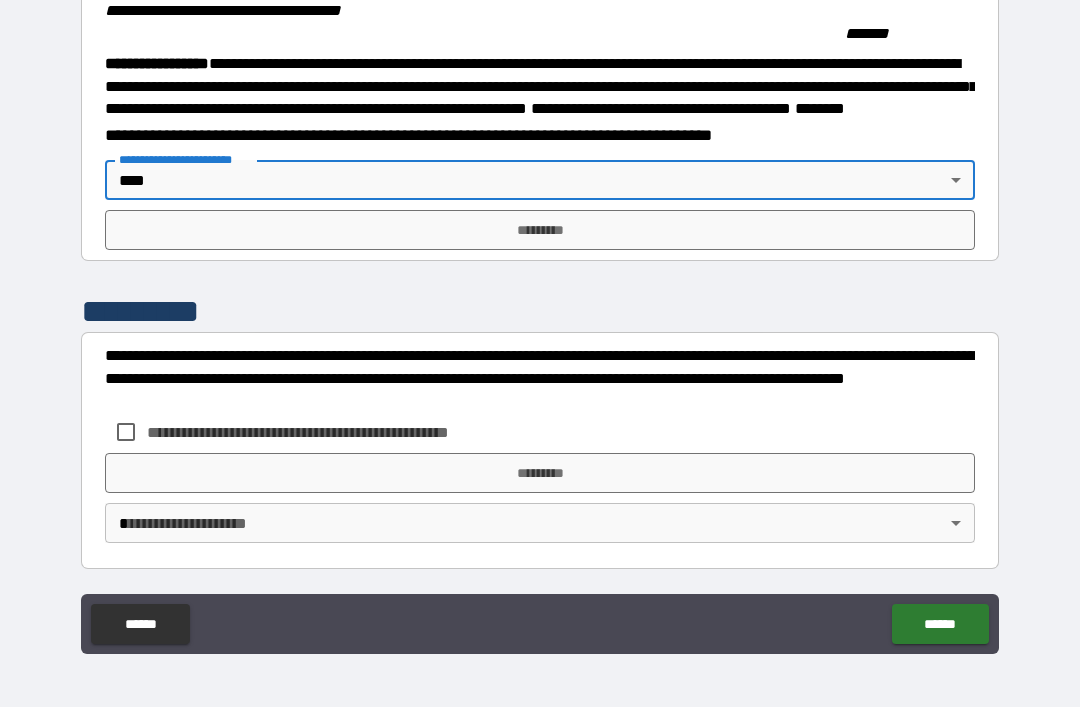 click on "*********" at bounding box center [540, 230] 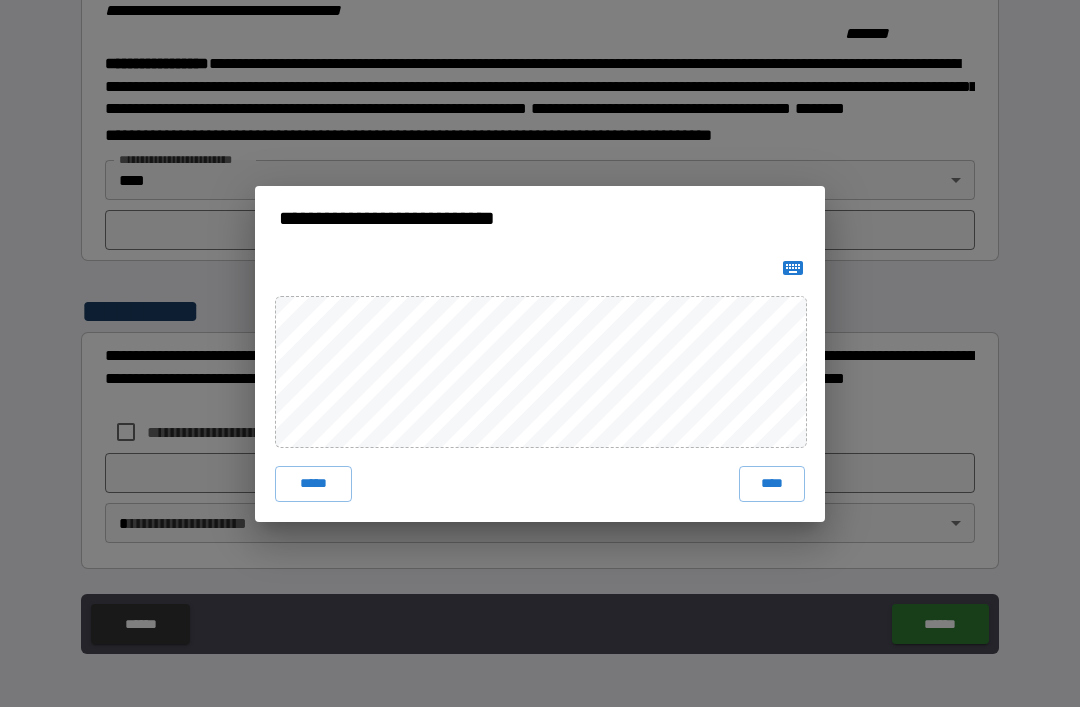click on "****" at bounding box center (772, 484) 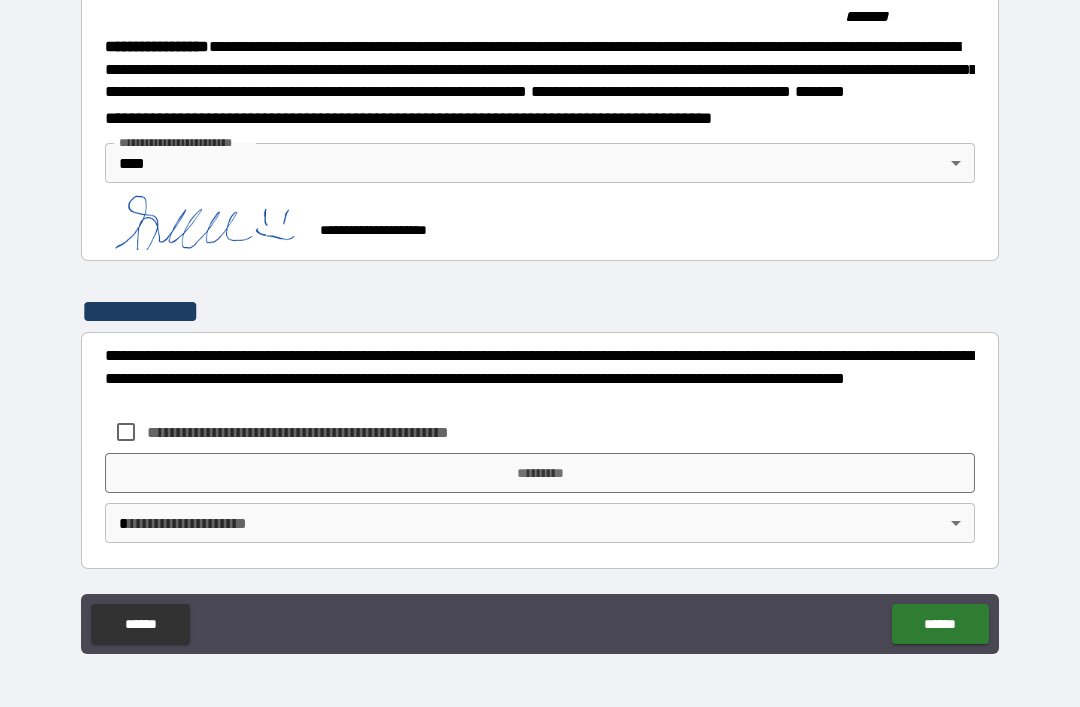 scroll, scrollTop: 2276, scrollLeft: 0, axis: vertical 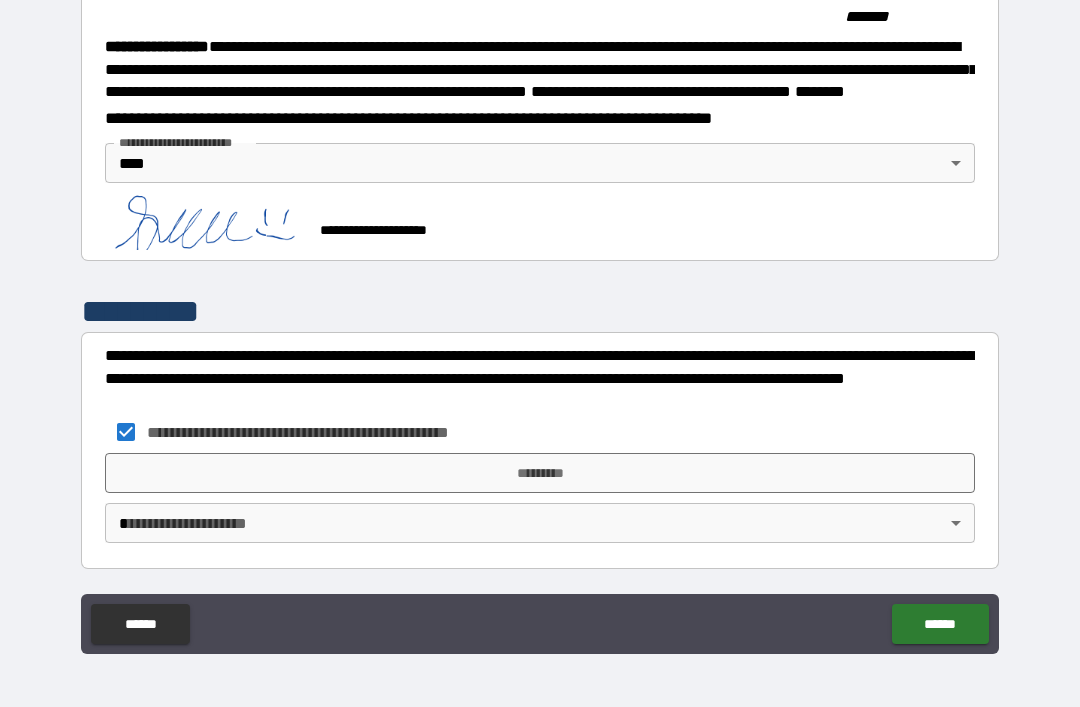 click on "*********" at bounding box center (540, 473) 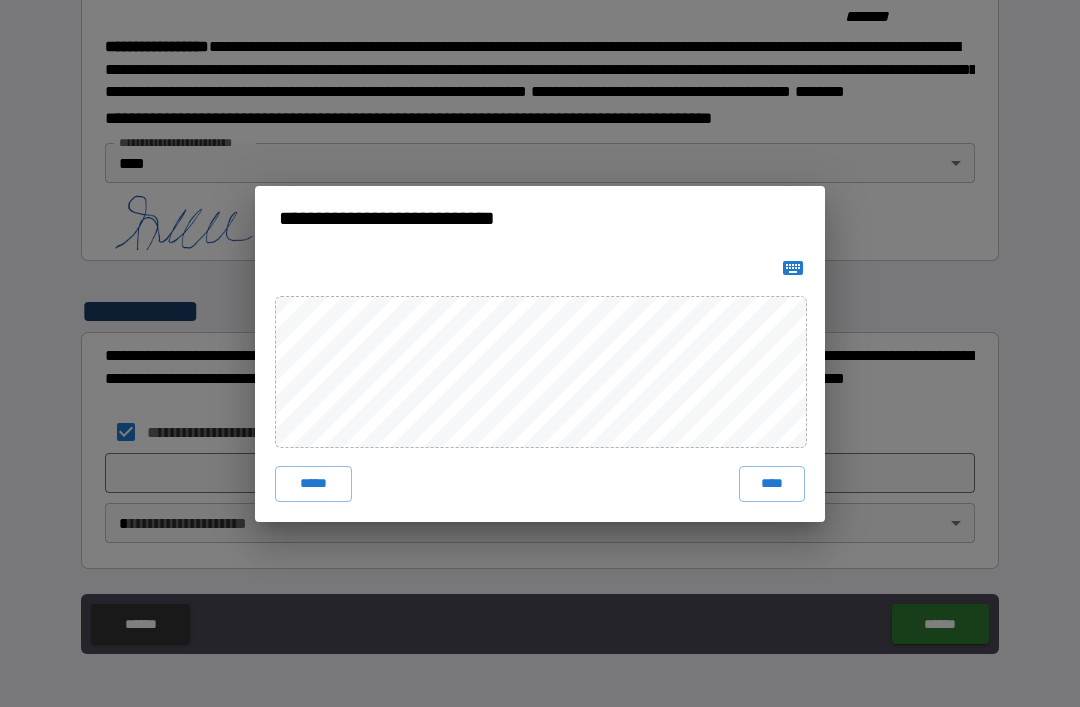click on "*****" at bounding box center [313, 484] 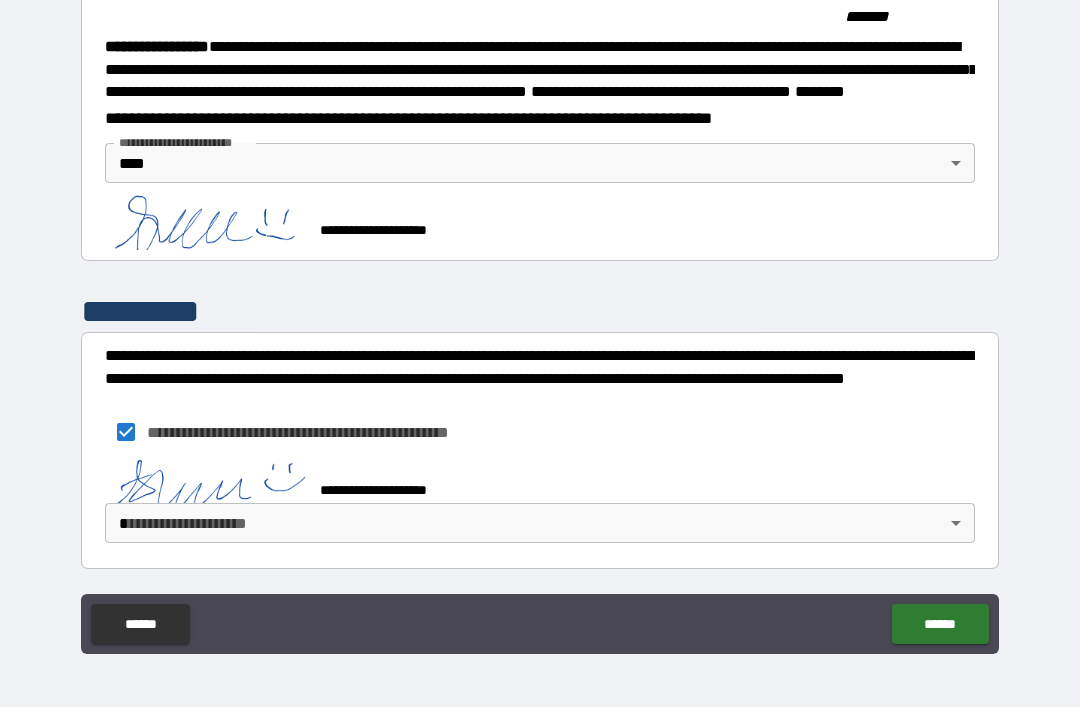 scroll, scrollTop: 2266, scrollLeft: 0, axis: vertical 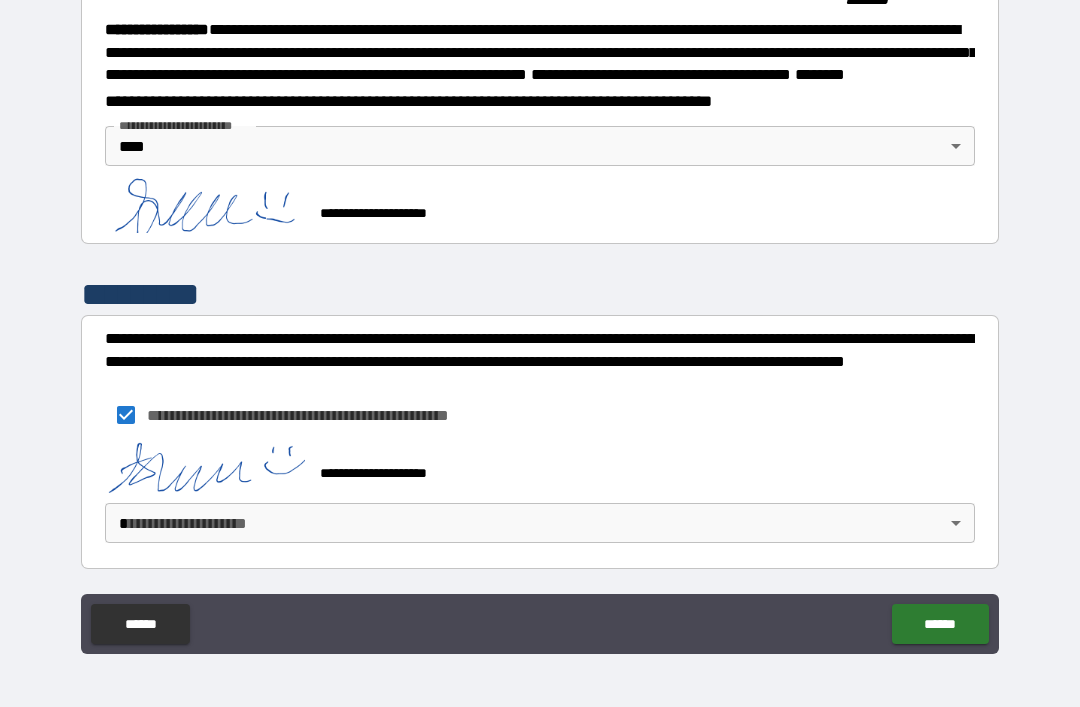 click on "******" at bounding box center (940, 624) 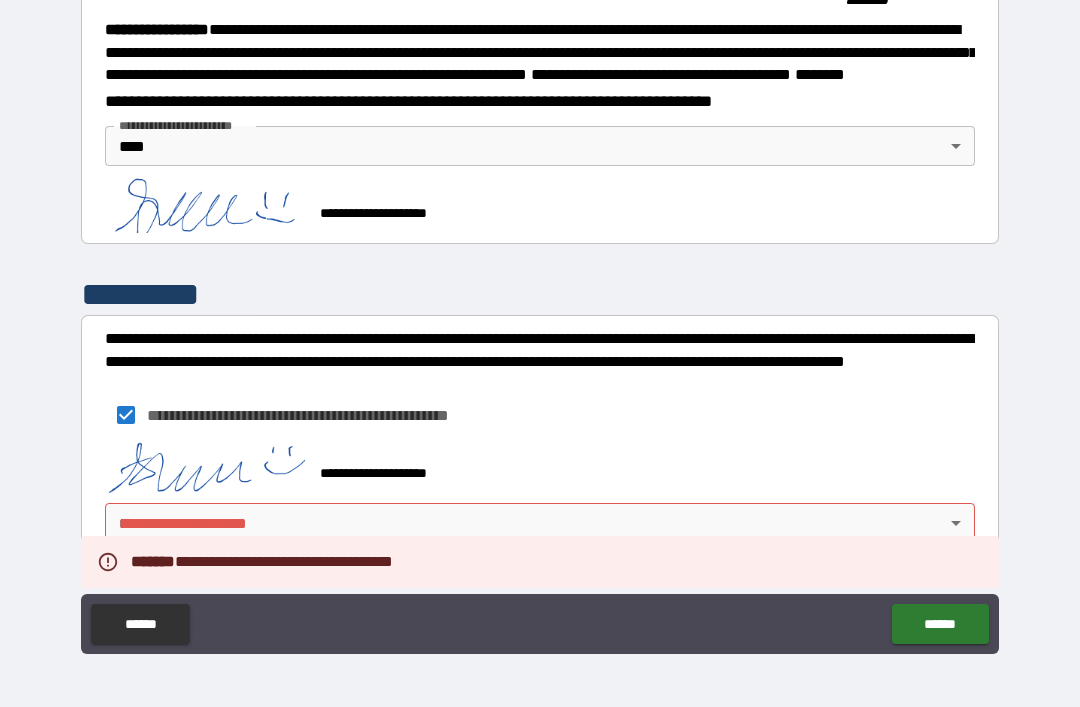 scroll, scrollTop: 2293, scrollLeft: 0, axis: vertical 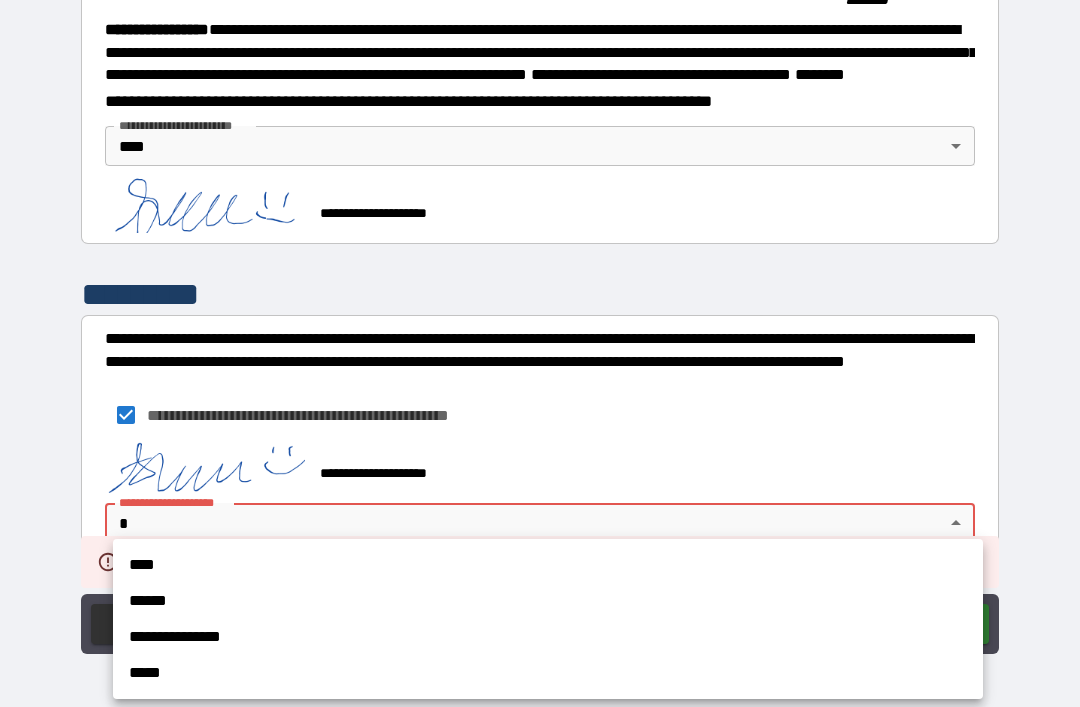 click on "****" at bounding box center (548, 565) 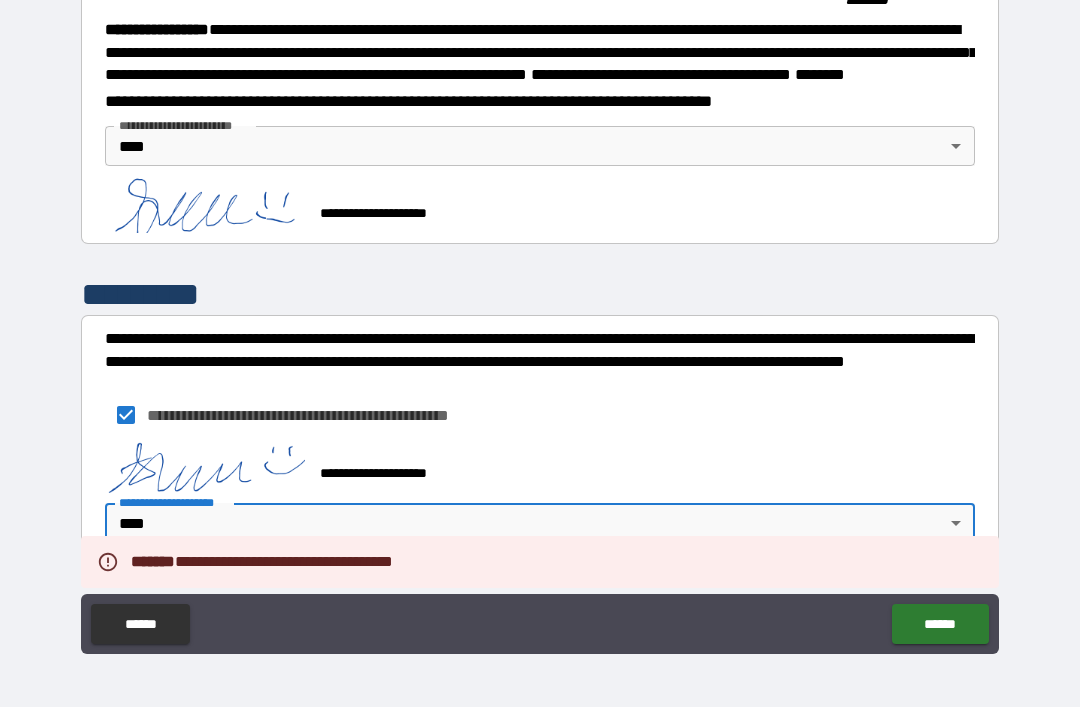 click on "******" at bounding box center [940, 624] 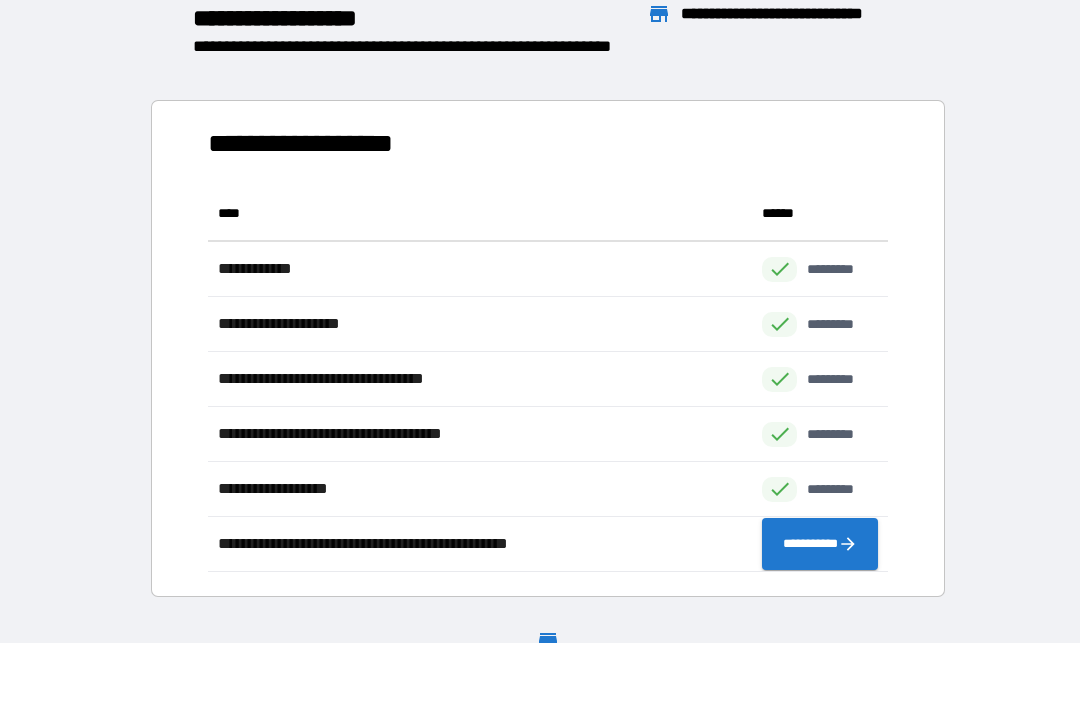 scroll, scrollTop: 1, scrollLeft: 1, axis: both 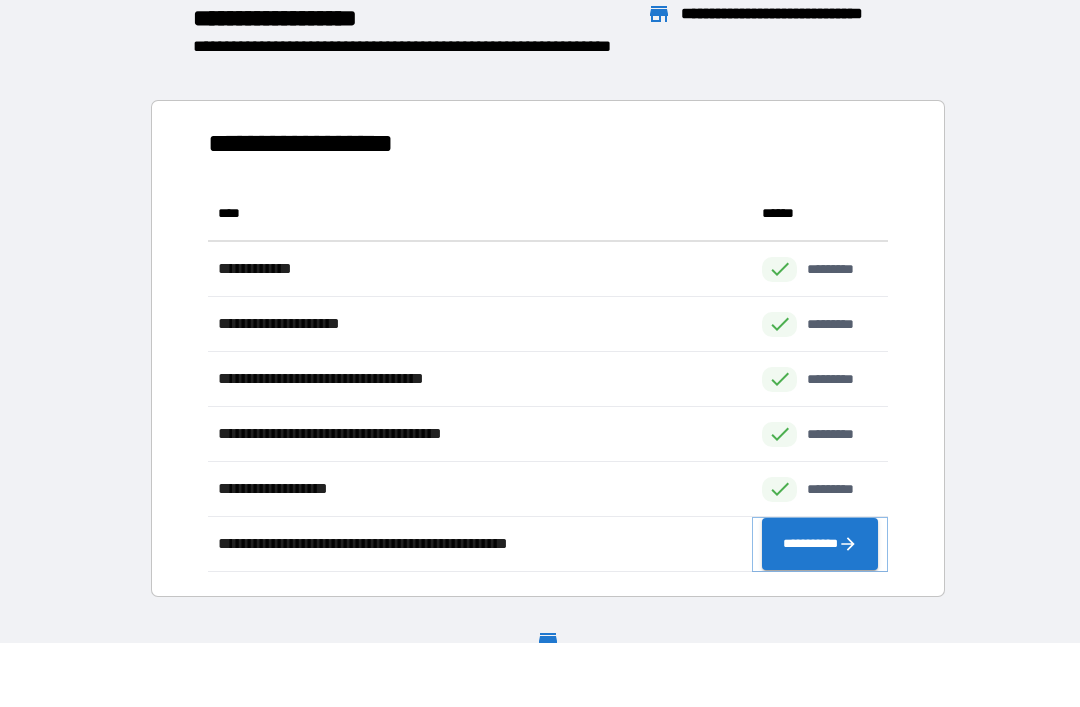click on "**********" at bounding box center (820, 544) 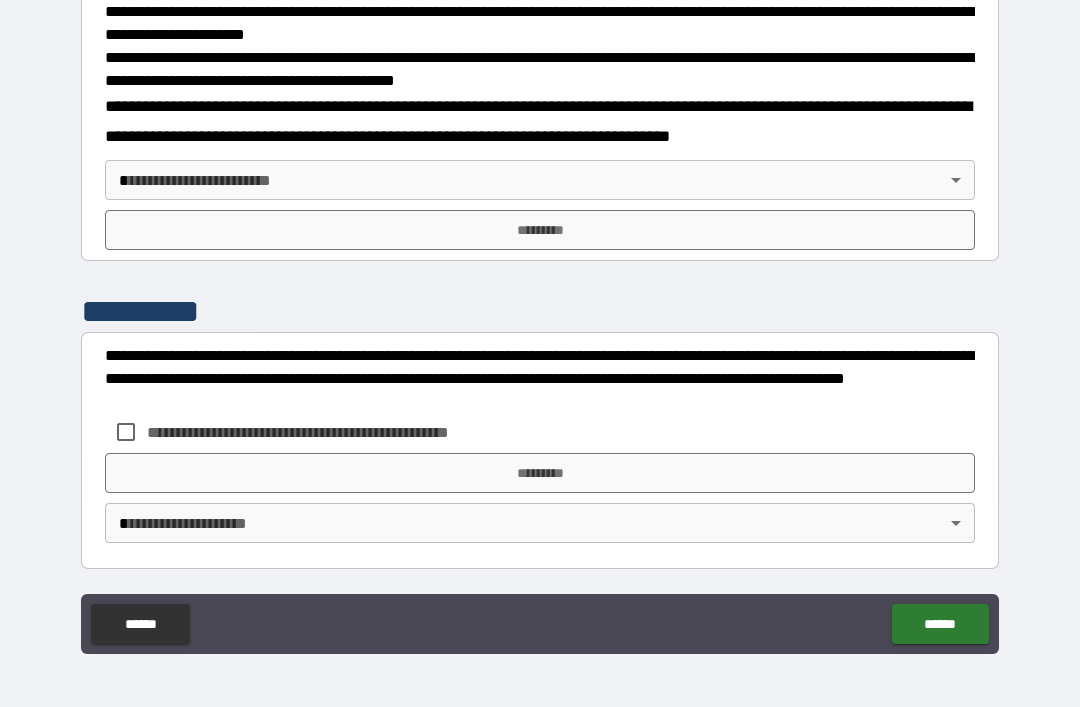 scroll, scrollTop: 677, scrollLeft: 0, axis: vertical 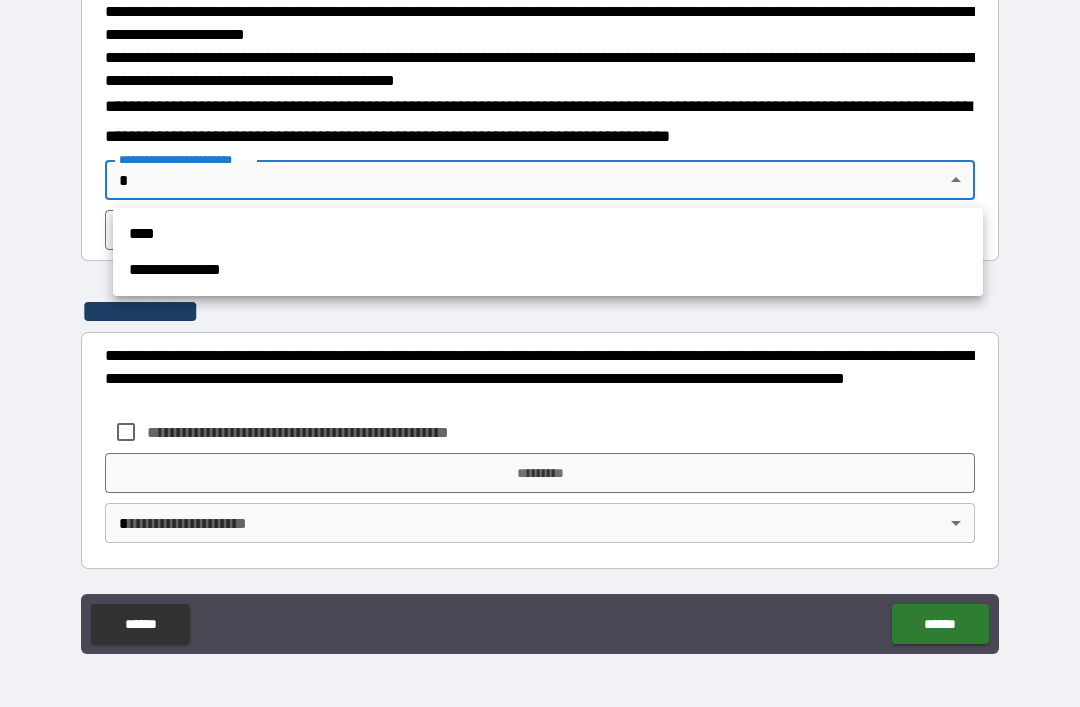 click on "****" at bounding box center [548, 234] 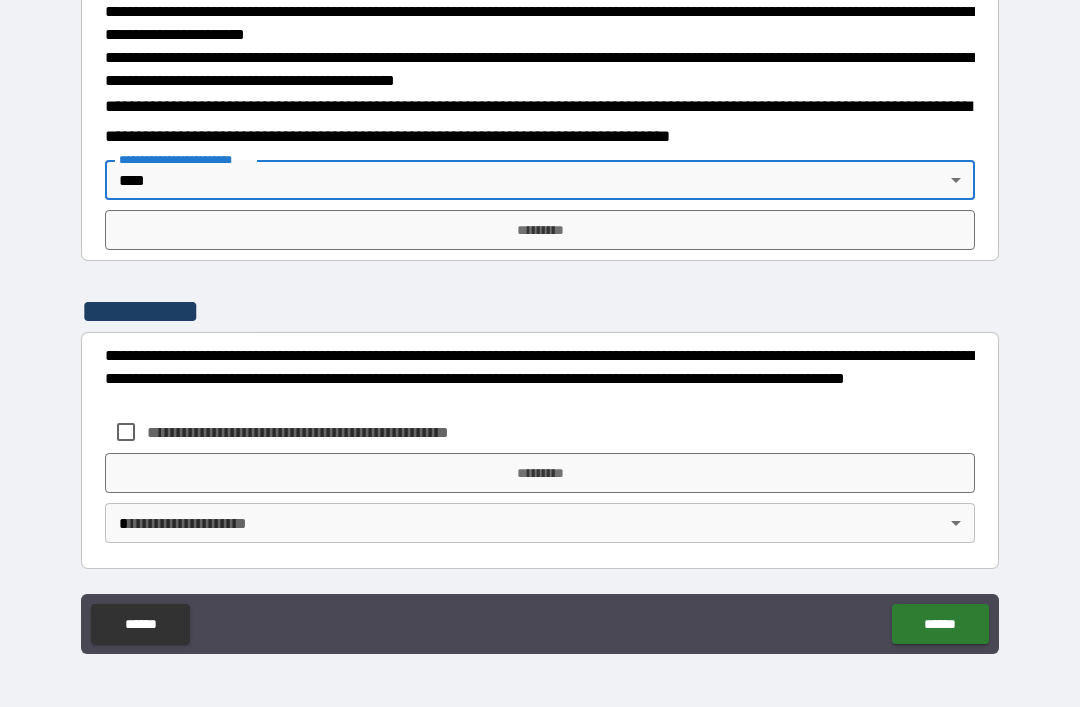 click on "*********" at bounding box center [540, 230] 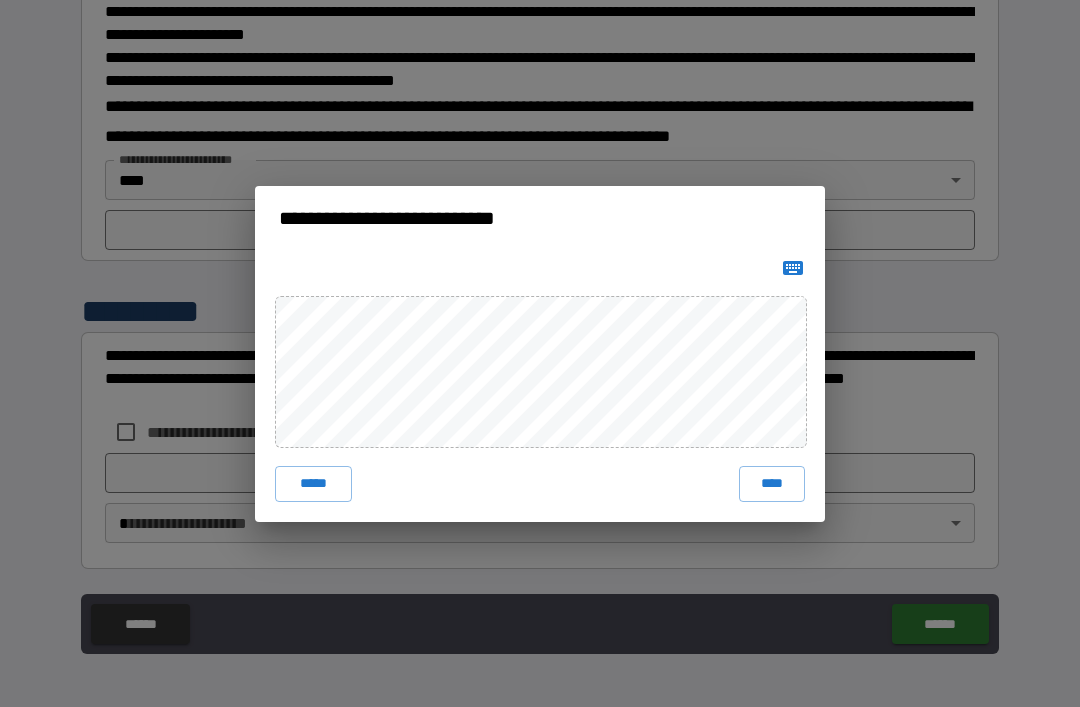 click on "****" at bounding box center (772, 484) 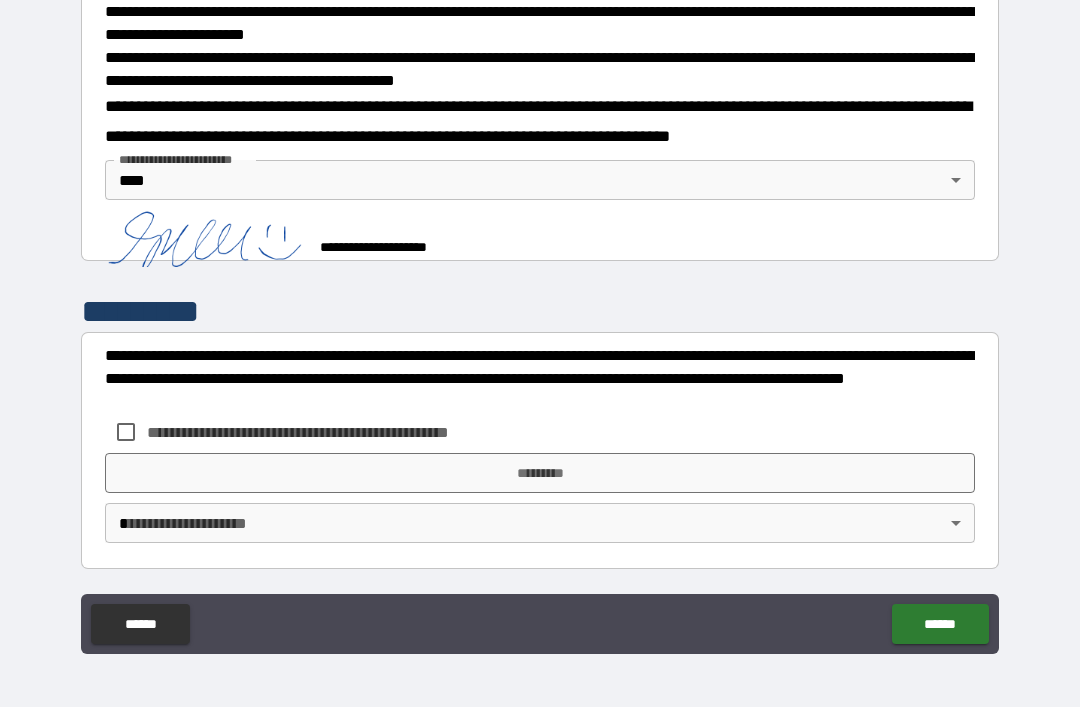 scroll, scrollTop: 667, scrollLeft: 0, axis: vertical 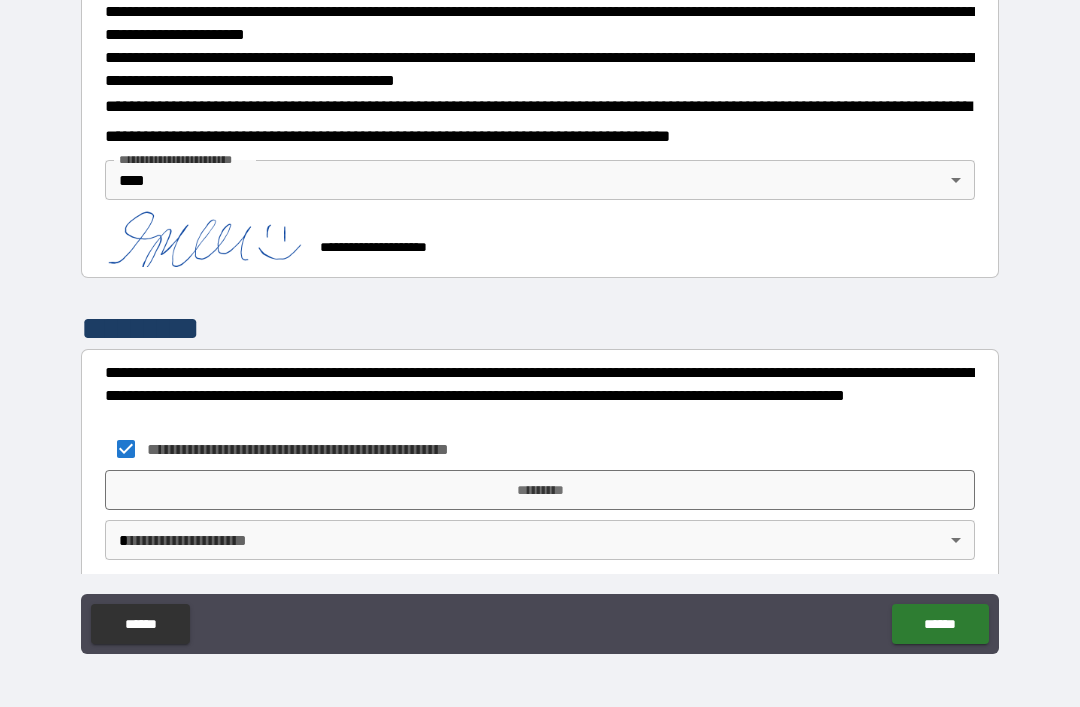 click on "*********" at bounding box center [540, 490] 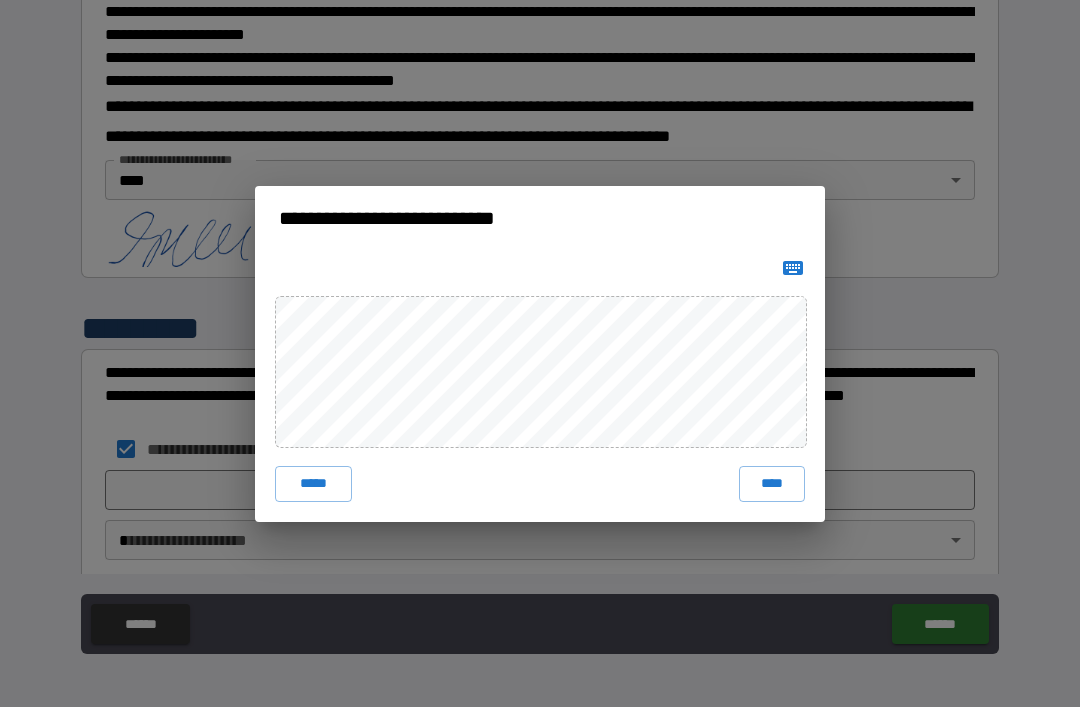 click on "****" at bounding box center (772, 484) 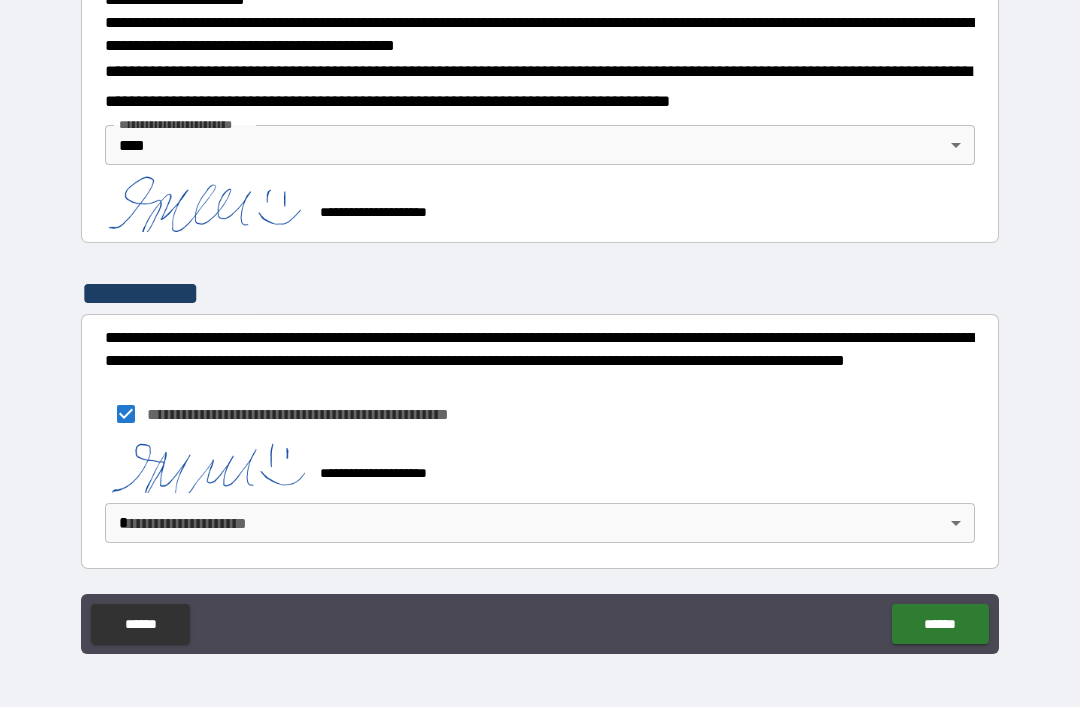 scroll, scrollTop: 711, scrollLeft: 0, axis: vertical 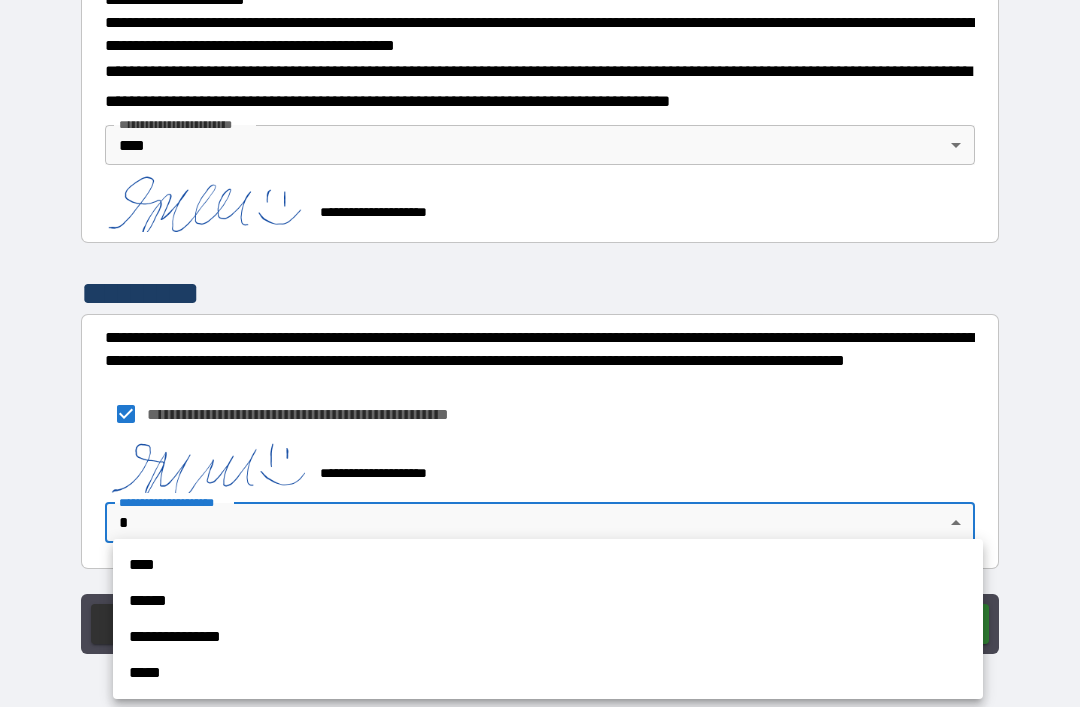 click on "****" at bounding box center (548, 565) 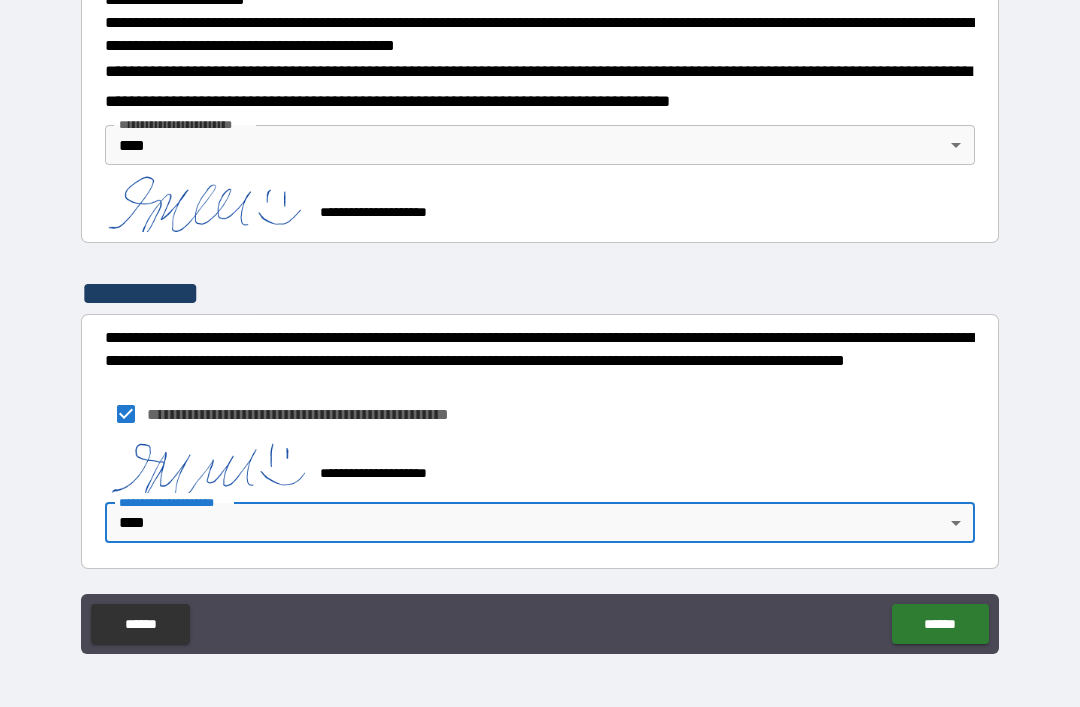 click on "******" at bounding box center (940, 624) 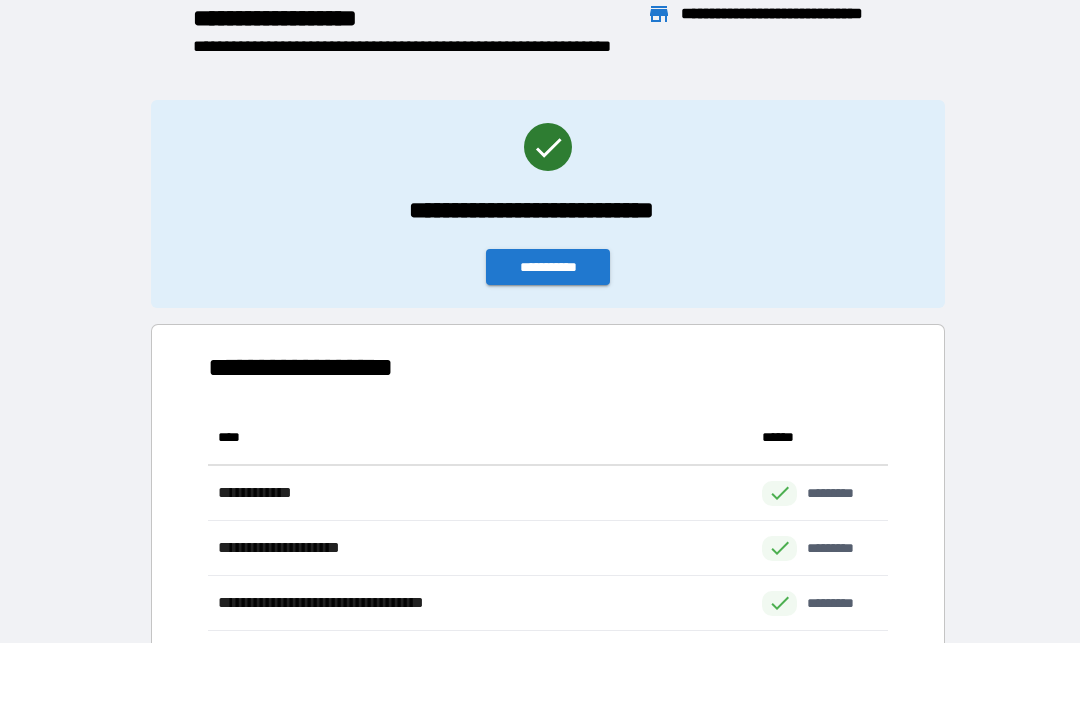 scroll, scrollTop: 386, scrollLeft: 680, axis: both 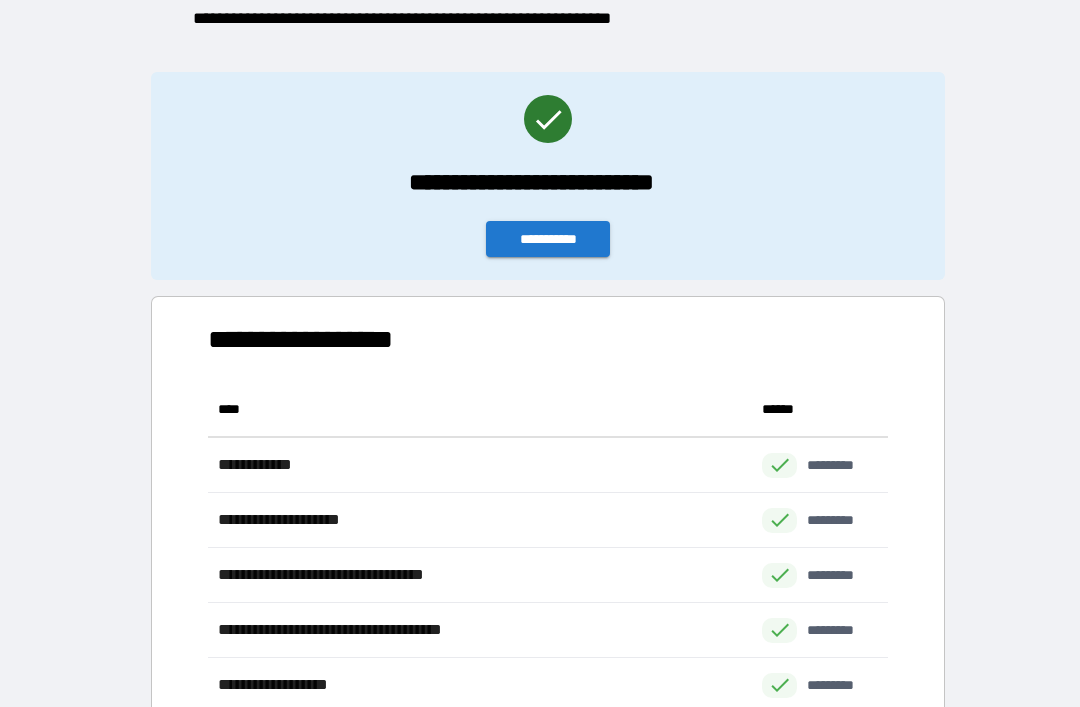 click on "**********" at bounding box center [548, 239] 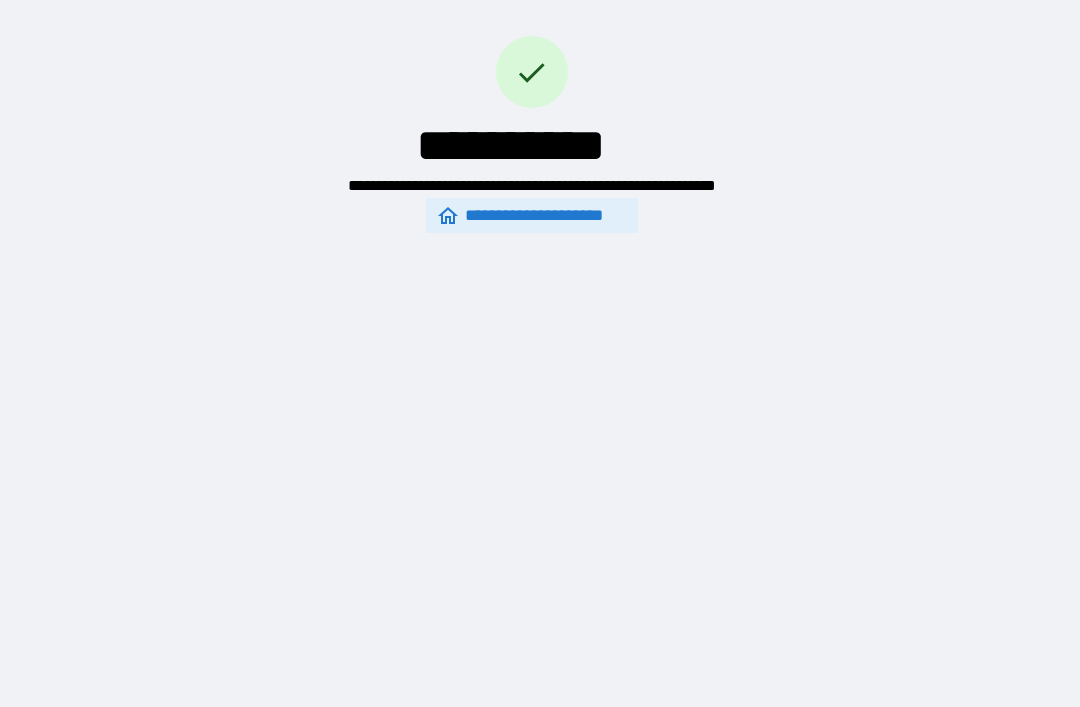 scroll, scrollTop: 0, scrollLeft: 0, axis: both 